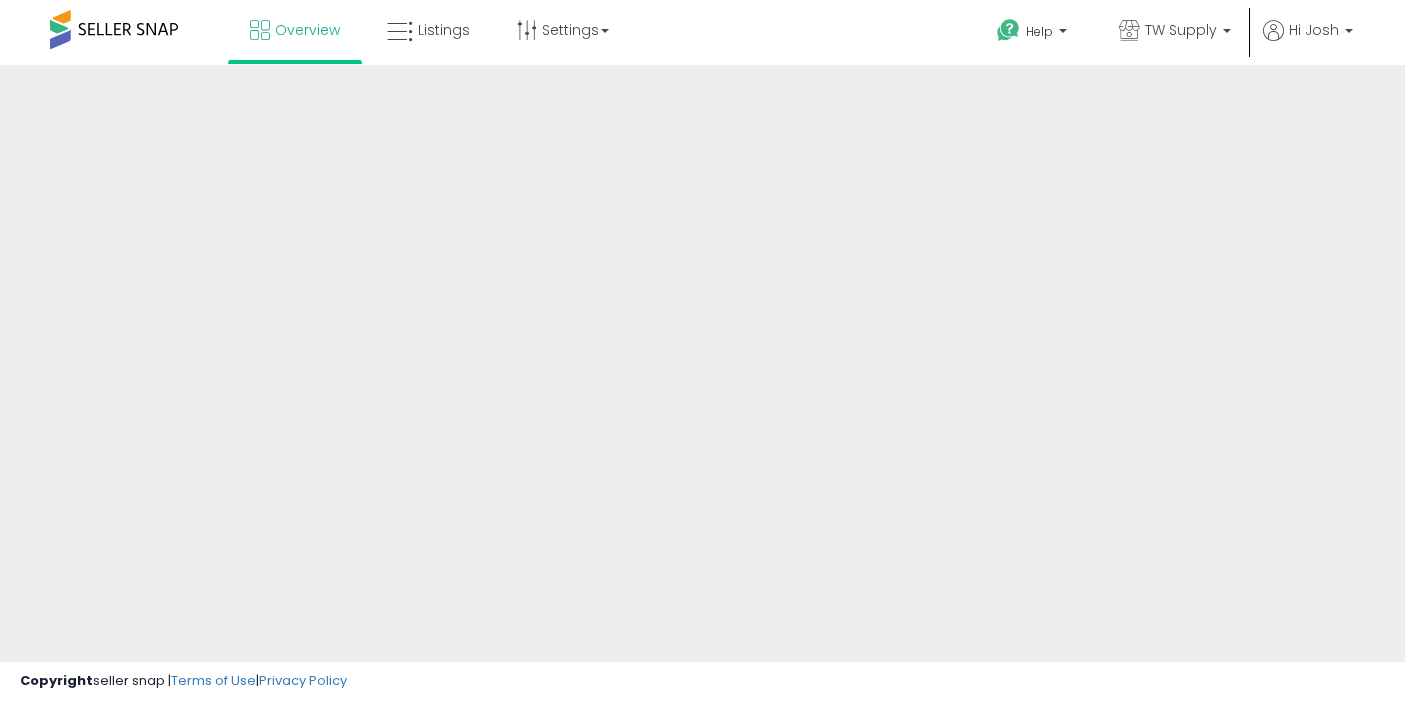 scroll, scrollTop: 0, scrollLeft: 0, axis: both 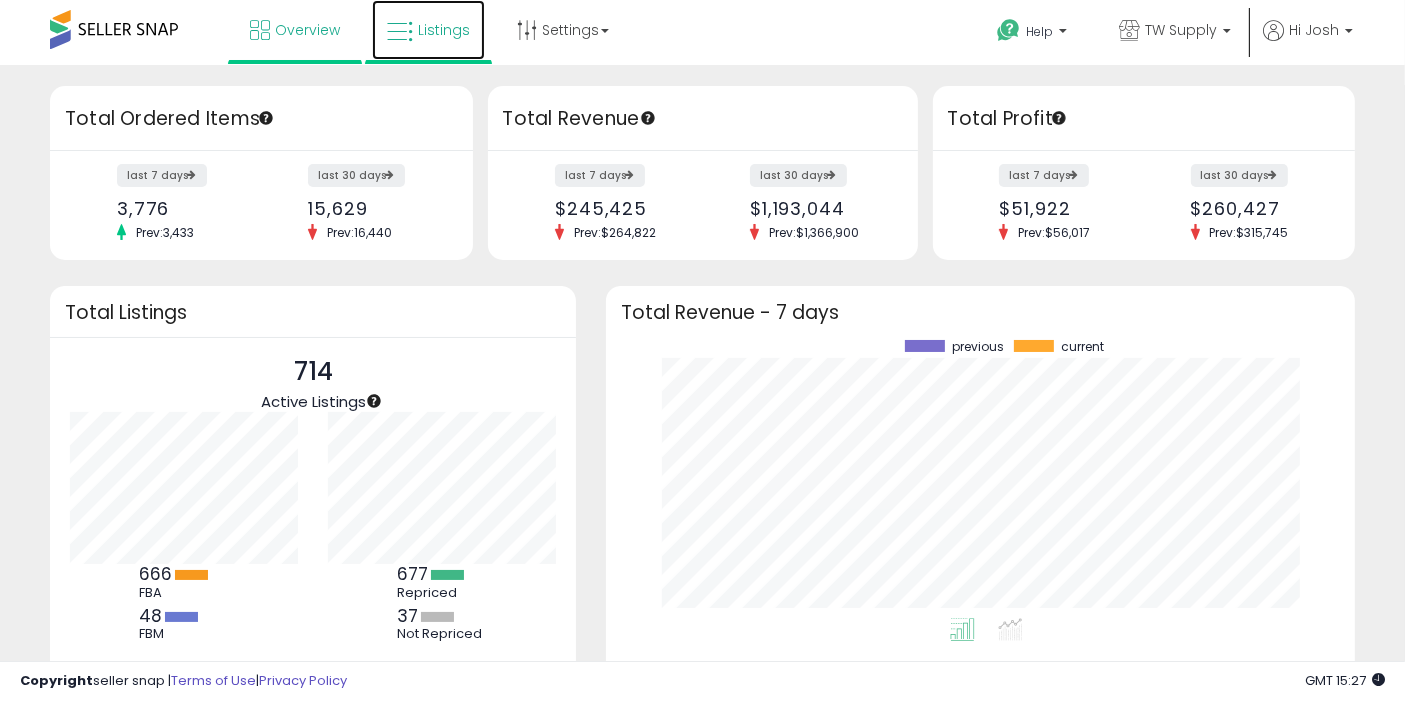 click on "Listings" at bounding box center (444, 30) 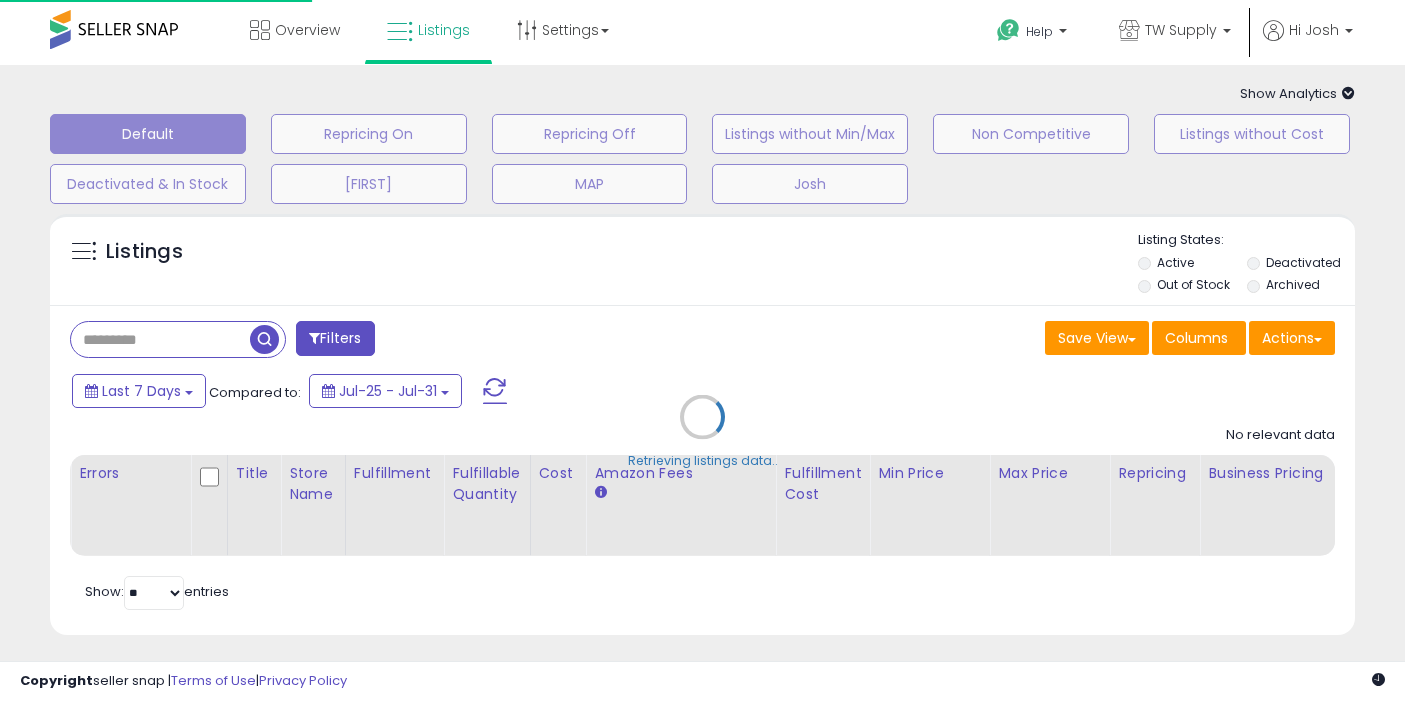 scroll, scrollTop: 0, scrollLeft: 0, axis: both 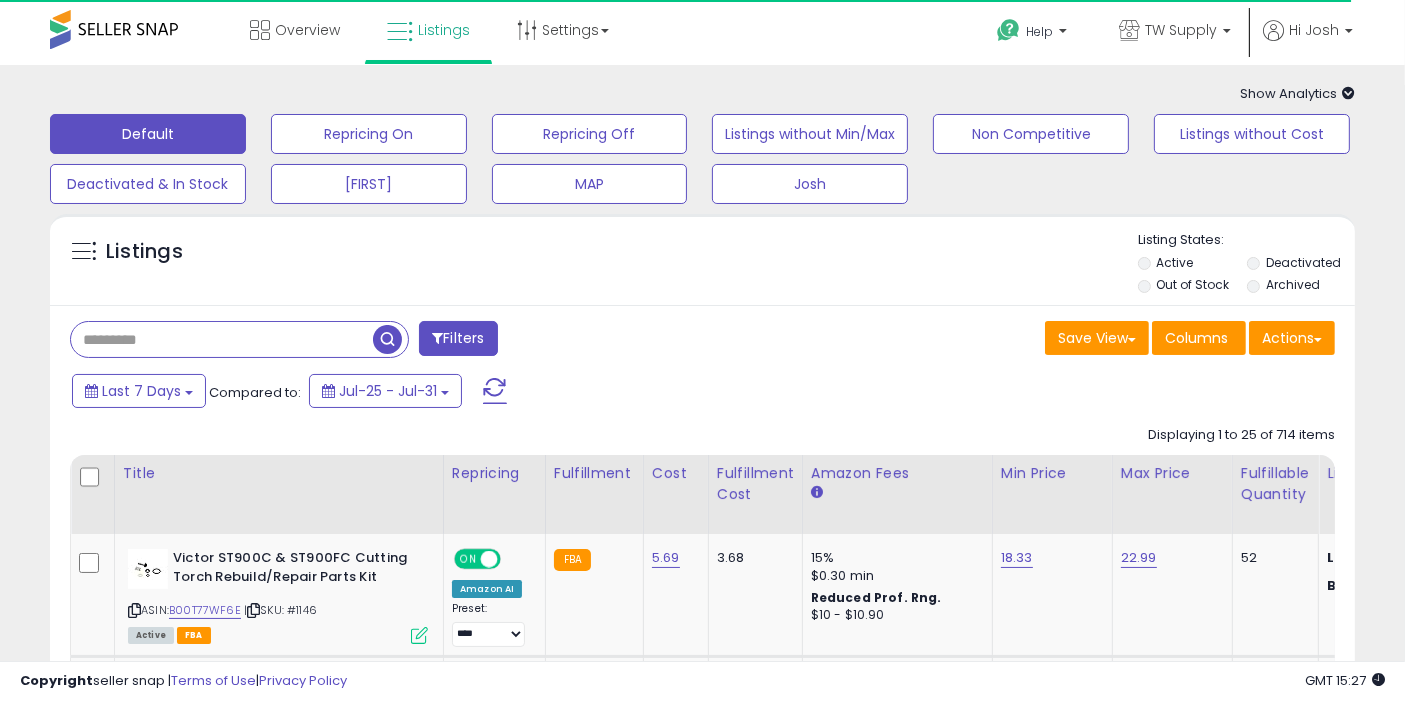 click at bounding box center [222, 339] 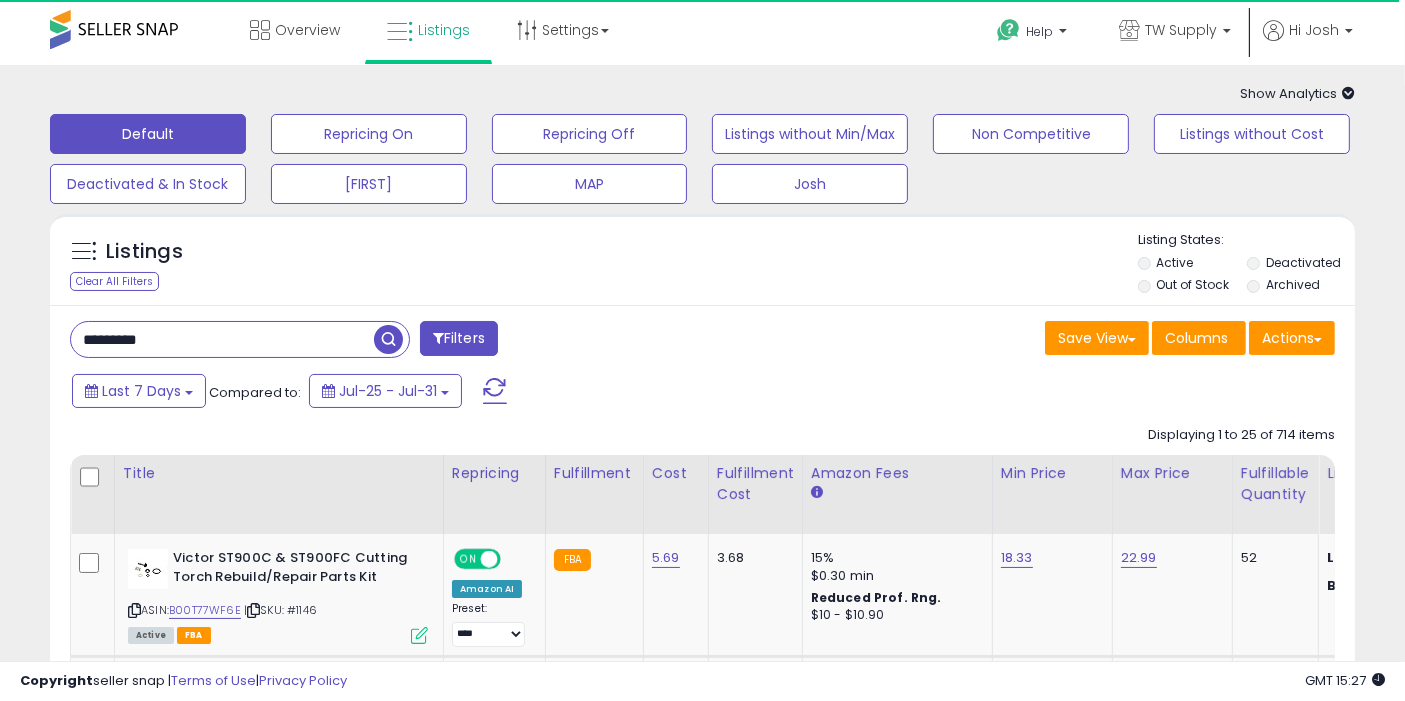 type on "*********" 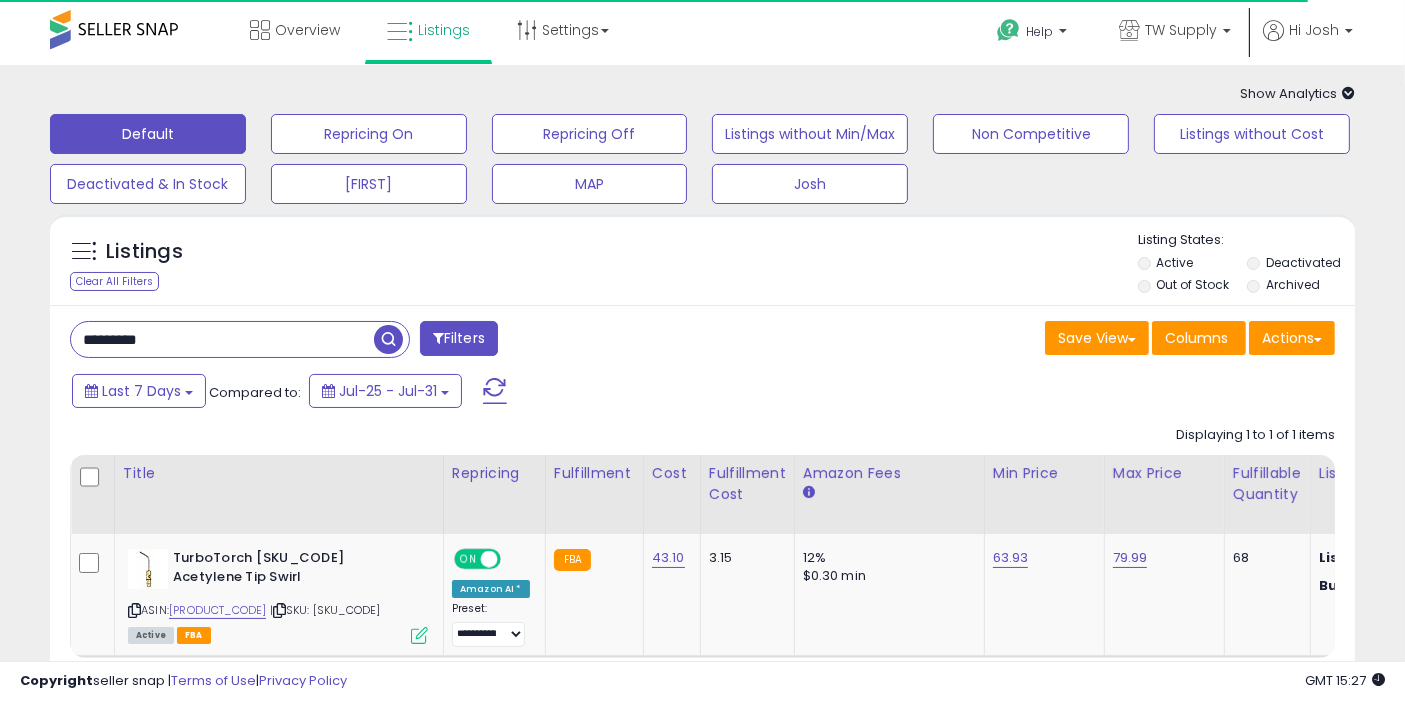 scroll, scrollTop: 193, scrollLeft: 0, axis: vertical 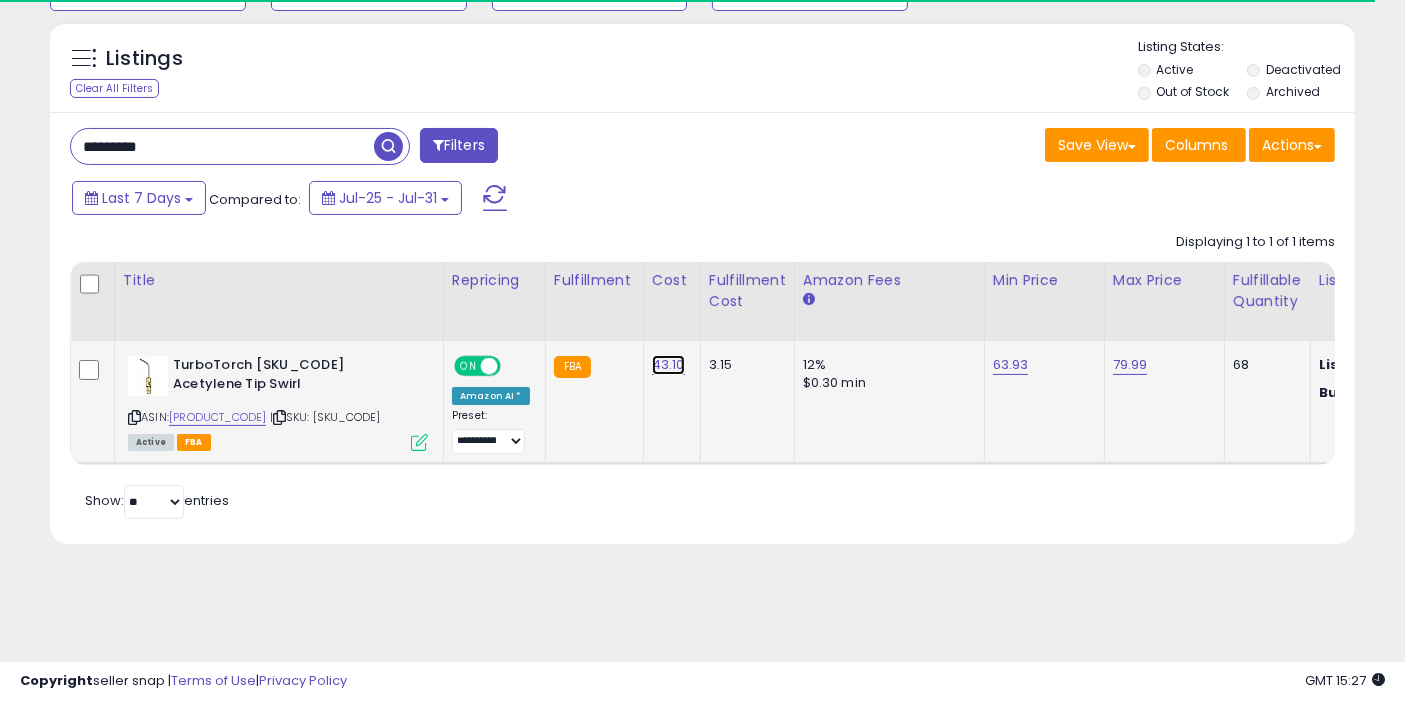 click on "43.10" at bounding box center [668, 365] 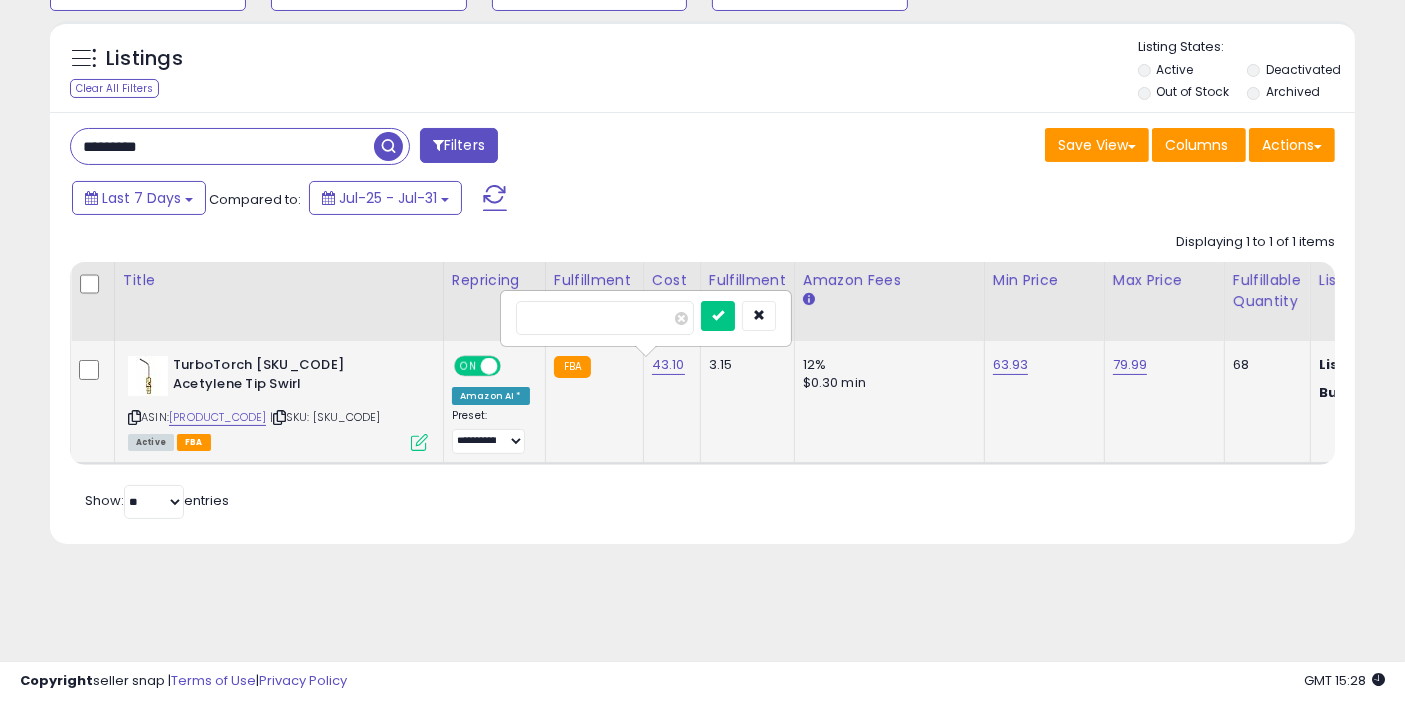 type on "*****" 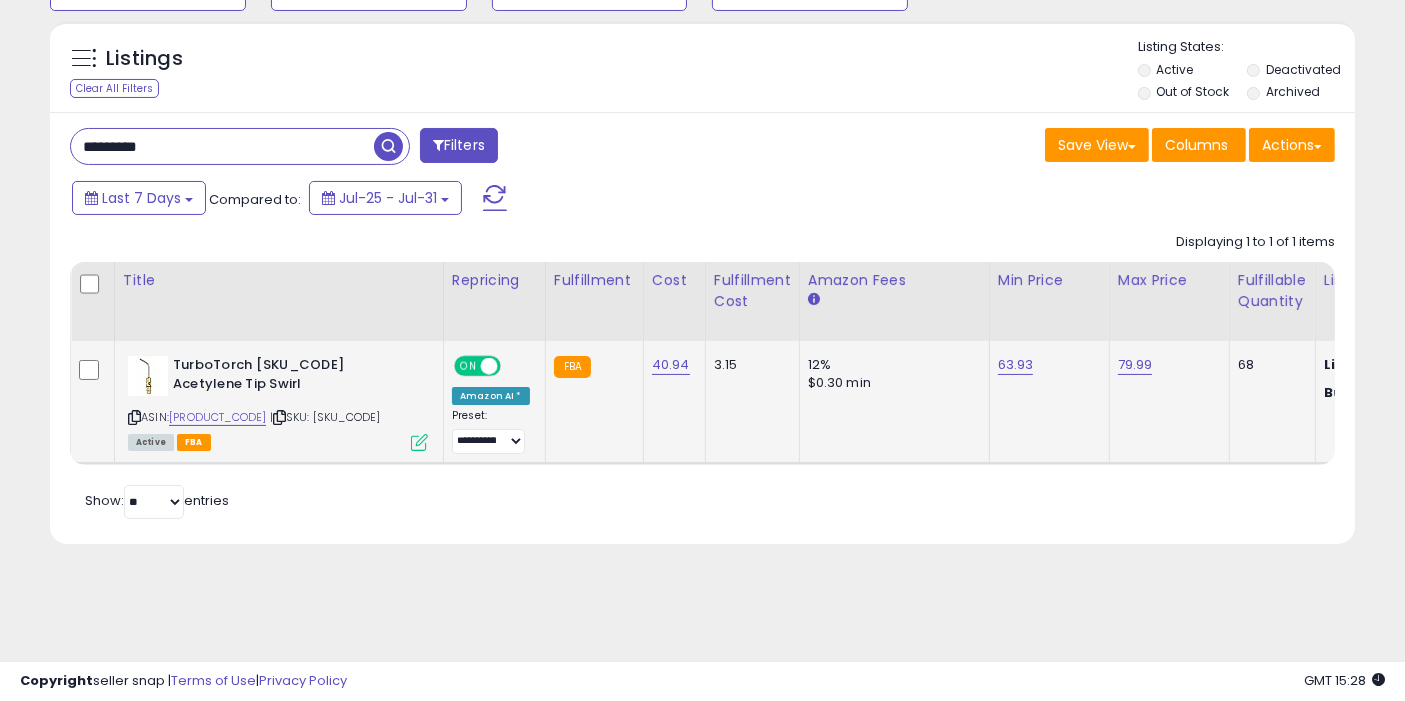 scroll, scrollTop: 41, scrollLeft: 0, axis: vertical 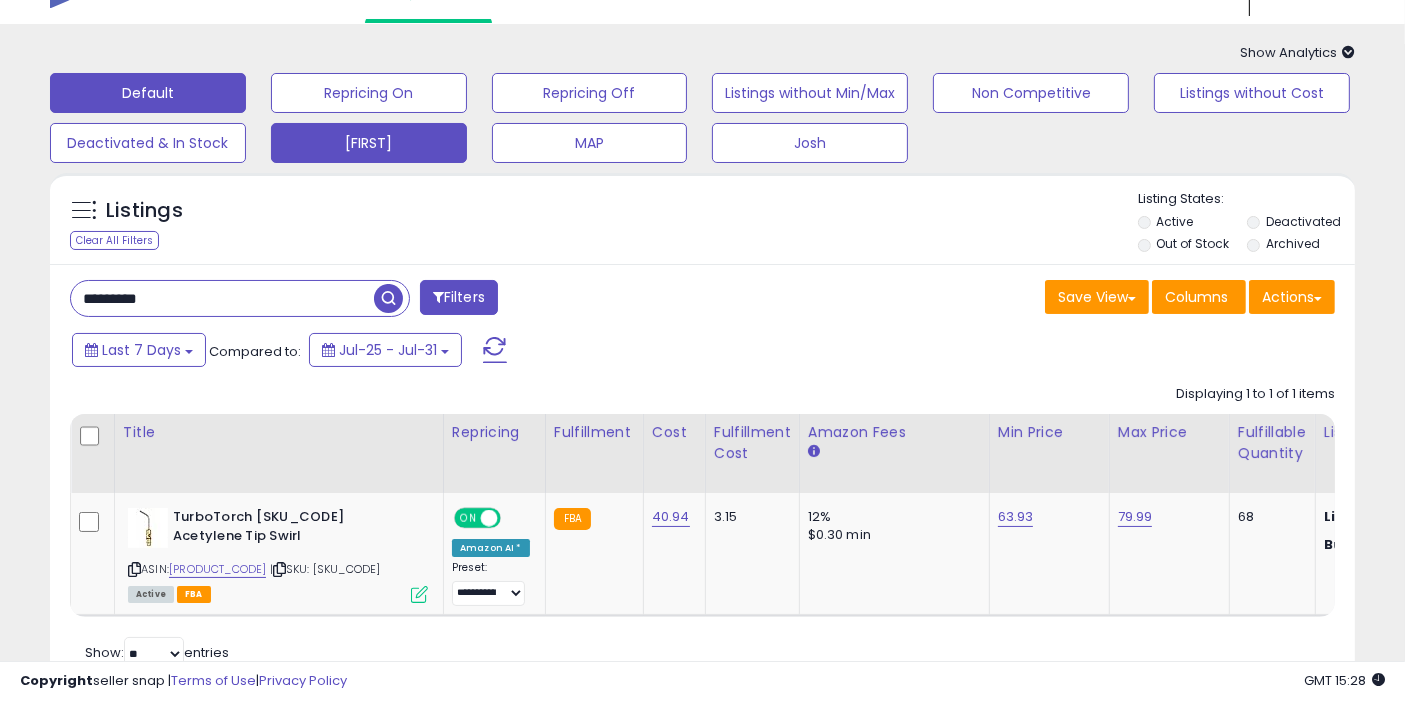 click on "[FIRST]" at bounding box center (369, 93) 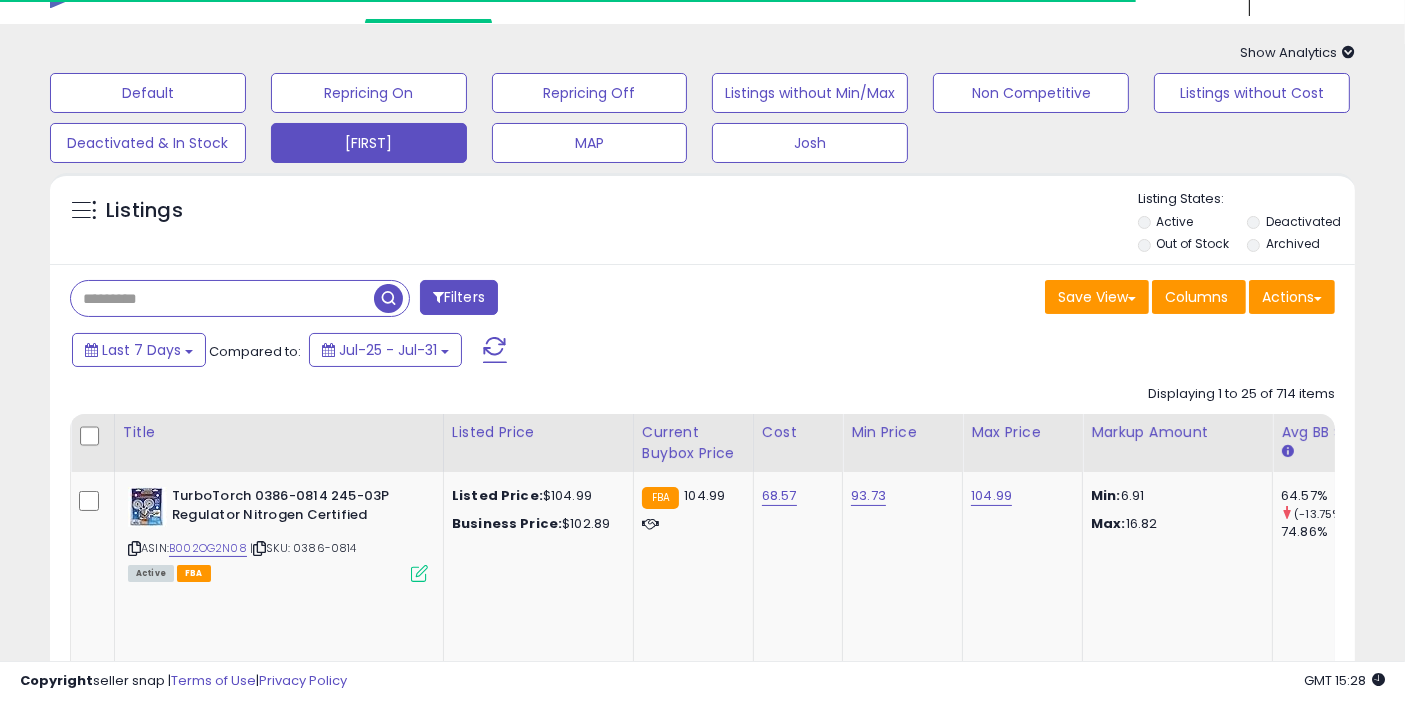 click at bounding box center [222, 298] 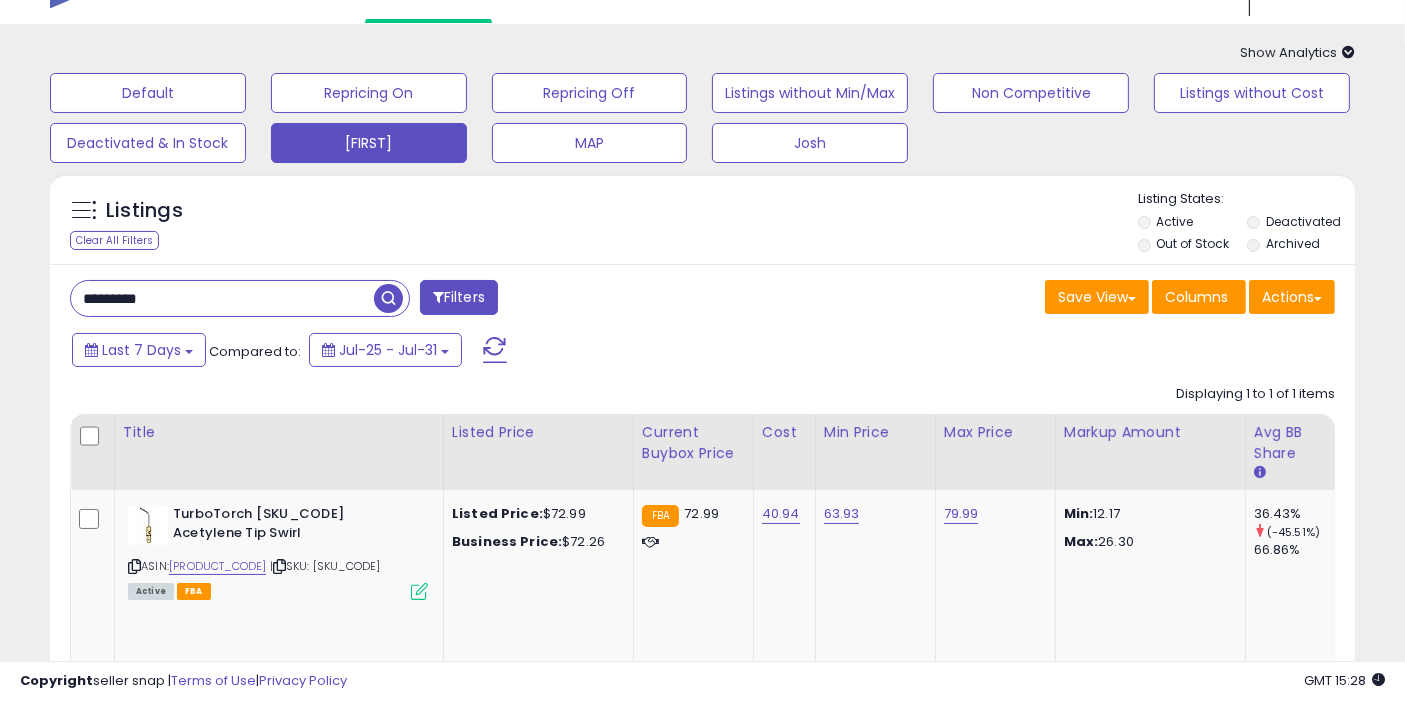 click on "*********" at bounding box center [222, 298] 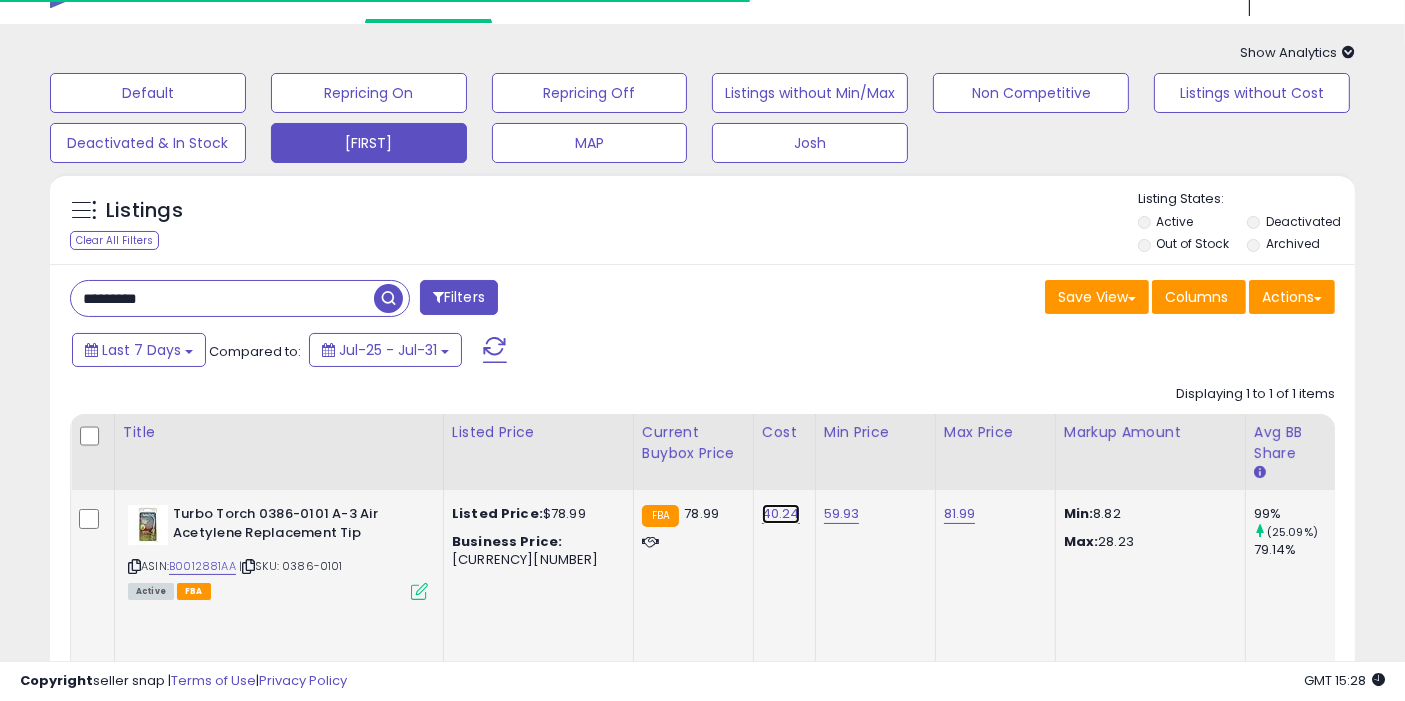 click on "40.24" at bounding box center (781, 514) 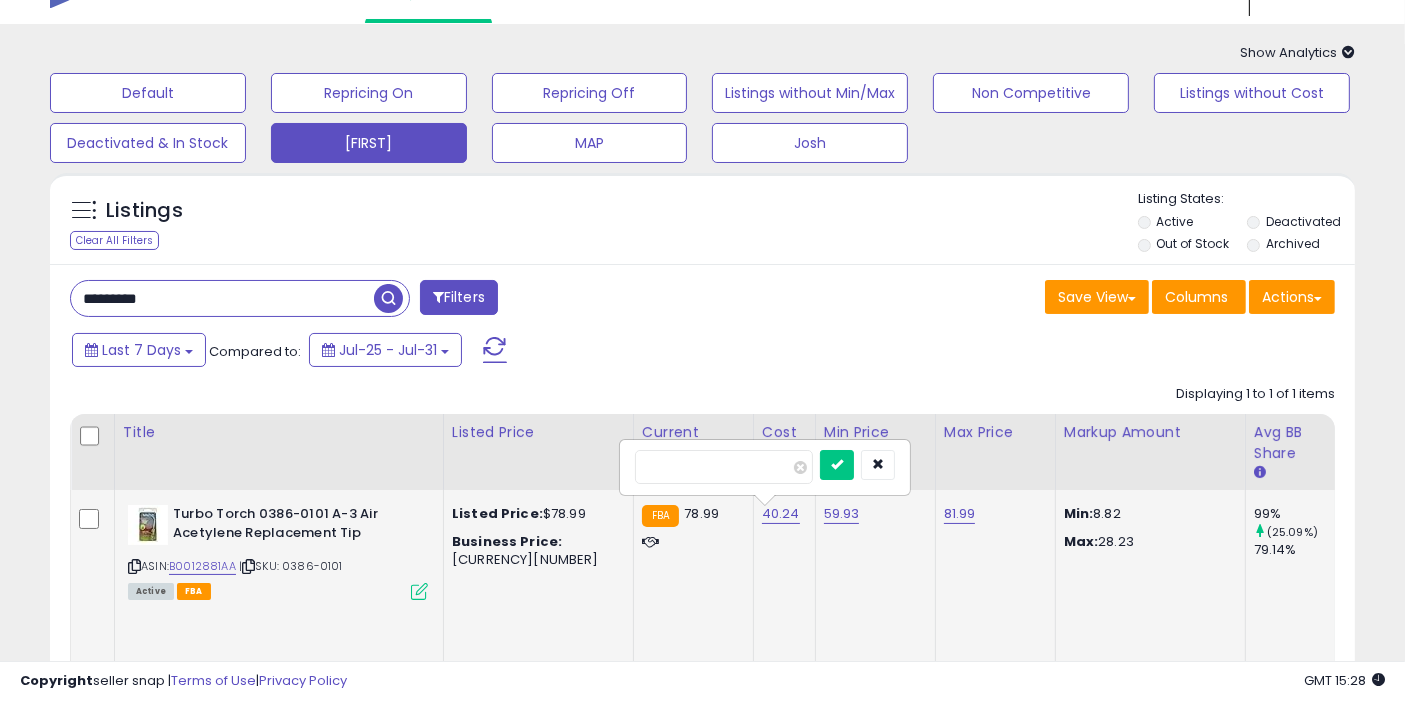 type on "*****" 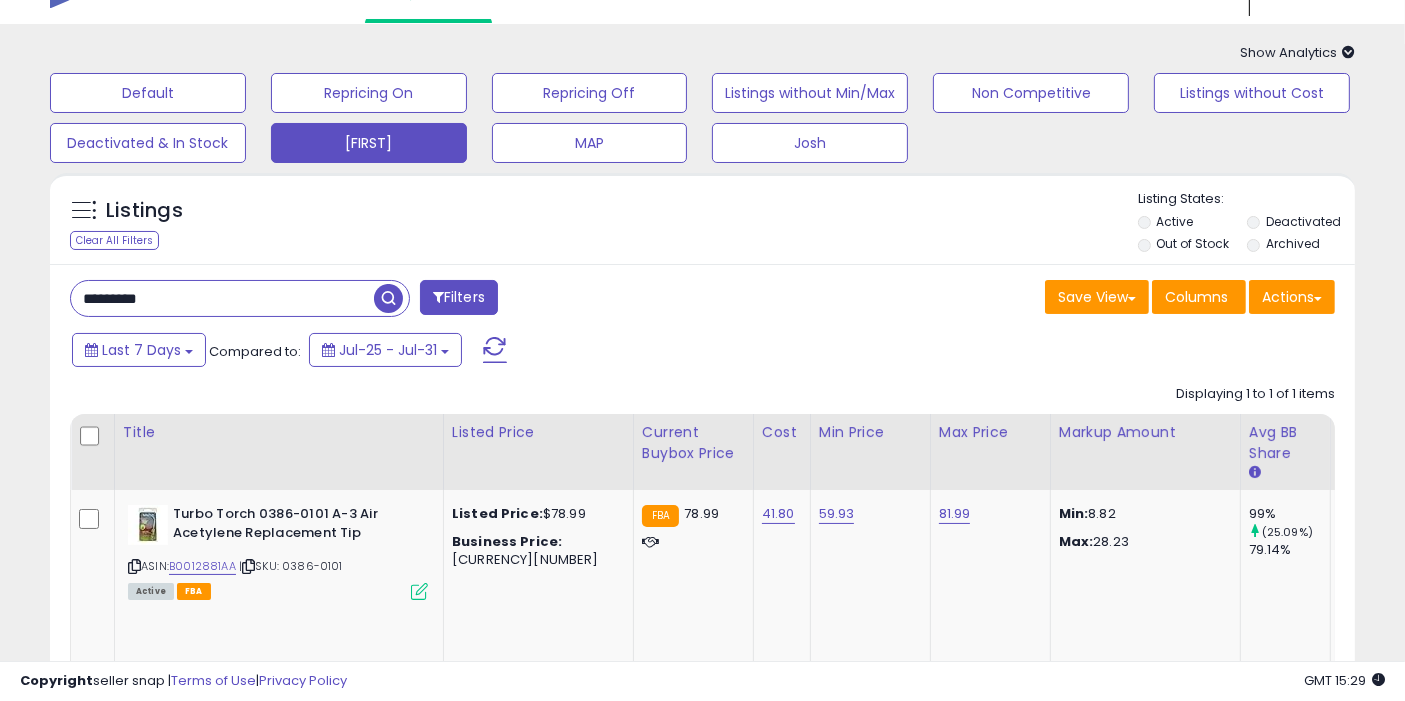 click on "*********" at bounding box center (222, 298) 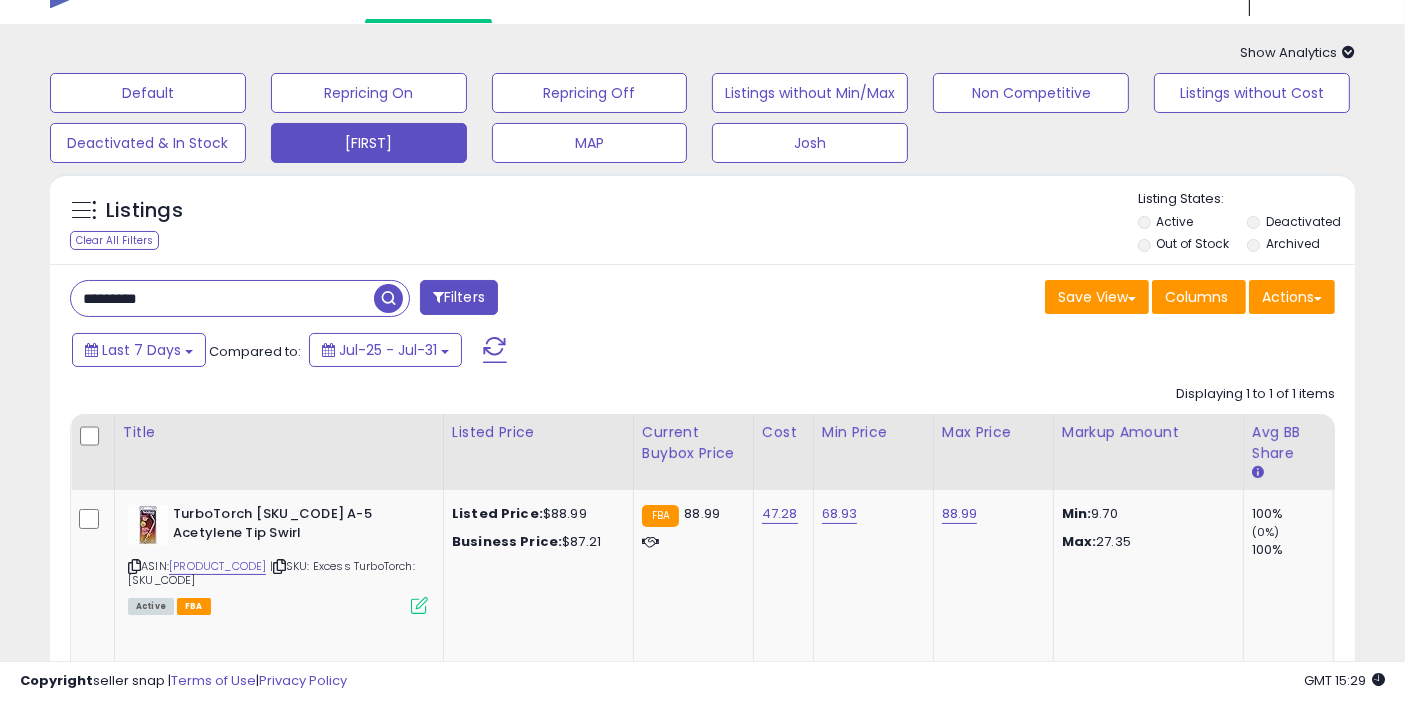 scroll, scrollTop: 57, scrollLeft: 0, axis: vertical 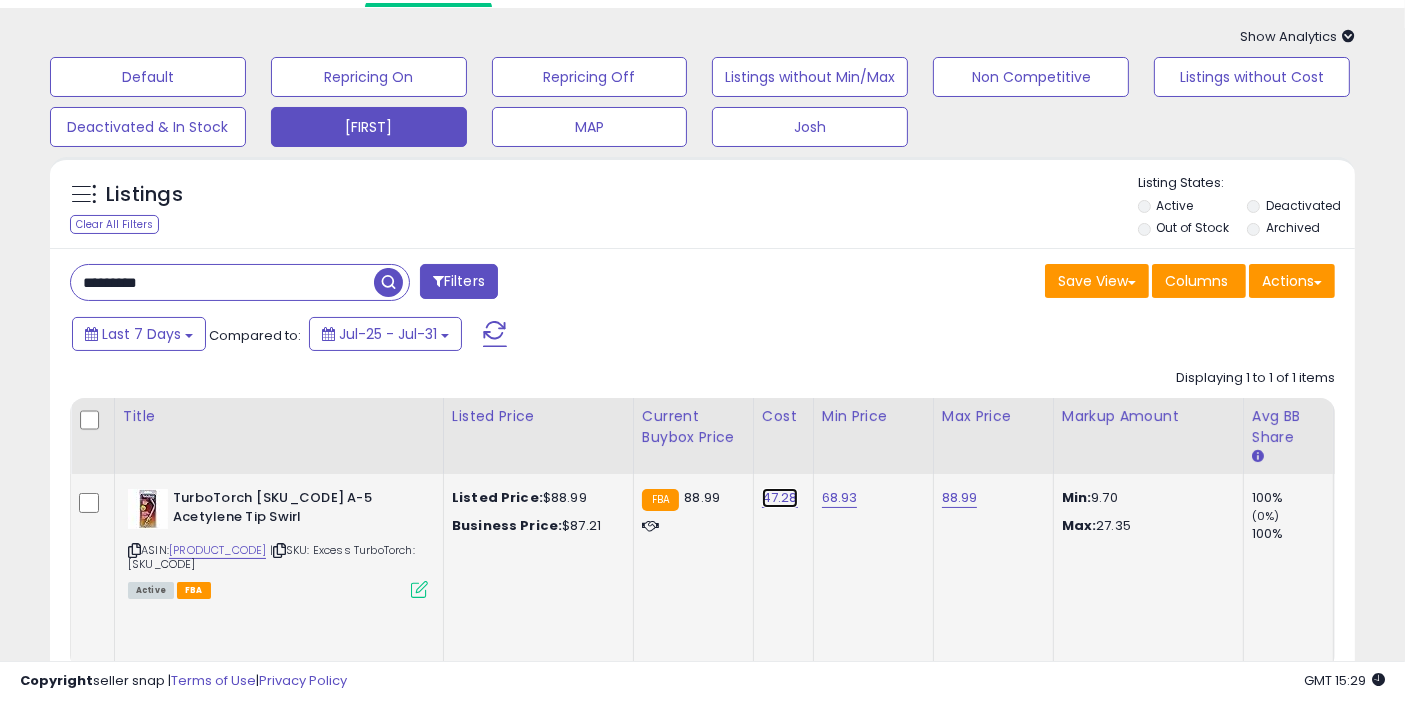 click on "47.28" at bounding box center [780, 498] 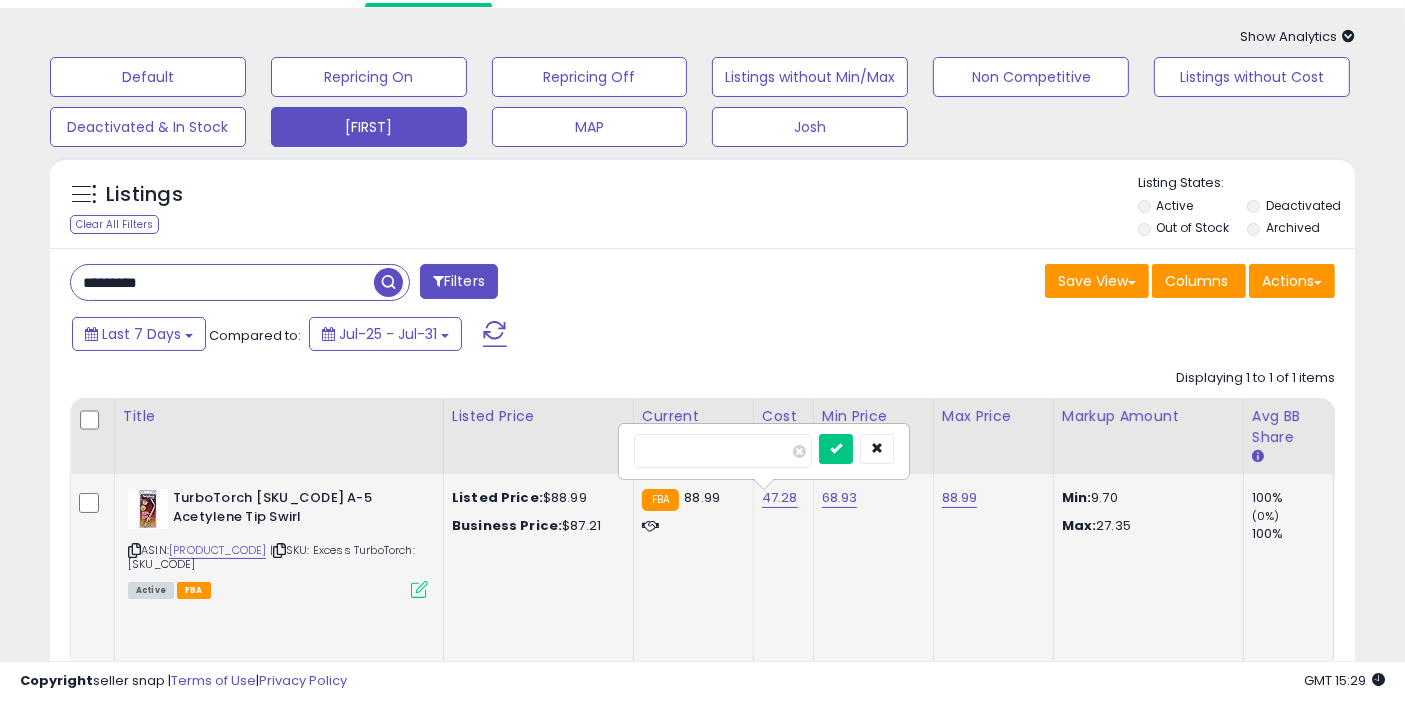 type on "*" 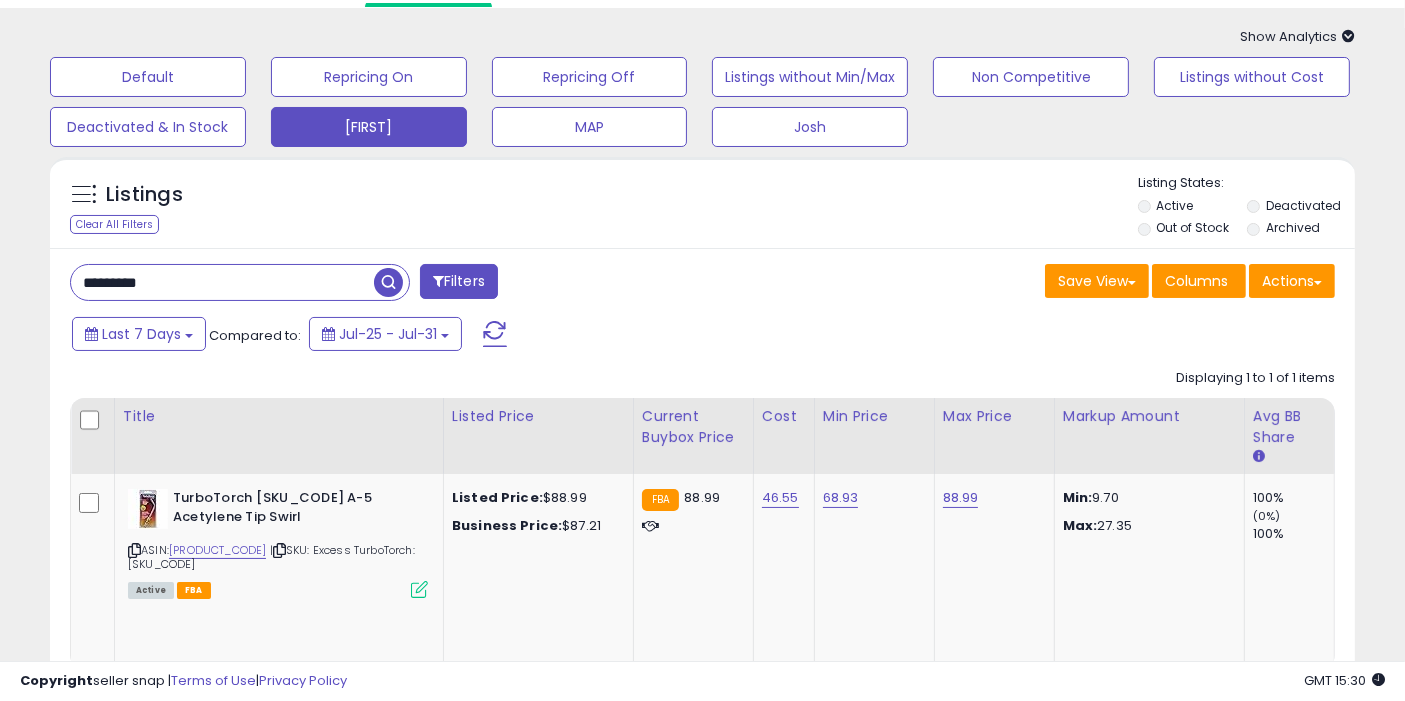 click on "*********" at bounding box center [222, 282] 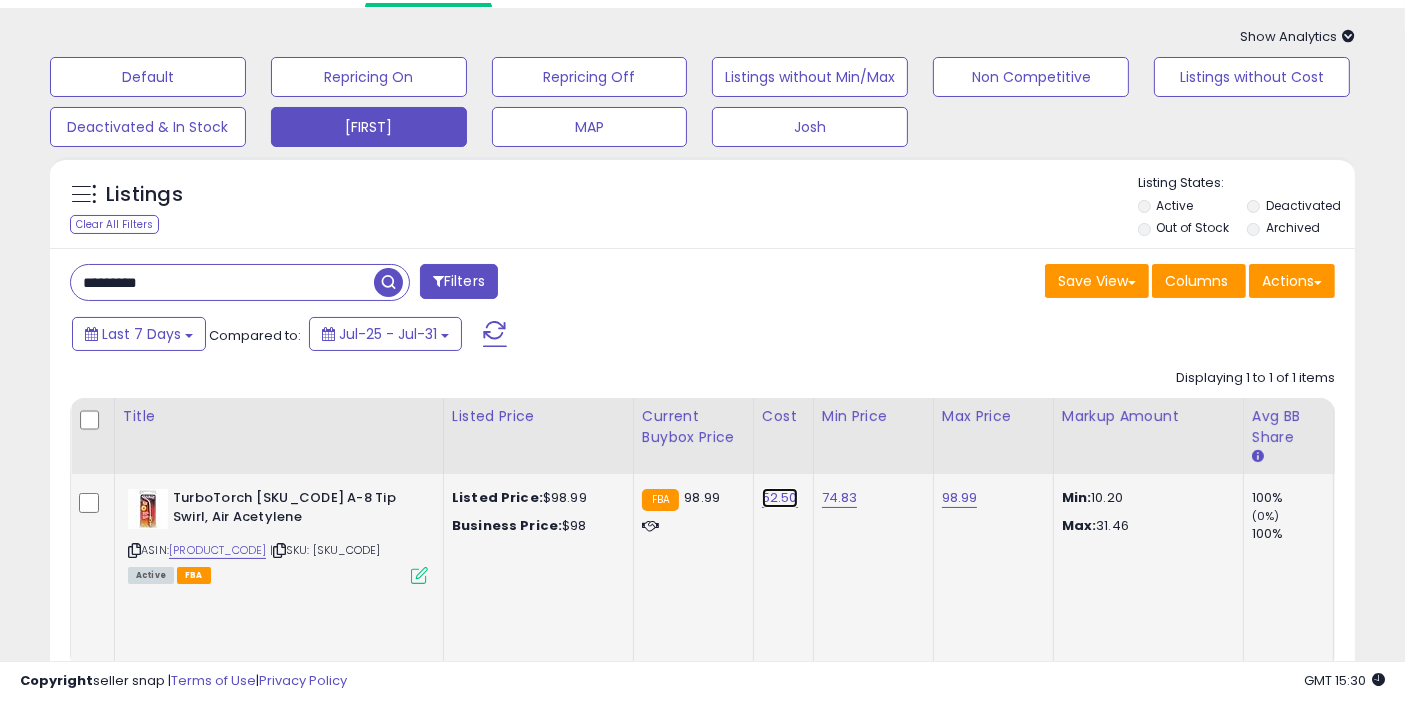 click on "52.50" at bounding box center [780, 498] 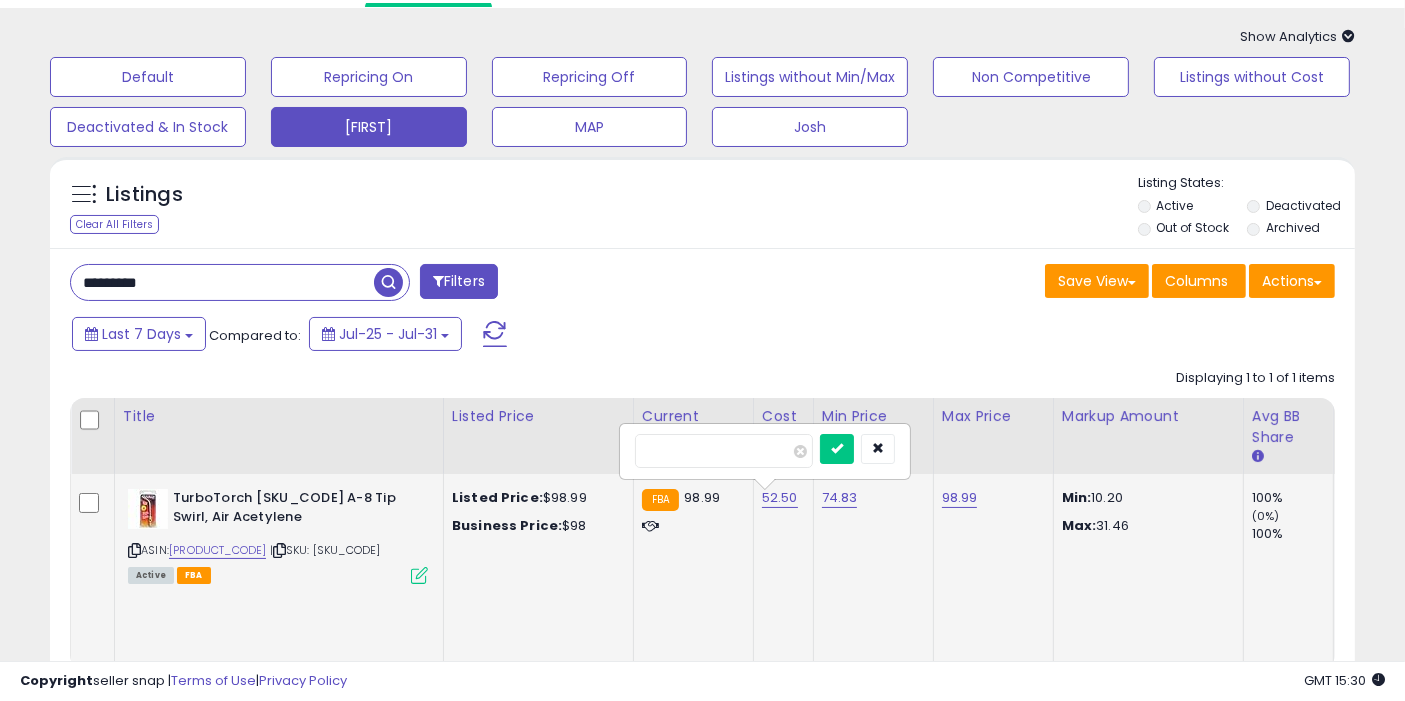 type on "*****" 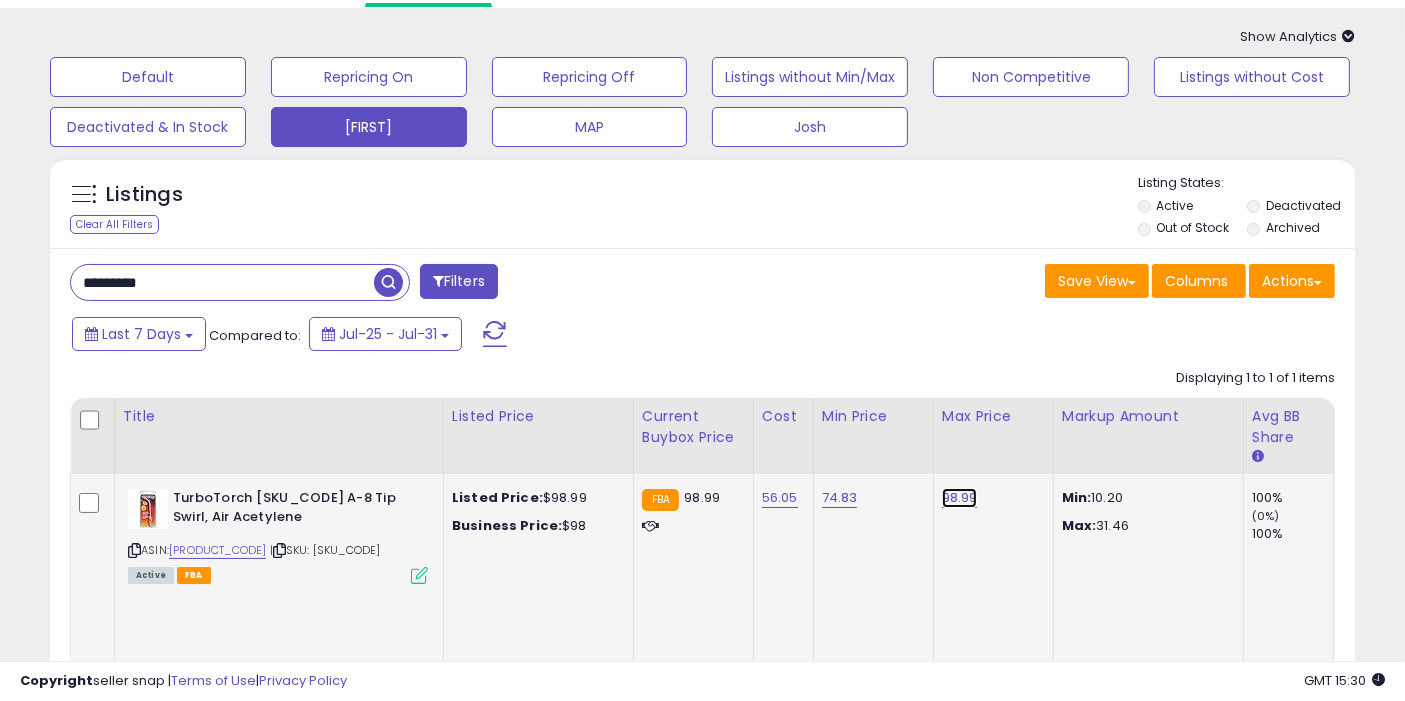 click on "98.99" at bounding box center (960, 498) 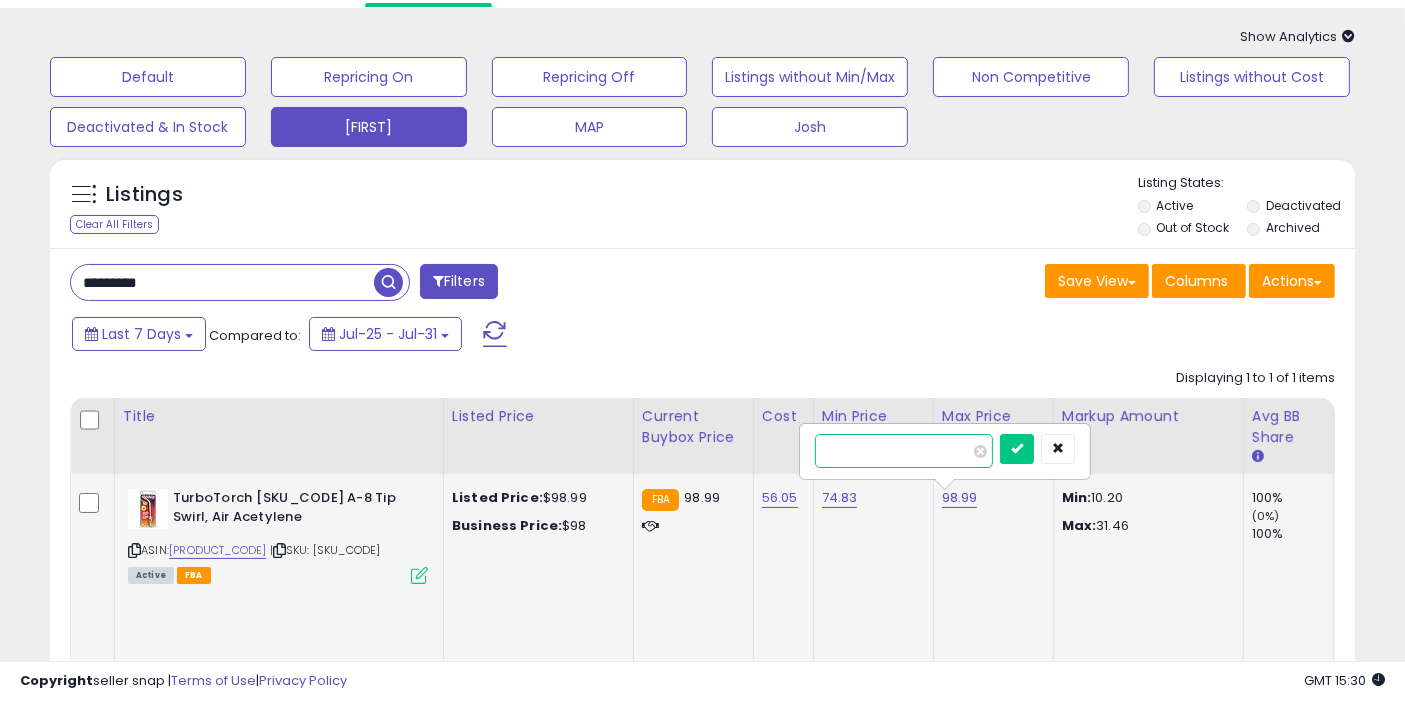 type on "*****" 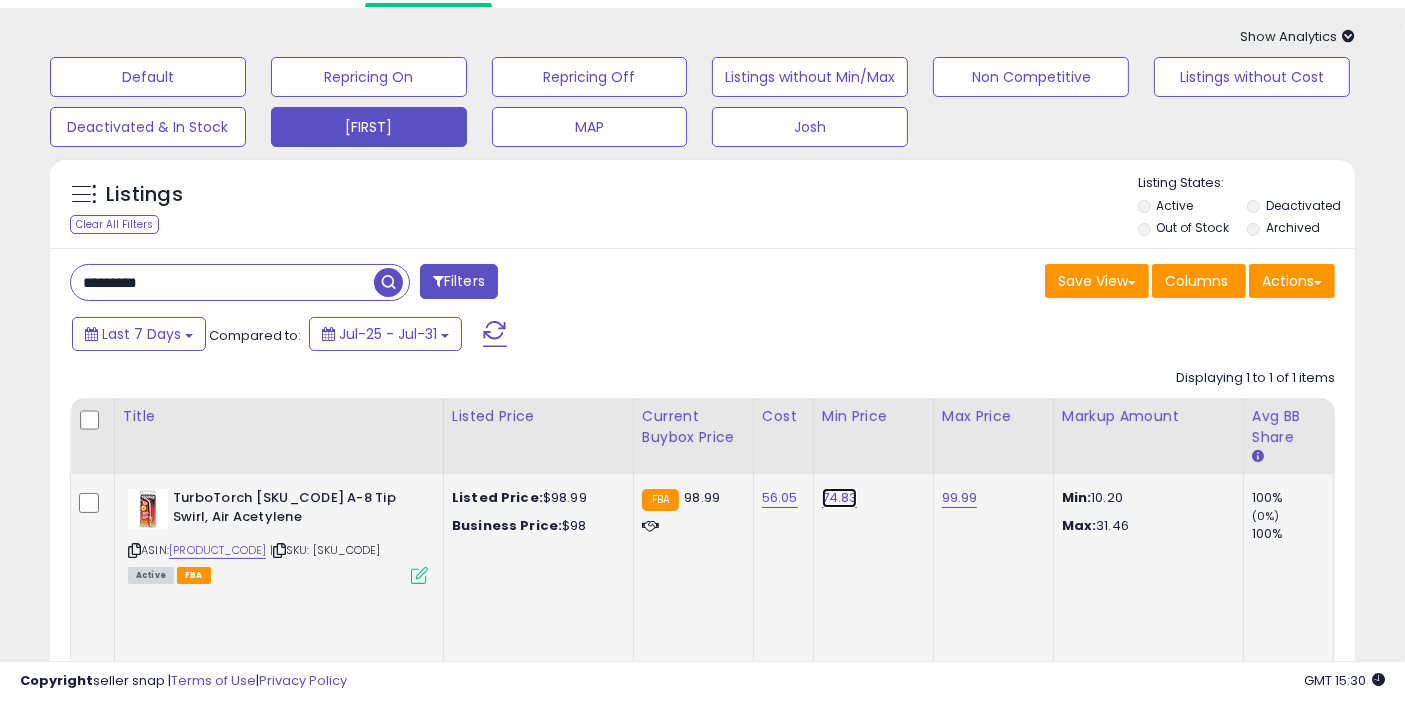 click on "74.83" at bounding box center [840, 498] 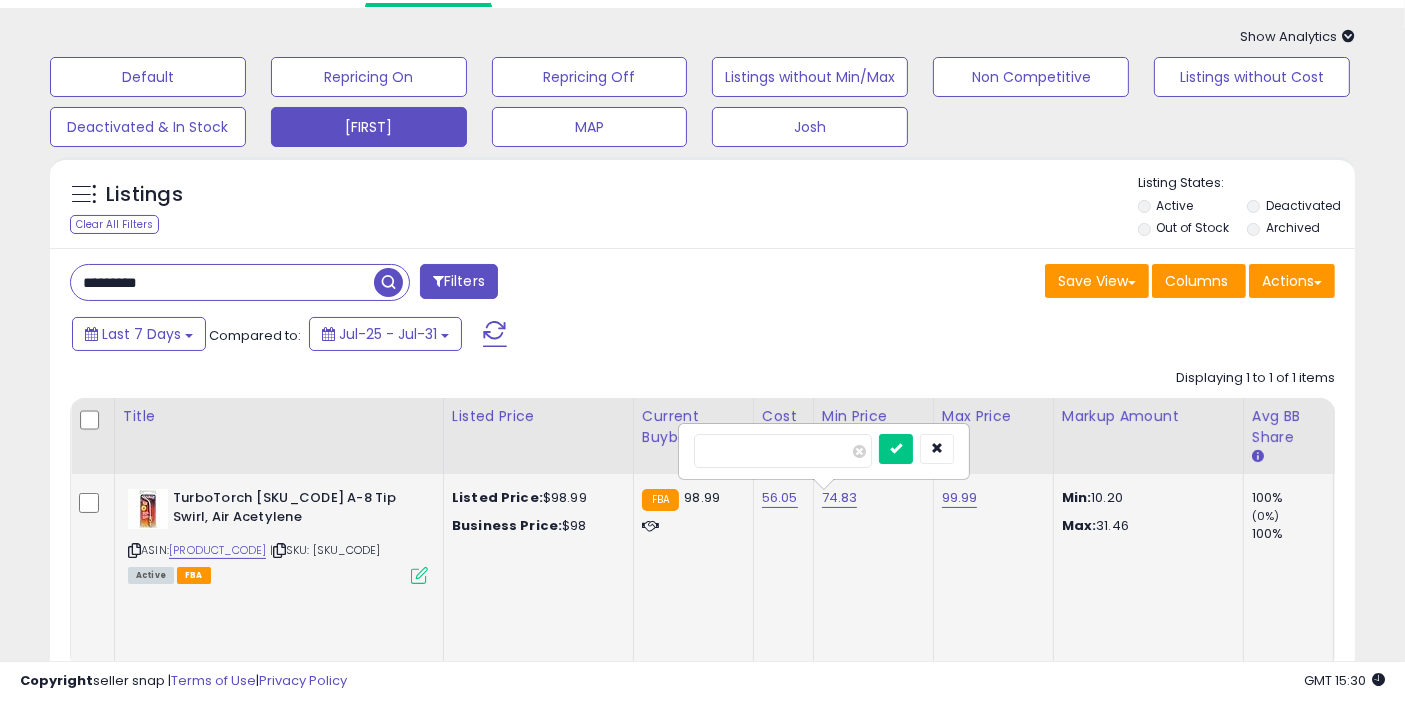 type on "*****" 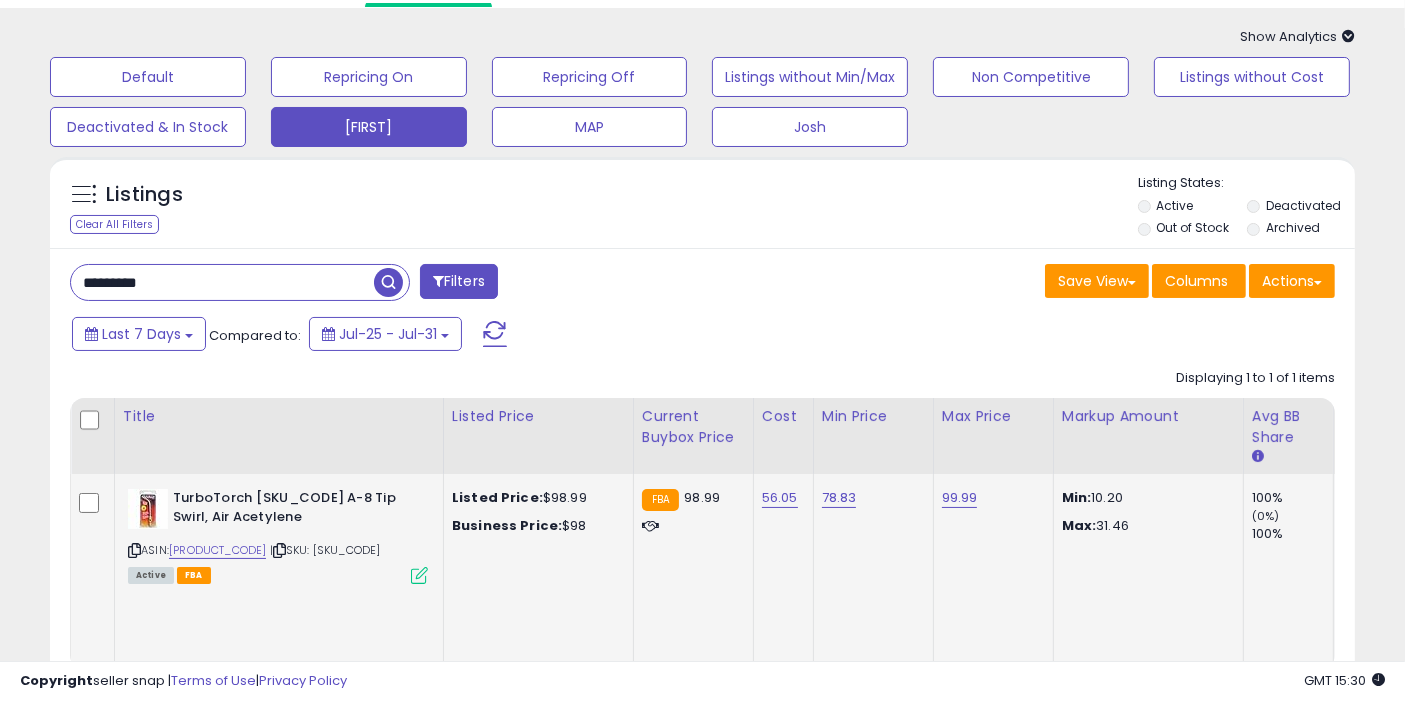 click at bounding box center [388, 282] 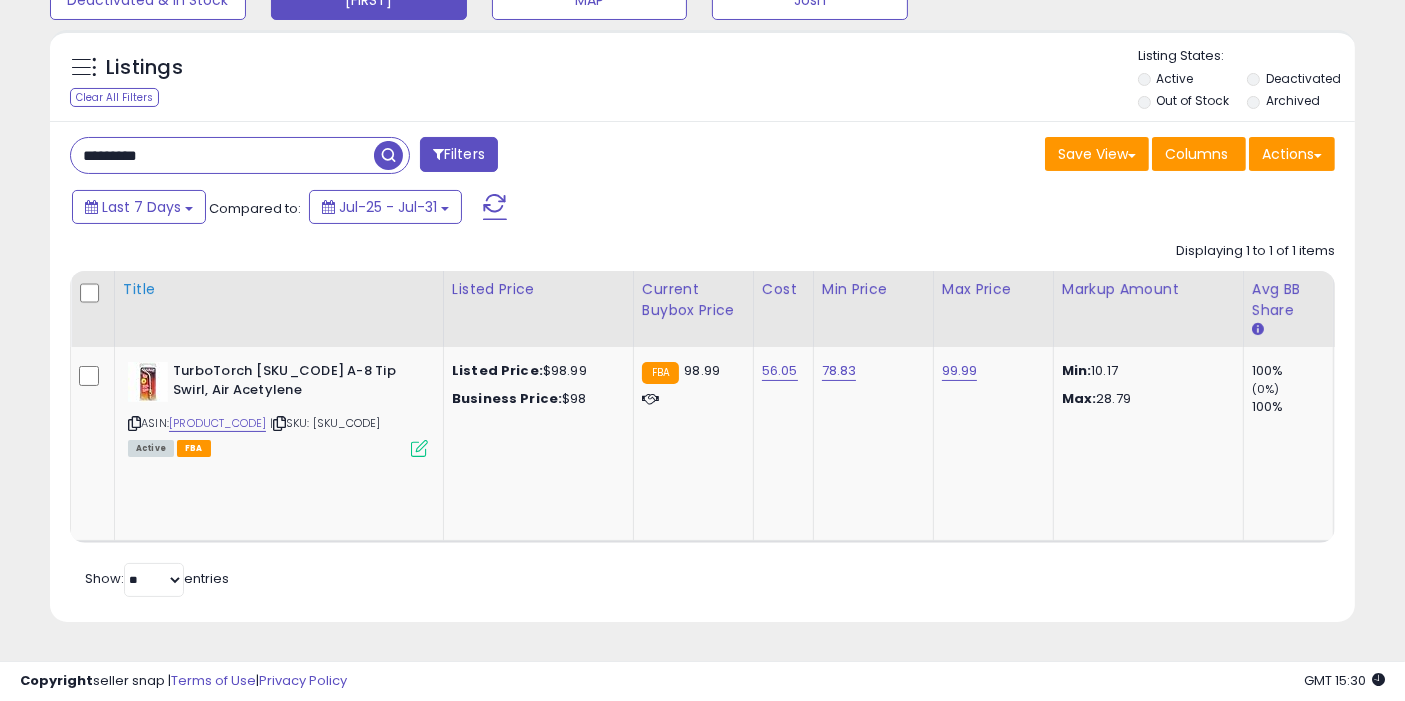 scroll, scrollTop: 0, scrollLeft: 0, axis: both 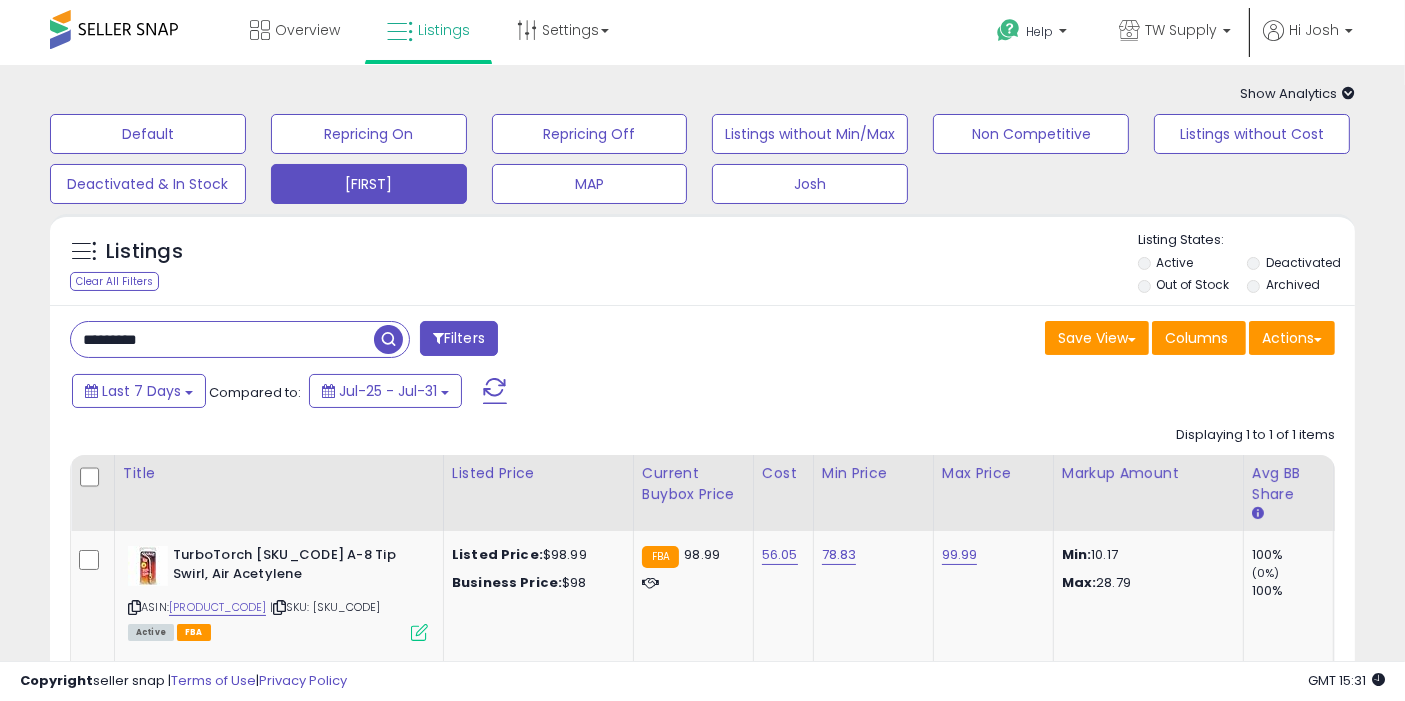click on "*********" at bounding box center (222, 339) 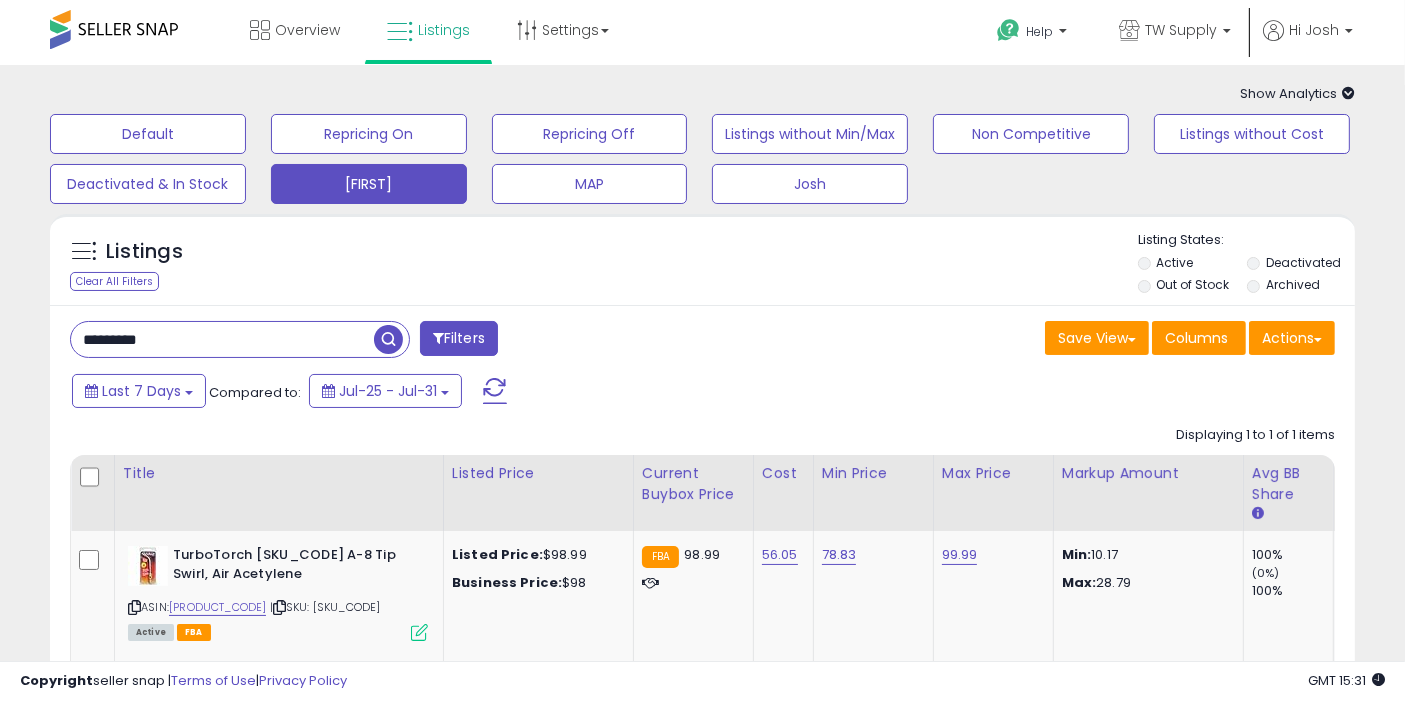type on "*********" 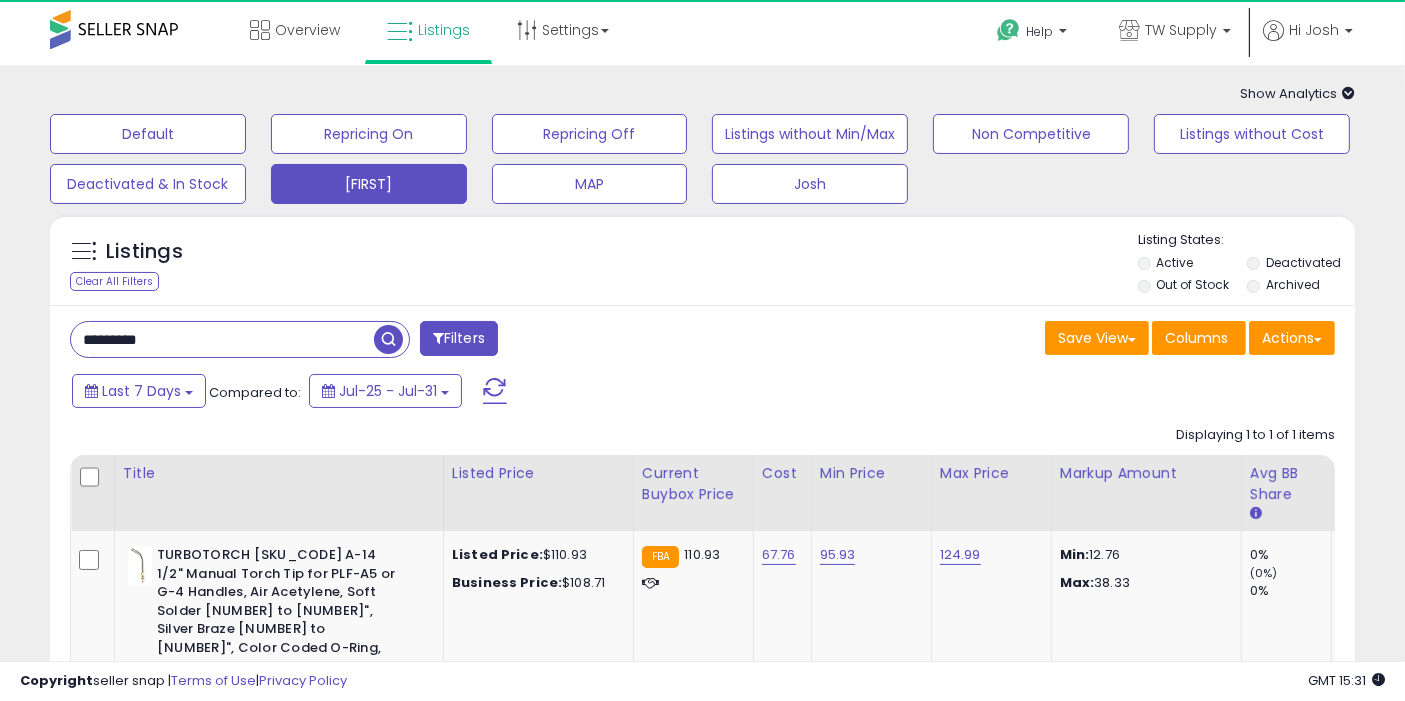 scroll, scrollTop: 197, scrollLeft: 0, axis: vertical 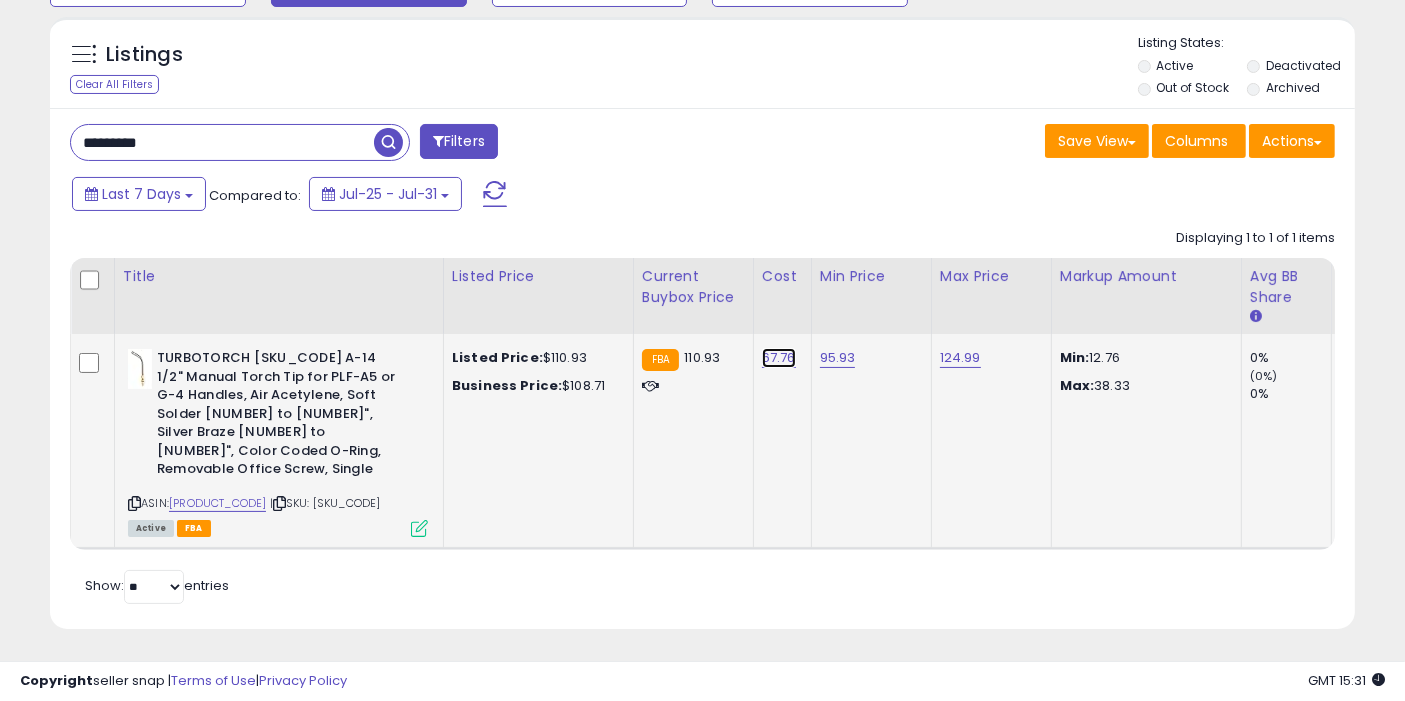 click on "67.76" at bounding box center [779, 358] 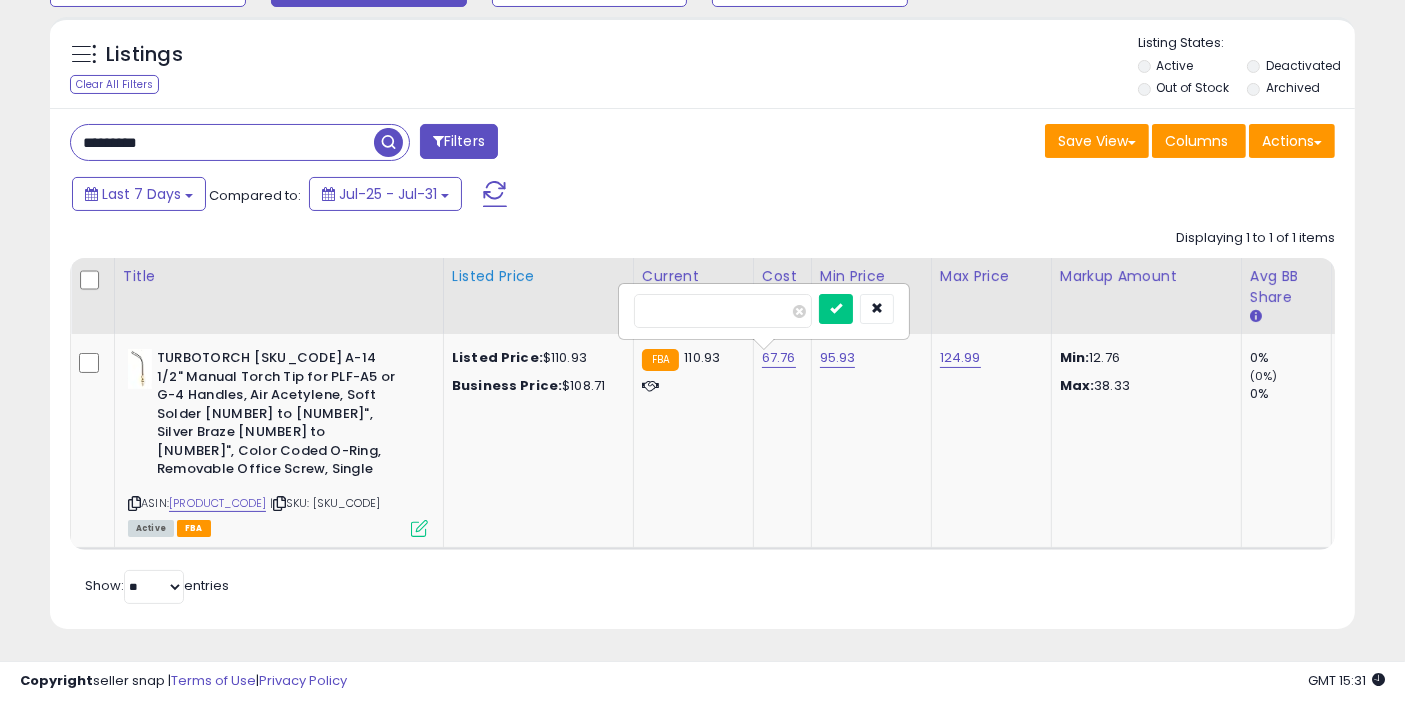 drag, startPoint x: 723, startPoint y: 323, endPoint x: 468, endPoint y: 321, distance: 255.00784 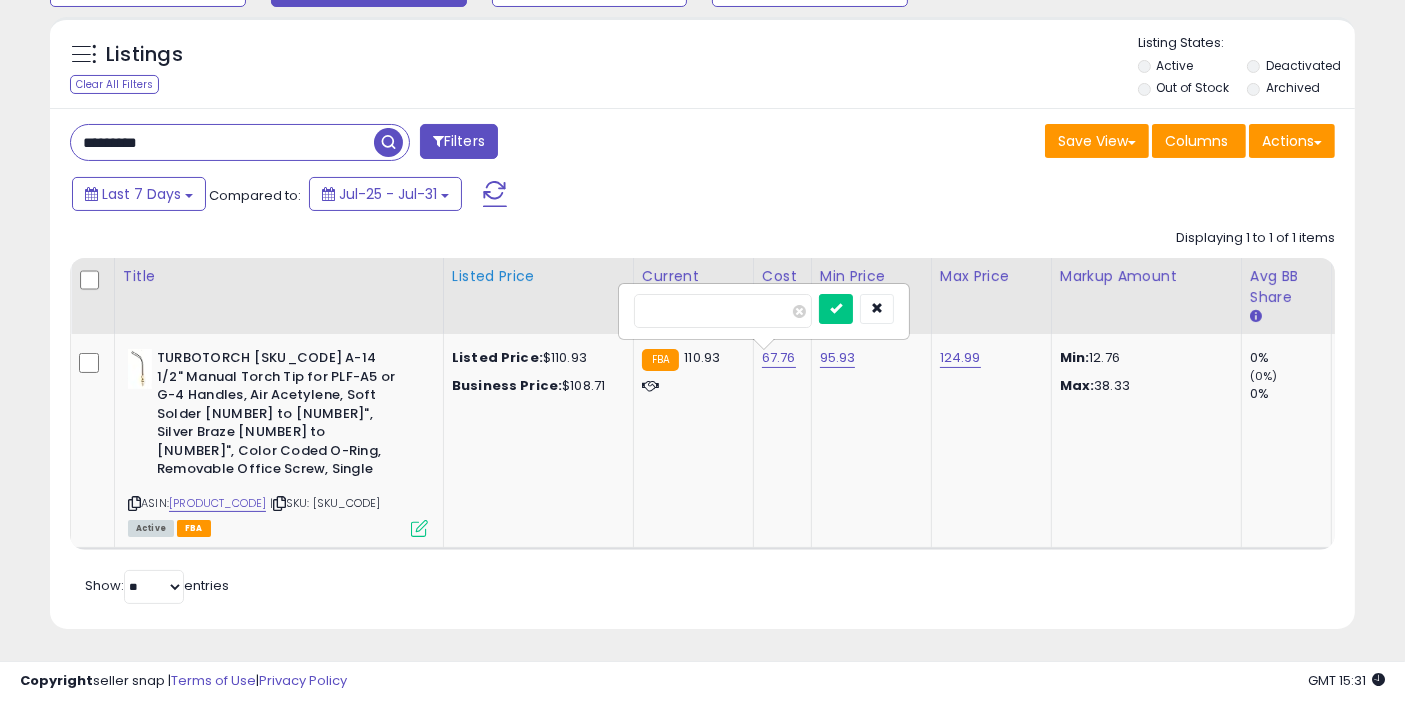 type on "*****" 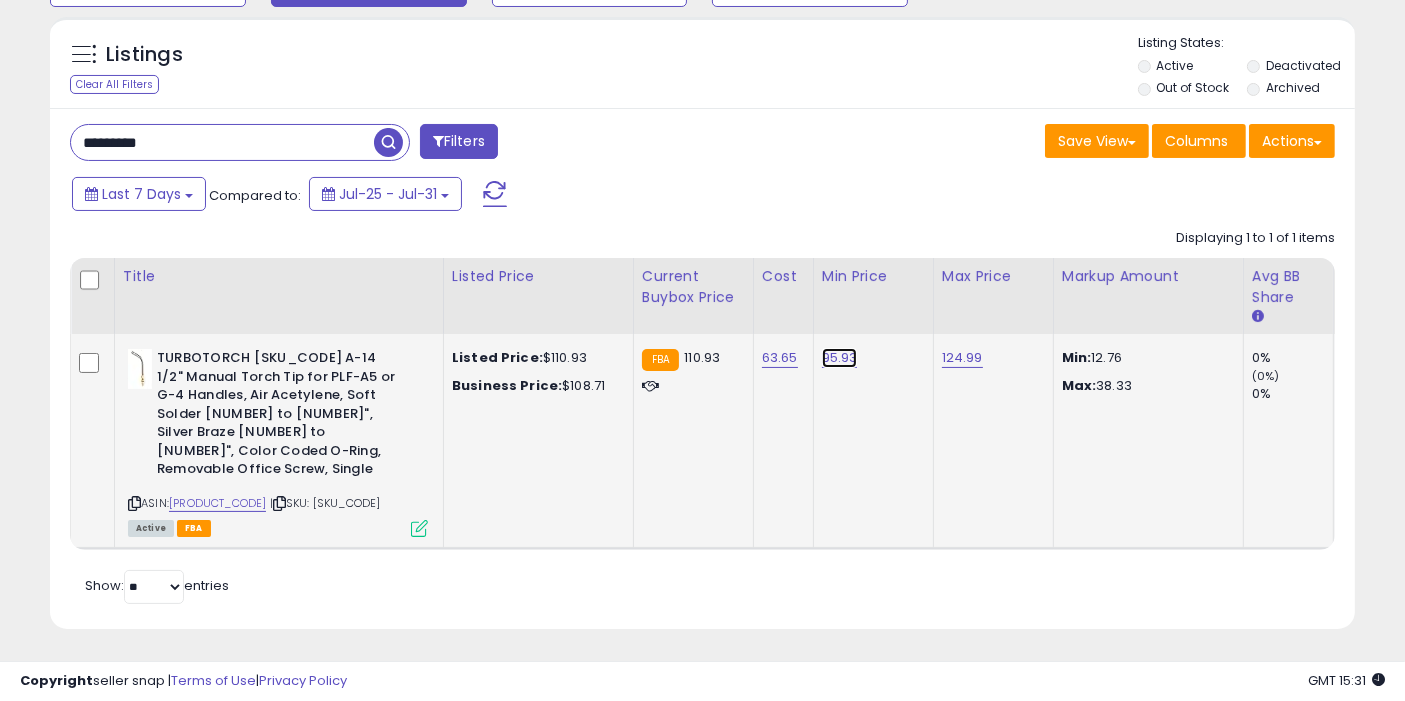 click on "95.93" at bounding box center [840, 358] 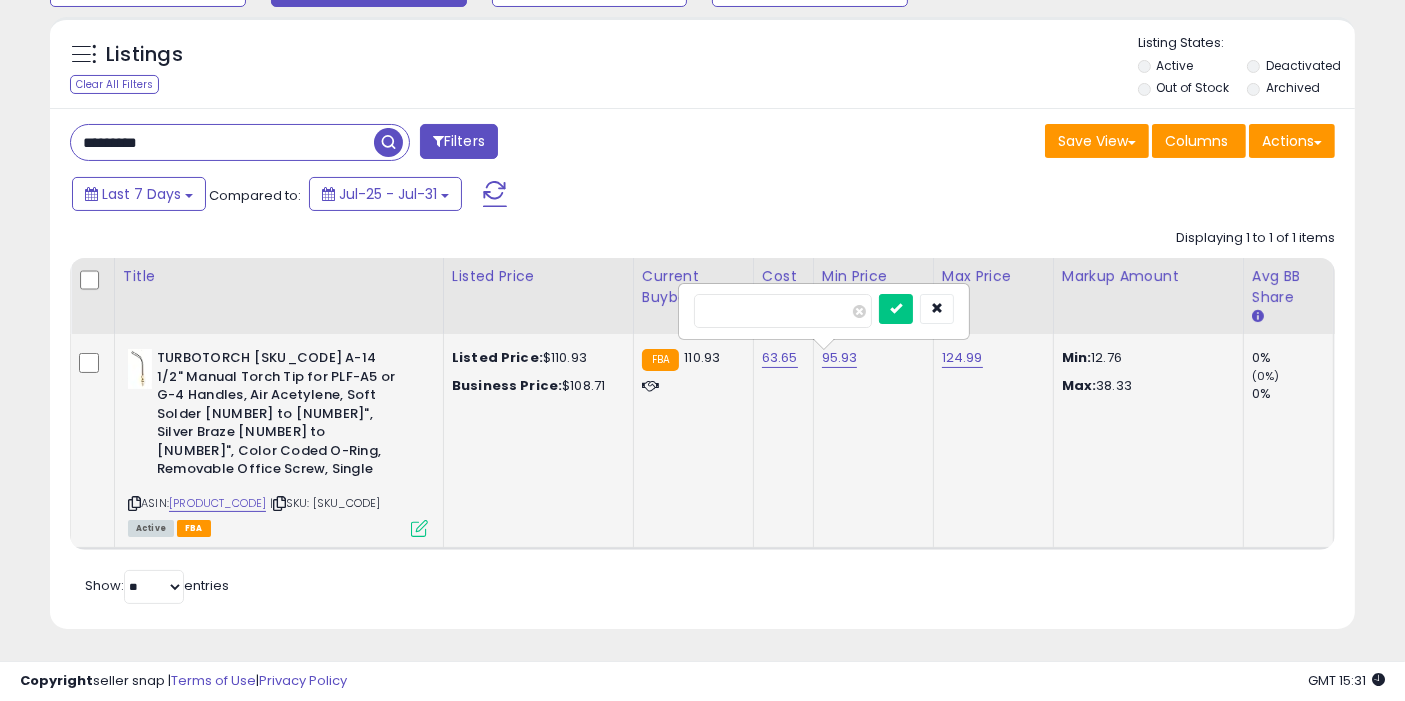 type on "*****" 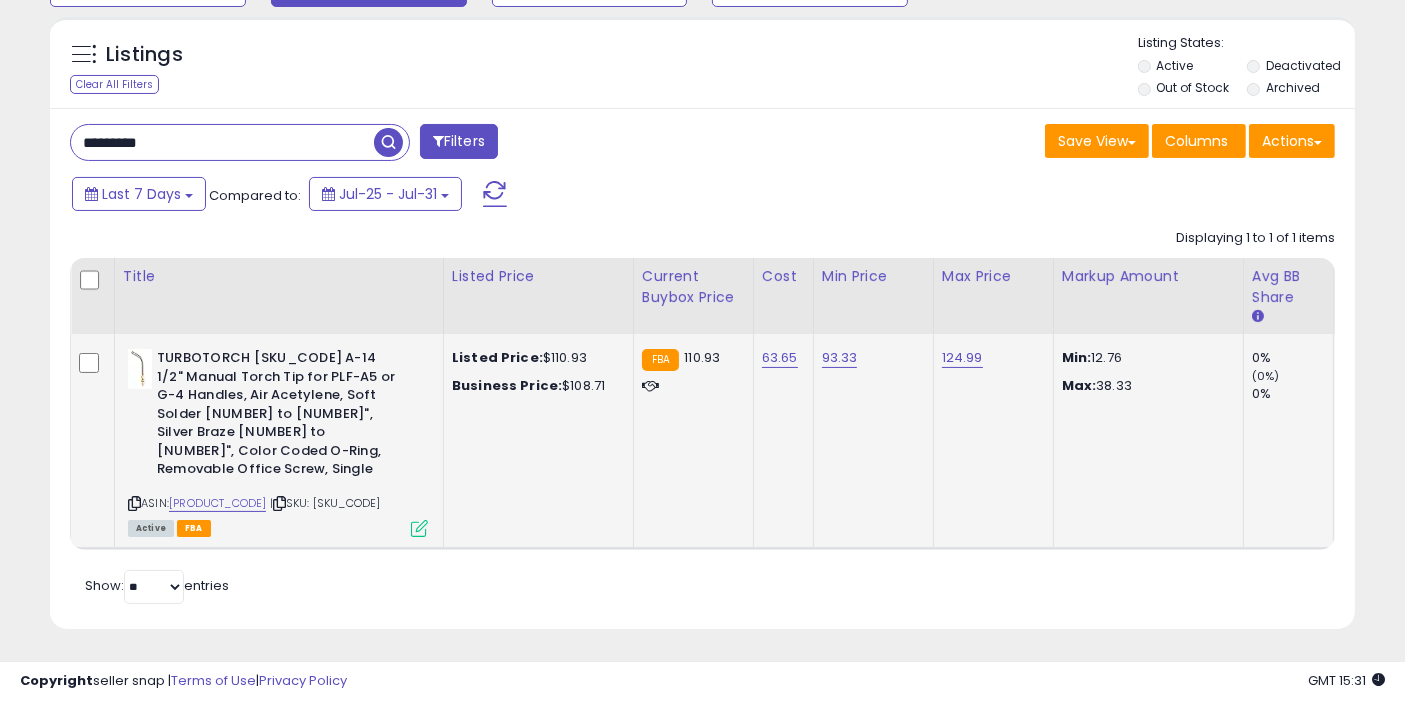 click at bounding box center (388, 142) 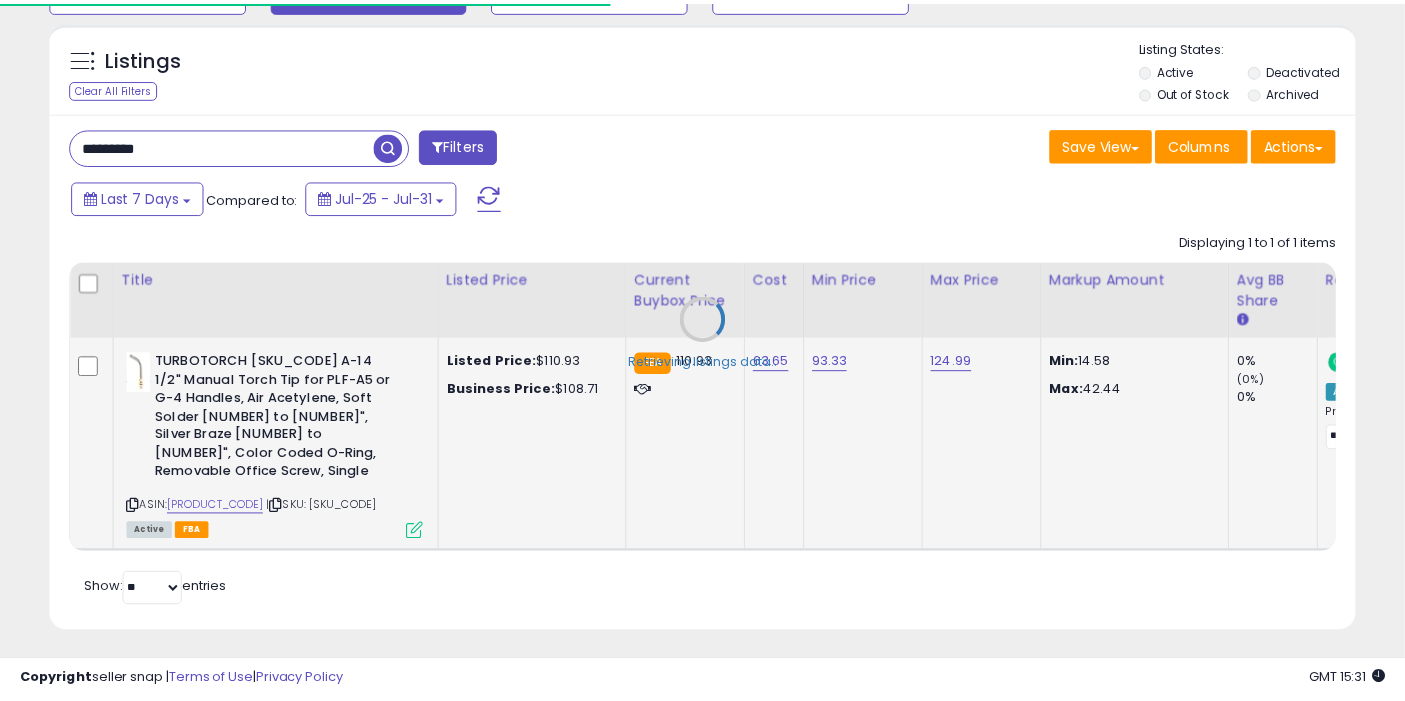 scroll, scrollTop: 197, scrollLeft: 0, axis: vertical 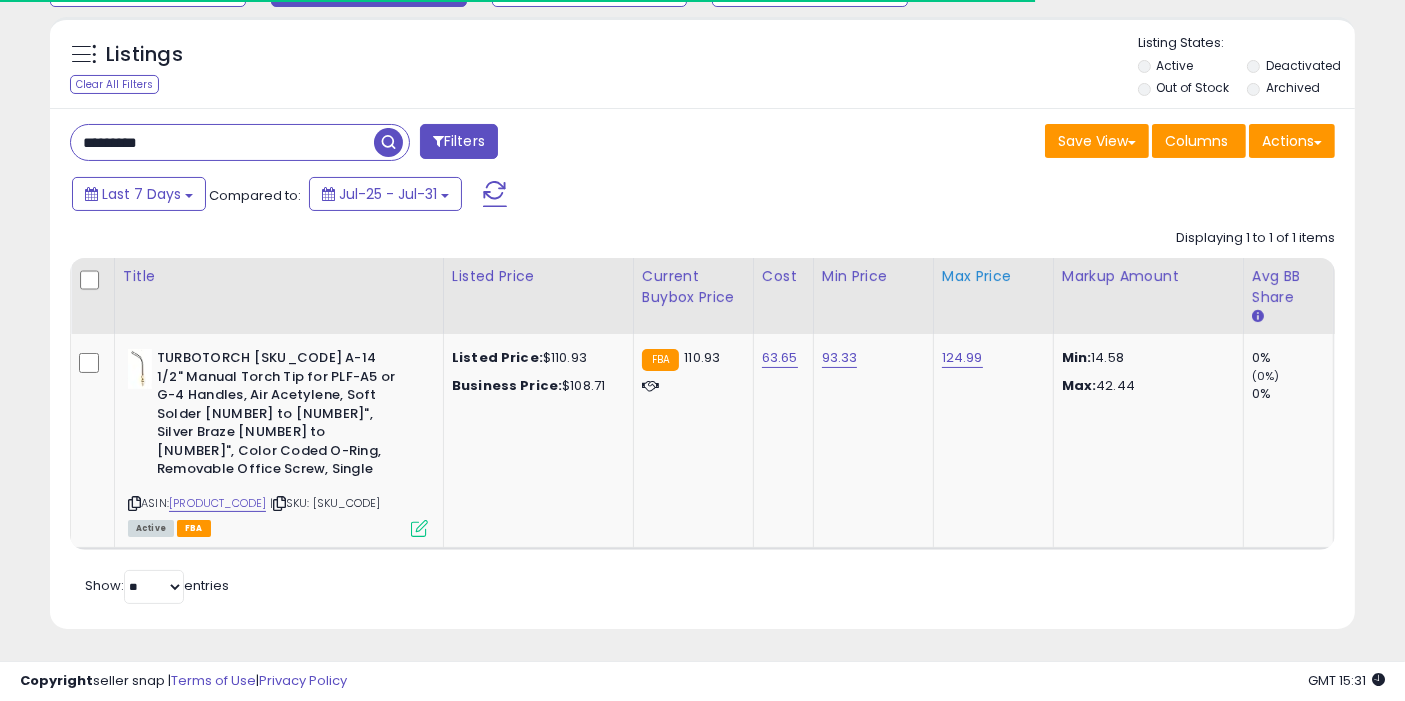 click on "Max Price" 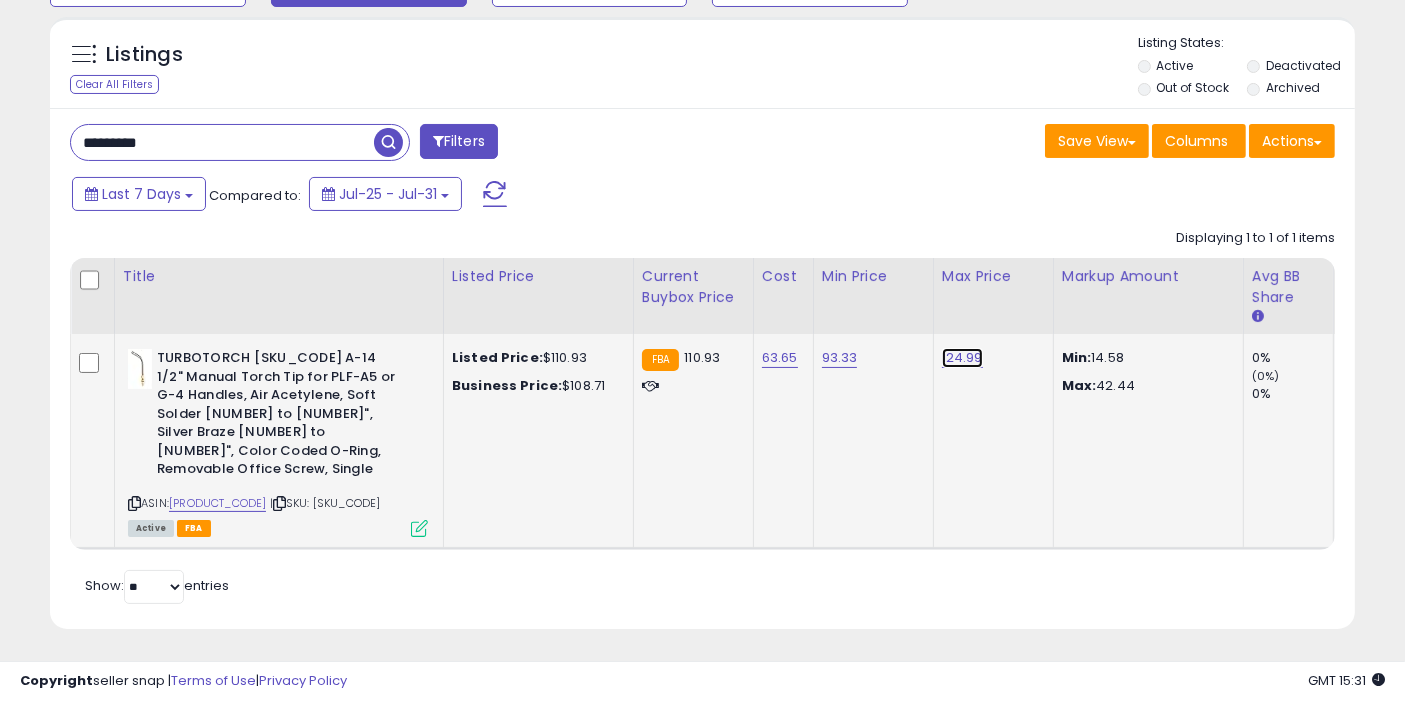 click on "124.99" at bounding box center (962, 358) 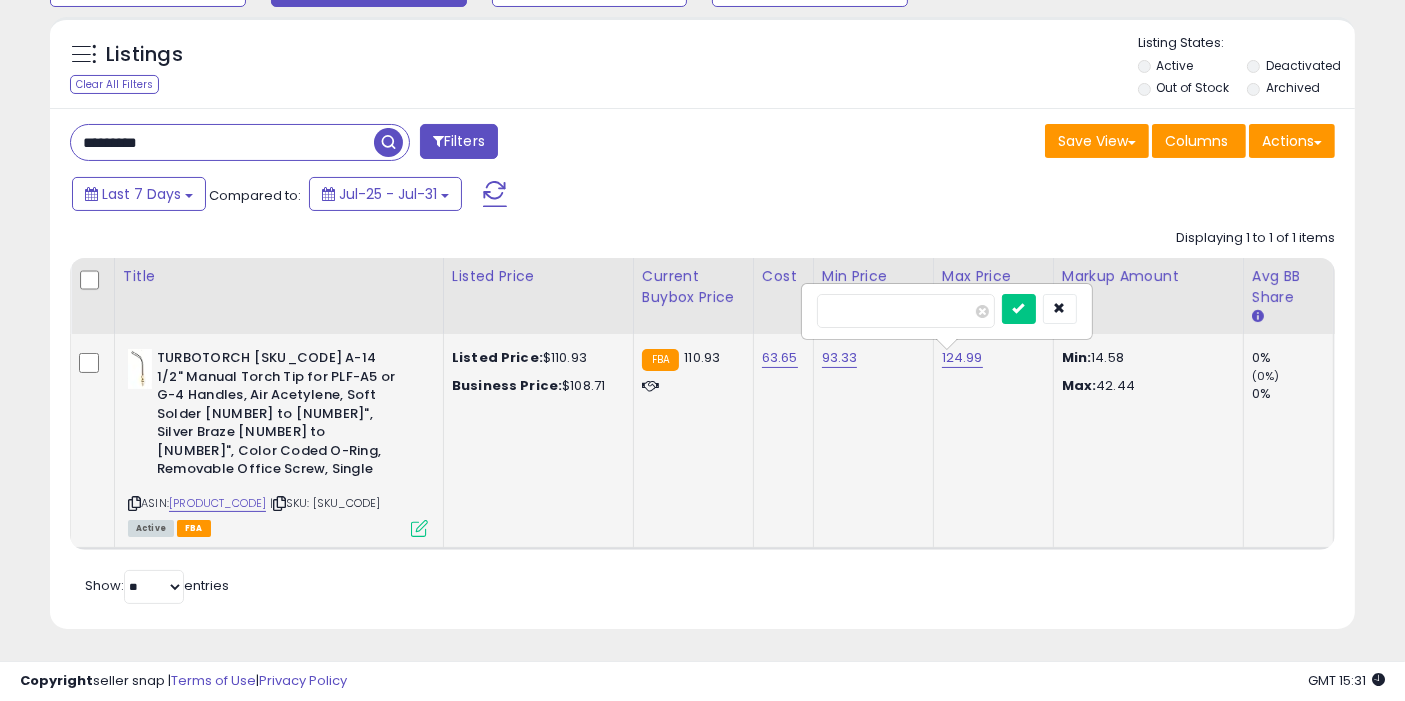 type on "******" 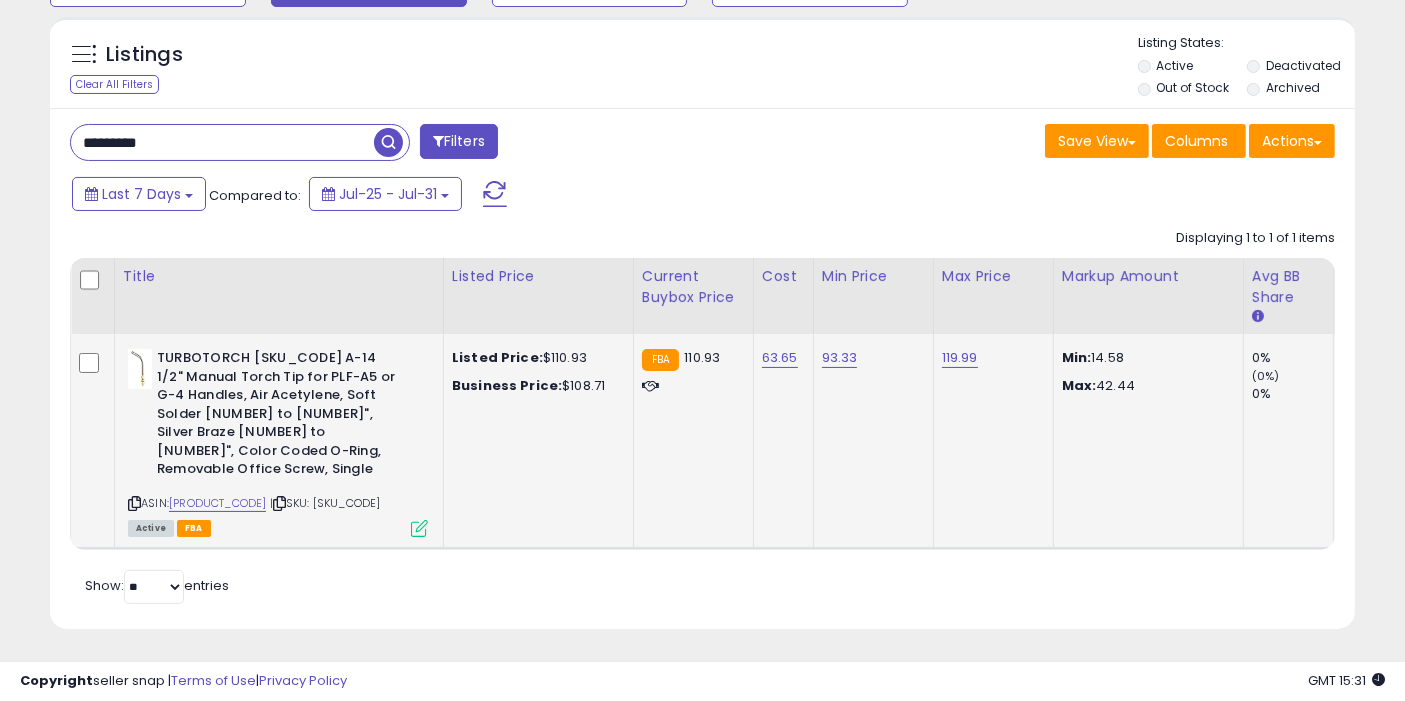 click at bounding box center (388, 142) 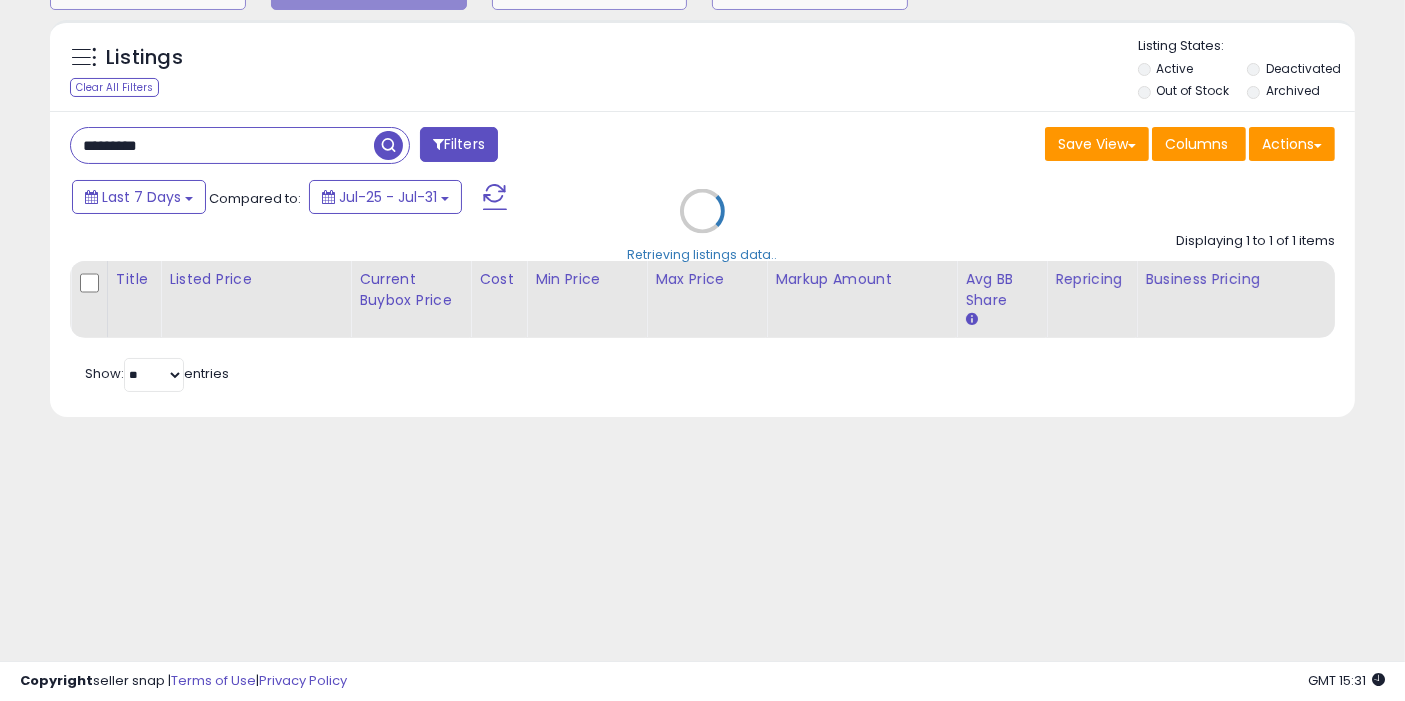 scroll, scrollTop: 193, scrollLeft: 0, axis: vertical 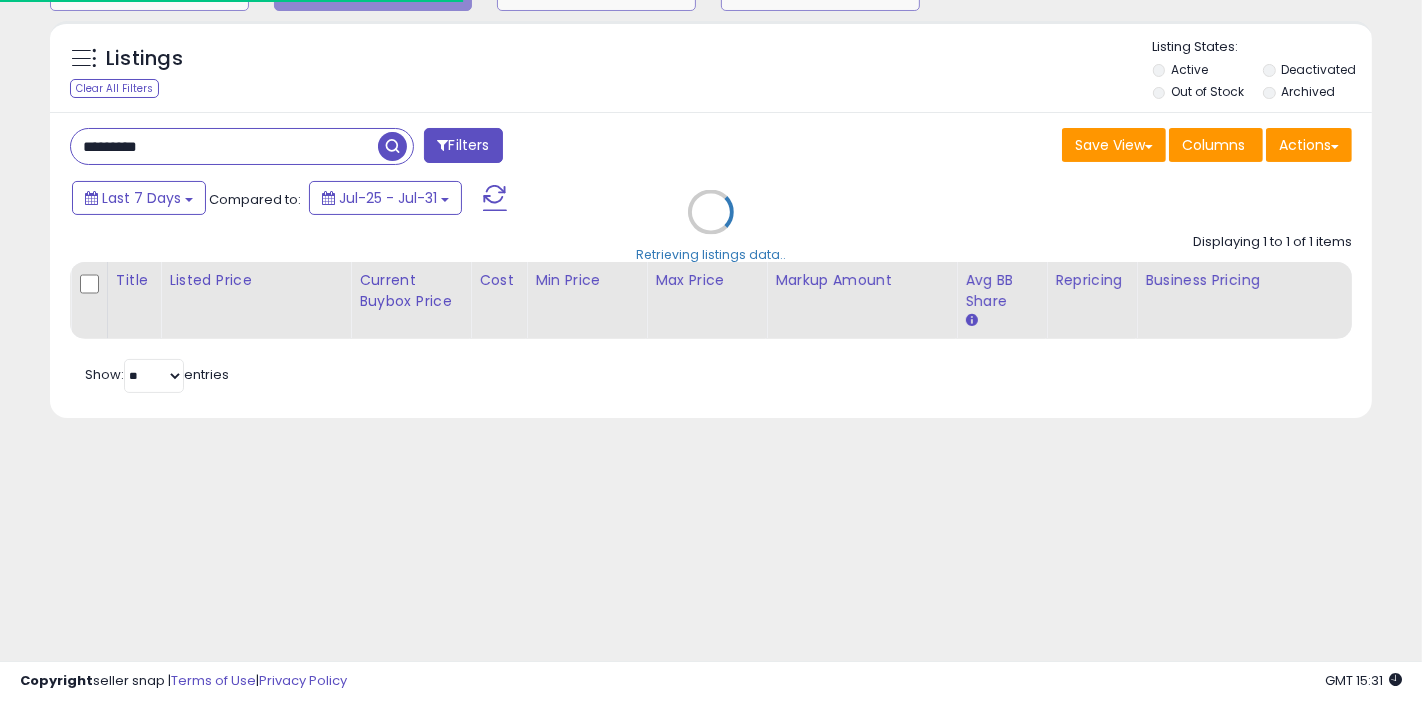 click on "Retrieving listings data.." at bounding box center [711, 227] 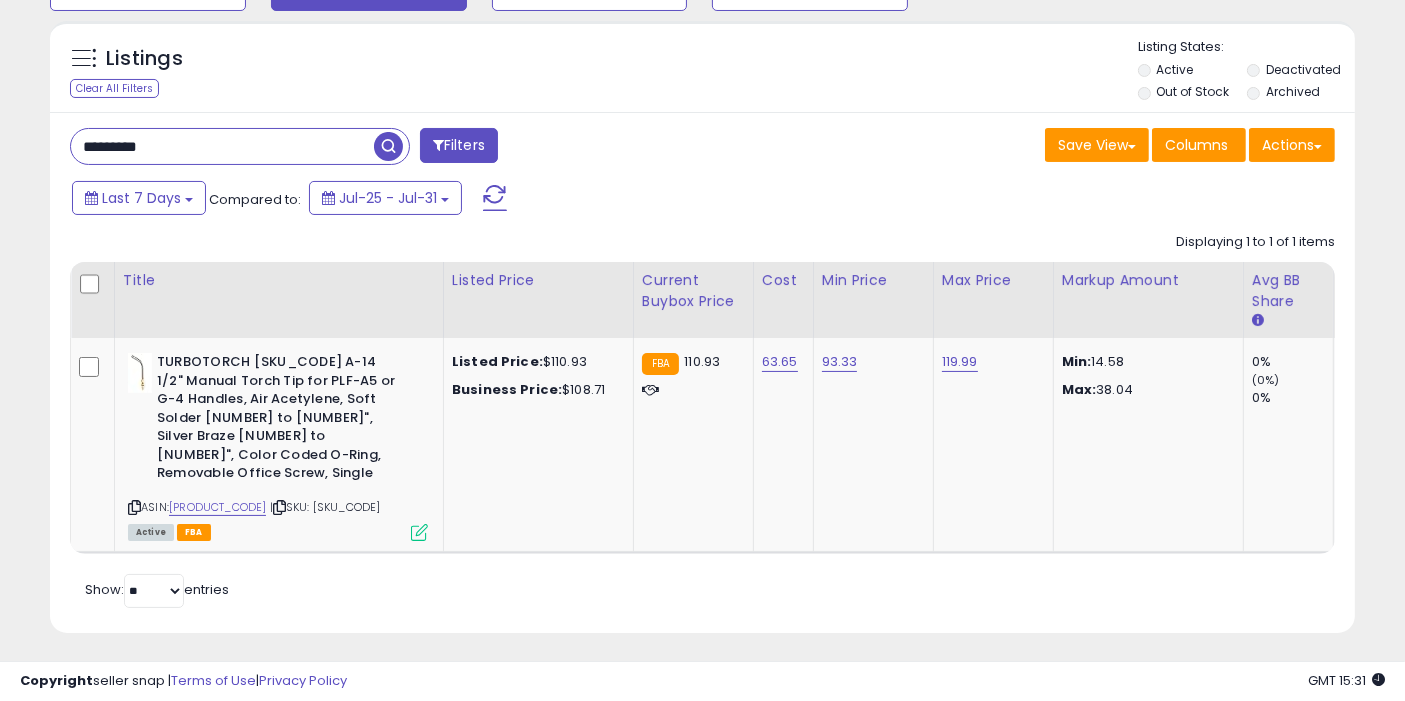 click on "Listings
Clear All Filters
Listing States:" at bounding box center (702, 72) 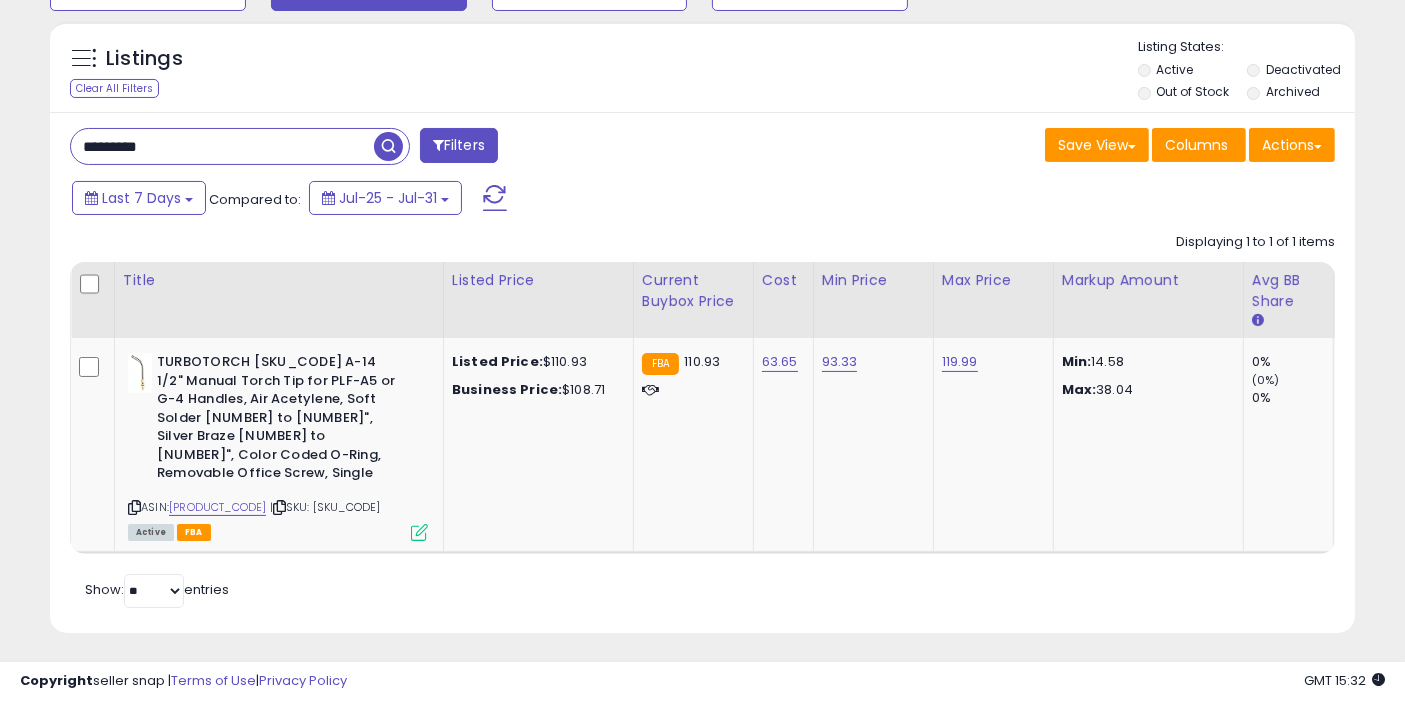 click on "*********" at bounding box center (222, 146) 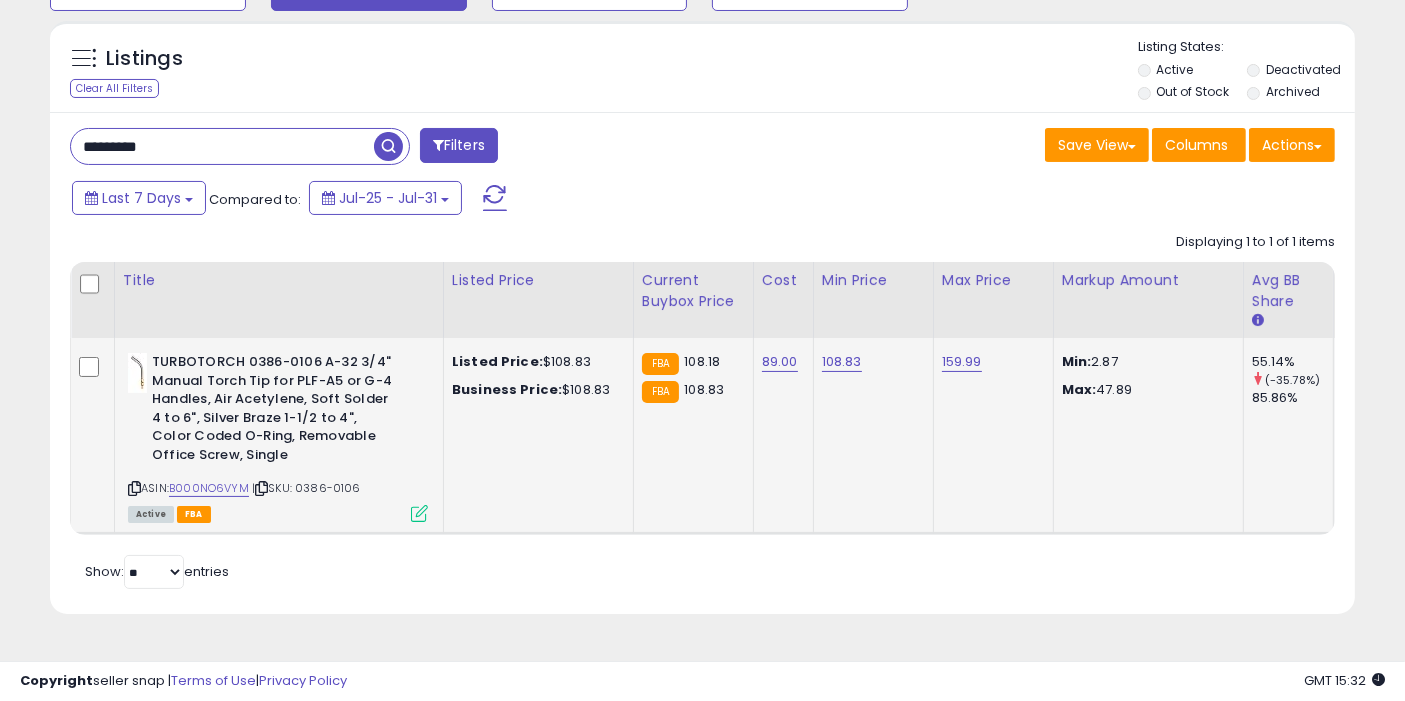 click on "89.00" 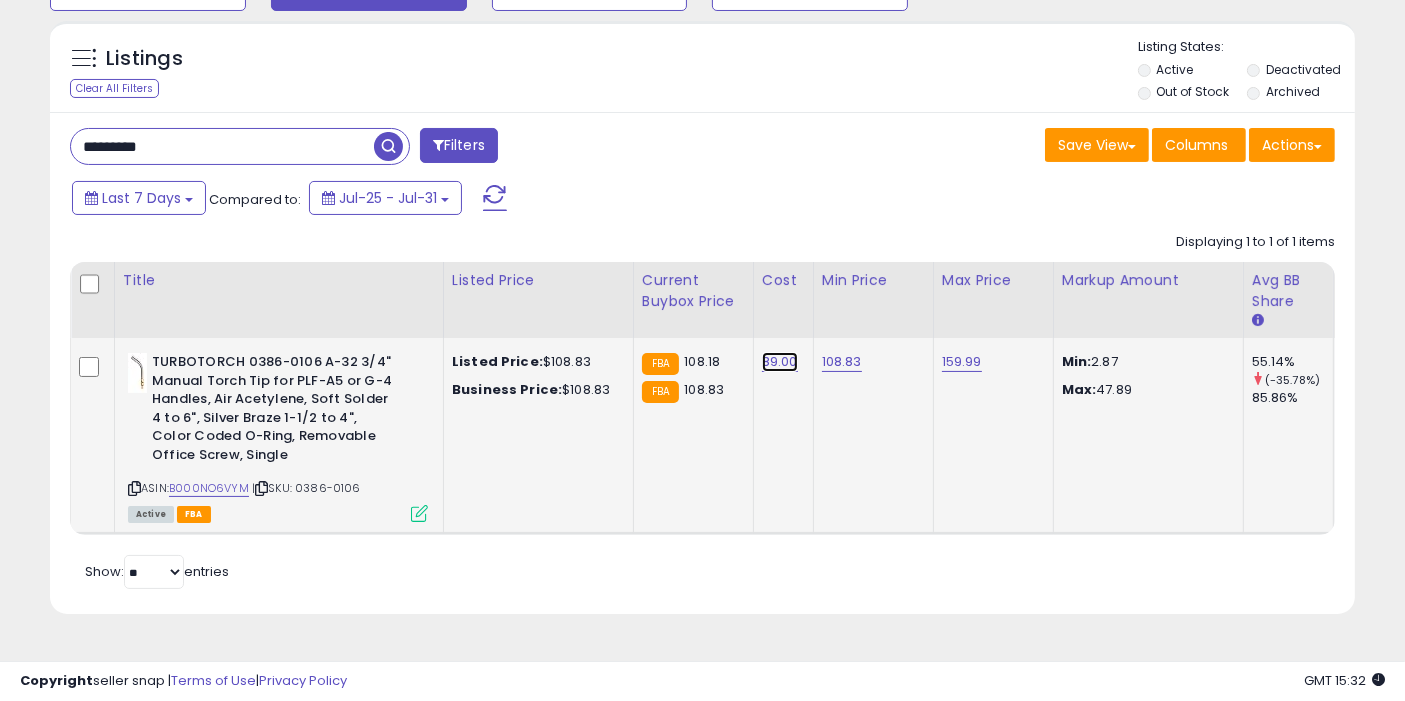 click on "89.00" at bounding box center [780, 362] 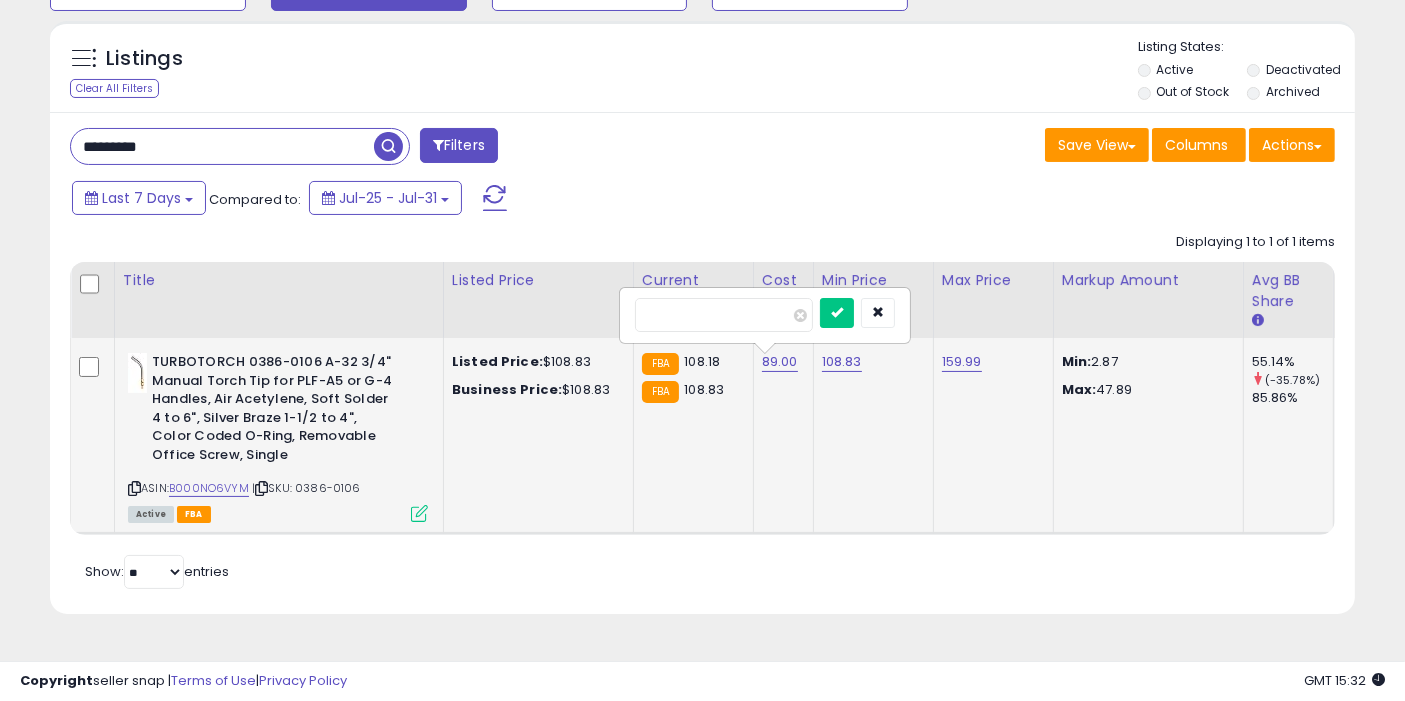 type on "*****" 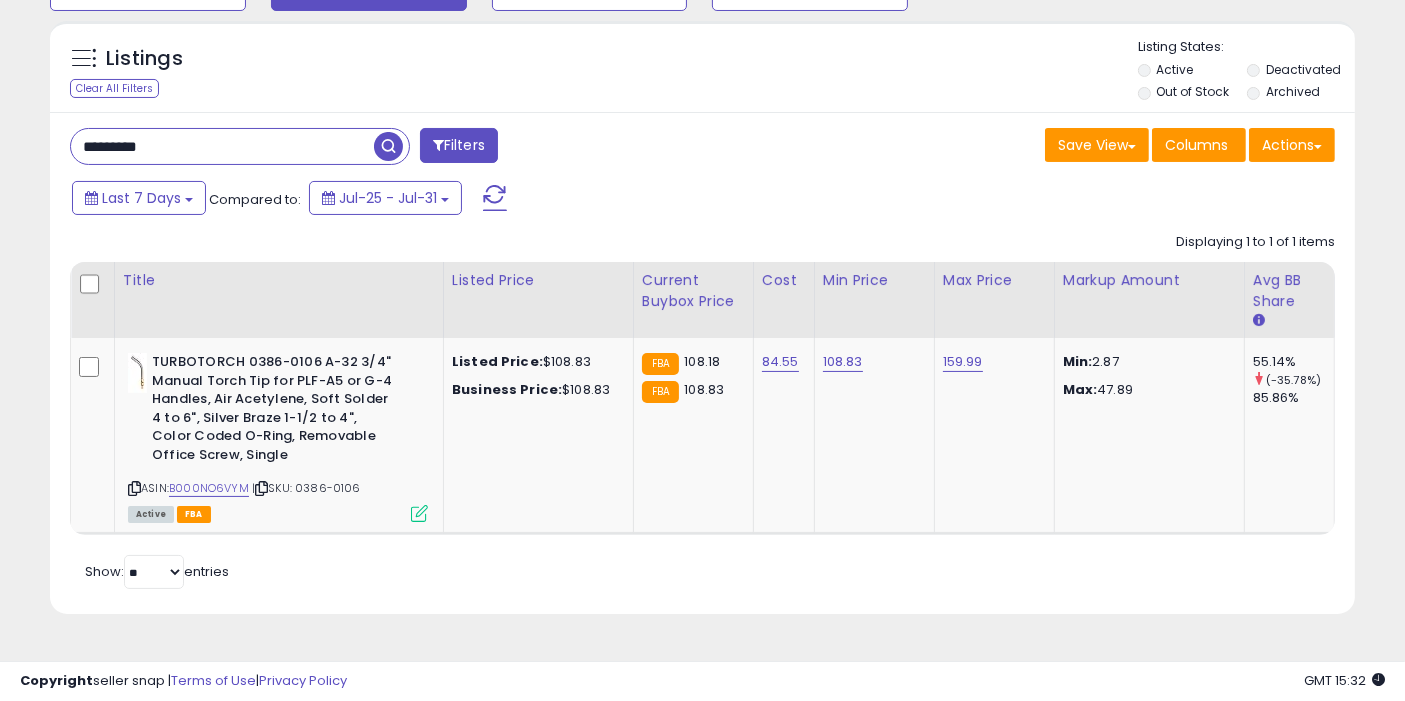 click at bounding box center (388, 146) 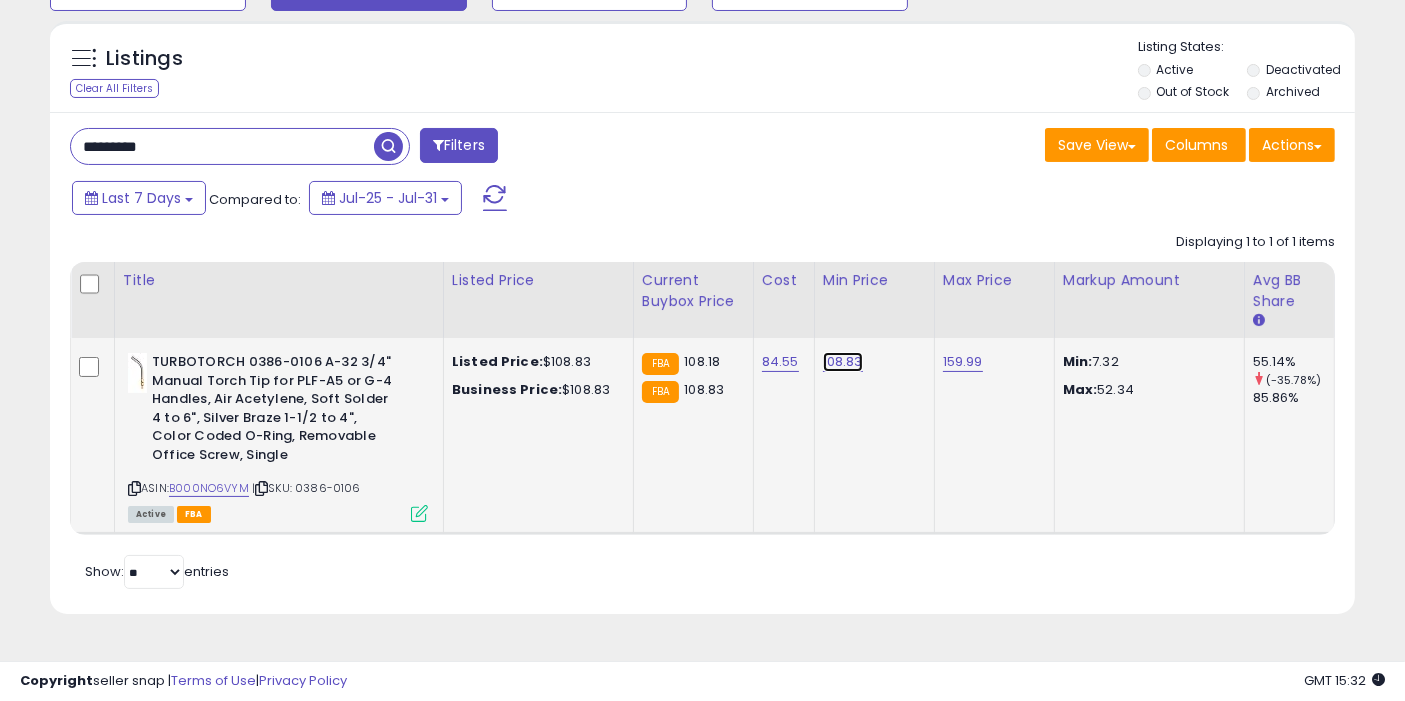 click on "108.83" at bounding box center (843, 362) 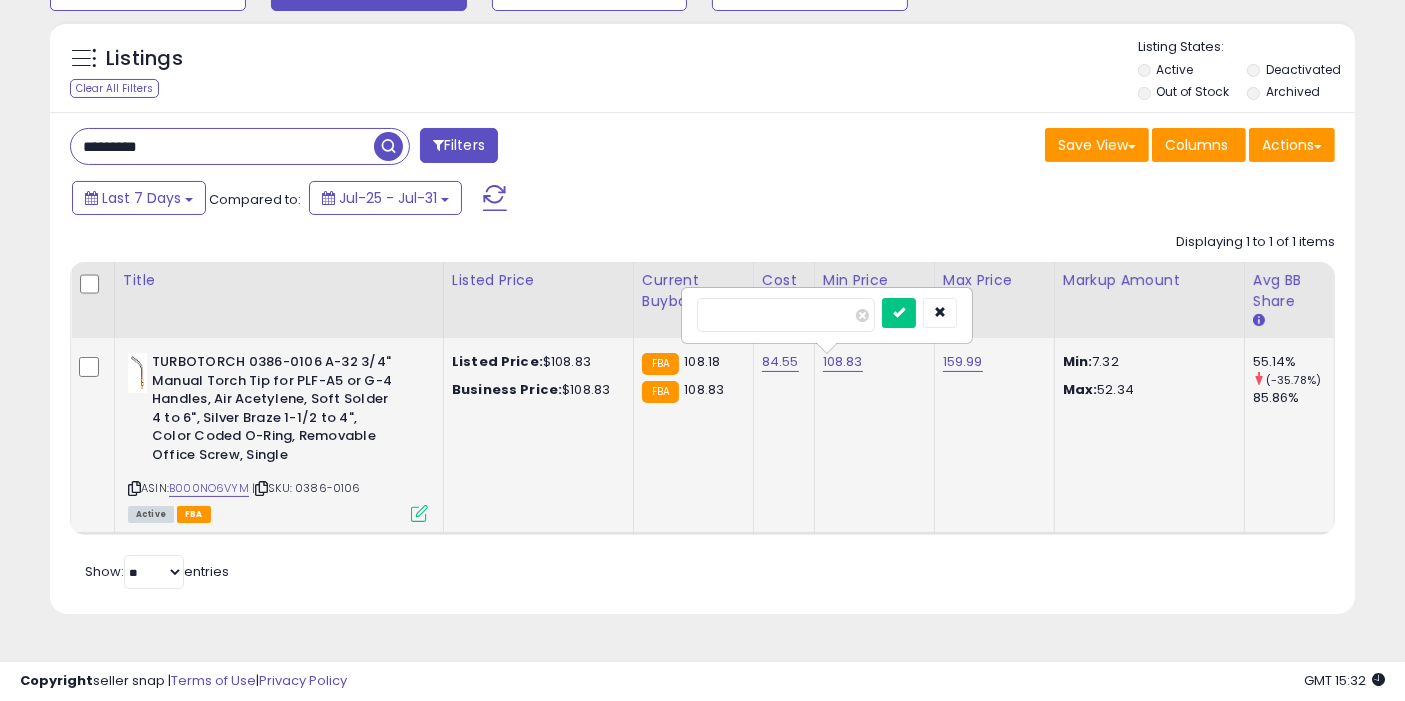 type on "******" 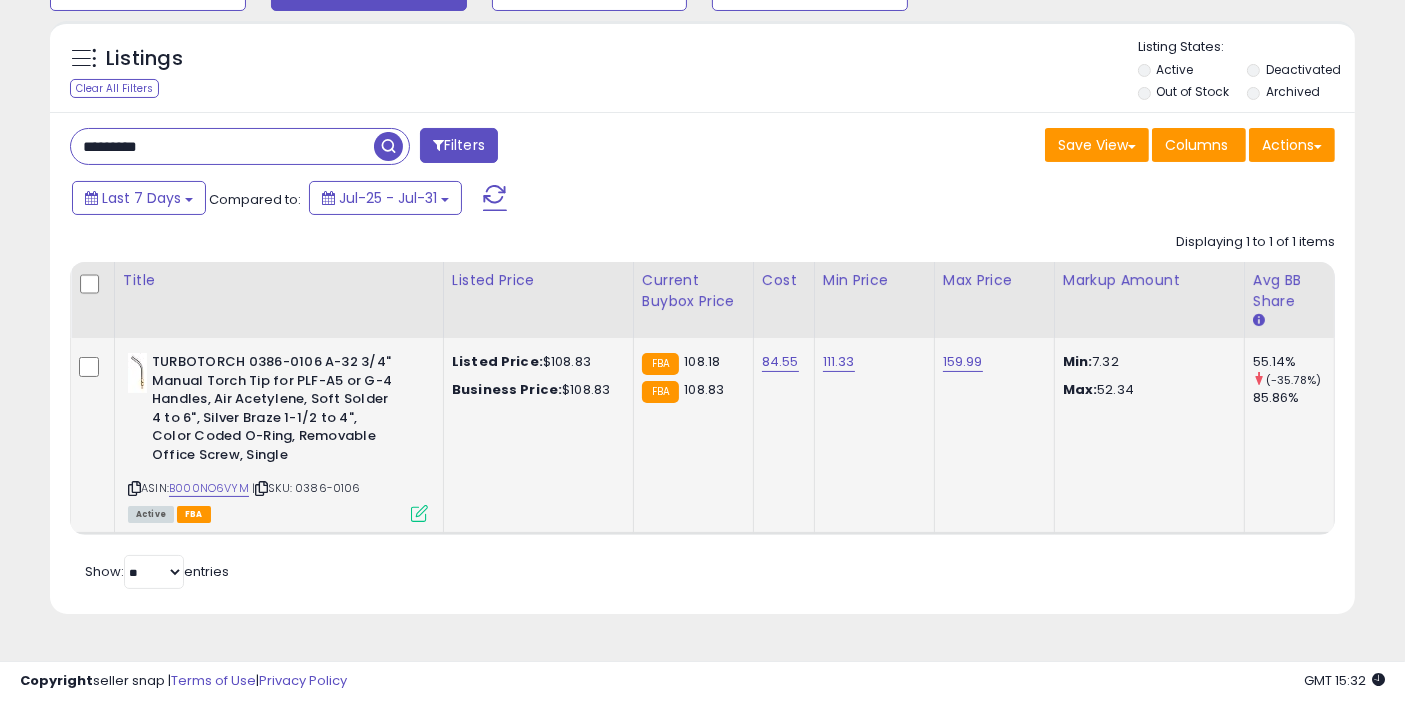 click at bounding box center (388, 146) 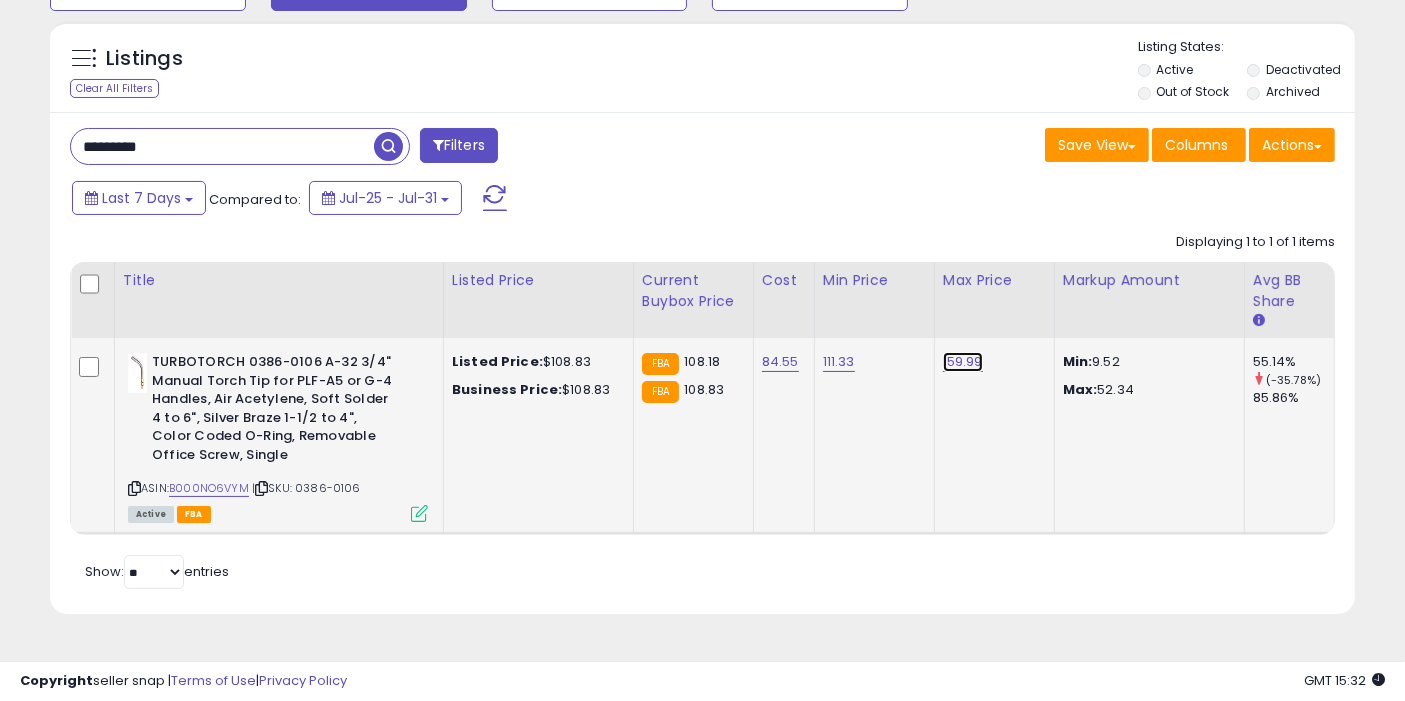 click on "159.99" at bounding box center [963, 362] 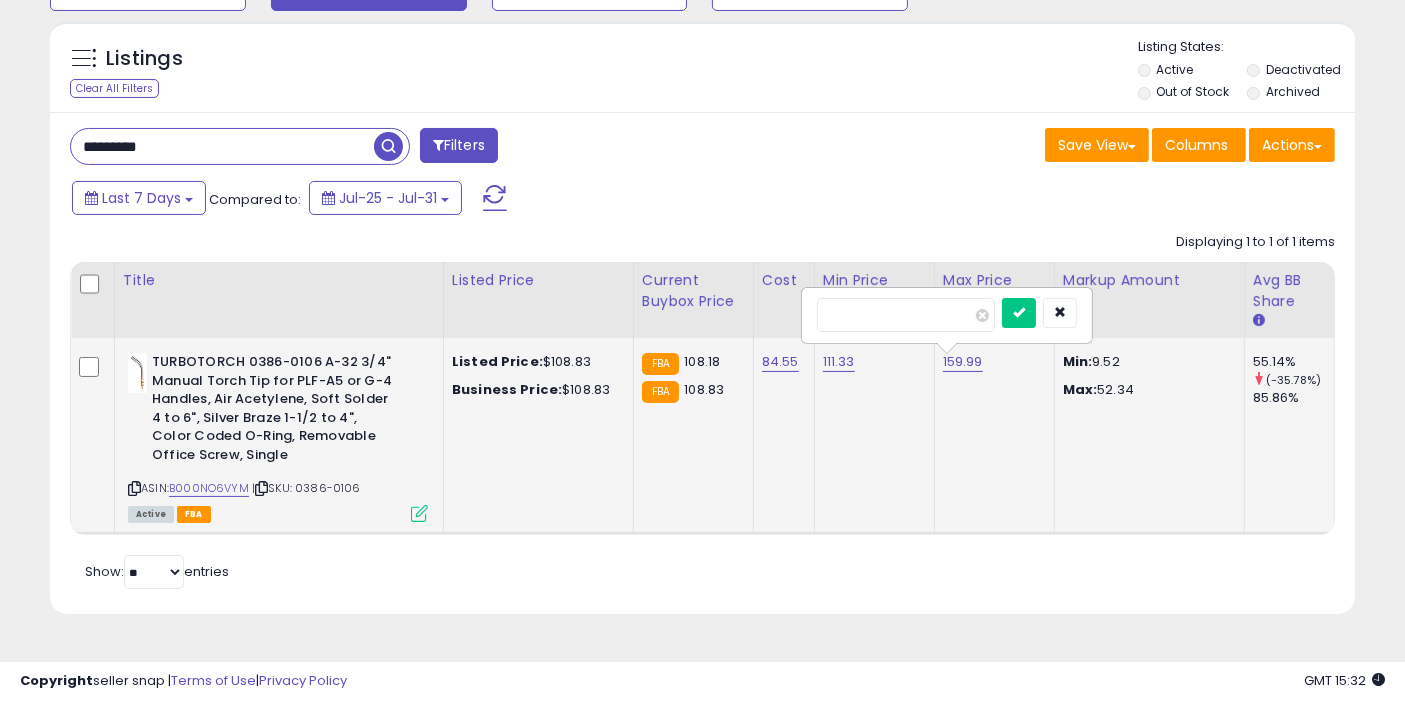 type on "******" 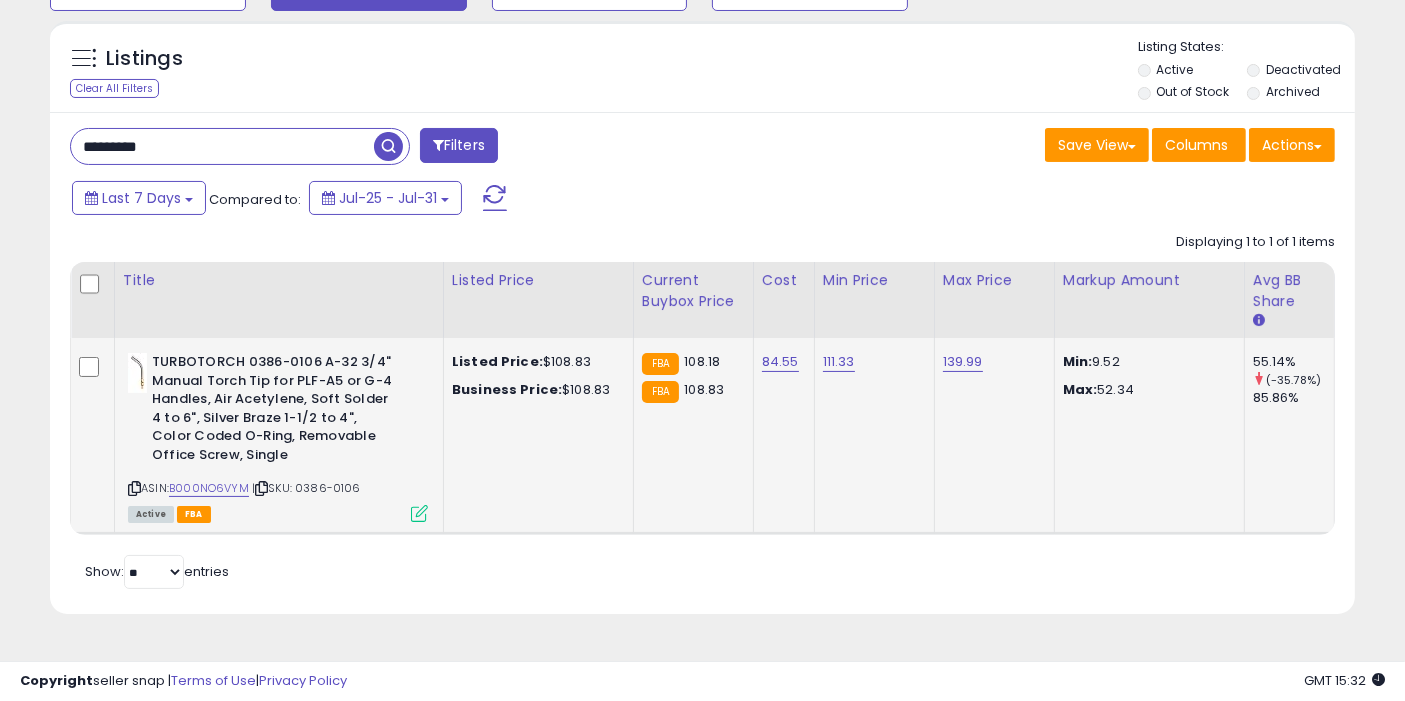 click at bounding box center (388, 146) 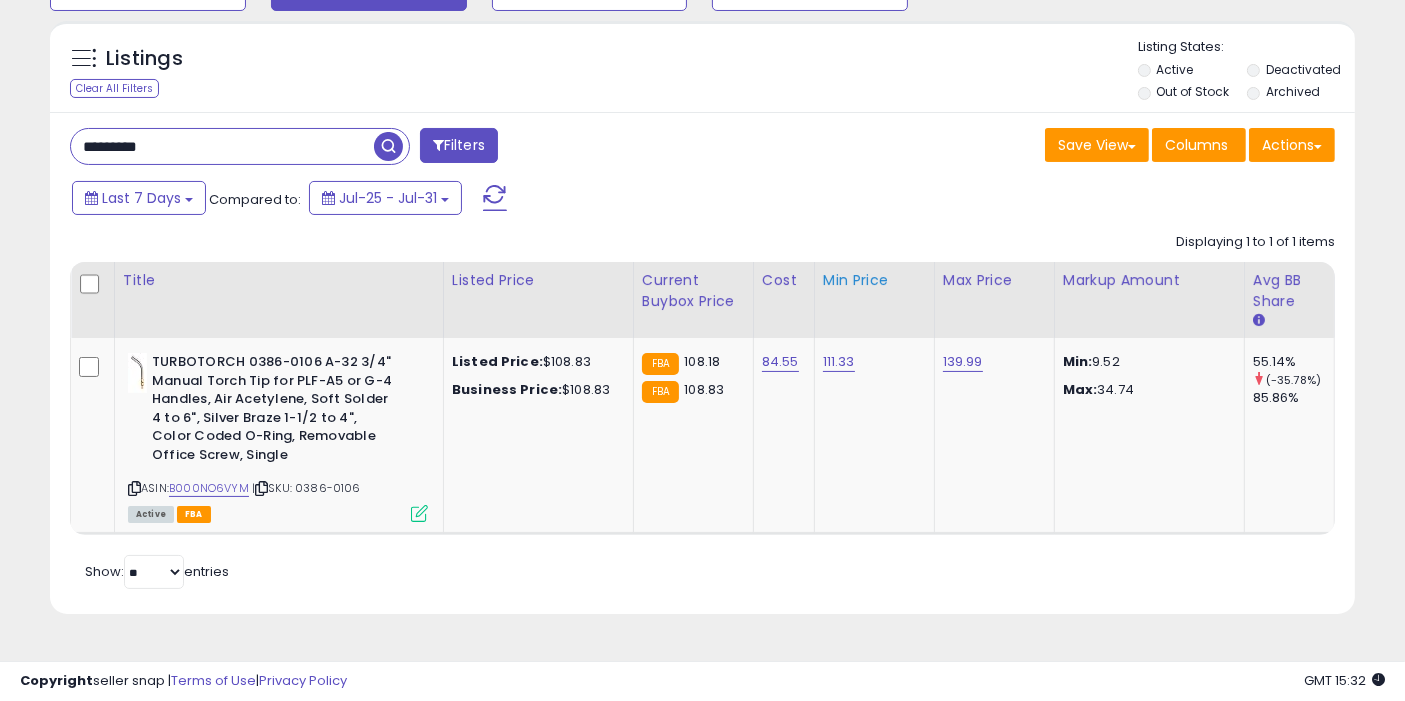 scroll, scrollTop: 0, scrollLeft: 368, axis: horizontal 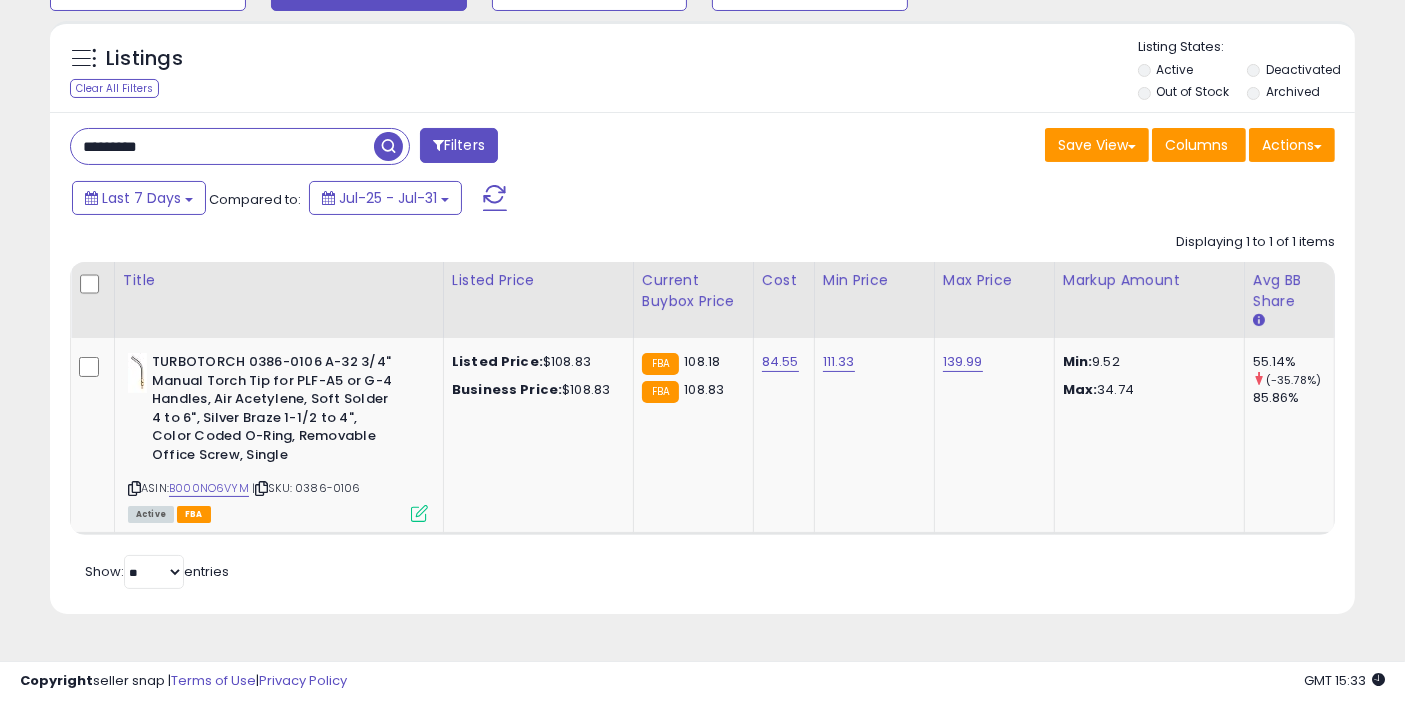drag, startPoint x: 134, startPoint y: 143, endPoint x: 373, endPoint y: 139, distance: 239.03348 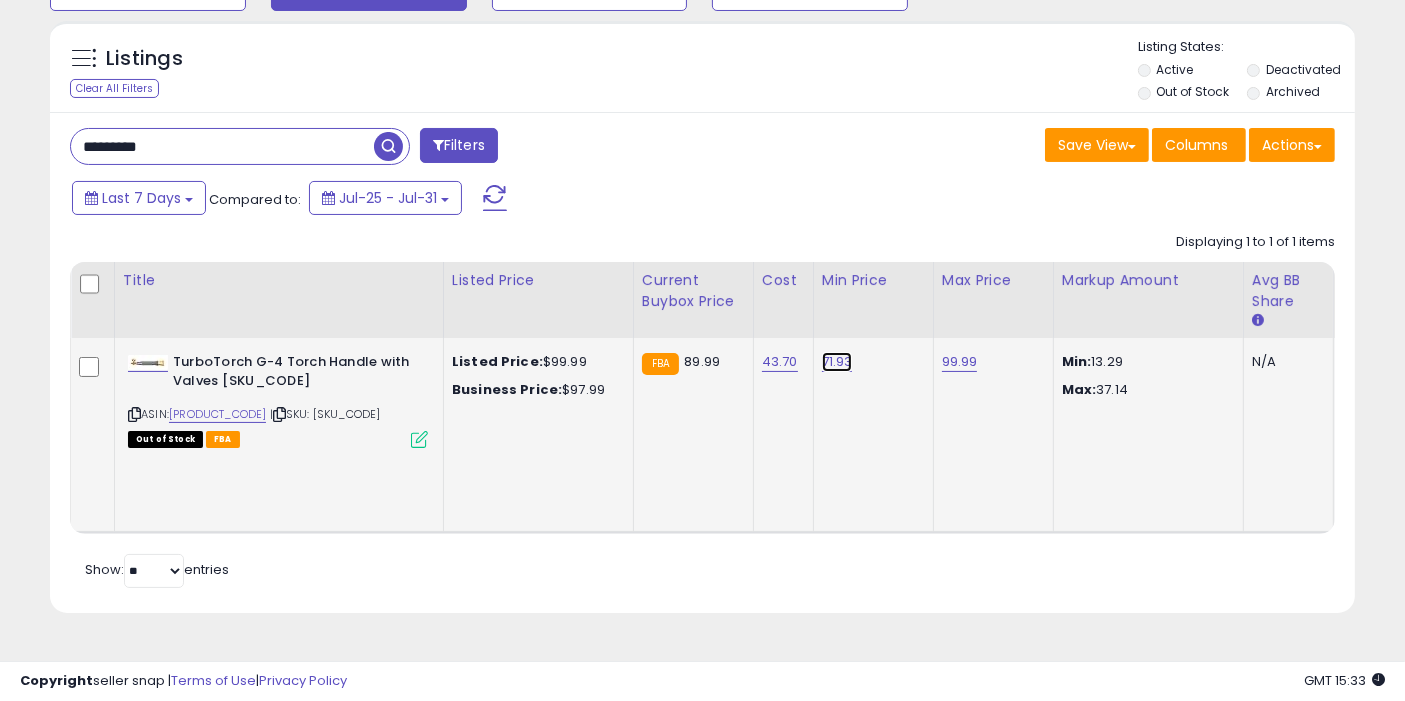 click on "71.93" at bounding box center [837, 362] 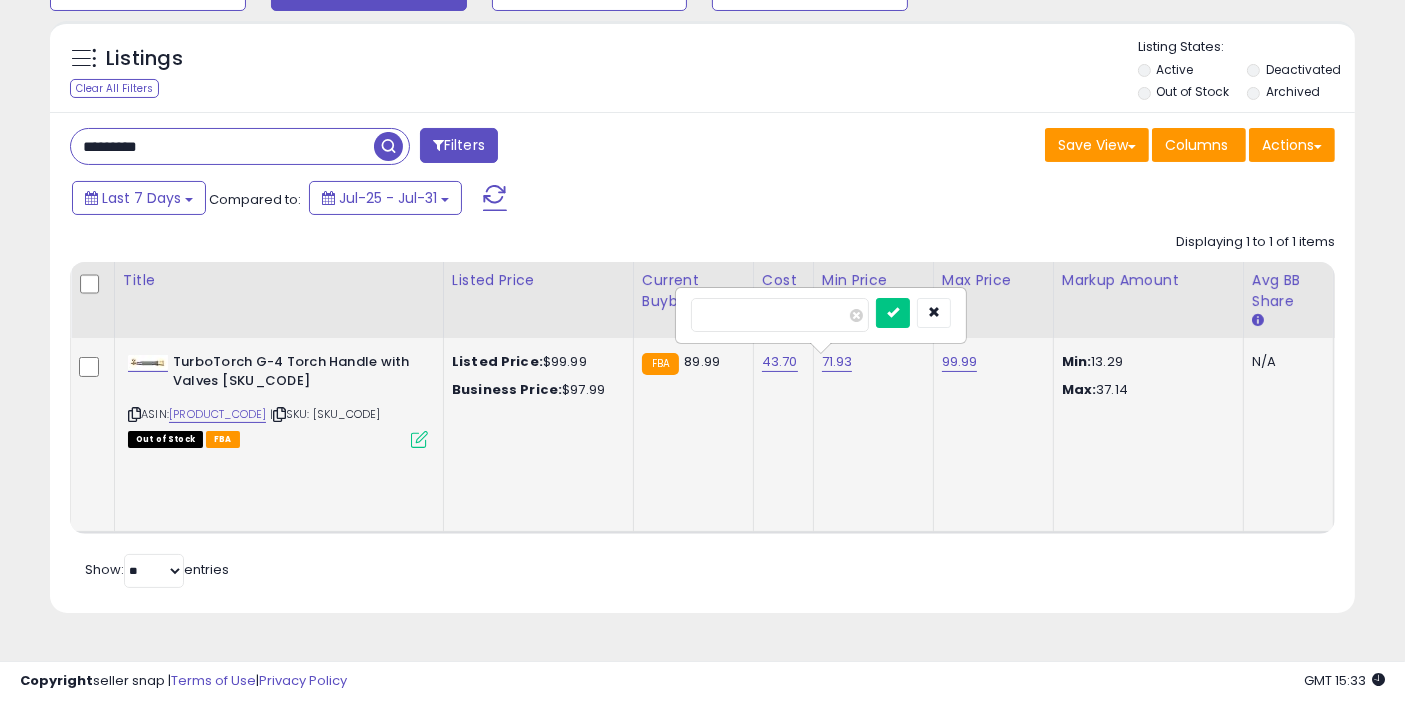 type on "*****" 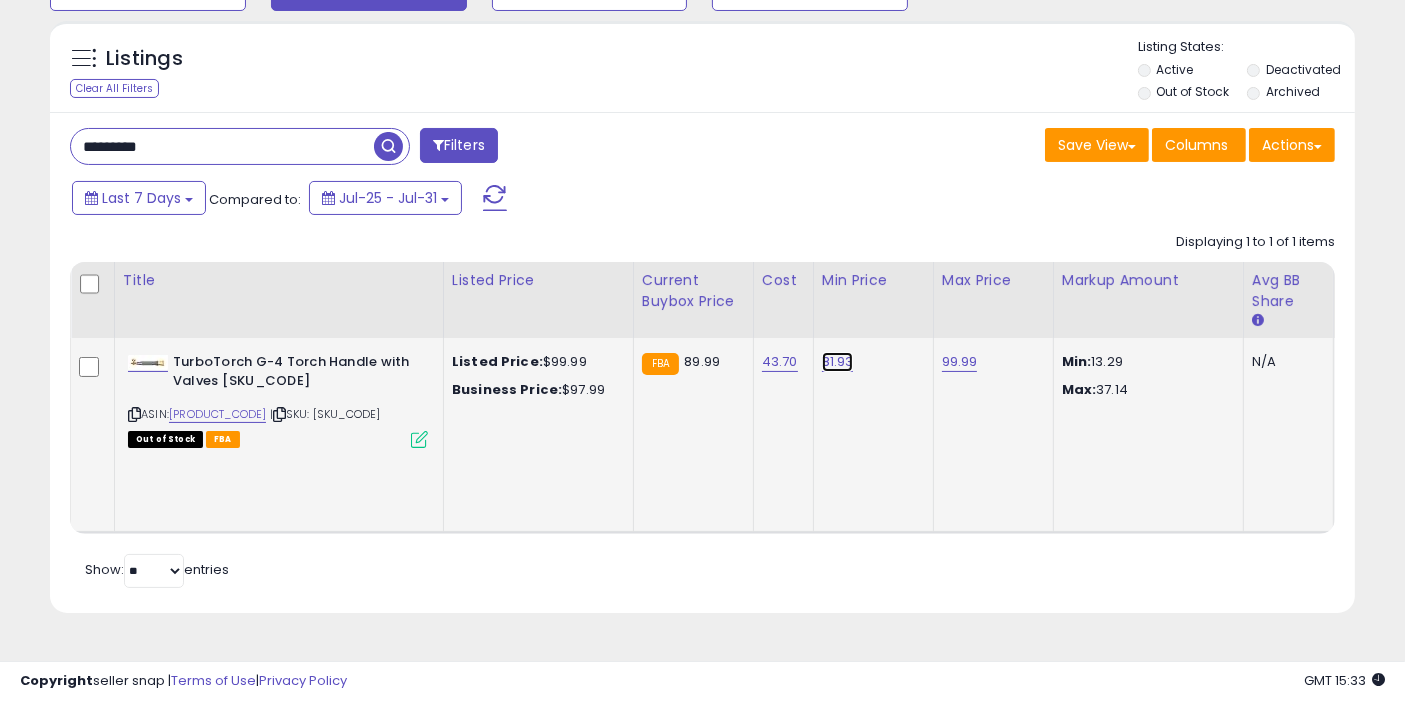 click on "81.93" at bounding box center [838, 362] 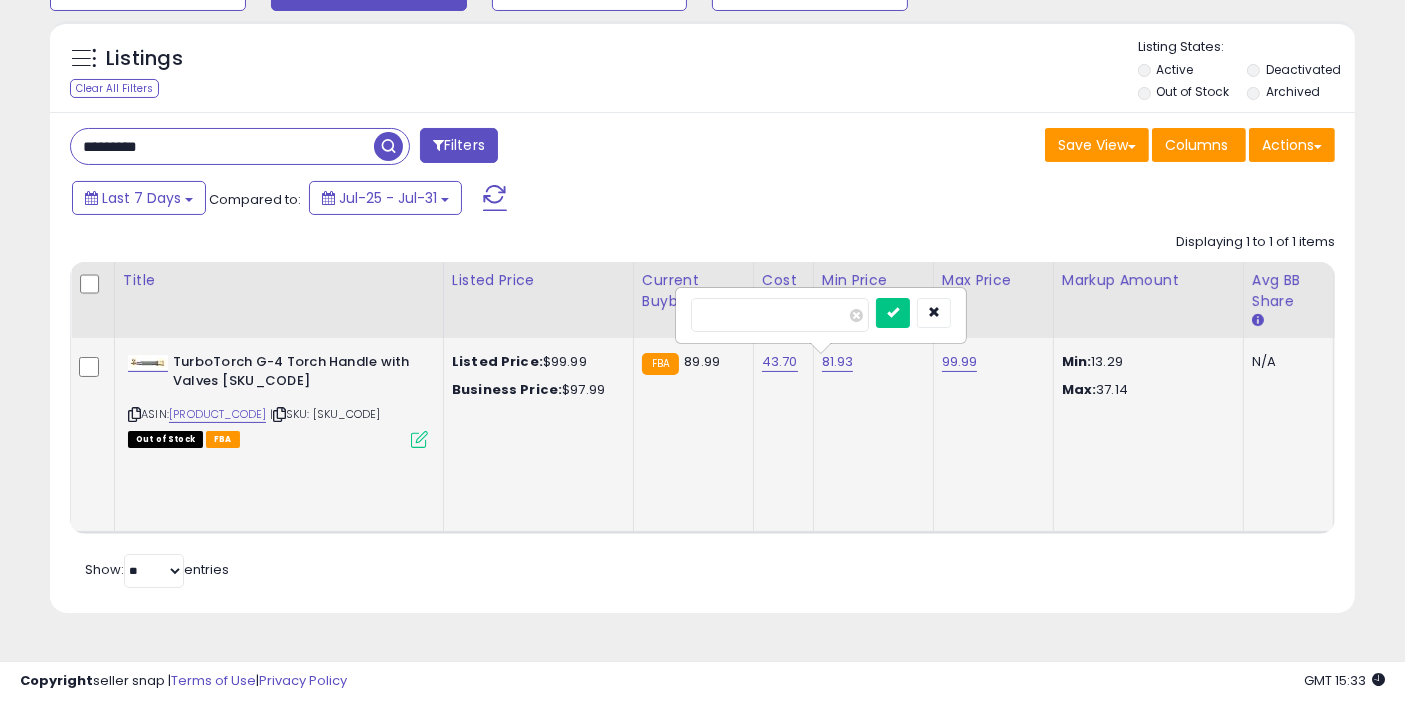 type on "*****" 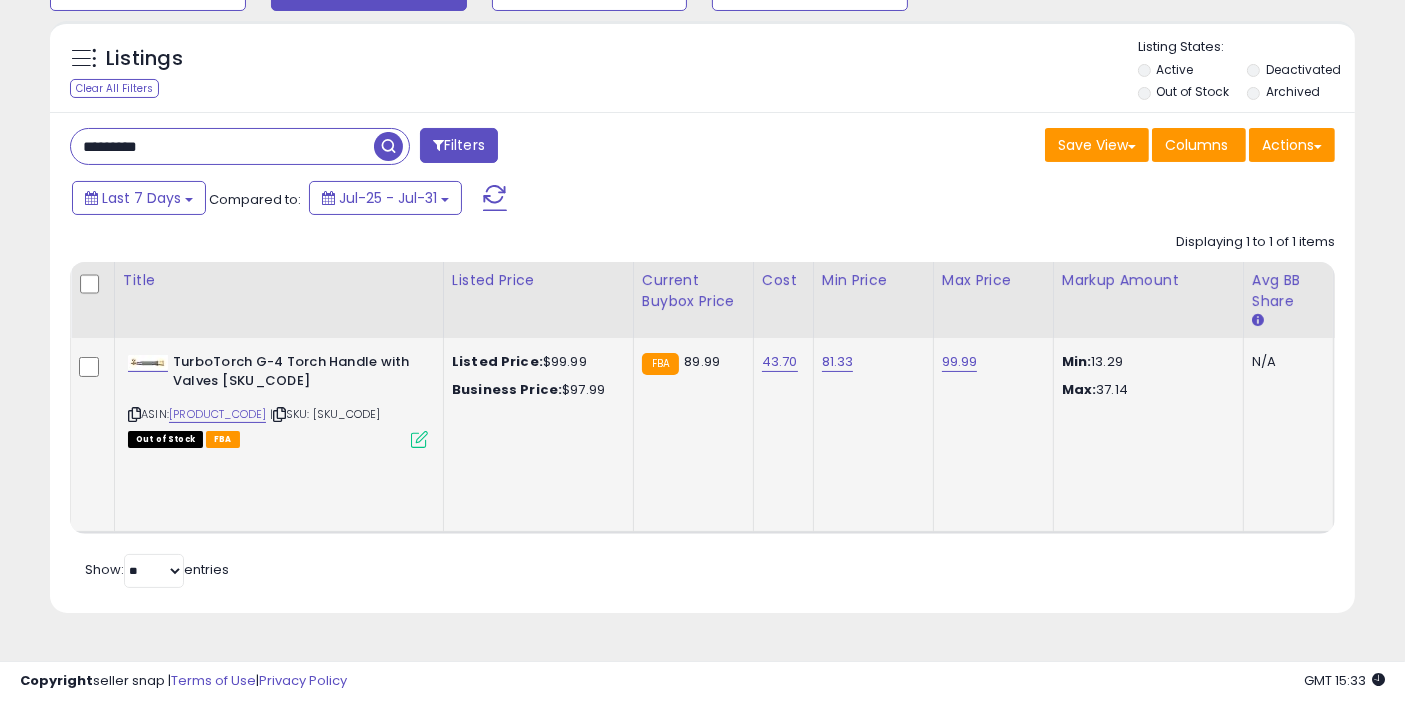 click at bounding box center (388, 146) 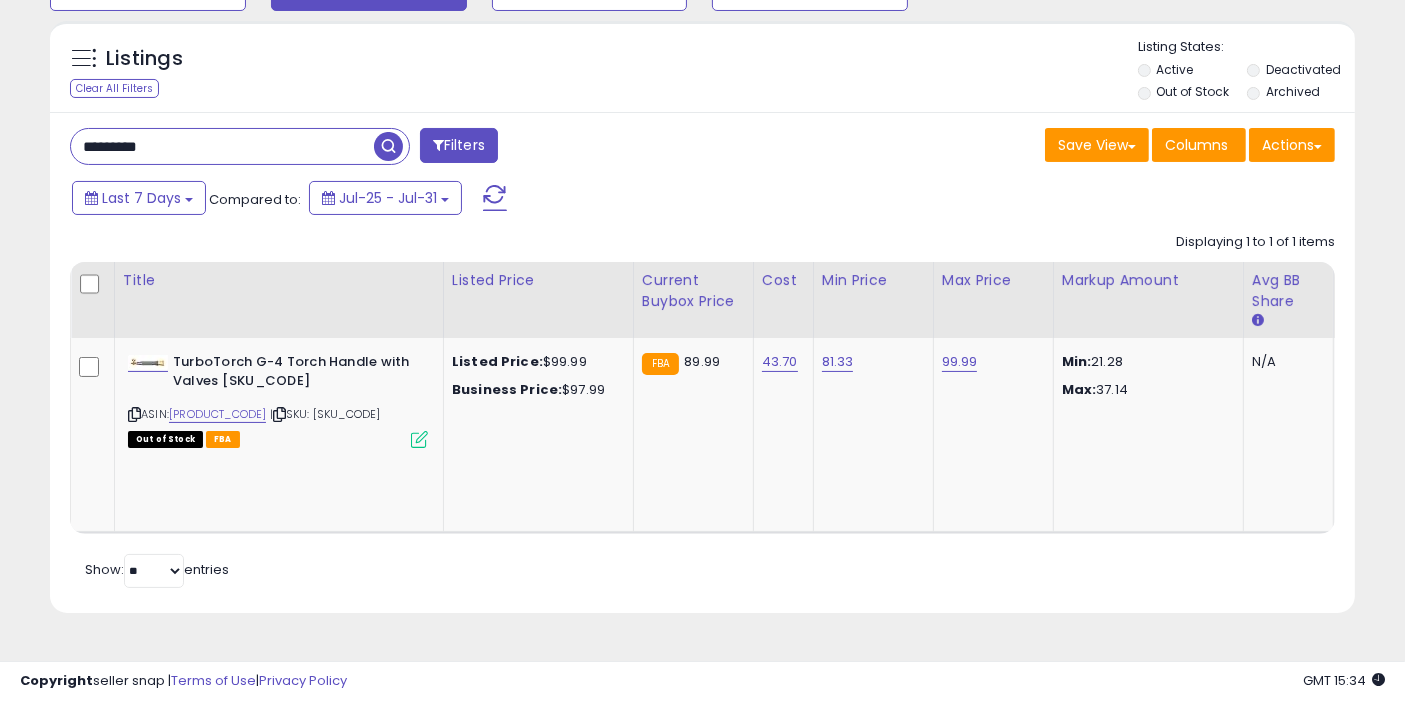 click on "*********" at bounding box center (222, 146) 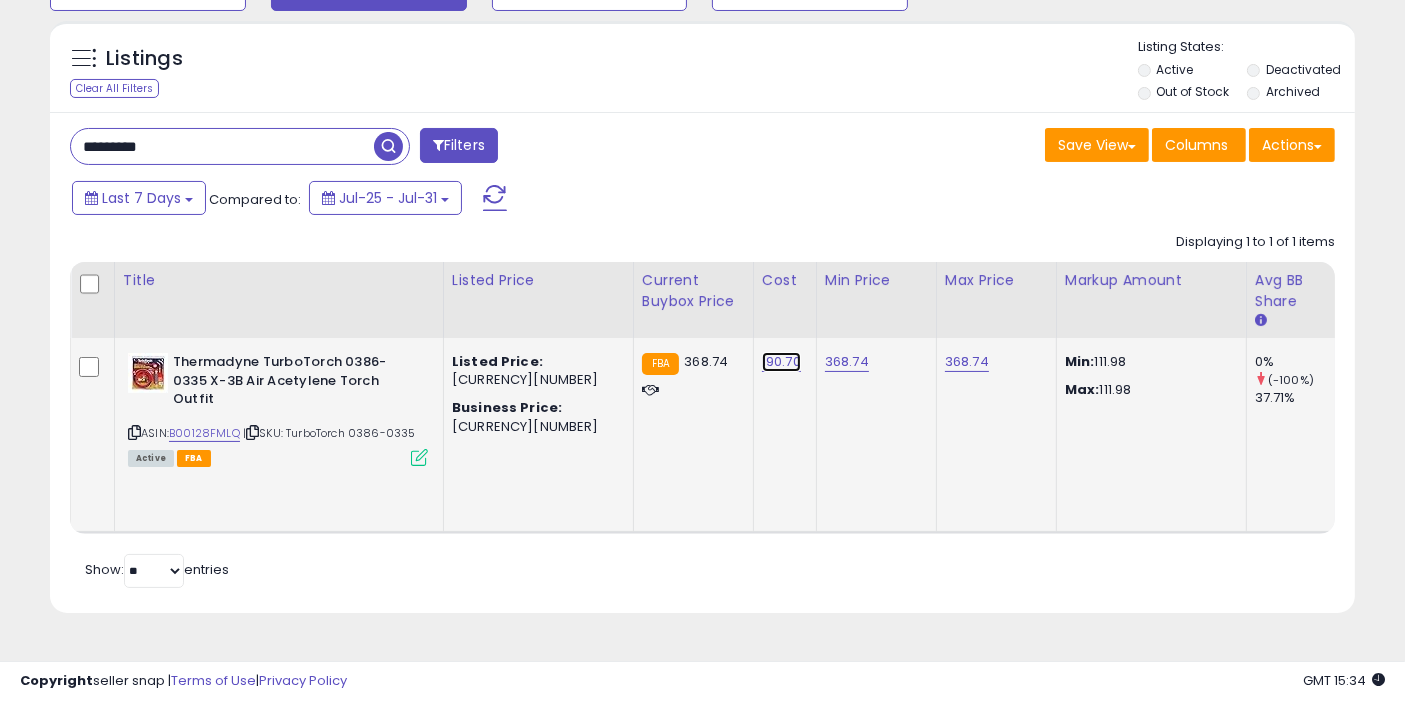 click on "190.70" at bounding box center [781, 362] 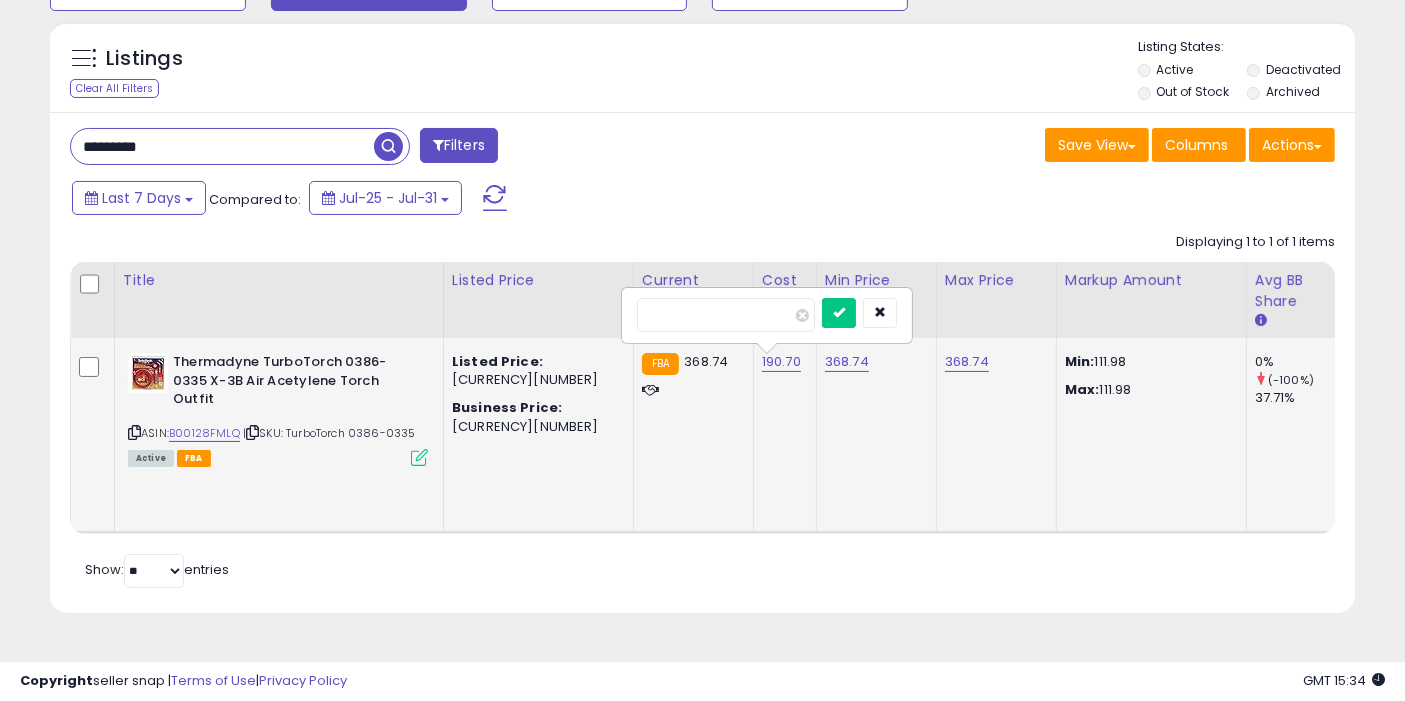 type on "******" 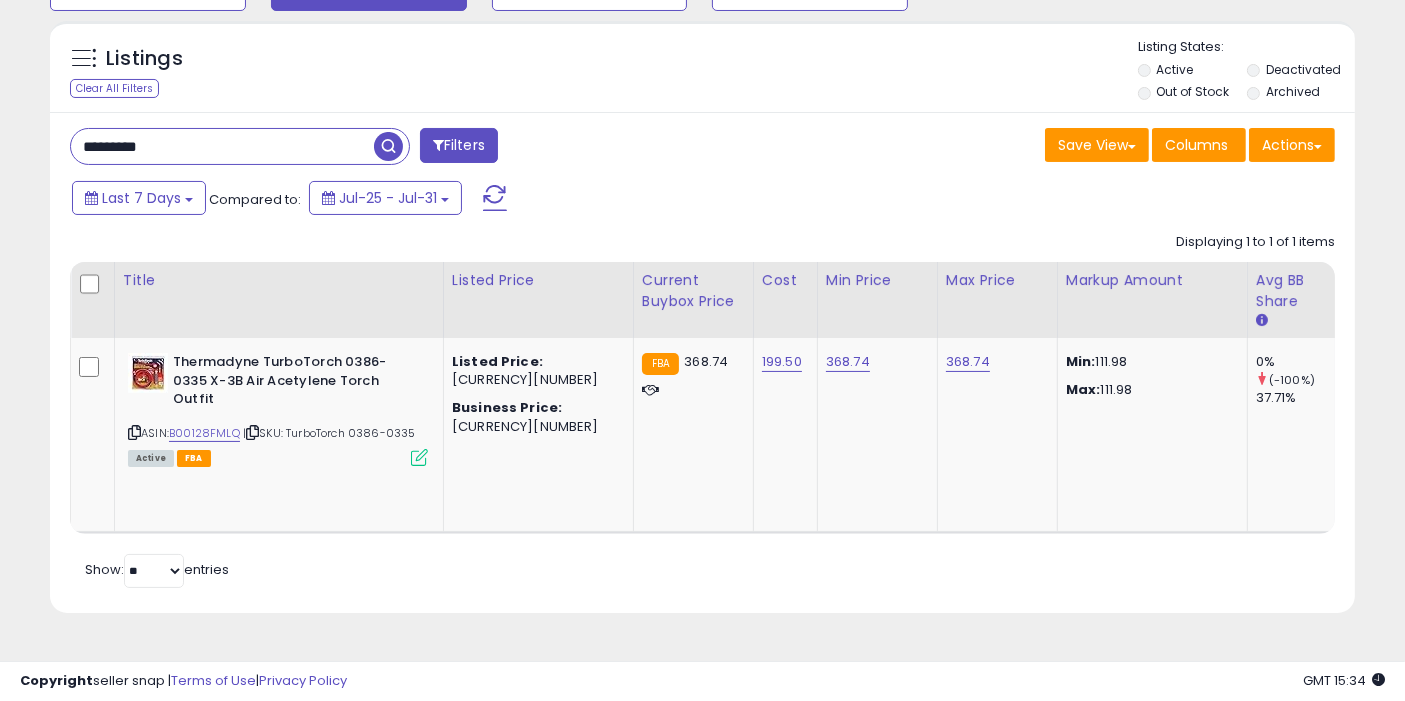 click at bounding box center [388, 146] 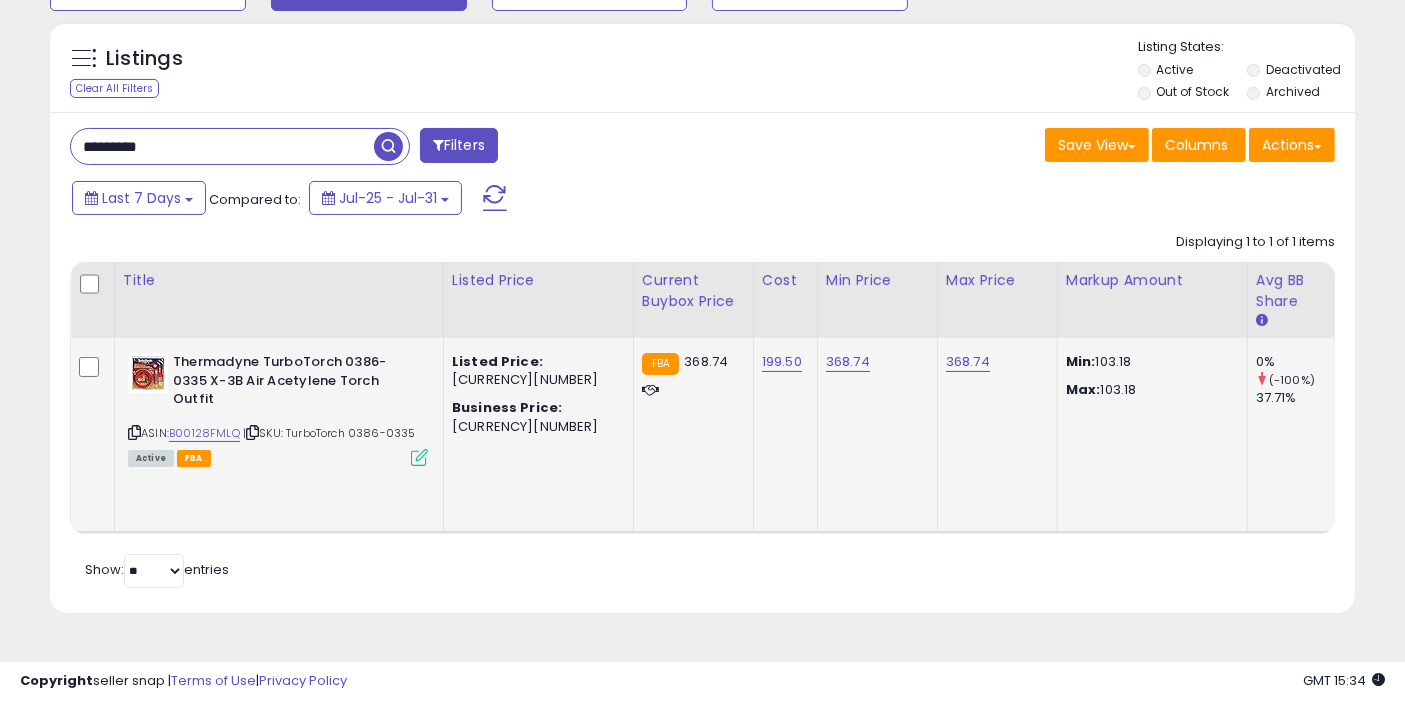 scroll, scrollTop: 0, scrollLeft: 385, axis: horizontal 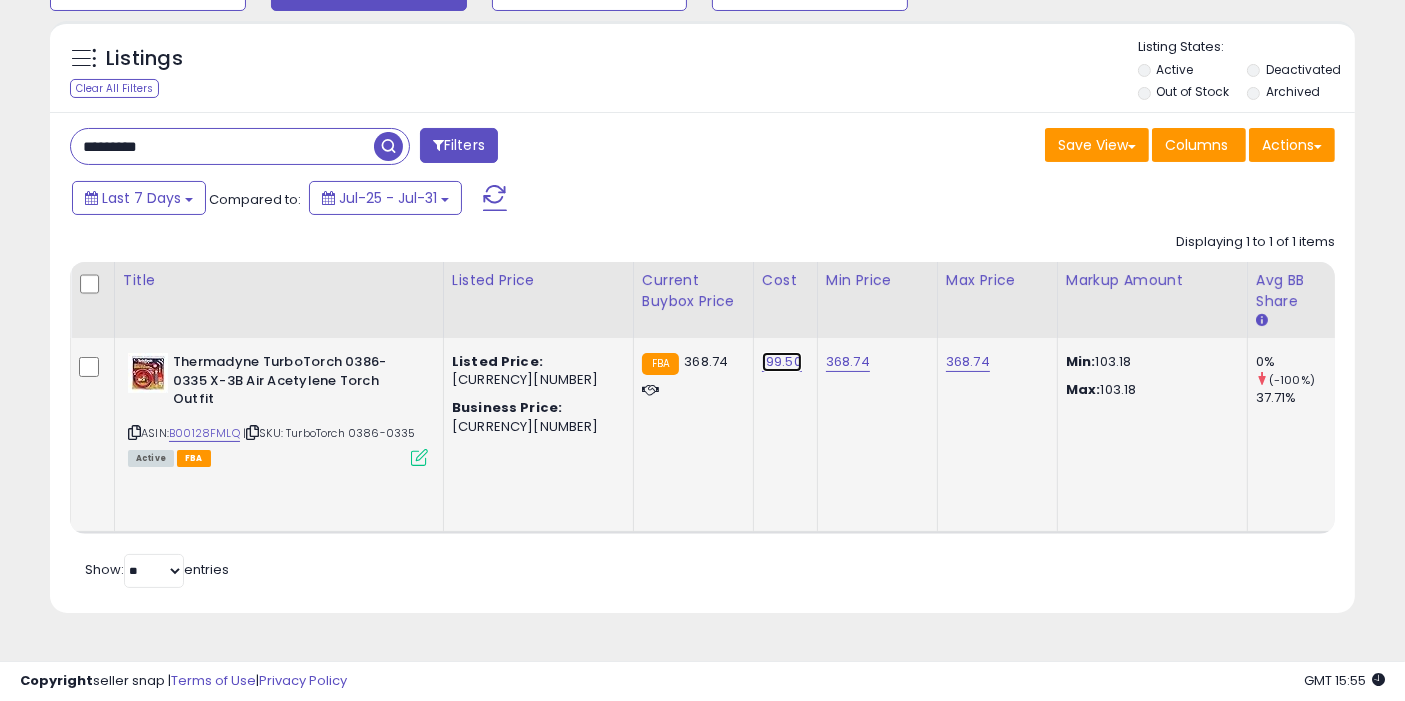 click on "199.50" at bounding box center (782, 362) 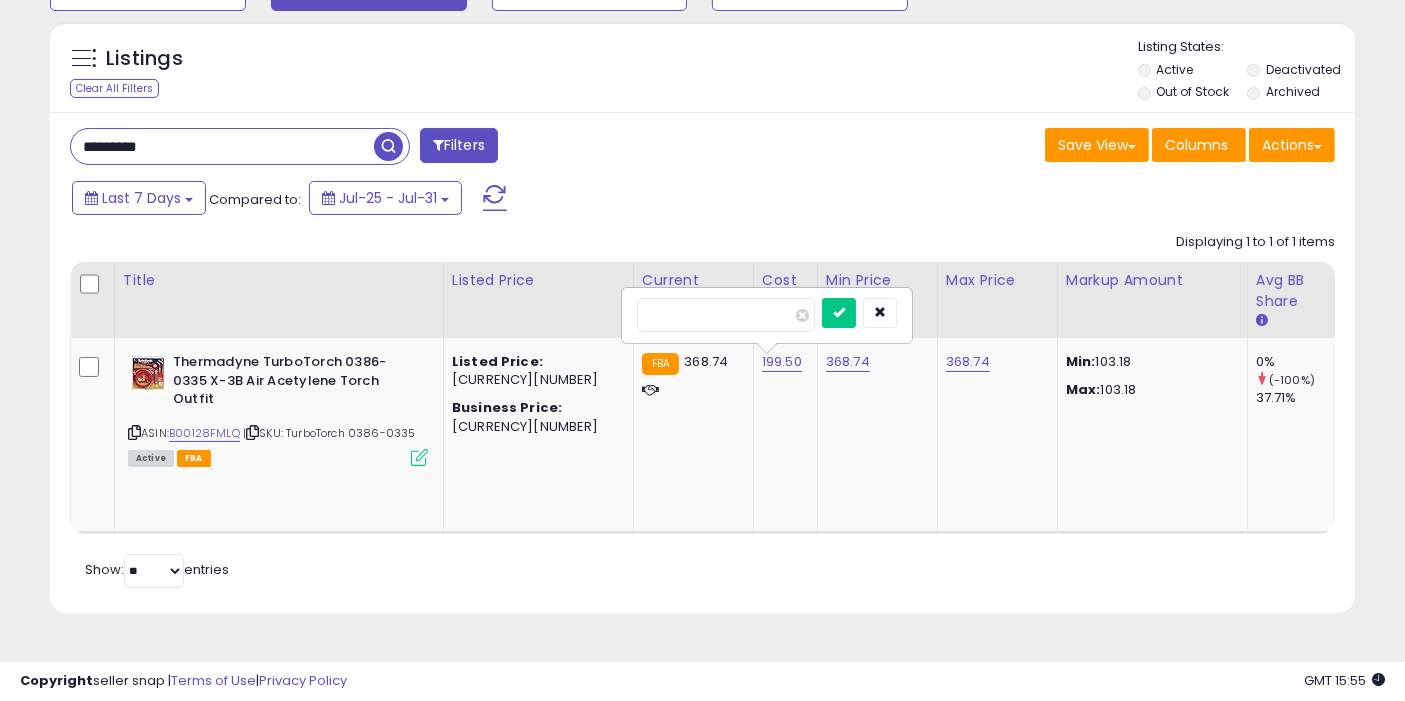 click on "*********
Filters
Save View
Save As New View
Update Current View" at bounding box center [702, 362] 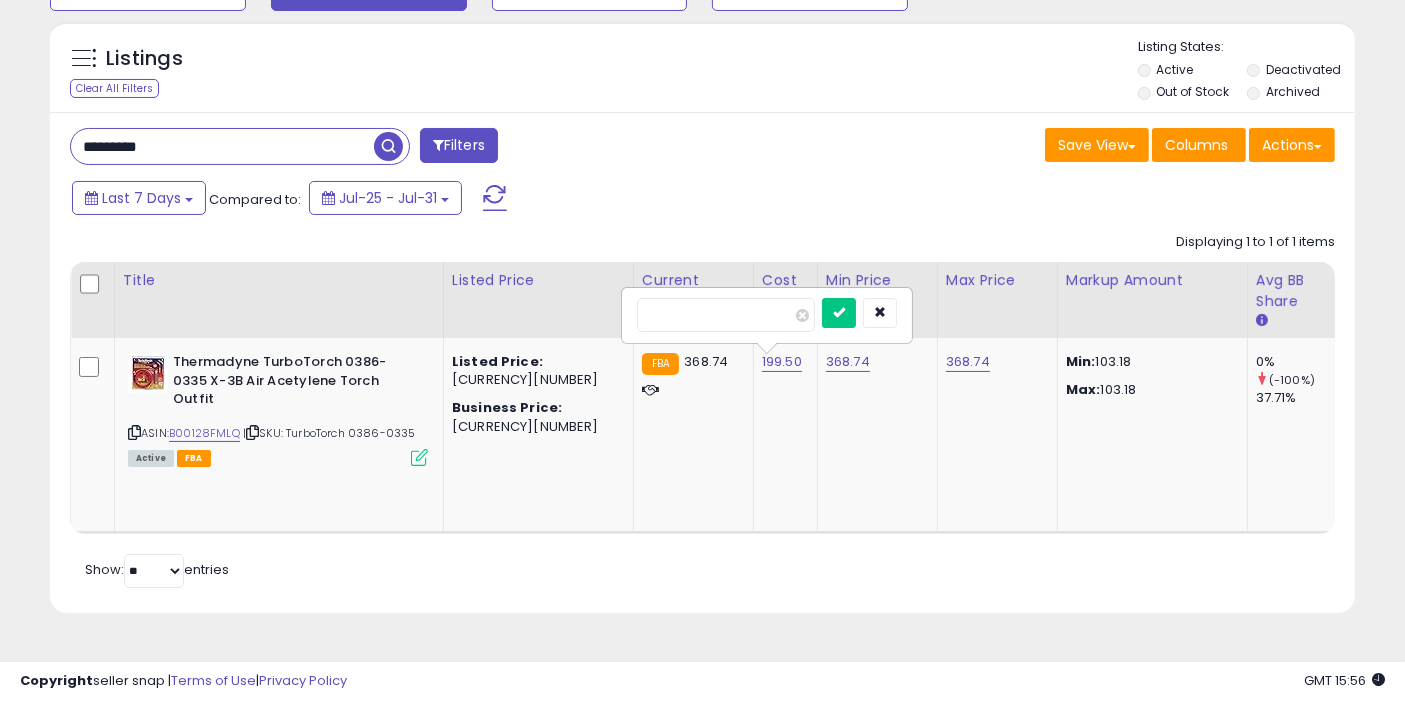 type on "*********" 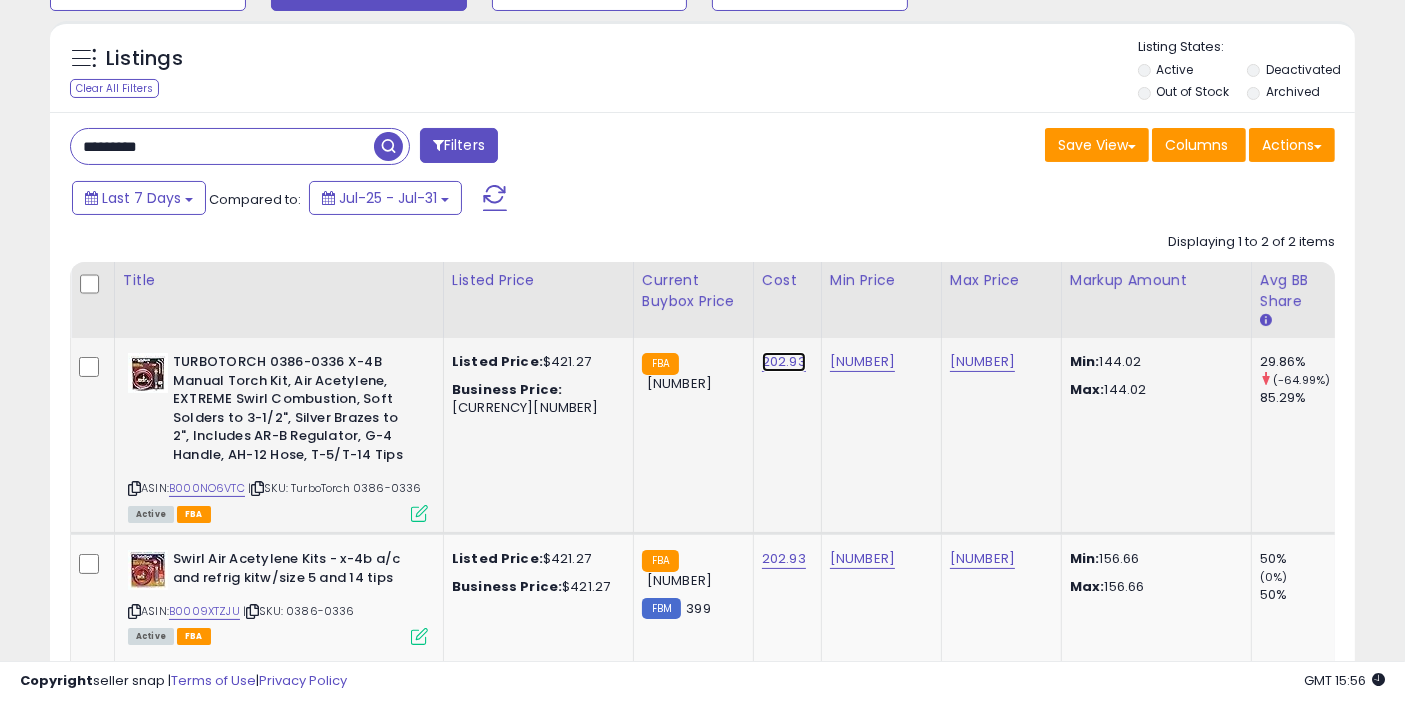 click on "202.93" at bounding box center [784, 362] 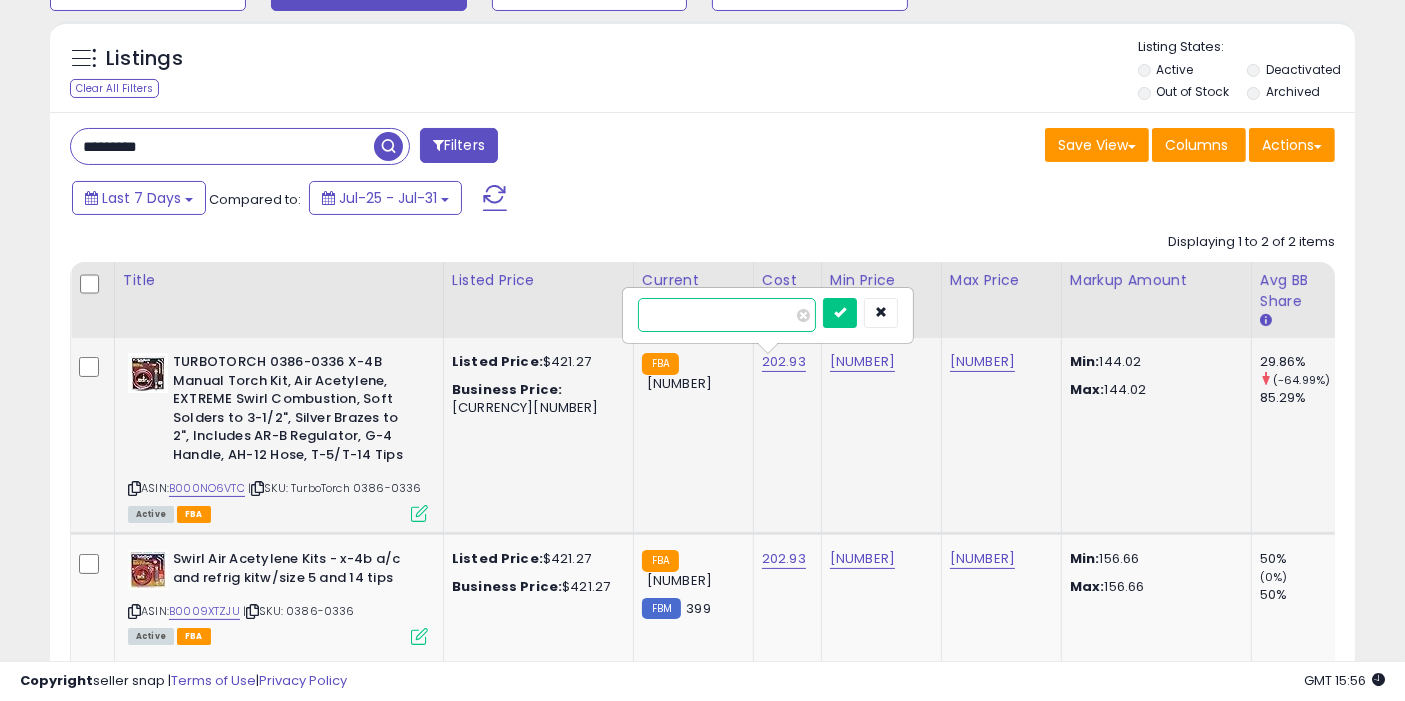 drag, startPoint x: 672, startPoint y: 305, endPoint x: 796, endPoint y: 330, distance: 126.495056 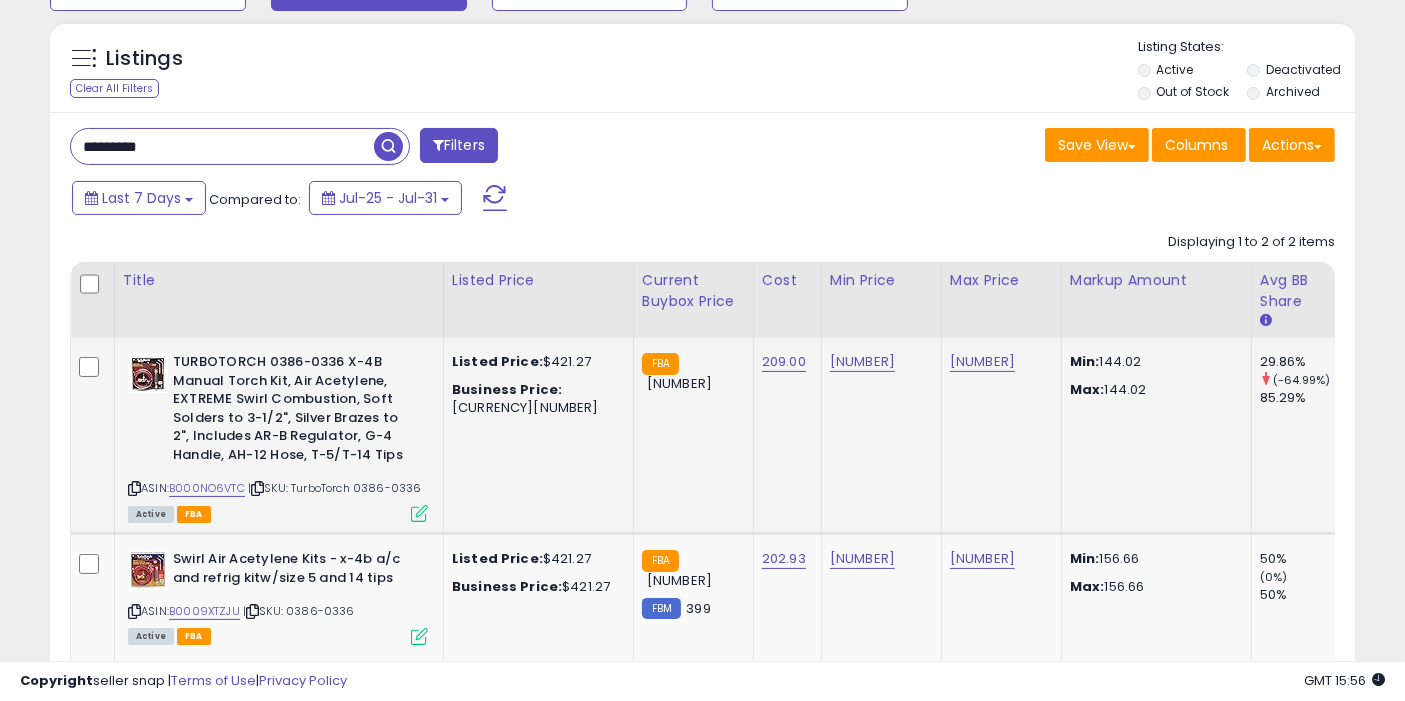 scroll, scrollTop: 283, scrollLeft: 0, axis: vertical 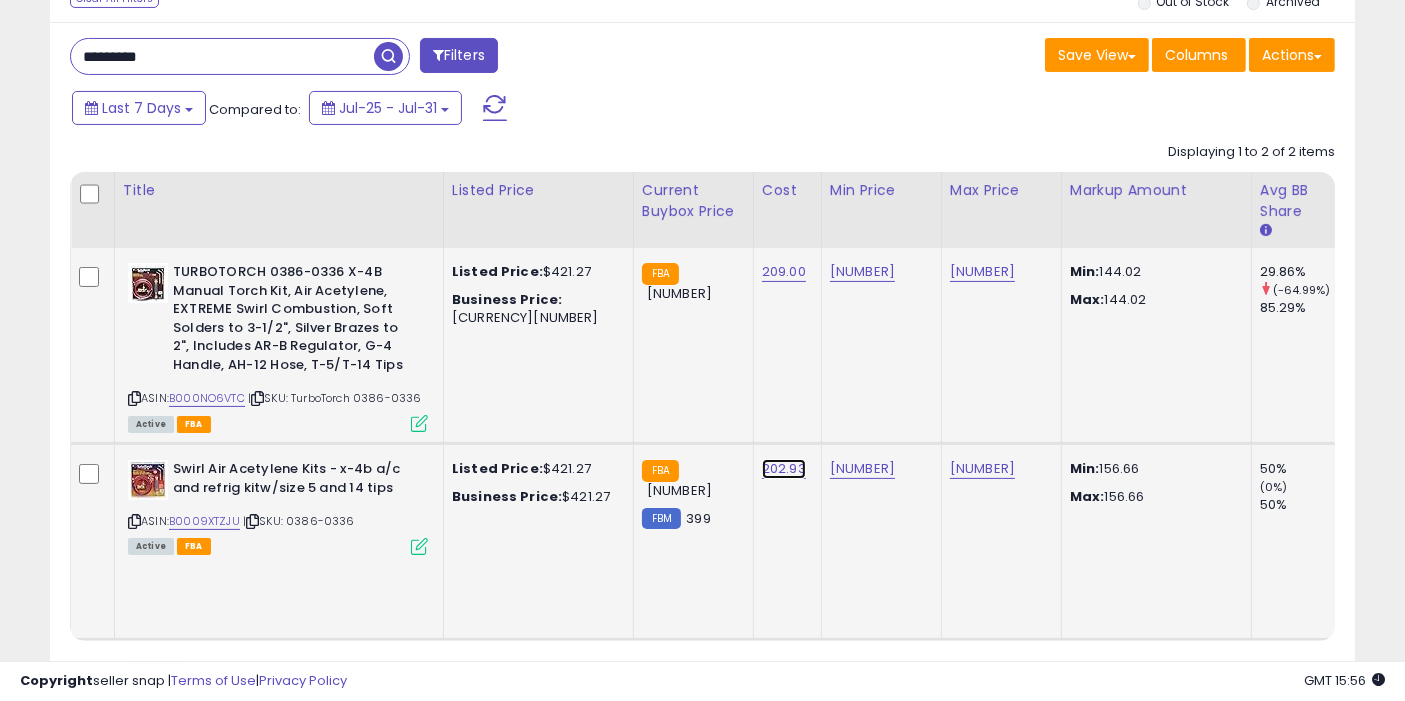 click on "202.93" at bounding box center (784, 272) 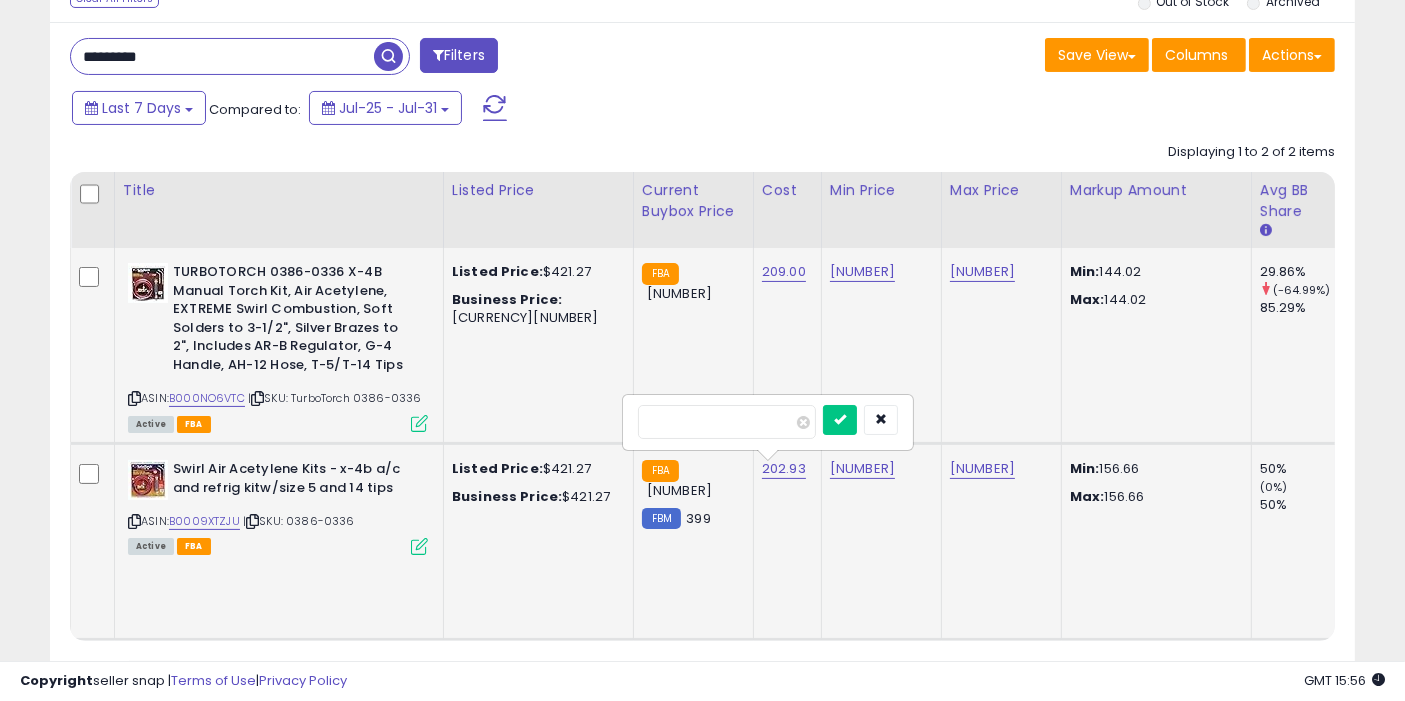 type on "***" 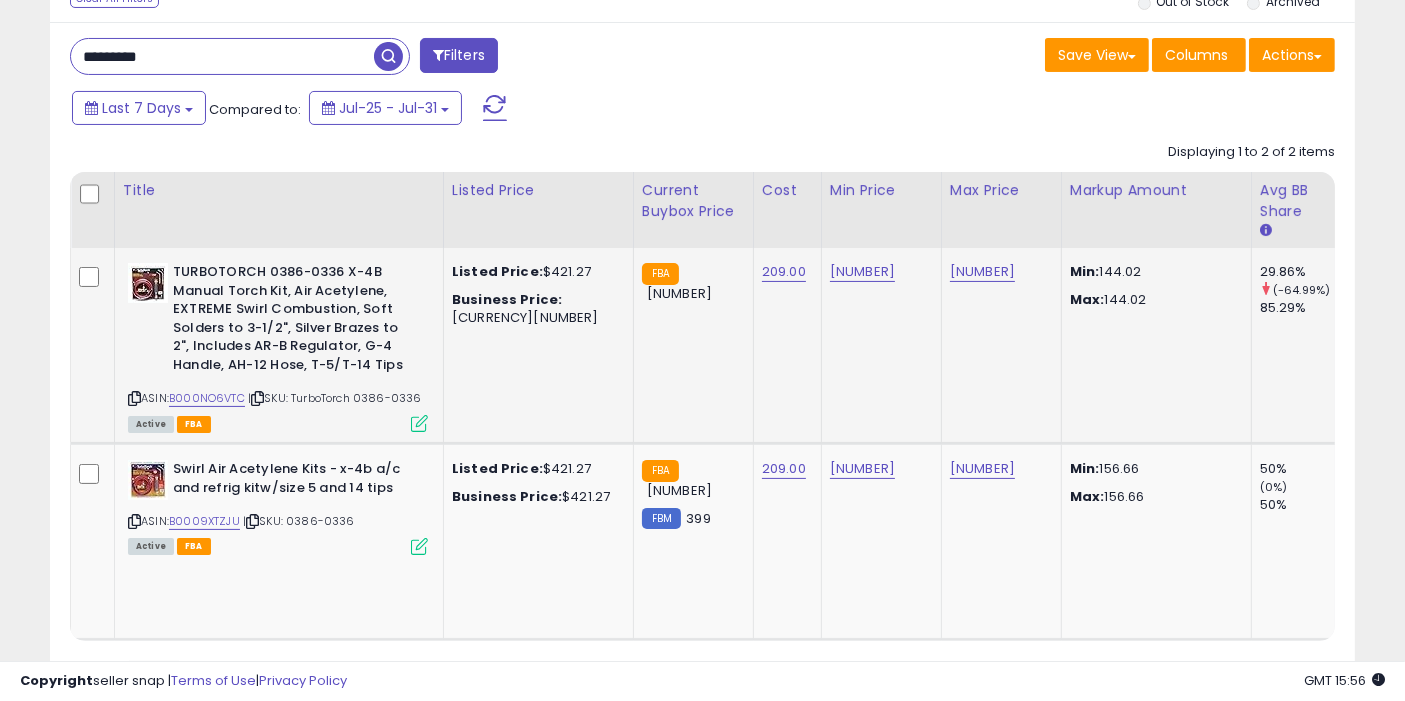 drag, startPoint x: 133, startPoint y: 57, endPoint x: 362, endPoint y: 90, distance: 231.36551 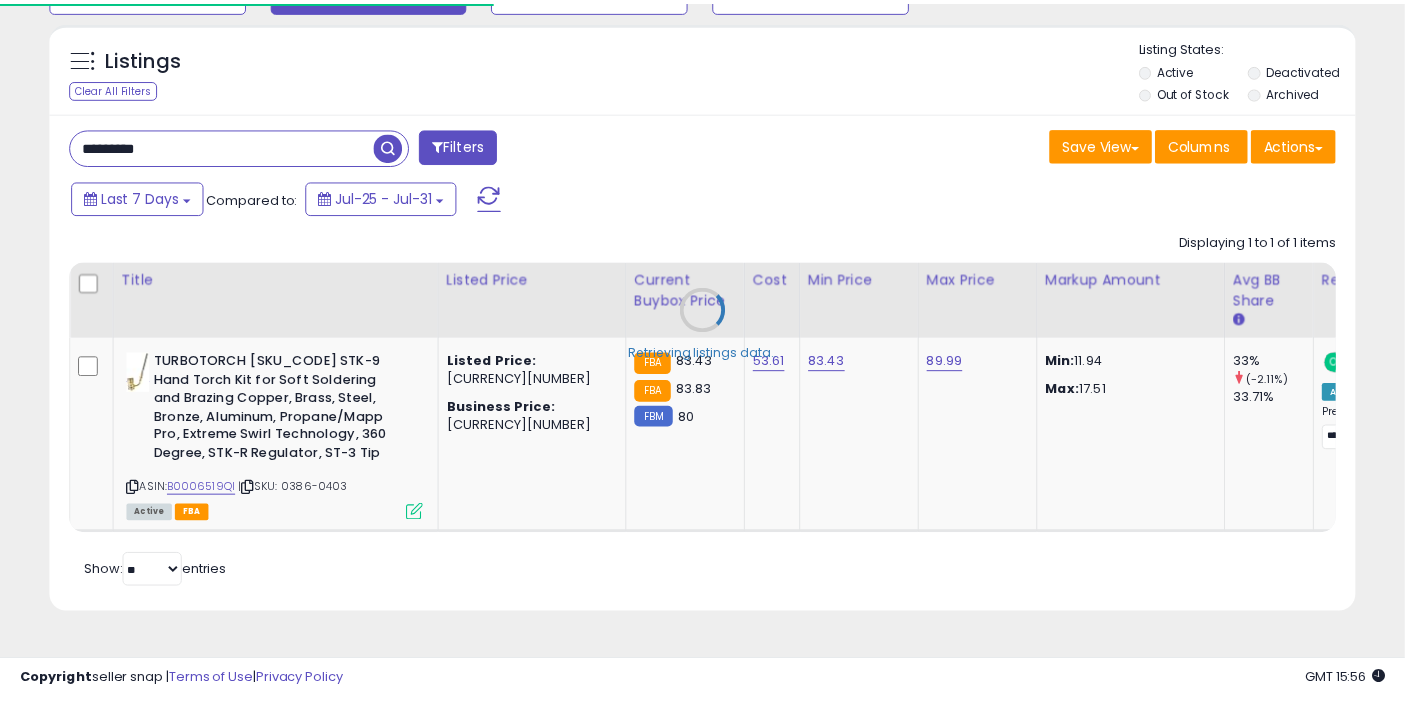 scroll, scrollTop: 197, scrollLeft: 0, axis: vertical 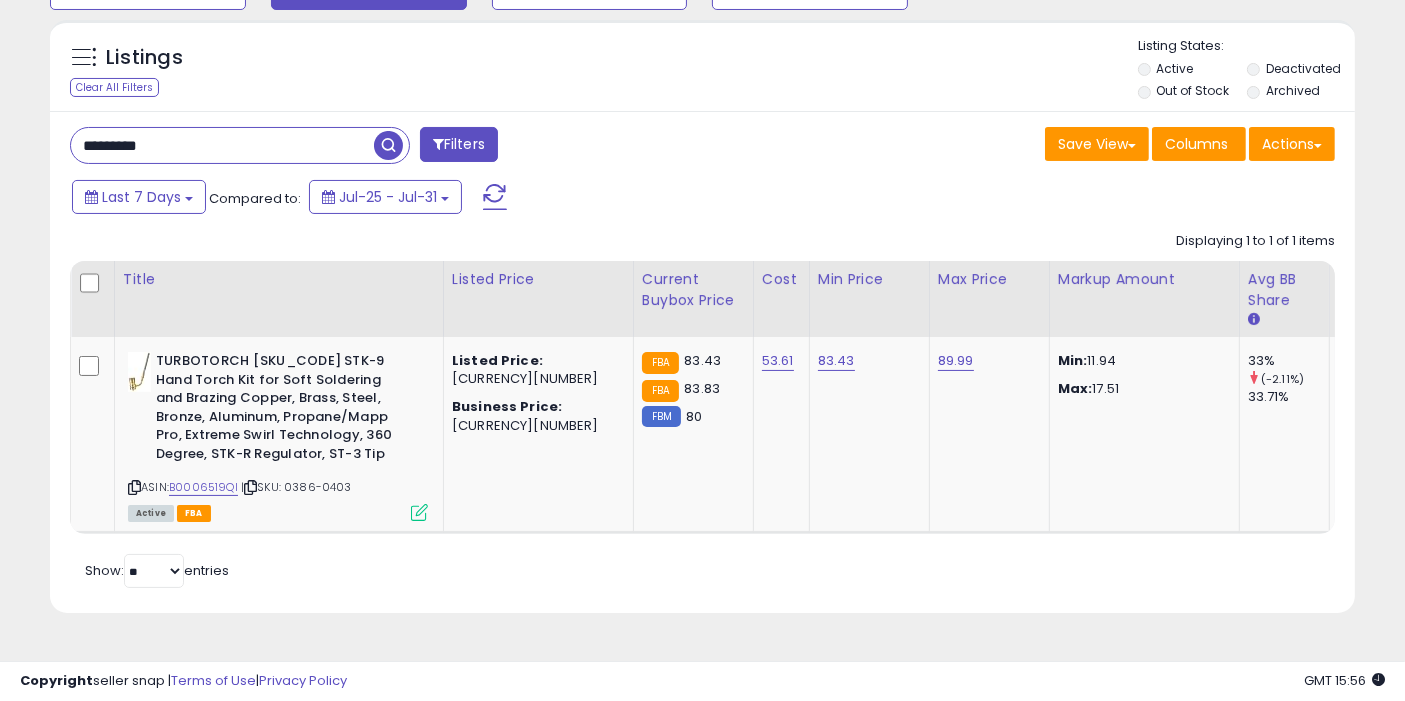 click on "Listings
Clear All Filters
Listing States:" at bounding box center [702, 71] 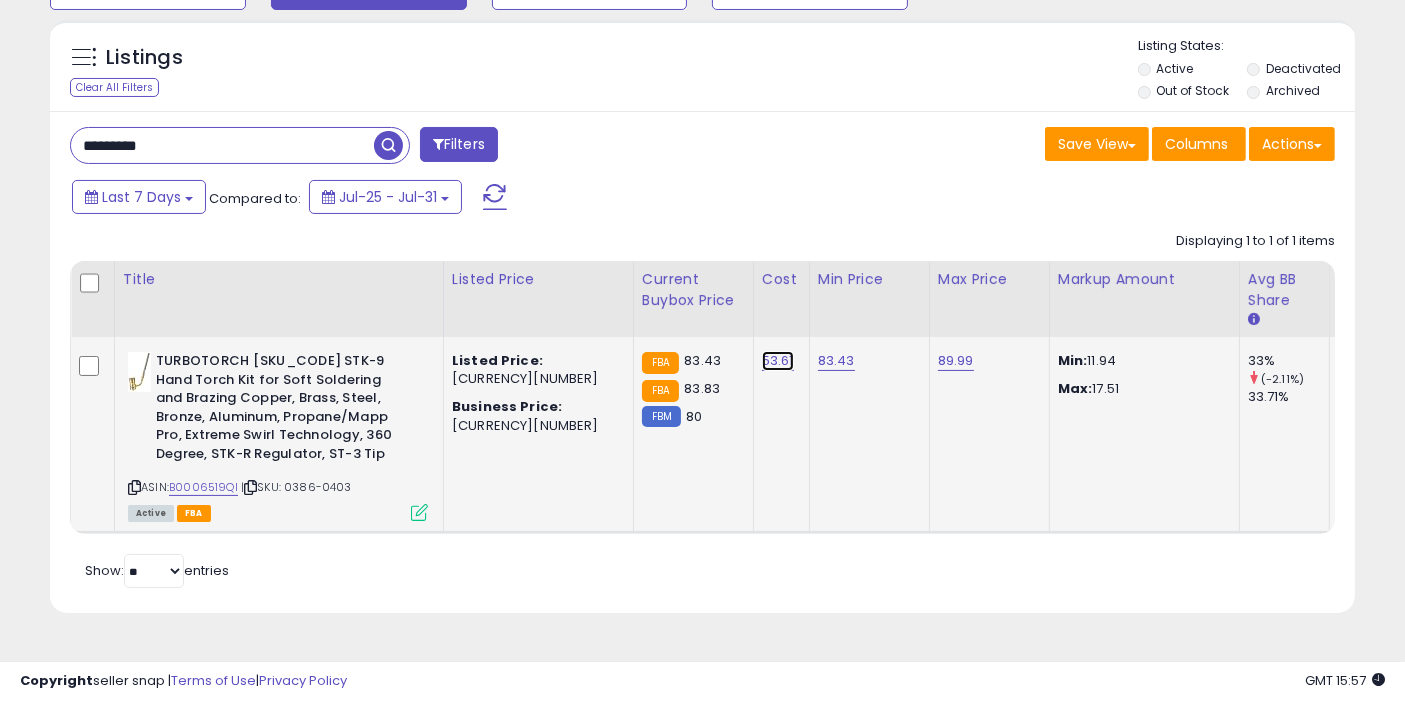click on "53.61" at bounding box center (778, 361) 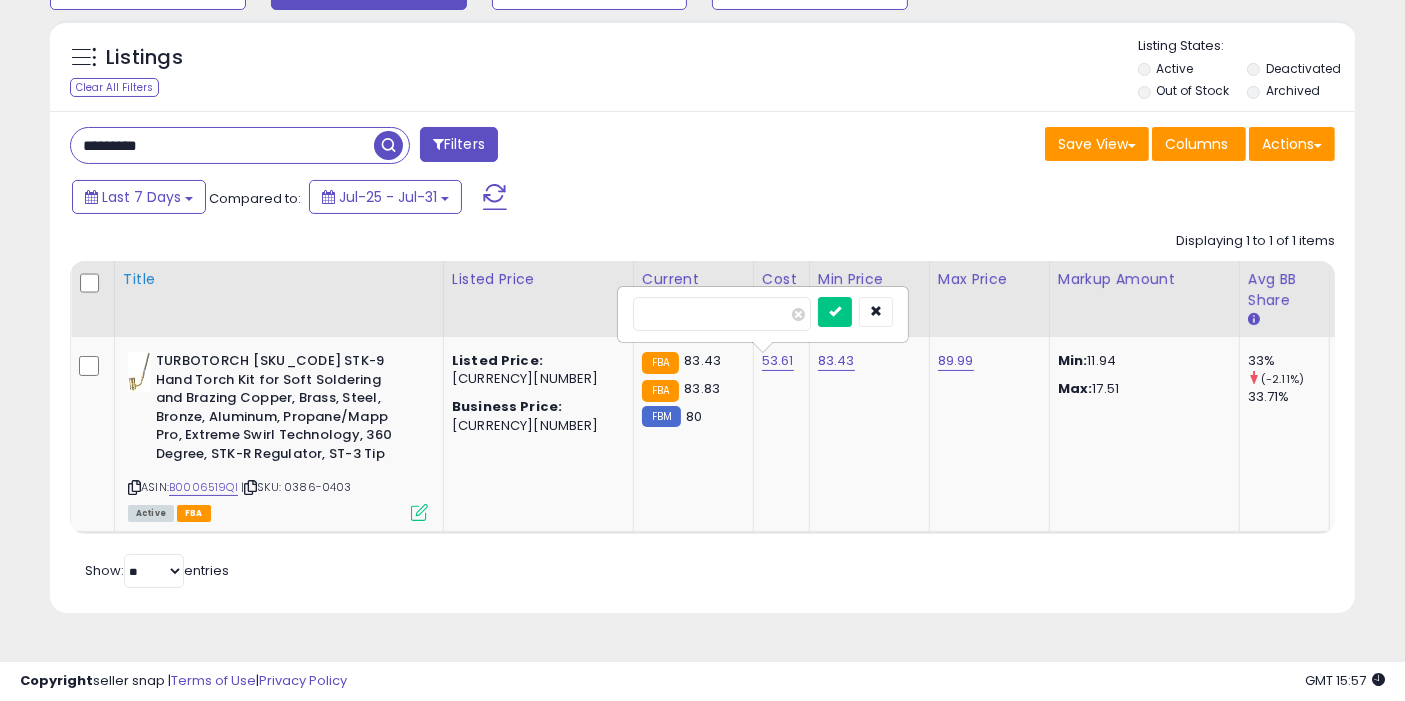 drag, startPoint x: 676, startPoint y: 313, endPoint x: 429, endPoint y: 291, distance: 247.97783 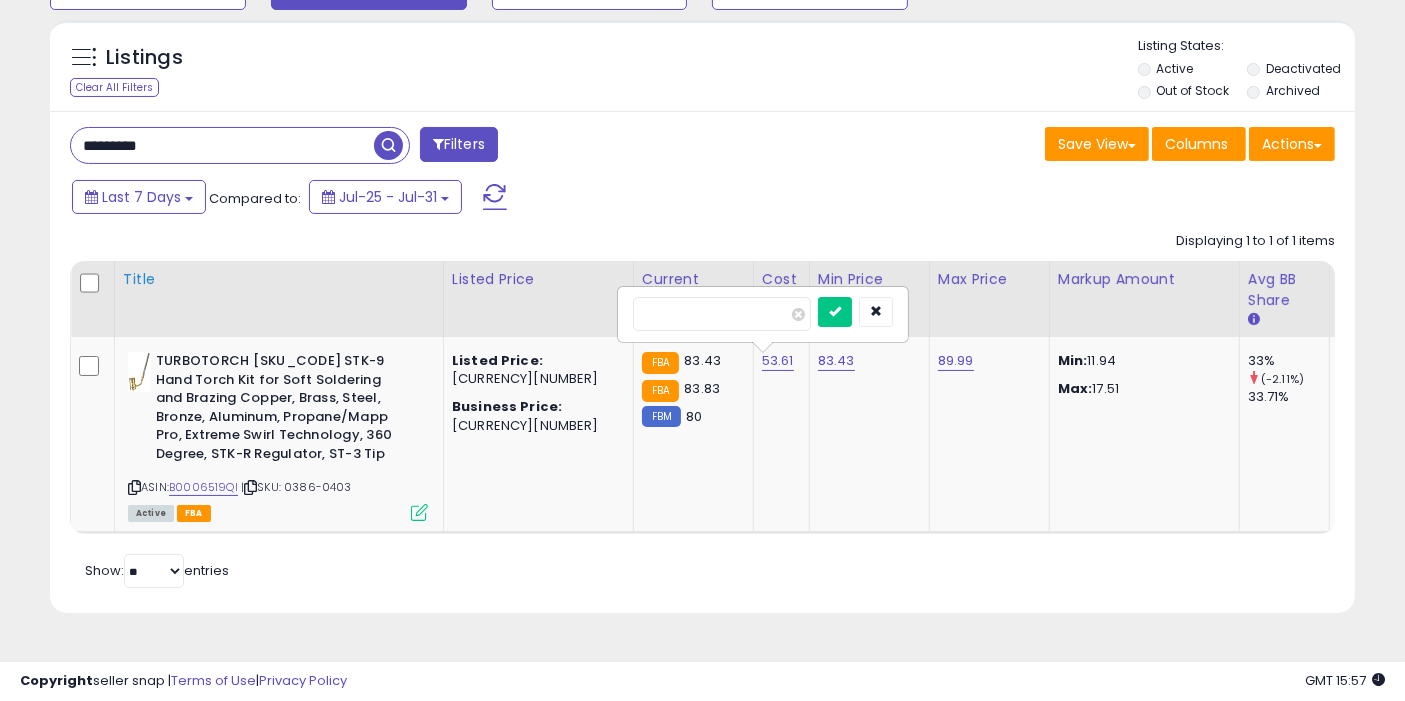 type on "*****" 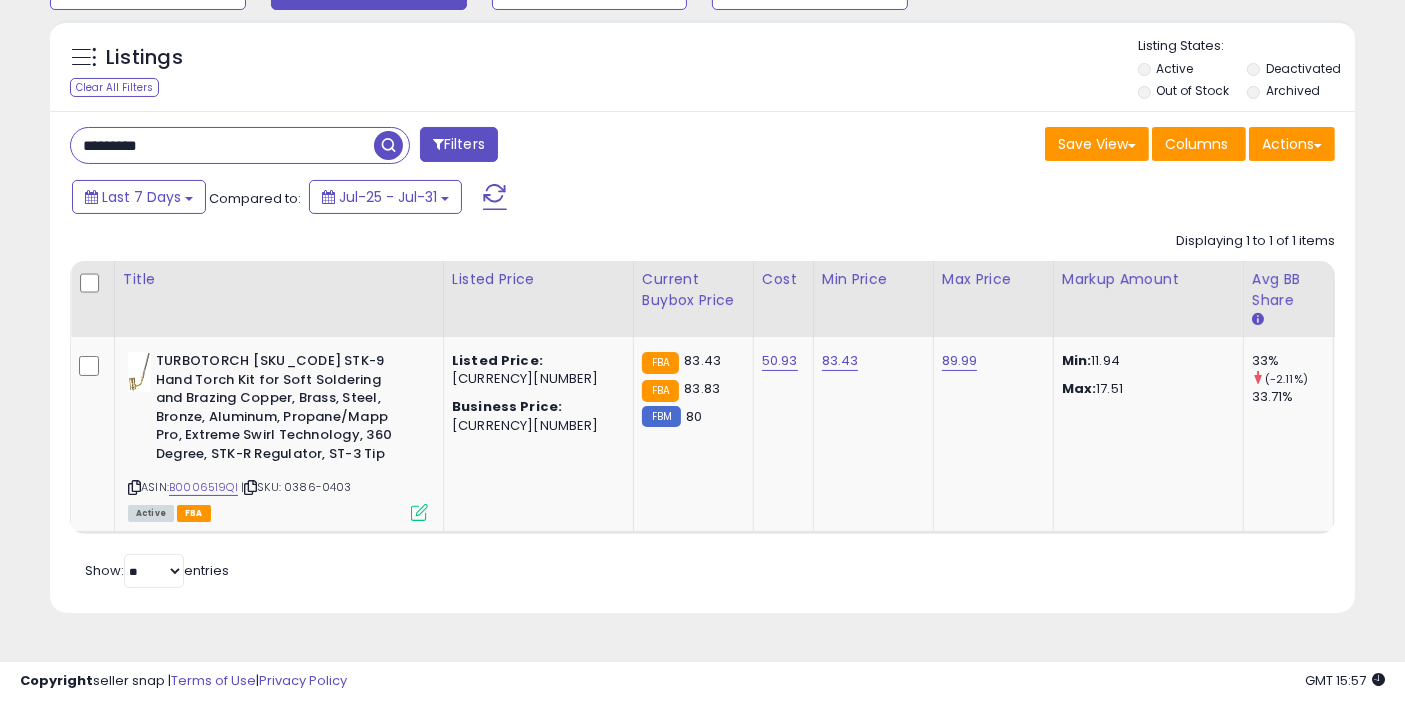click at bounding box center (388, 145) 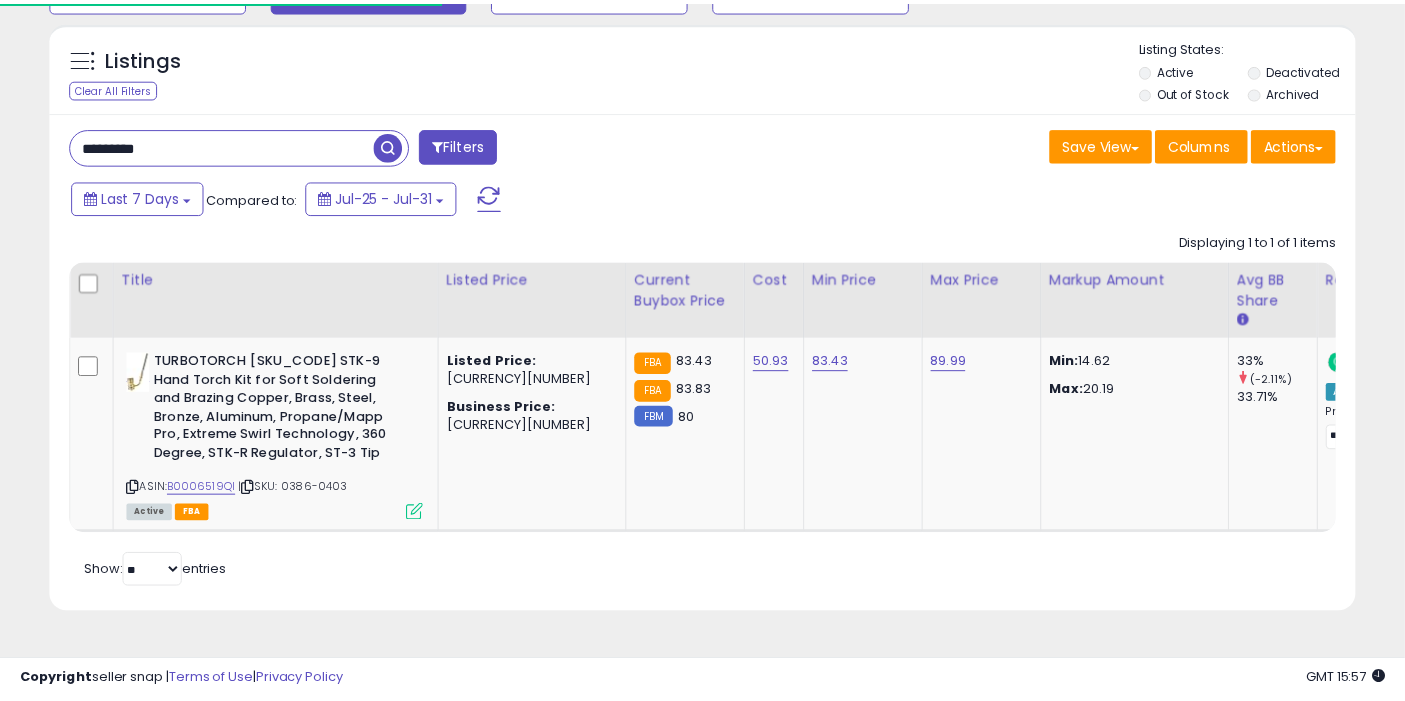 scroll, scrollTop: 197, scrollLeft: 0, axis: vertical 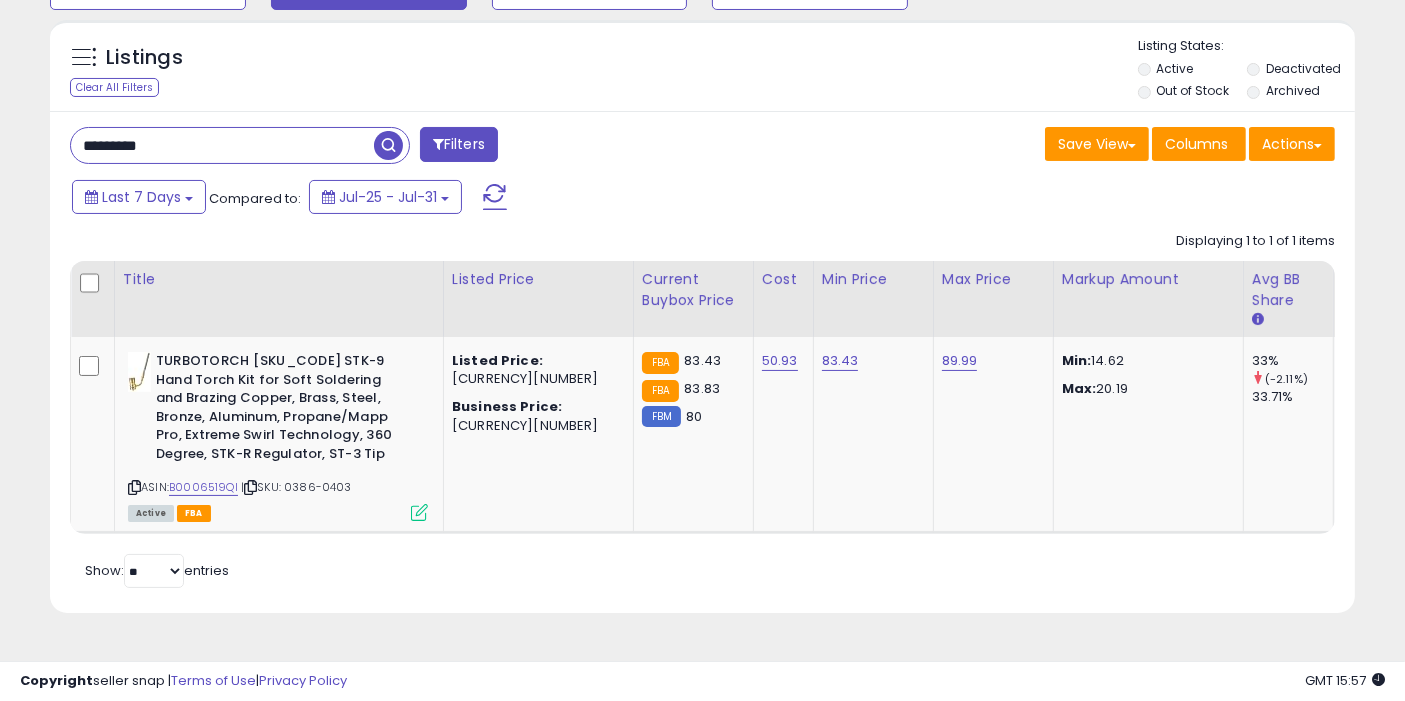 drag, startPoint x: 143, startPoint y: 140, endPoint x: 557, endPoint y: 129, distance: 414.14612 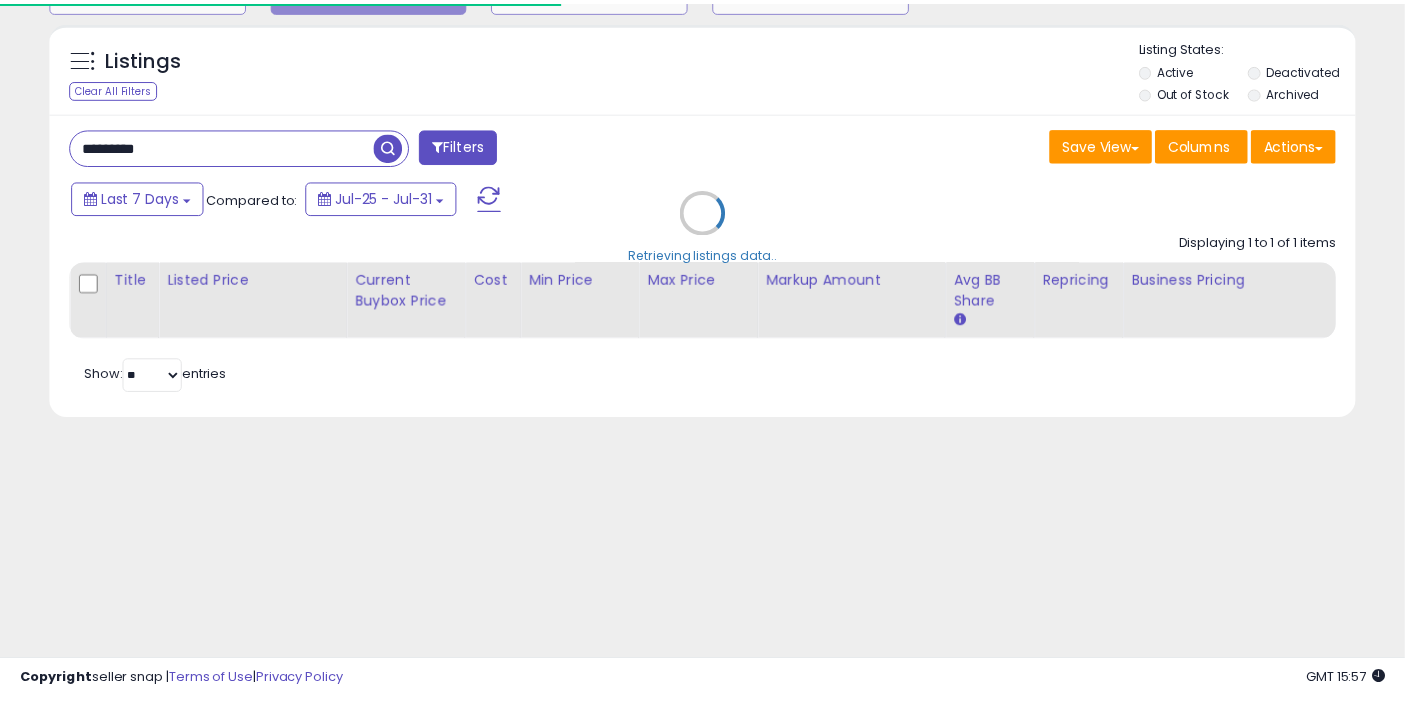 scroll, scrollTop: 197, scrollLeft: 0, axis: vertical 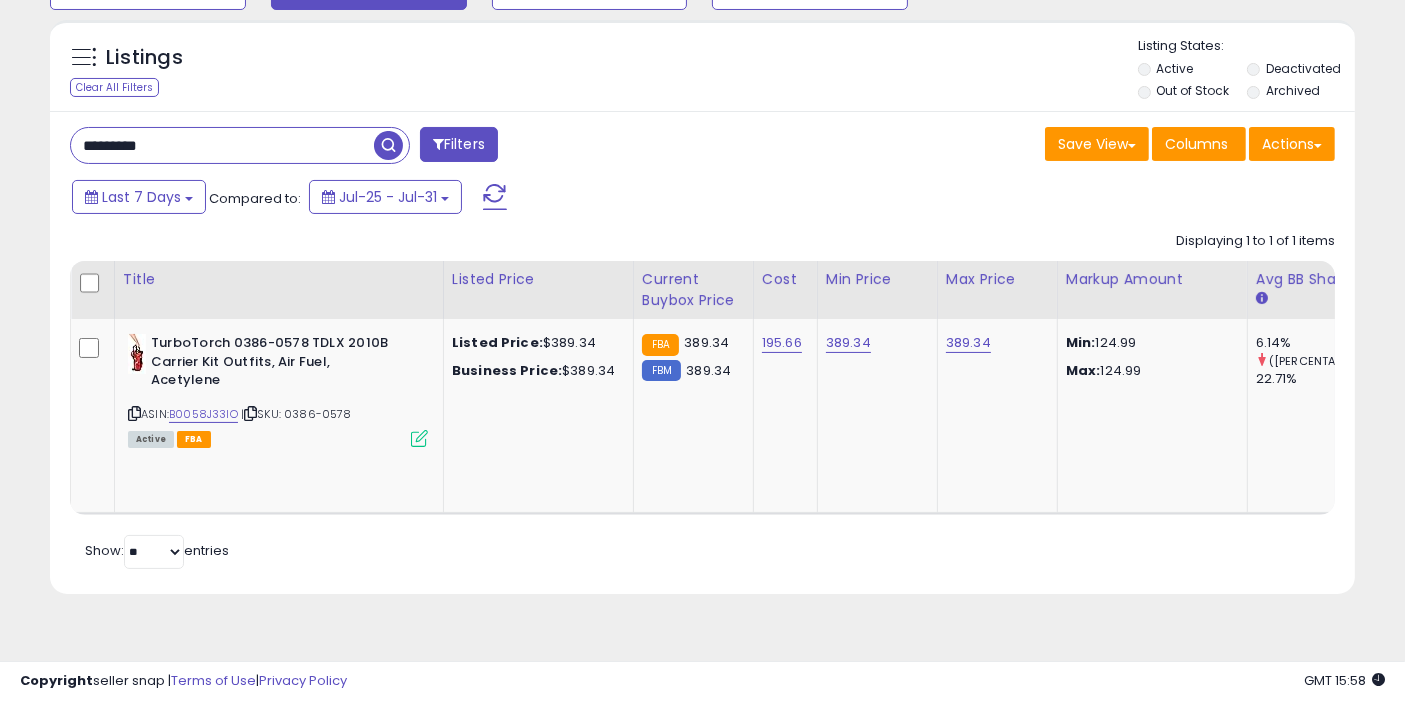 click at bounding box center (388, 145) 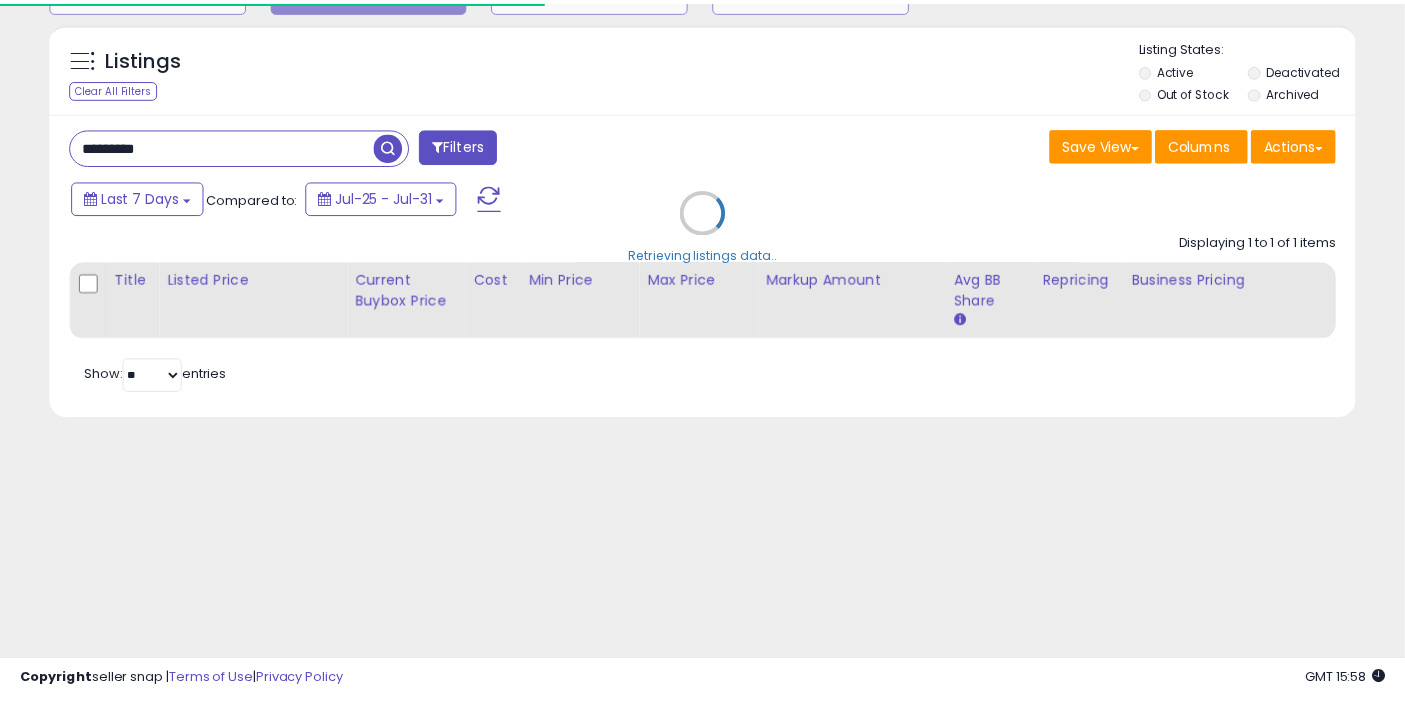 scroll, scrollTop: 197, scrollLeft: 0, axis: vertical 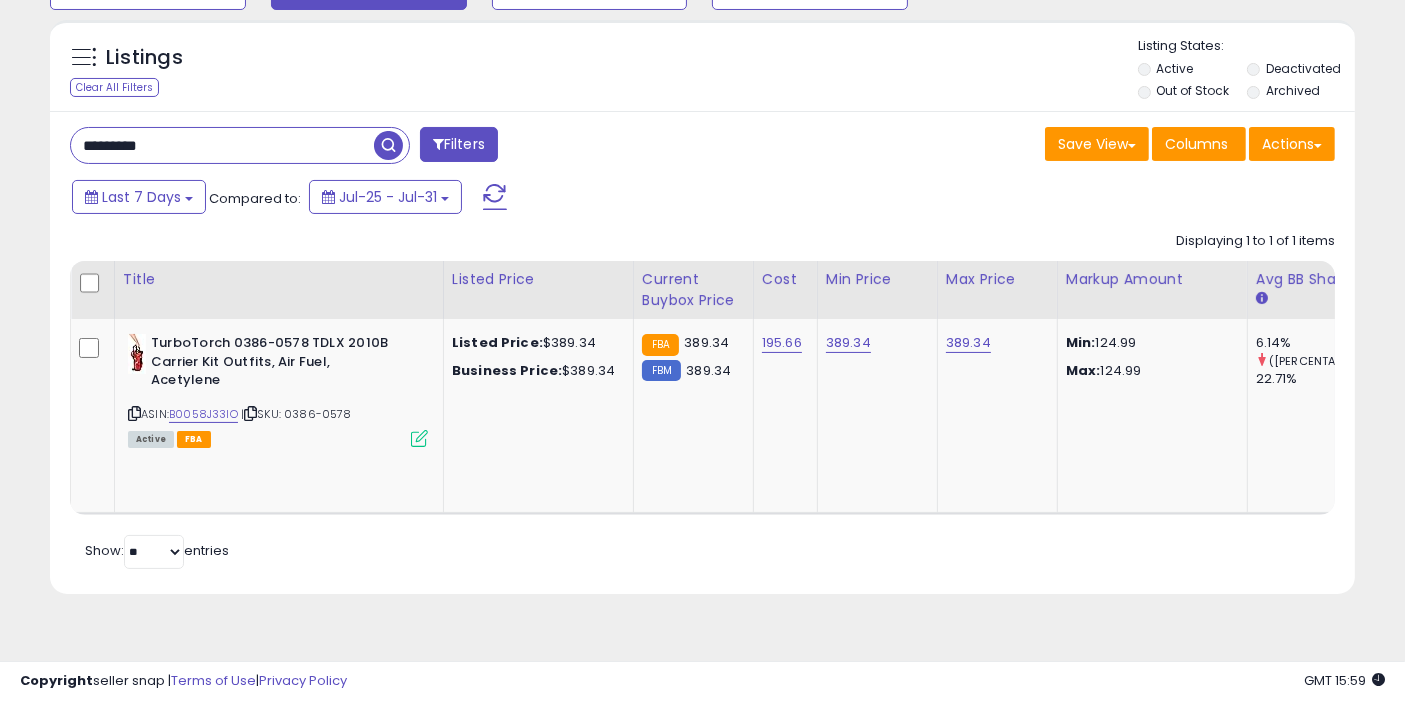 click on "*********
Filters
Save View
Save As New View
Update Current View" at bounding box center (702, 352) 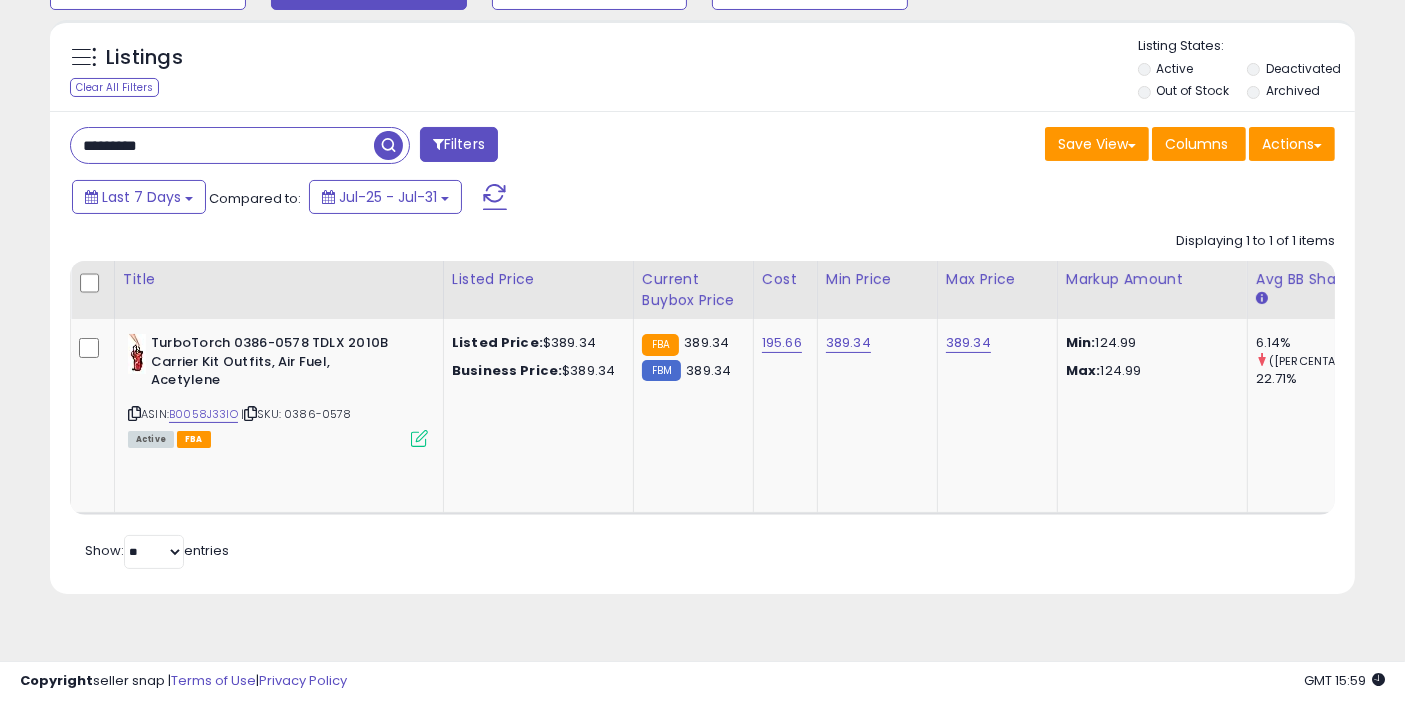 click on "*********" at bounding box center (222, 145) 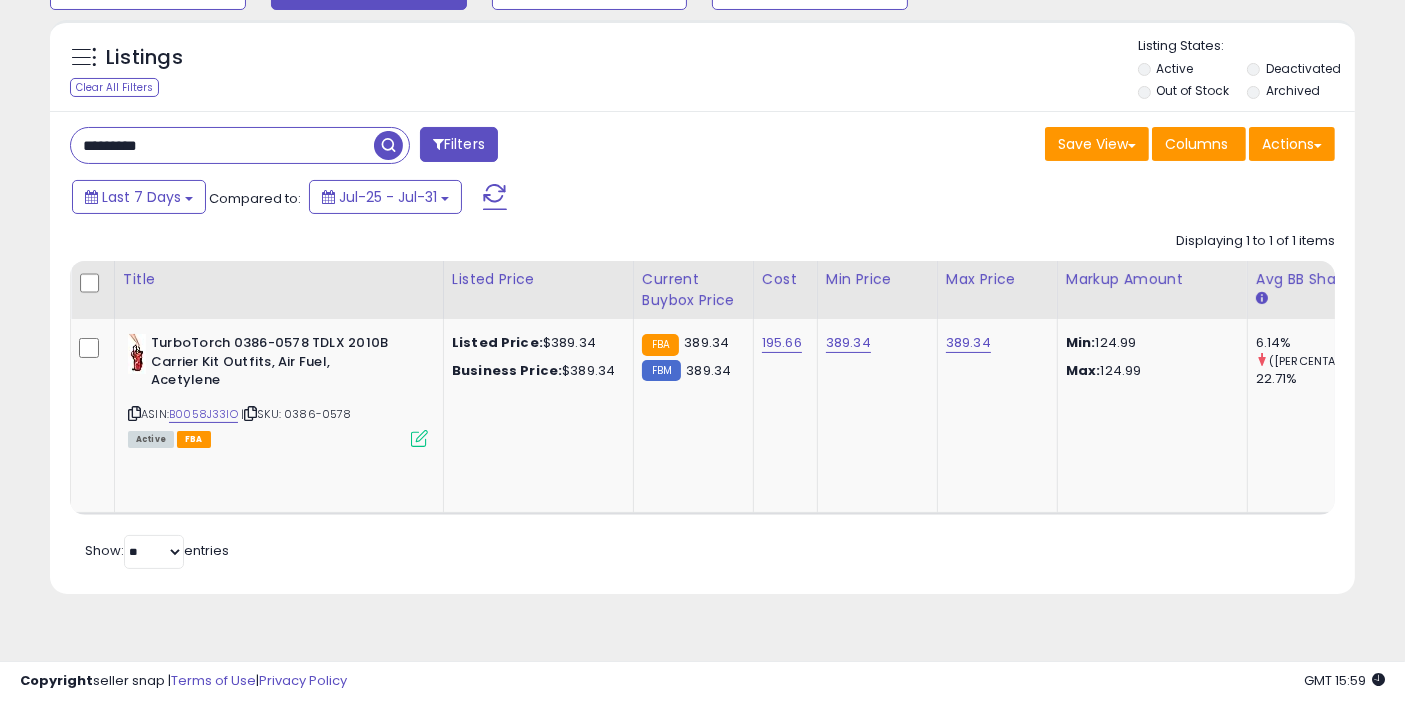 type on "*********" 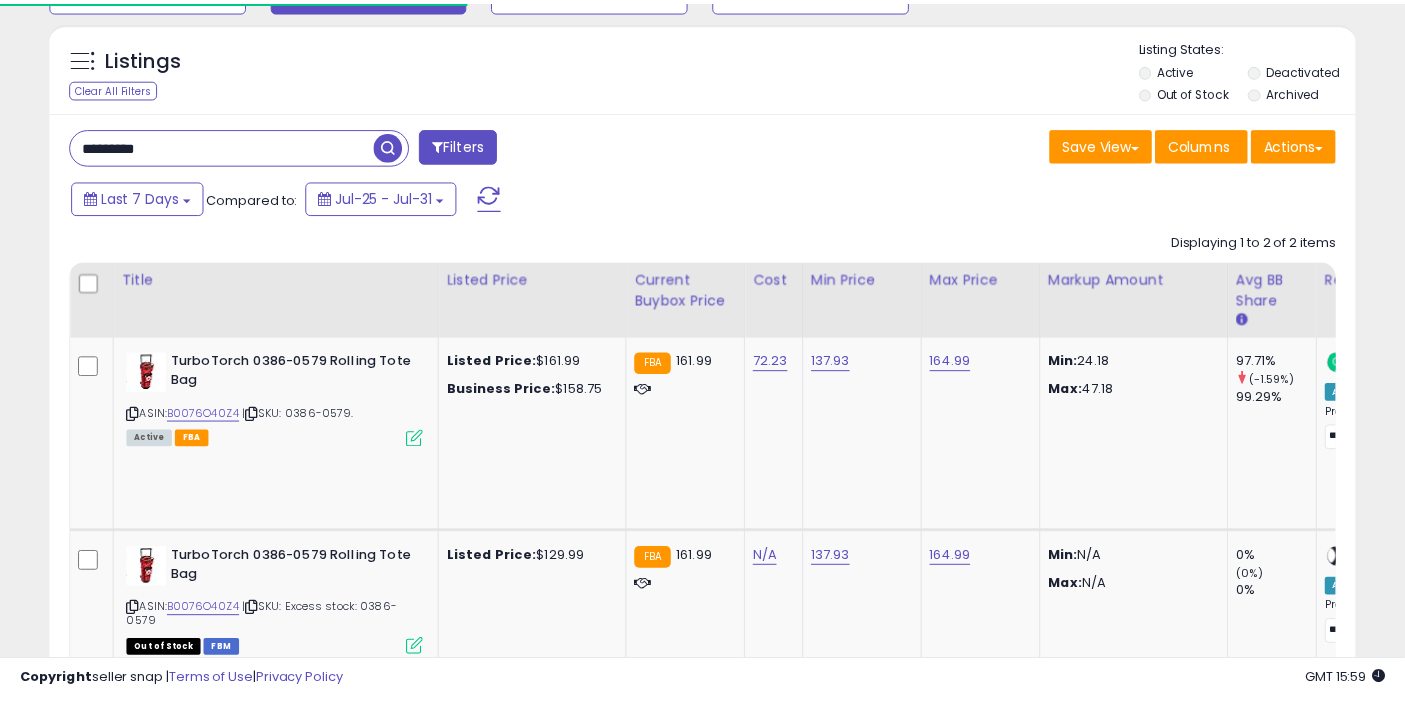 scroll, scrollTop: 197, scrollLeft: 0, axis: vertical 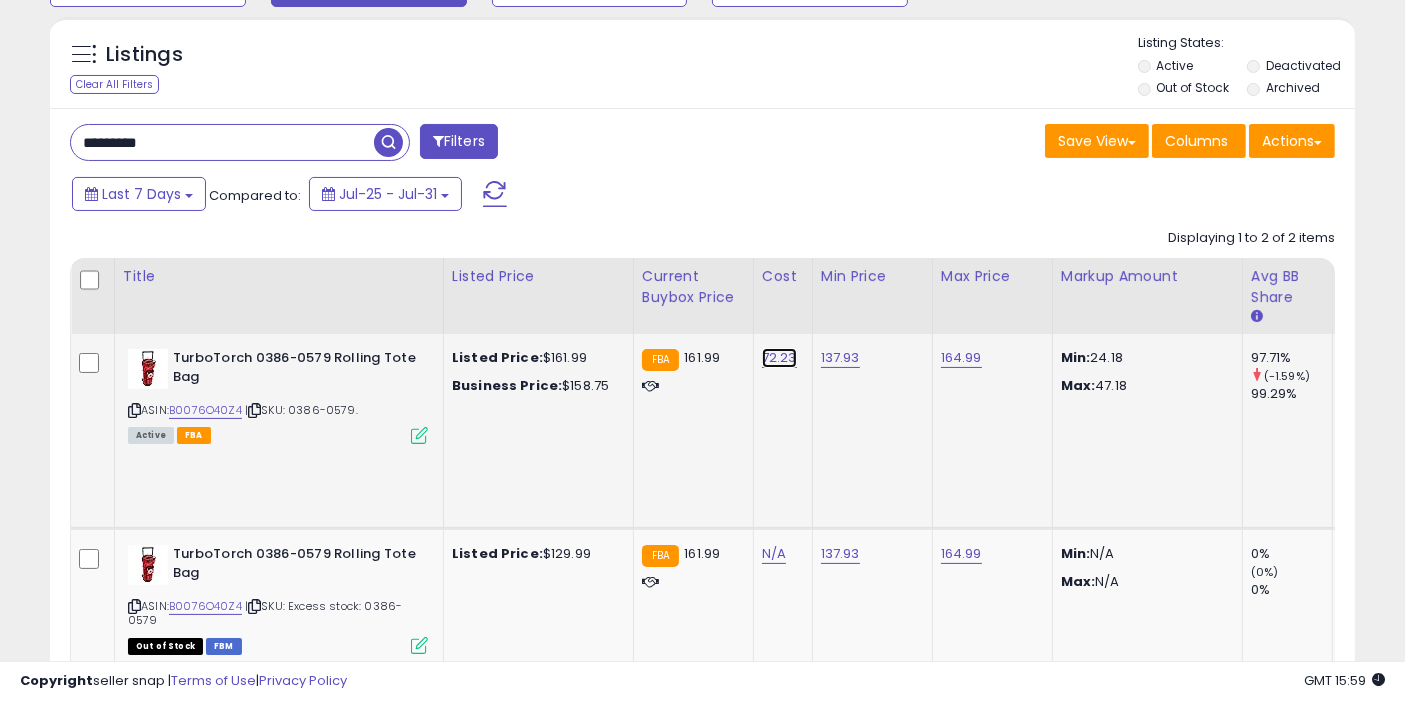 click on "72.23" at bounding box center [779, 358] 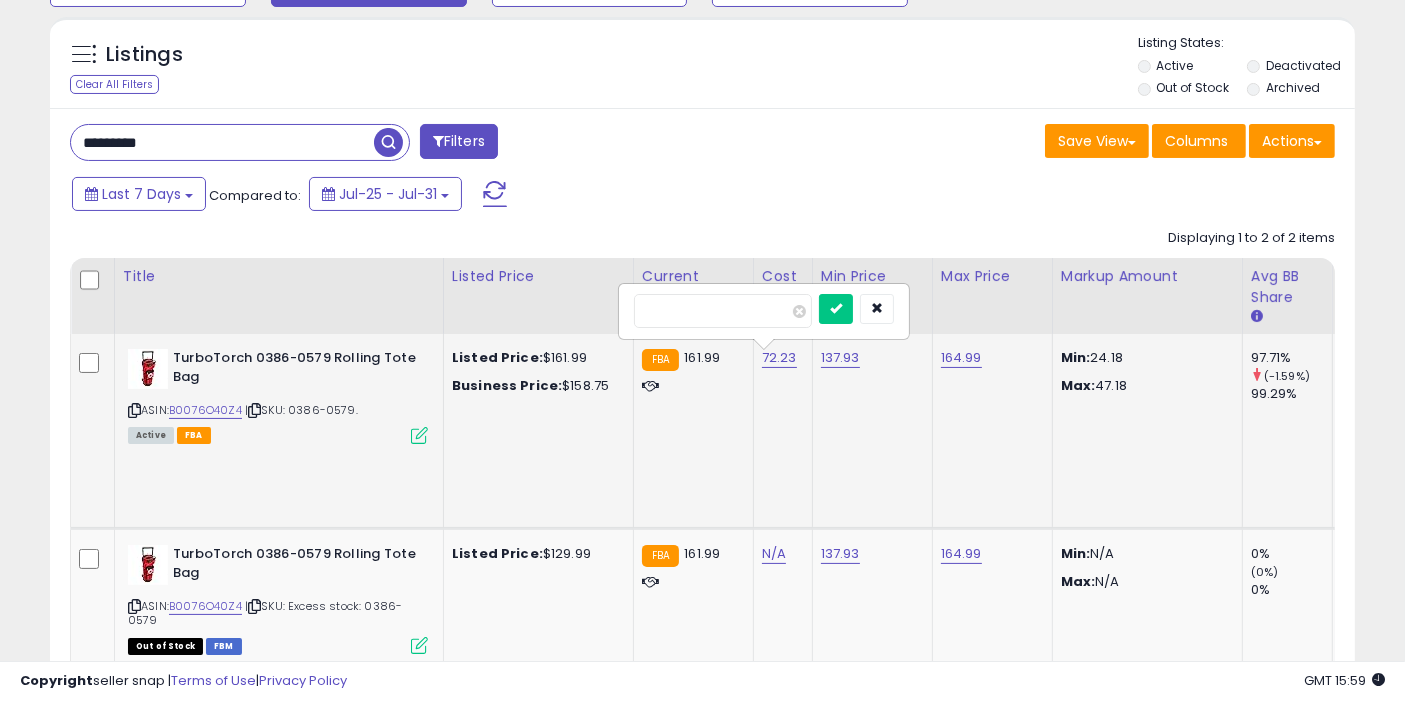 type on "*****" 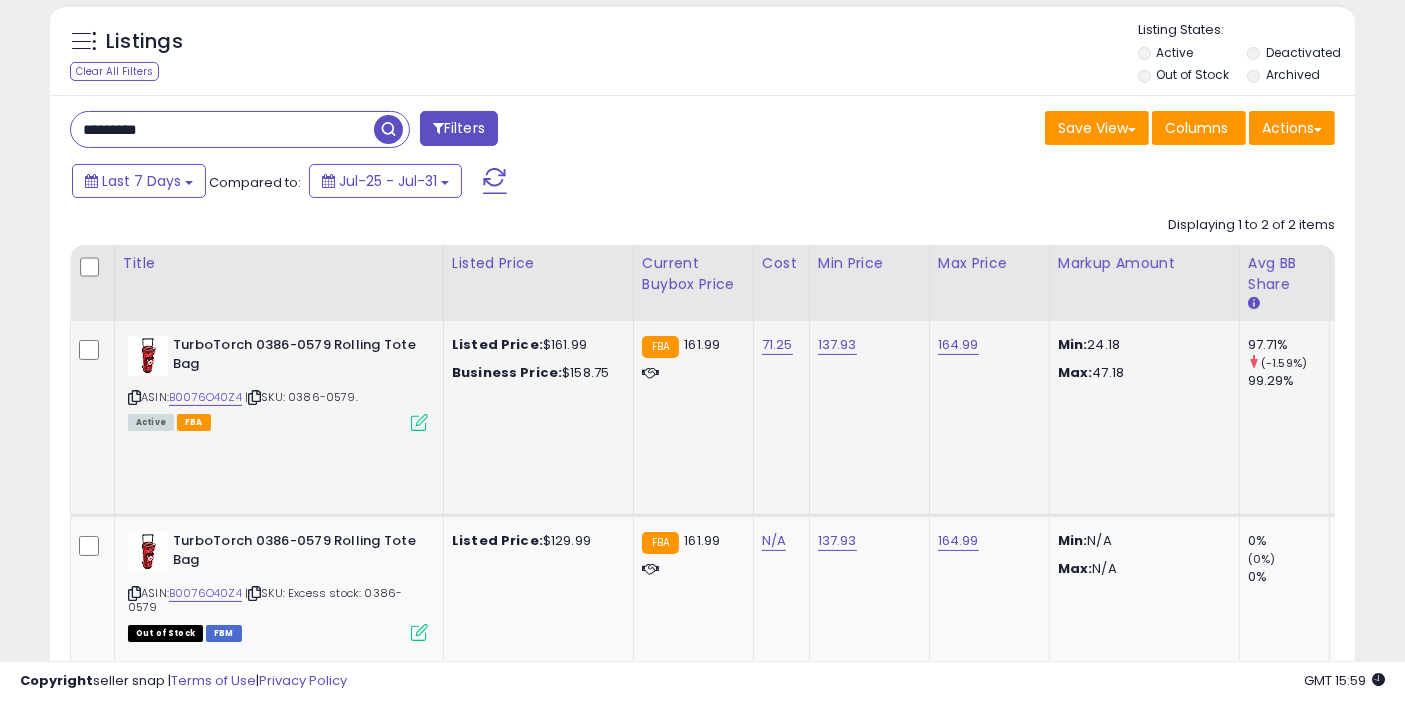scroll, scrollTop: 272, scrollLeft: 0, axis: vertical 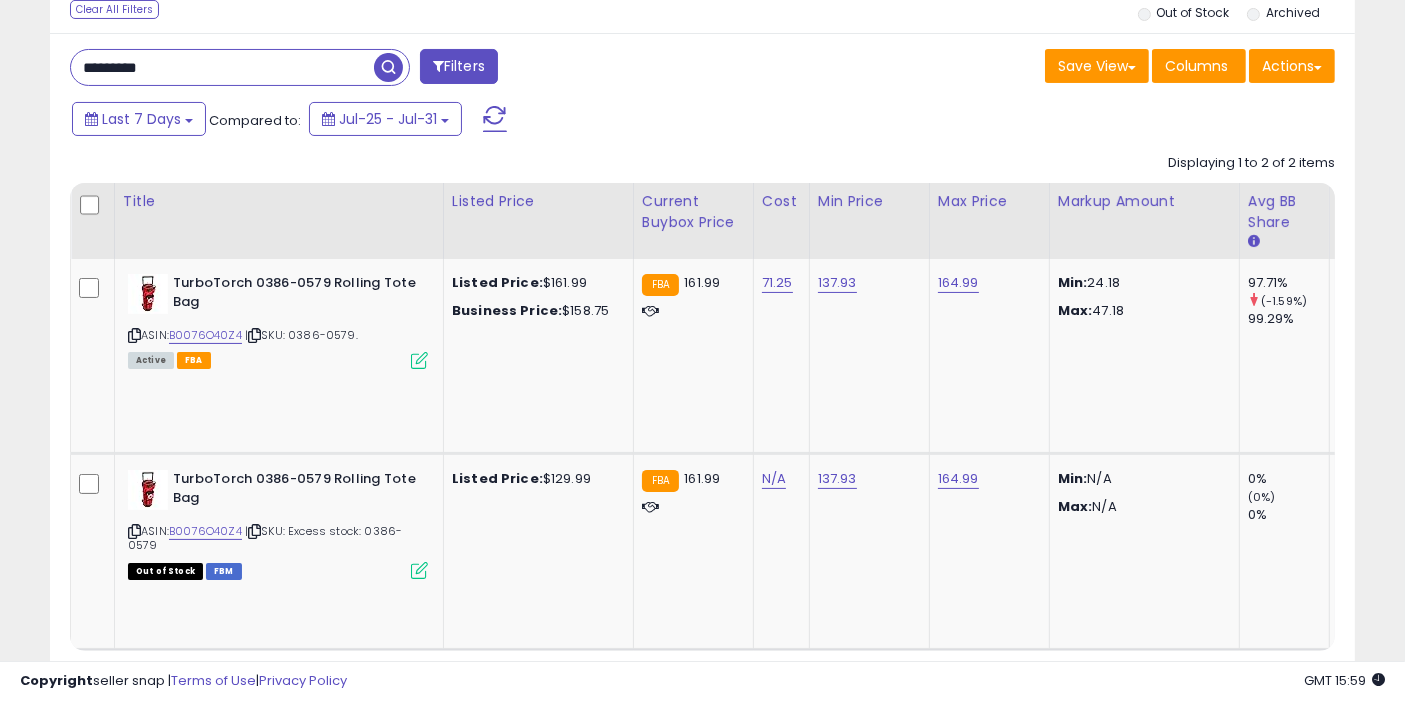 click at bounding box center (388, 67) 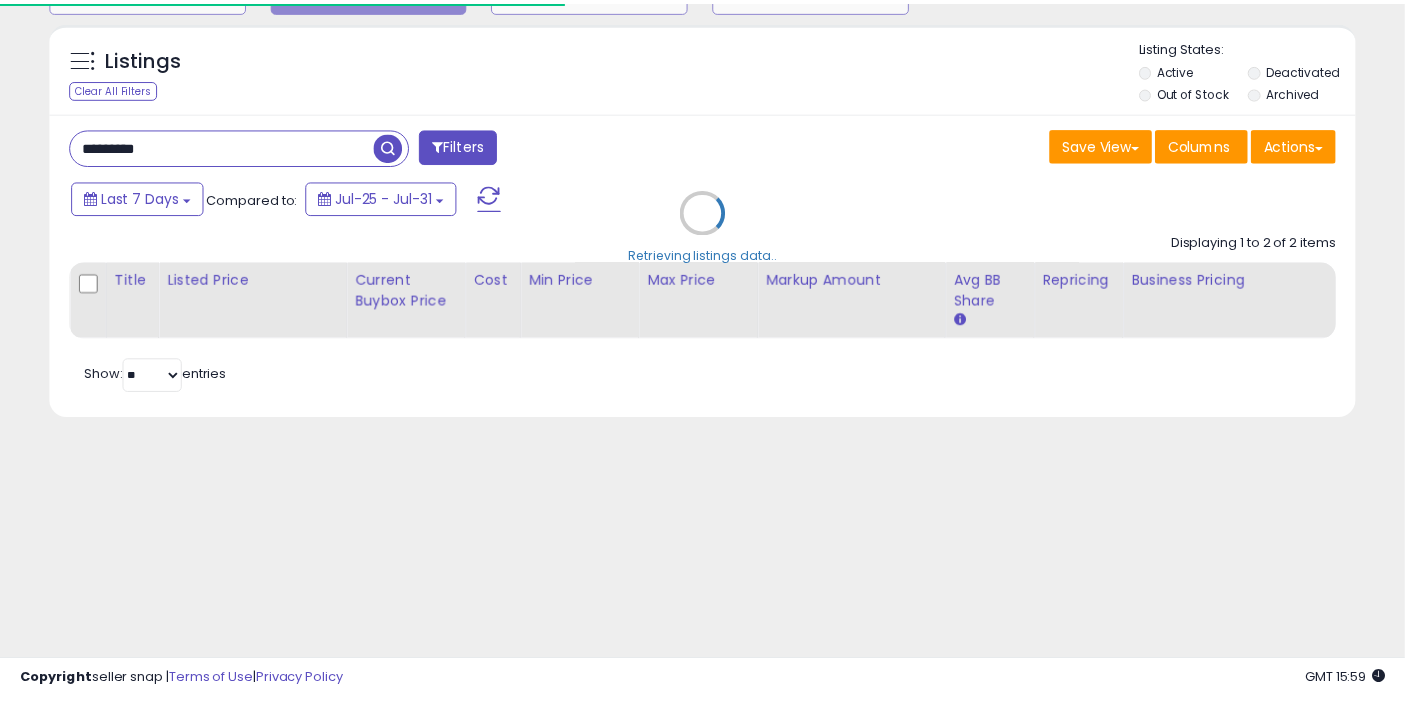 scroll, scrollTop: 272, scrollLeft: 0, axis: vertical 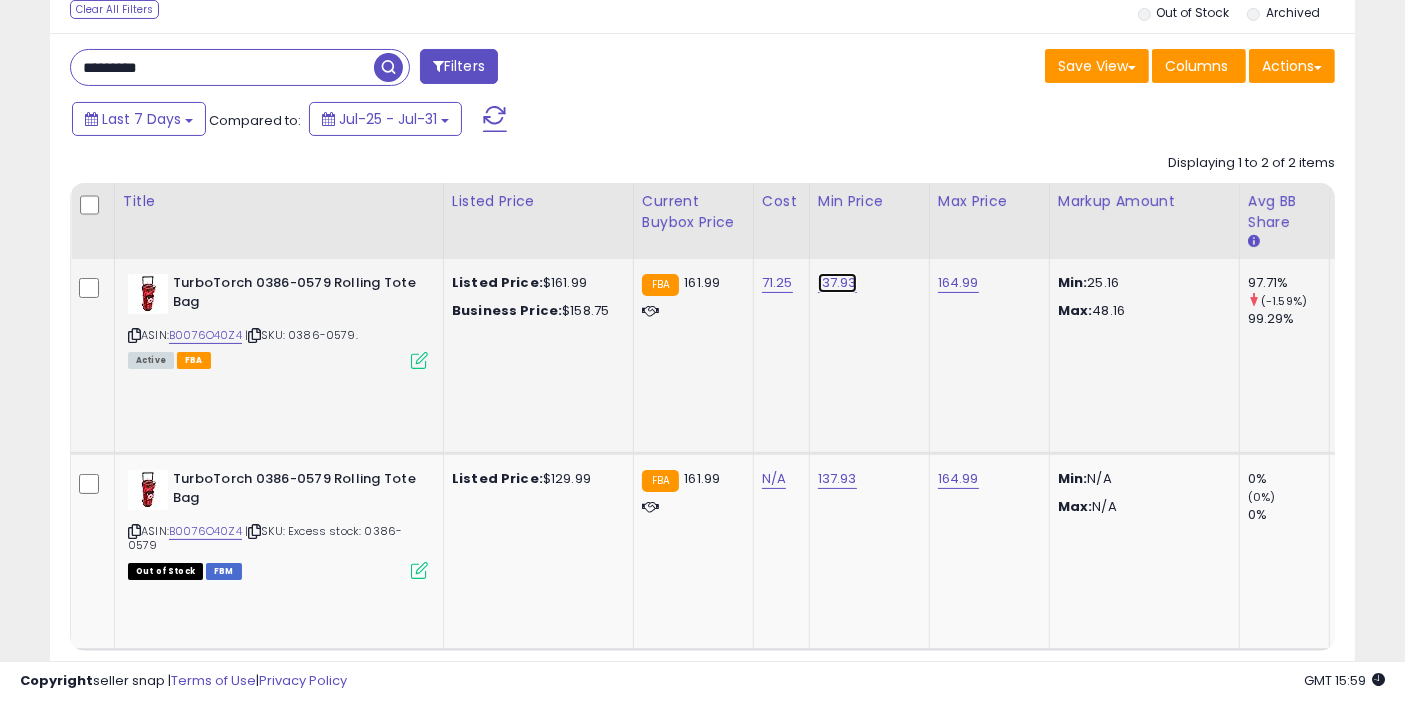 click on "137.93" at bounding box center (837, 283) 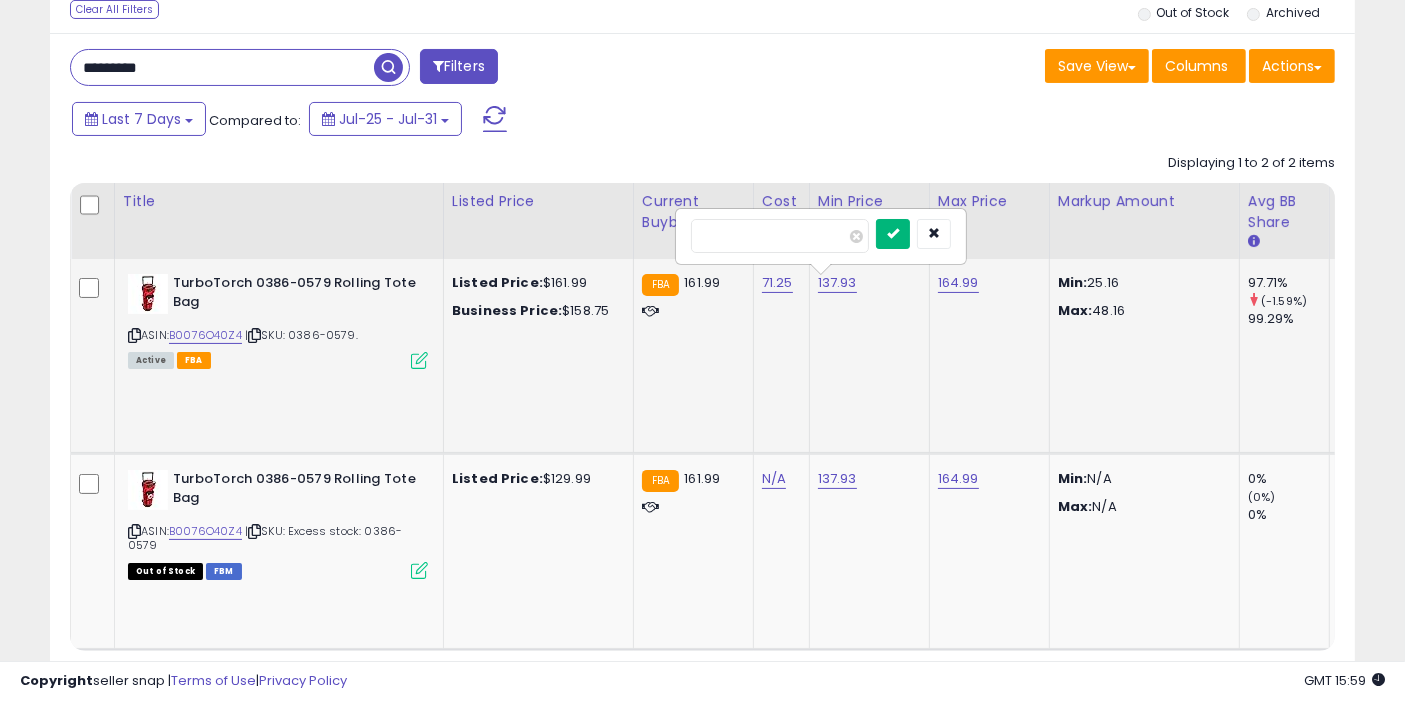 click at bounding box center (893, 233) 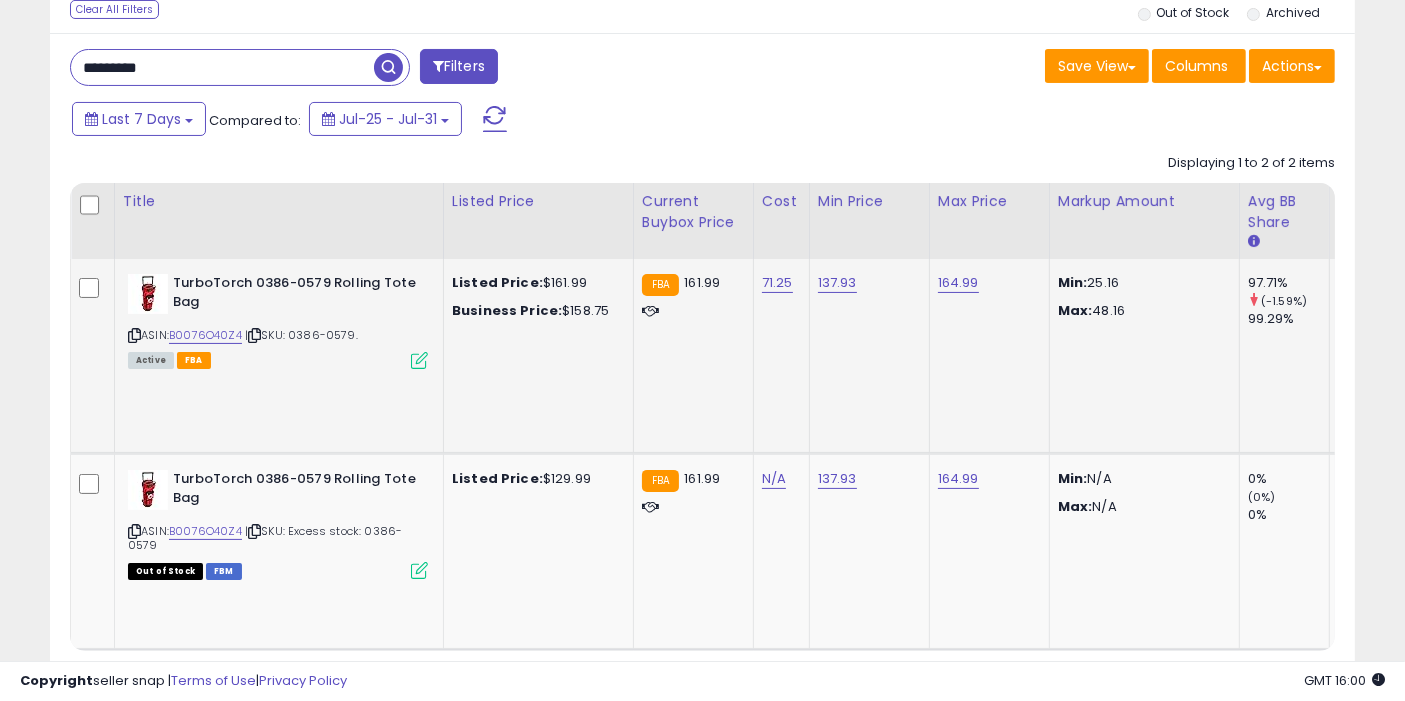 click on "*********" at bounding box center [222, 67] 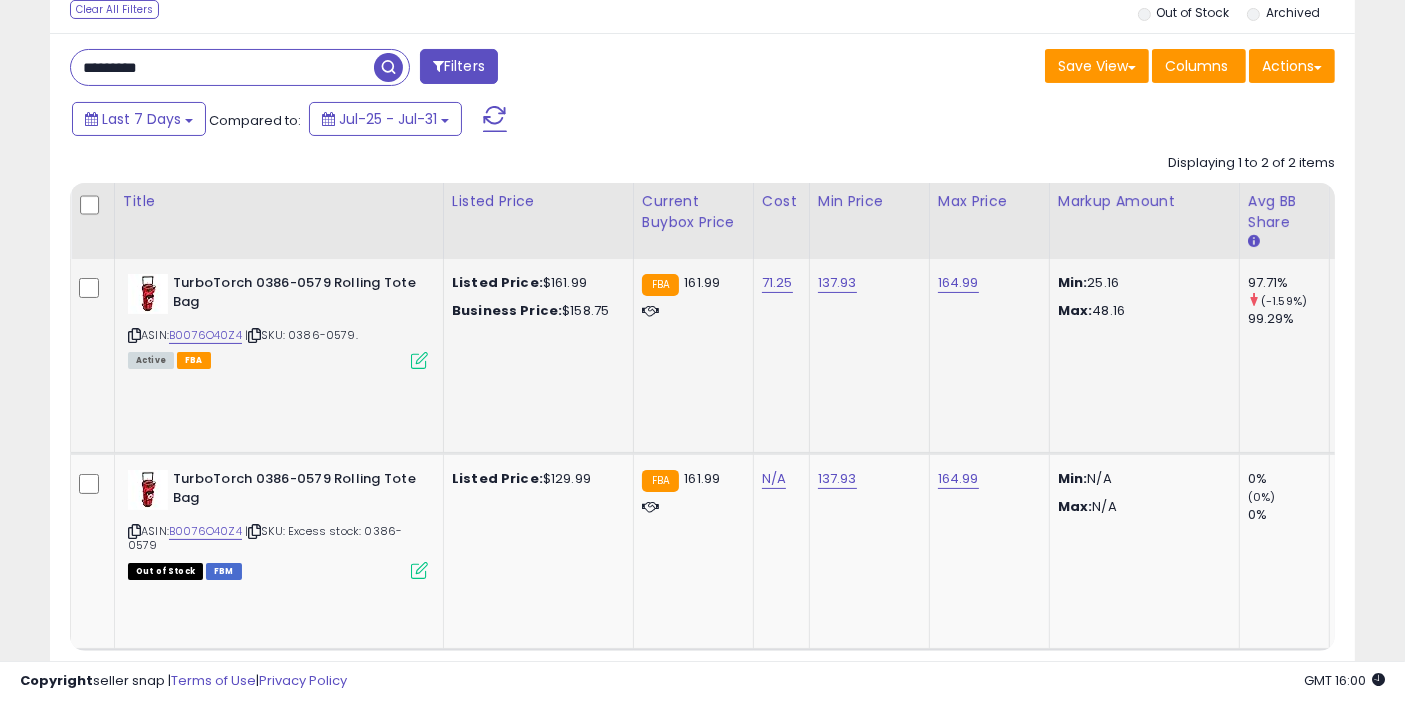 type on "*********" 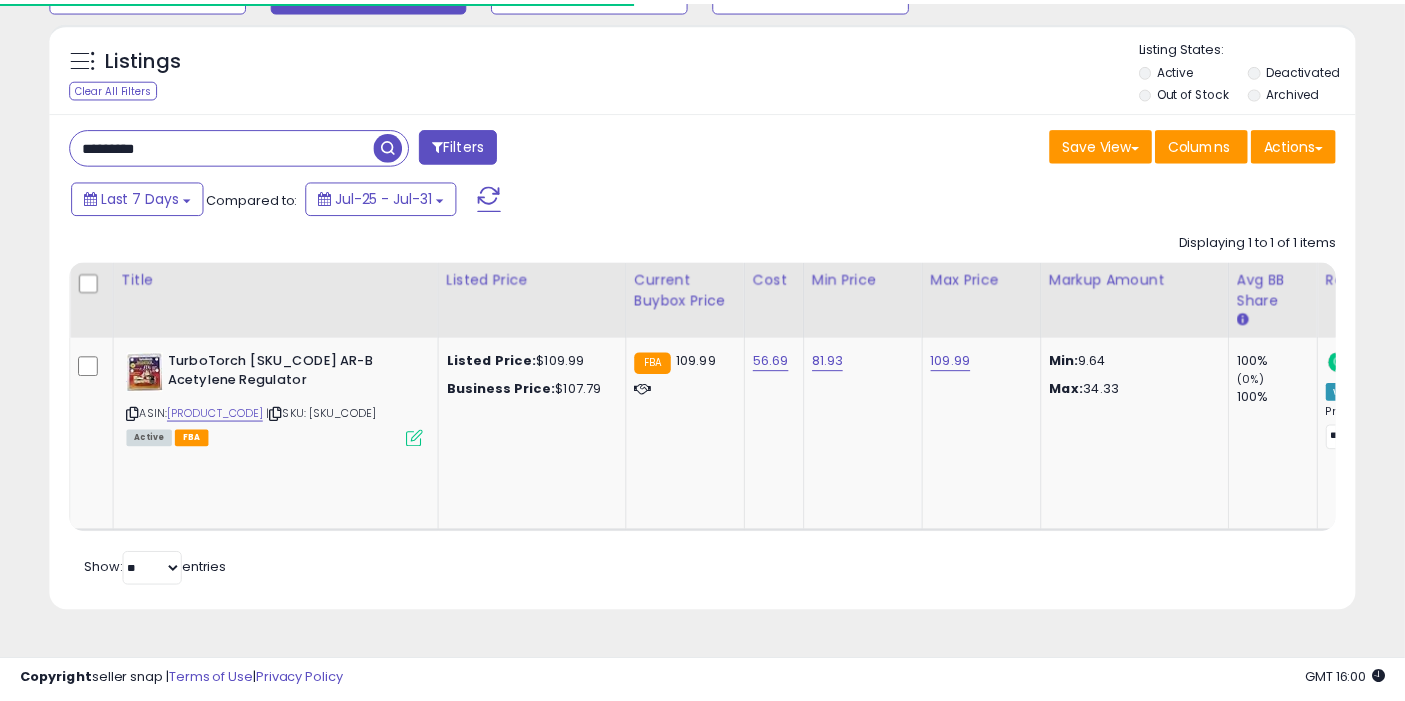scroll, scrollTop: 197, scrollLeft: 0, axis: vertical 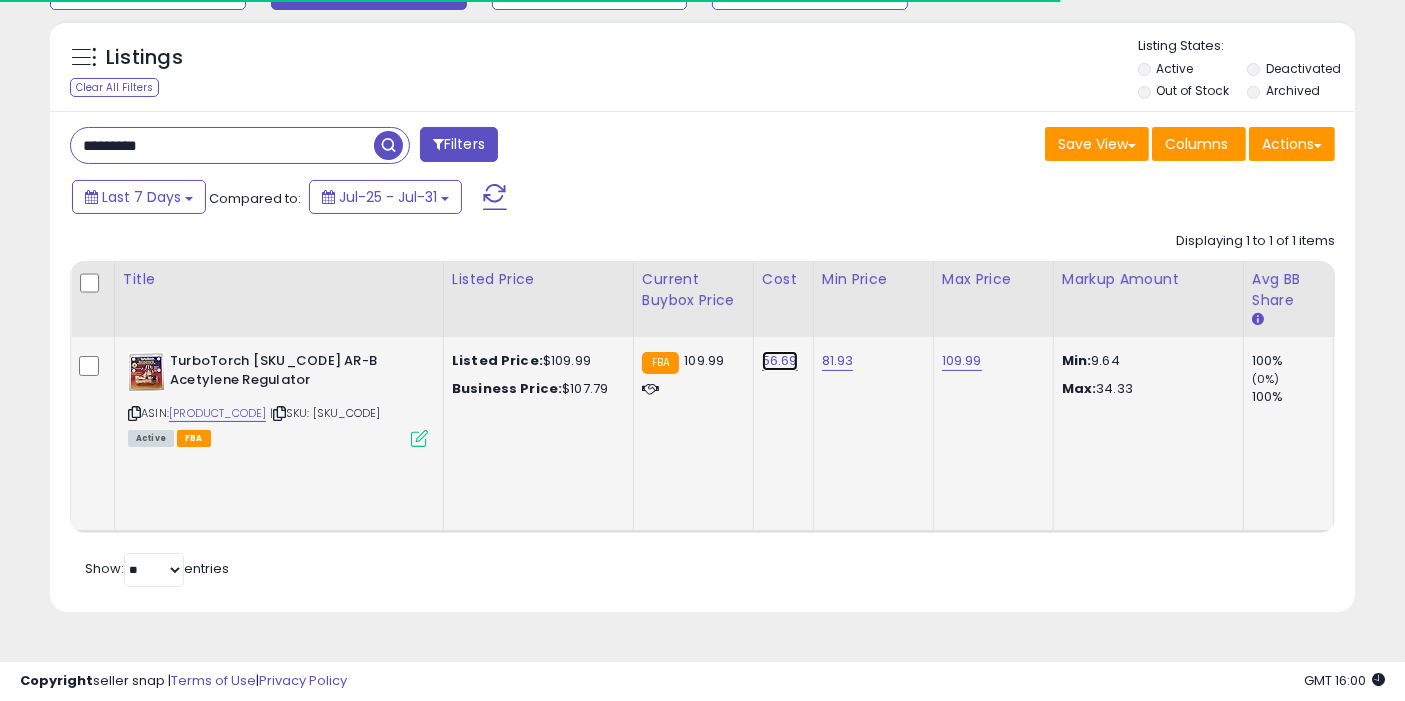 click on "56.69" at bounding box center [780, 361] 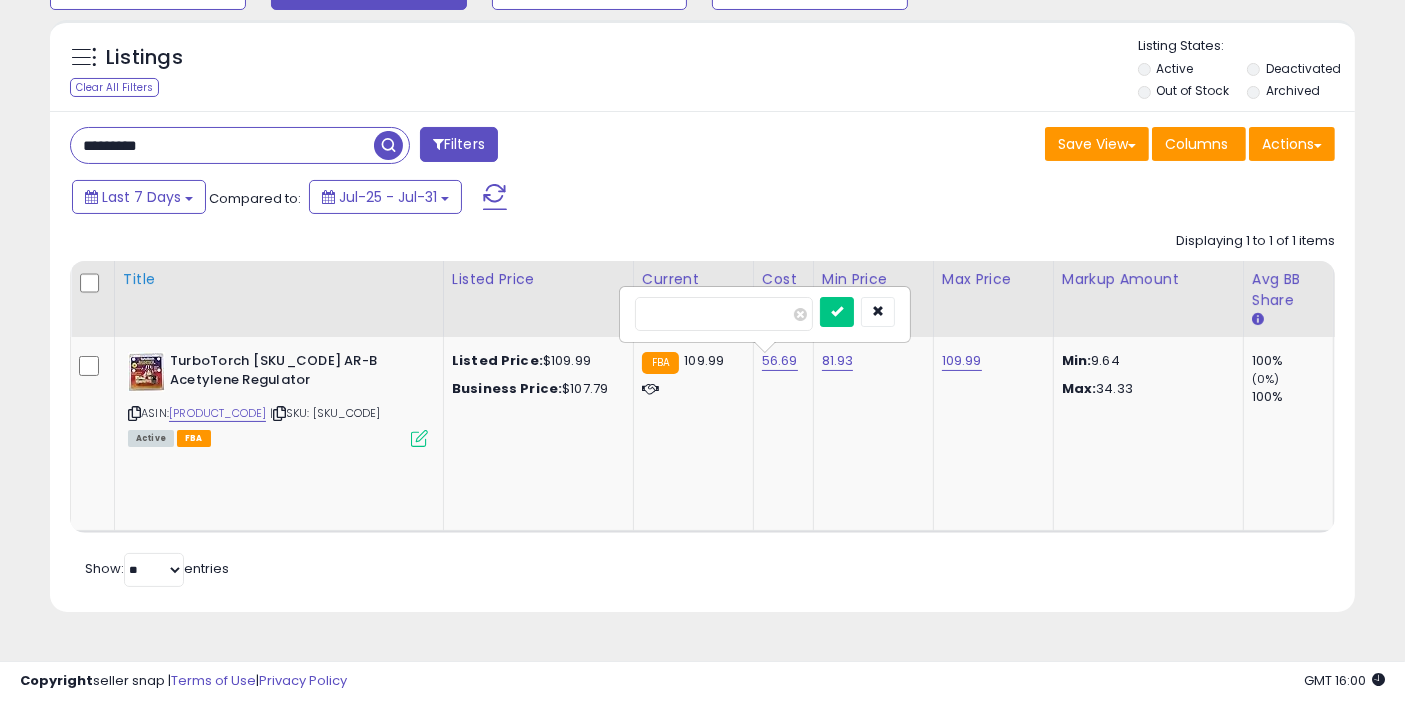 drag, startPoint x: 711, startPoint y: 315, endPoint x: 341, endPoint y: 327, distance: 370.19455 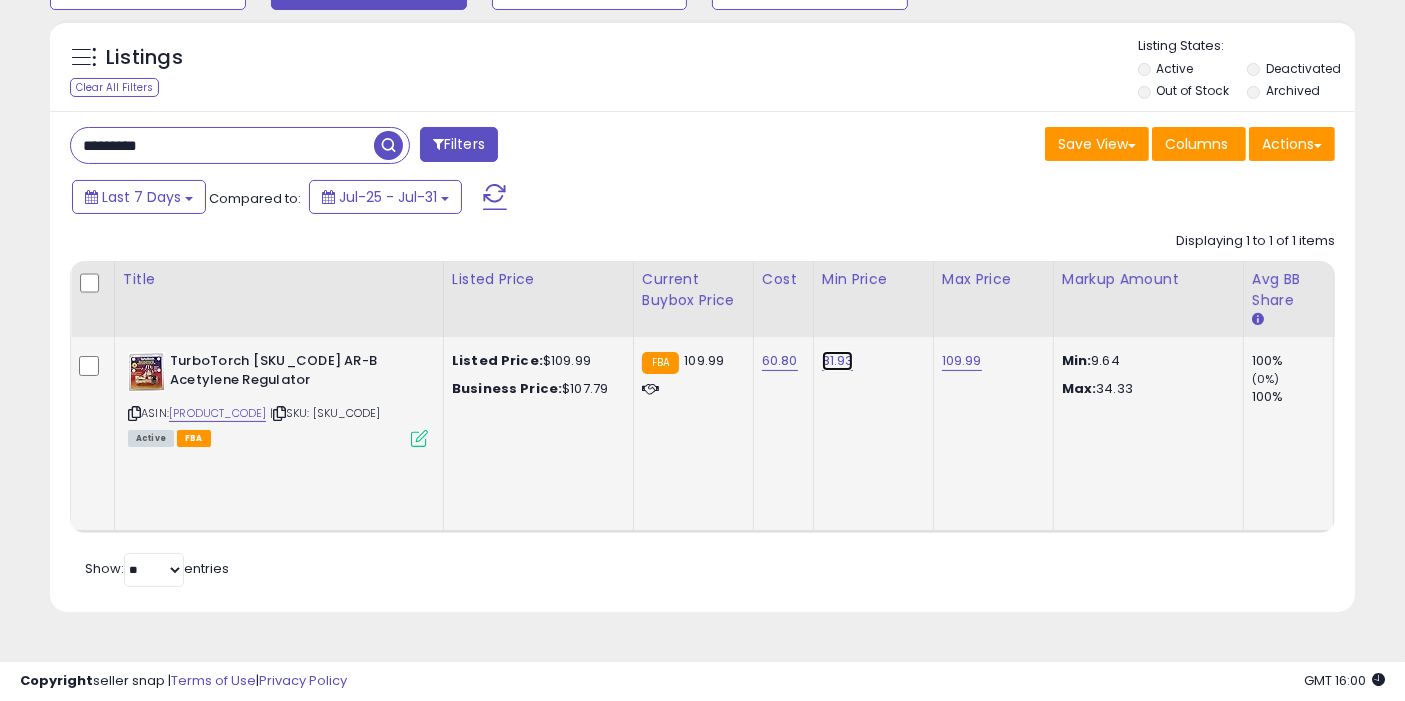 click on "81.93" at bounding box center [838, 361] 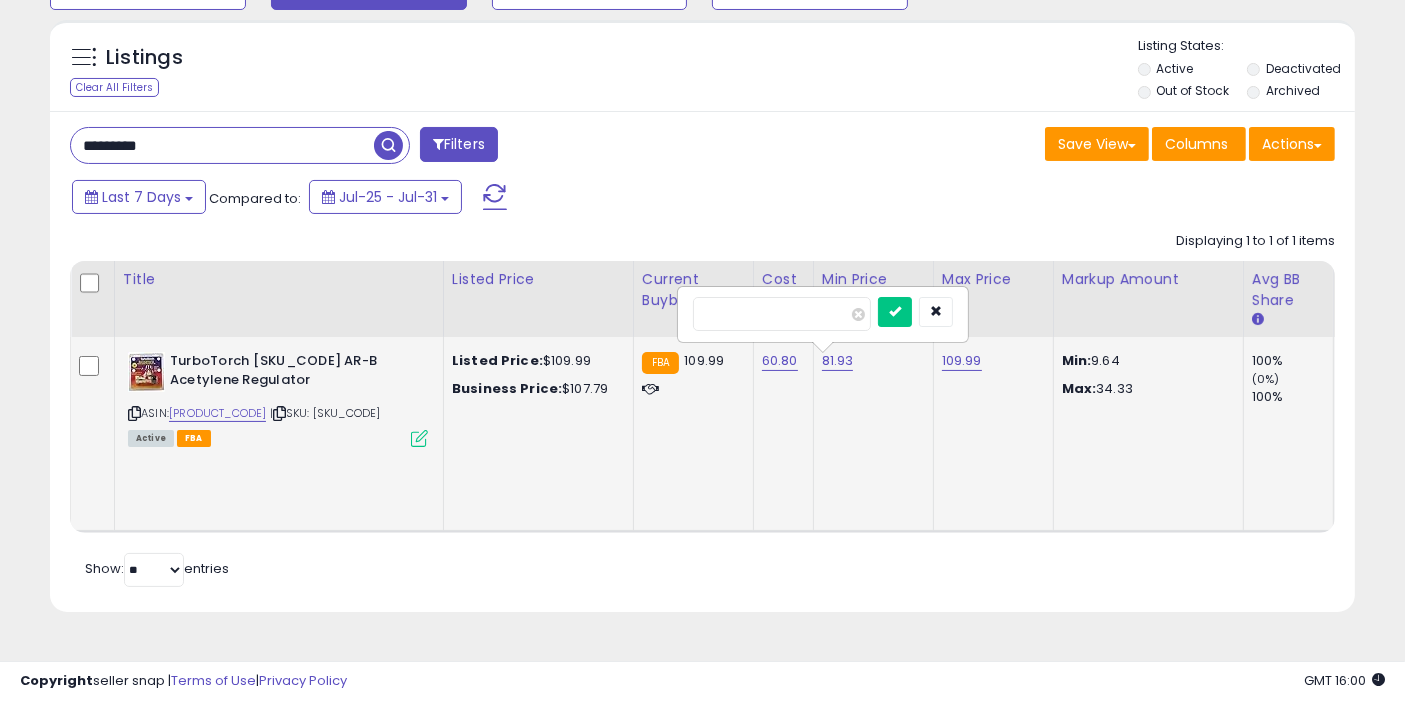 type on "*****" 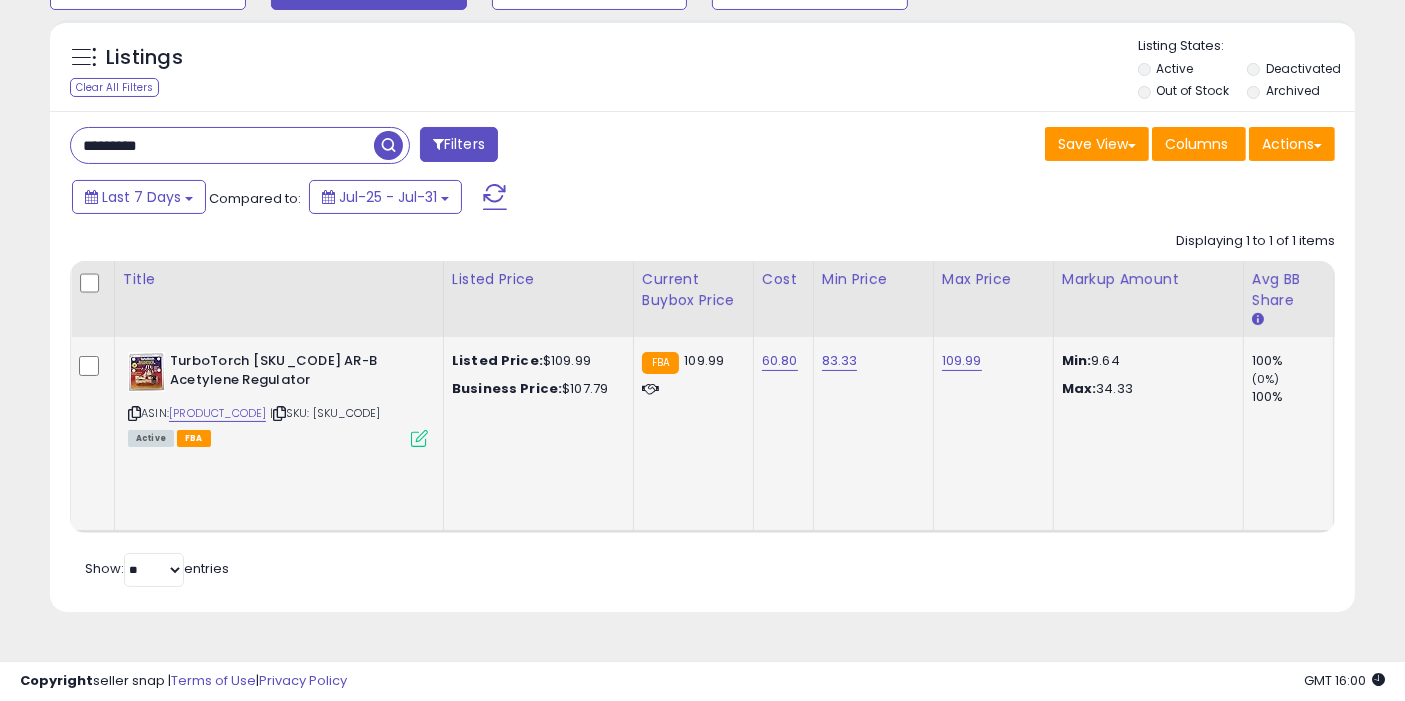 click at bounding box center (388, 145) 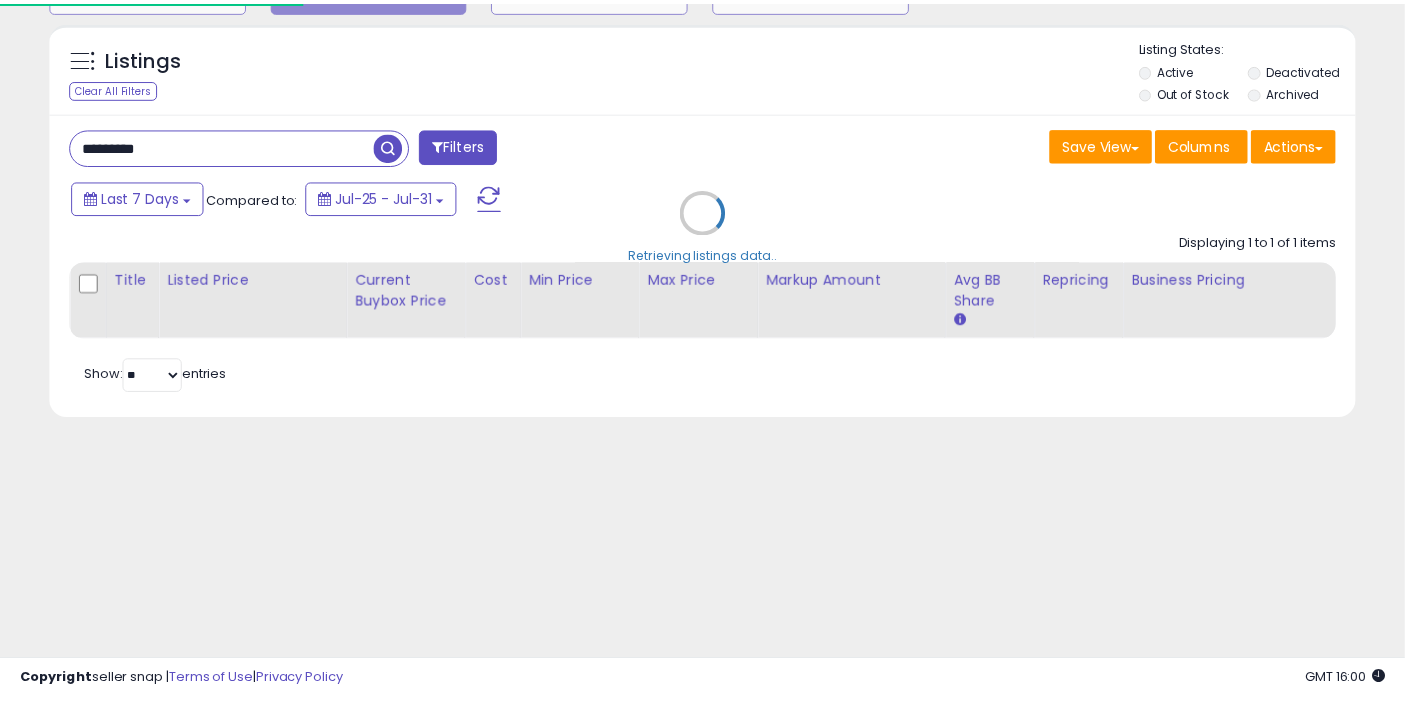scroll, scrollTop: 197, scrollLeft: 0, axis: vertical 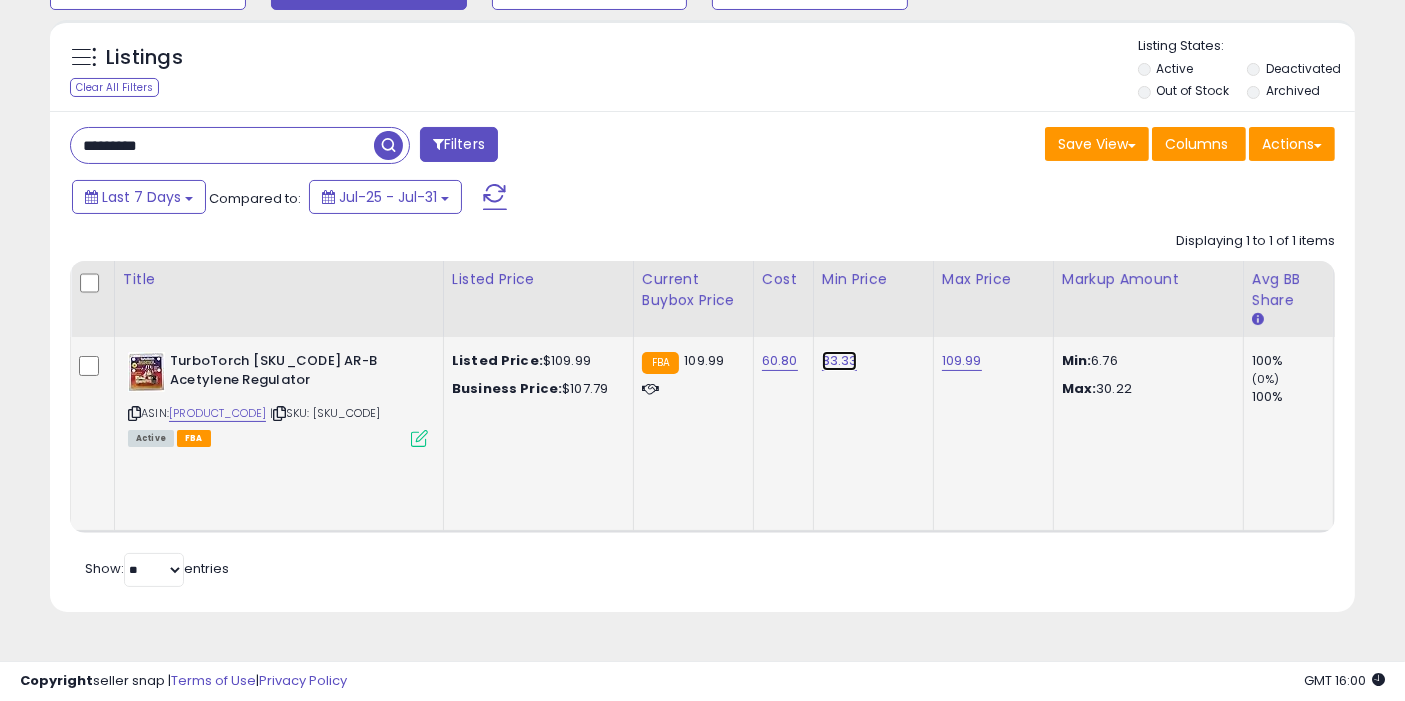 click on "83.33" at bounding box center (840, 361) 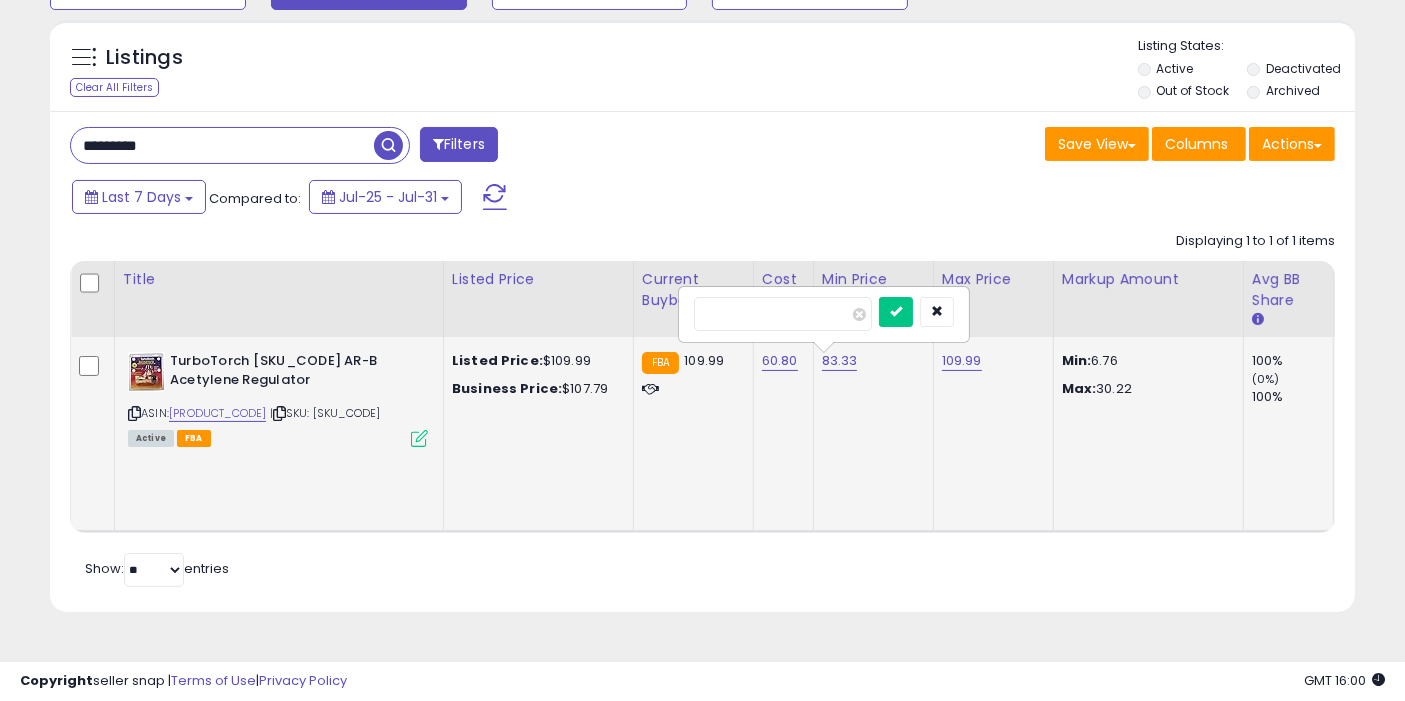 type on "*****" 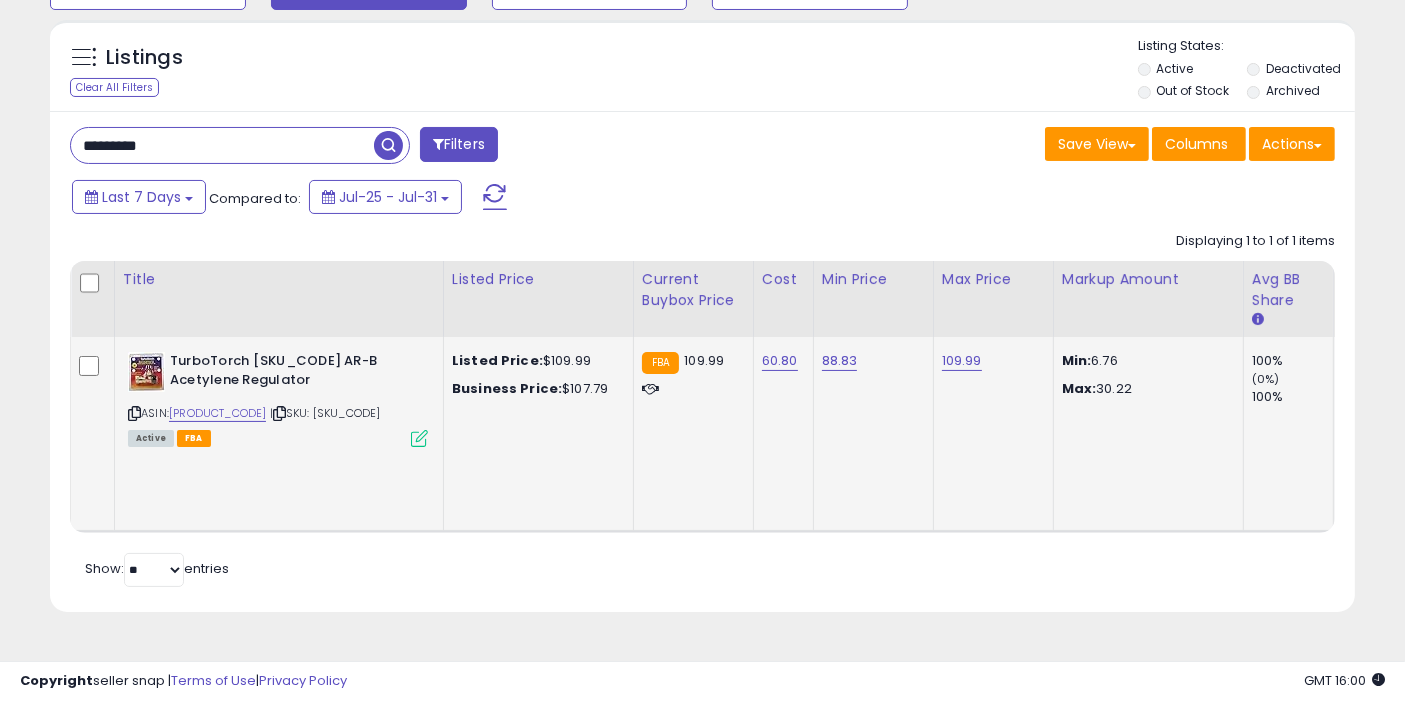 click on "*********" at bounding box center (222, 145) 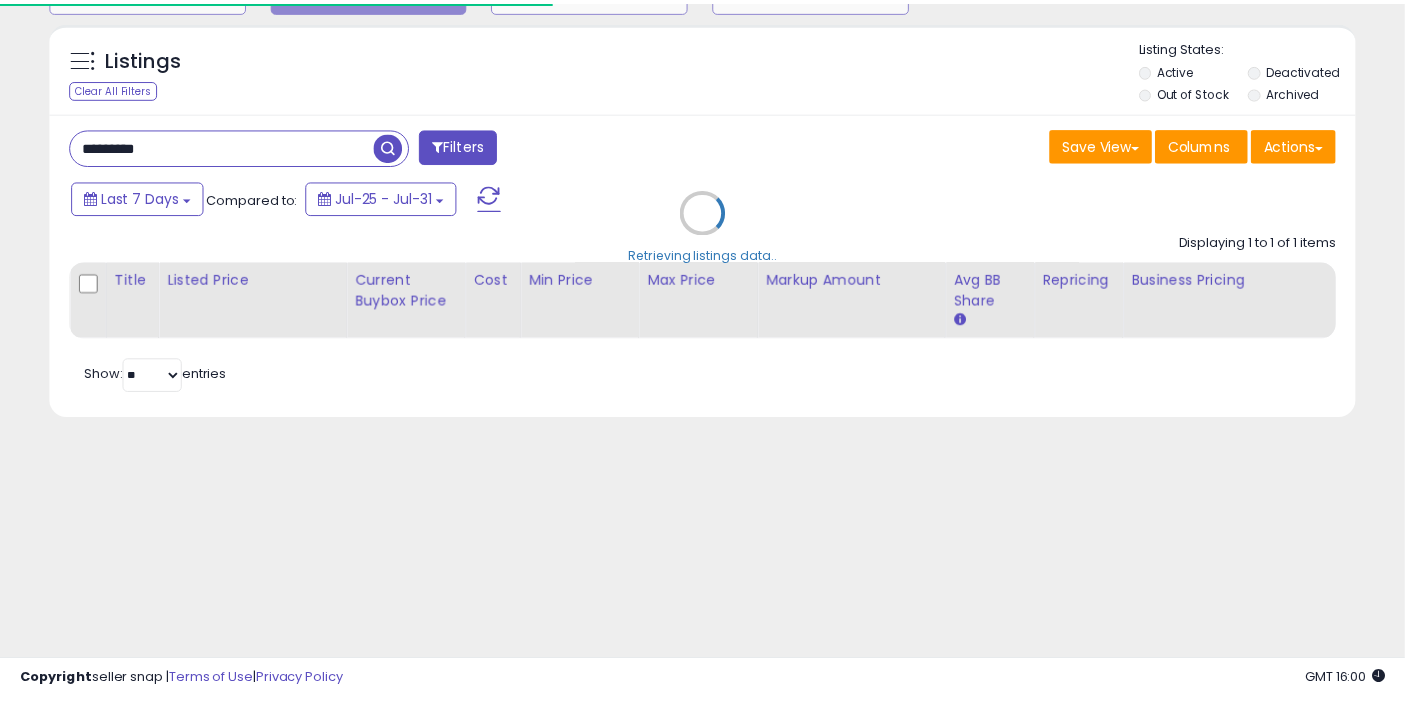 scroll, scrollTop: 197, scrollLeft: 0, axis: vertical 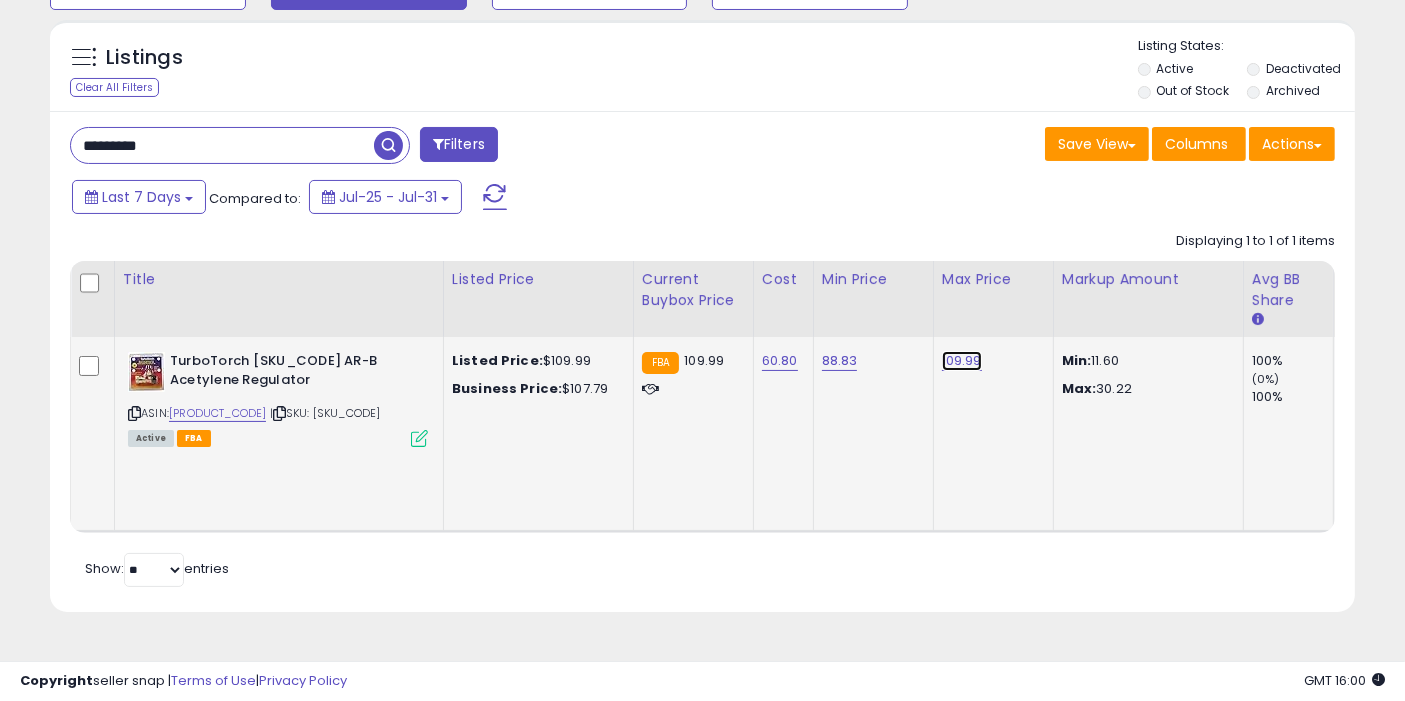 click on "109.99" at bounding box center [962, 361] 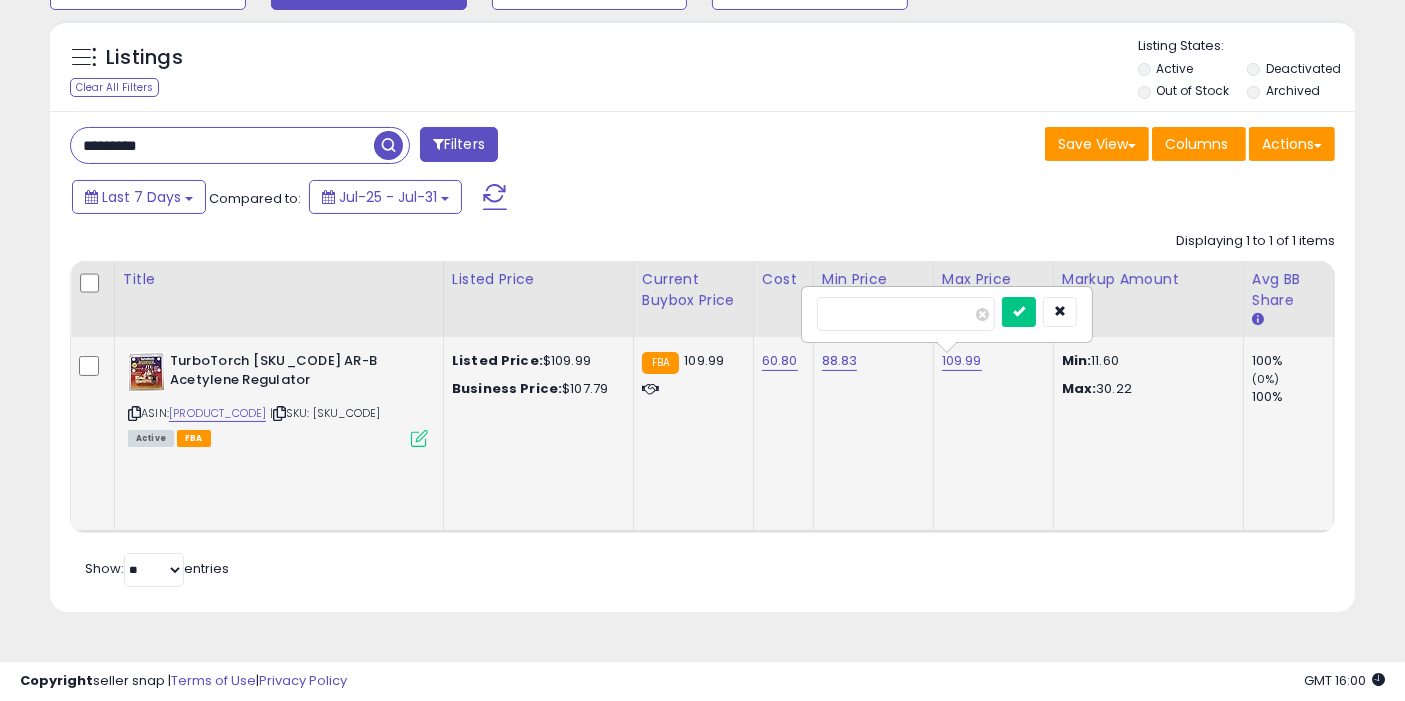 type on "******" 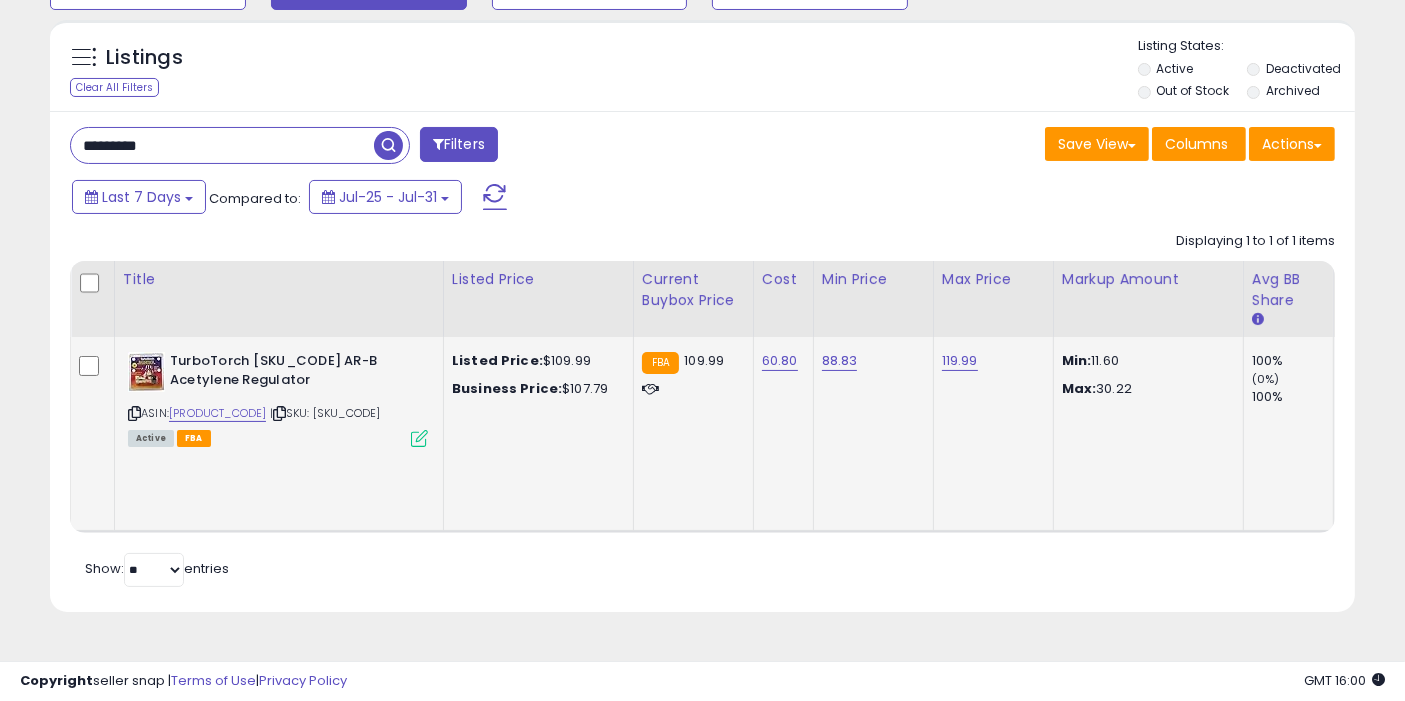 scroll, scrollTop: 0, scrollLeft: 365, axis: horizontal 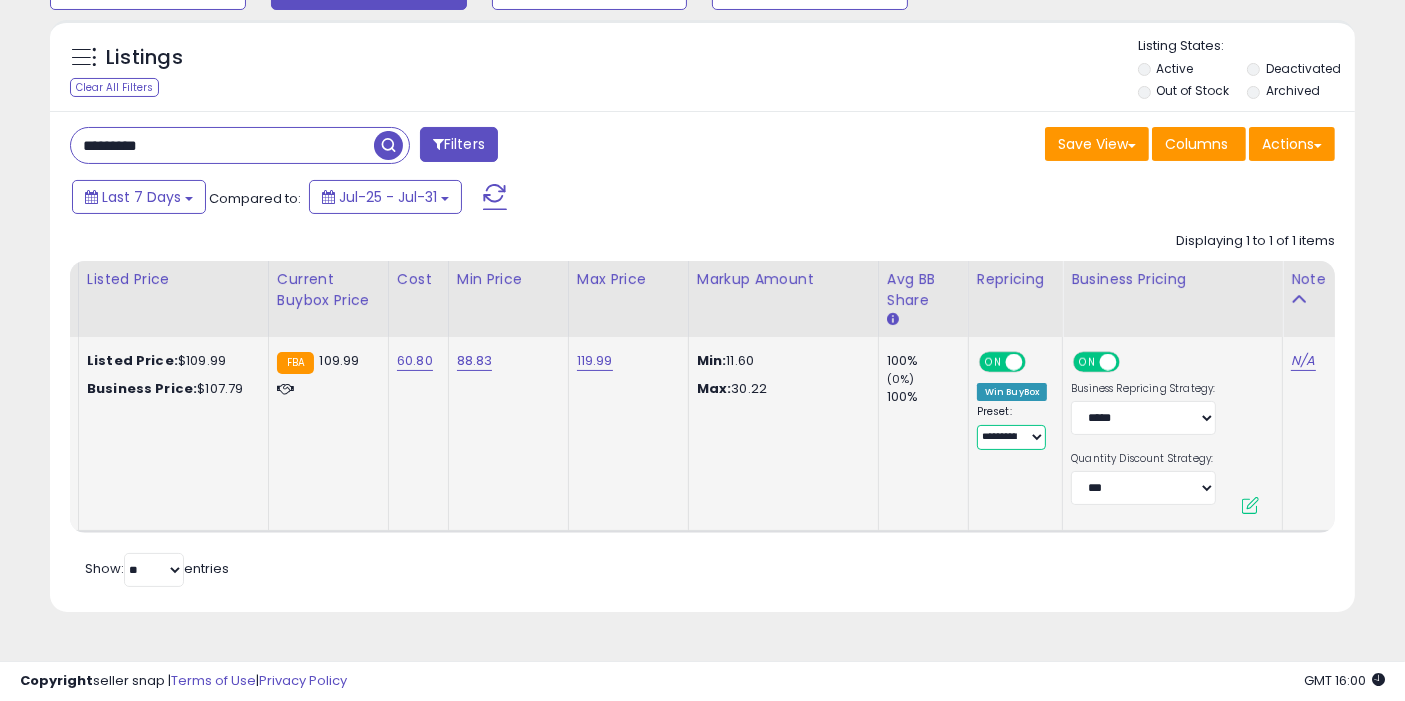 click on "[CREDIT_CARD_NUMBER]" at bounding box center (1012, 437) 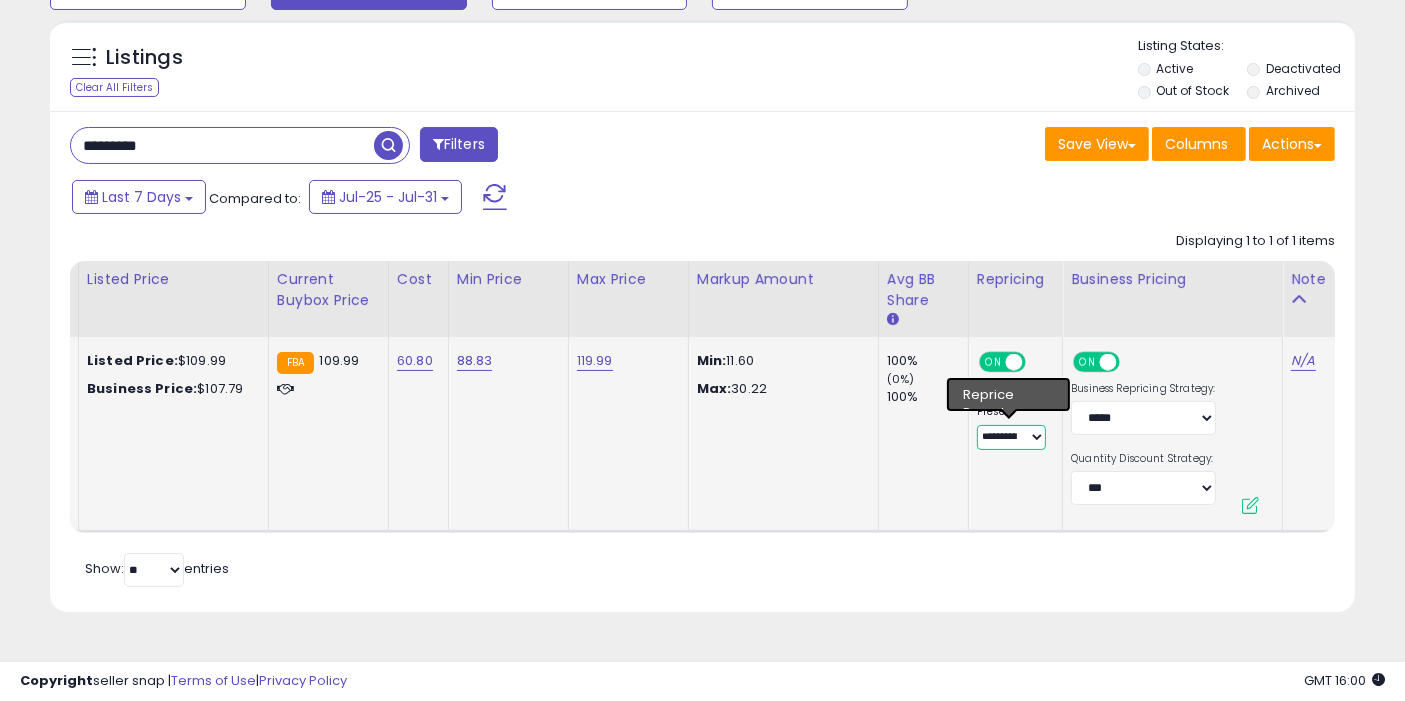 select on "**********" 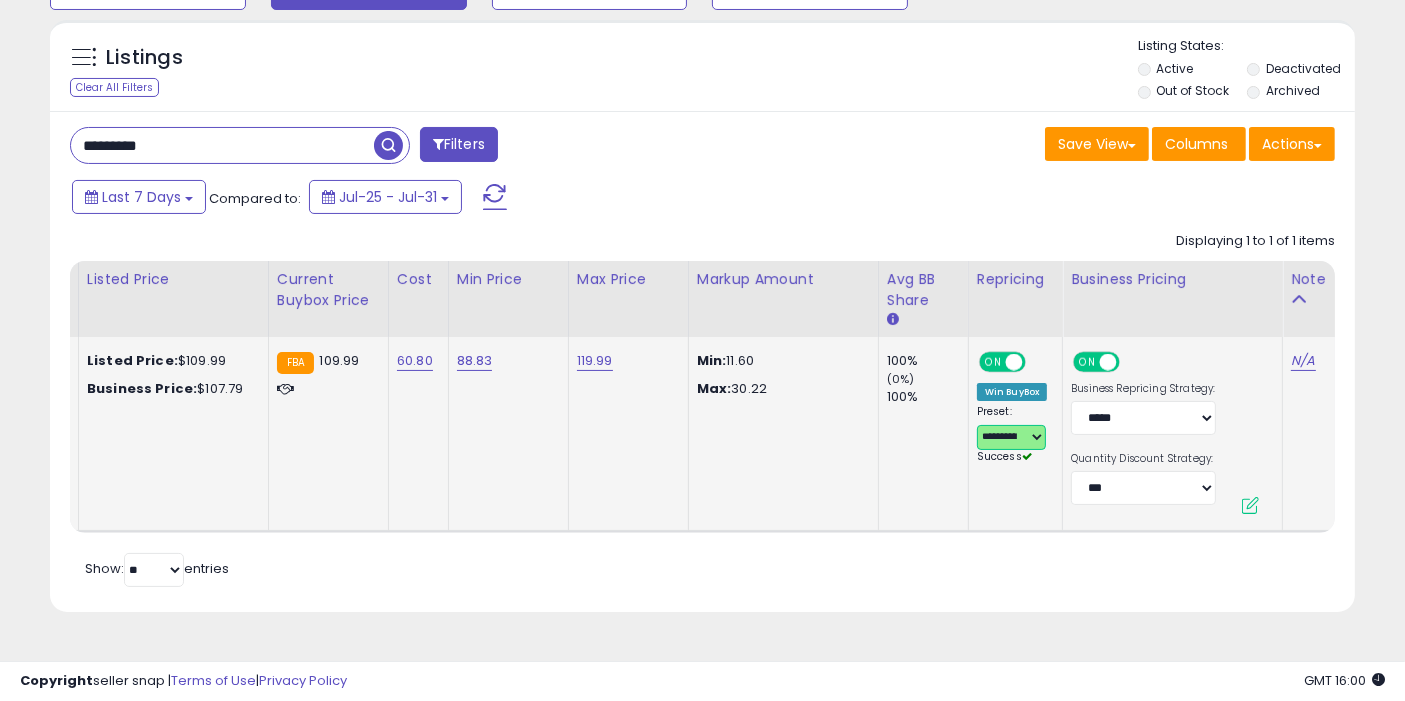 scroll, scrollTop: 0, scrollLeft: 0, axis: both 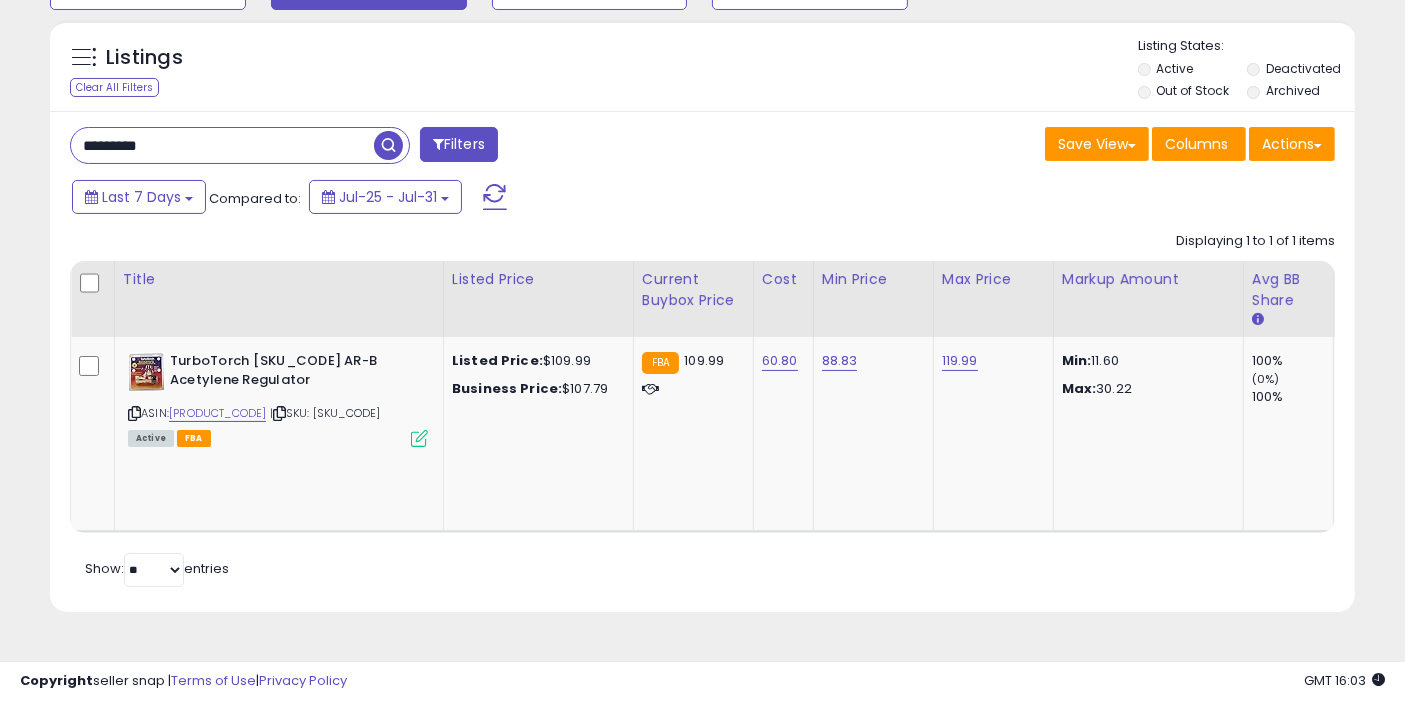 click on "*********" at bounding box center (222, 145) 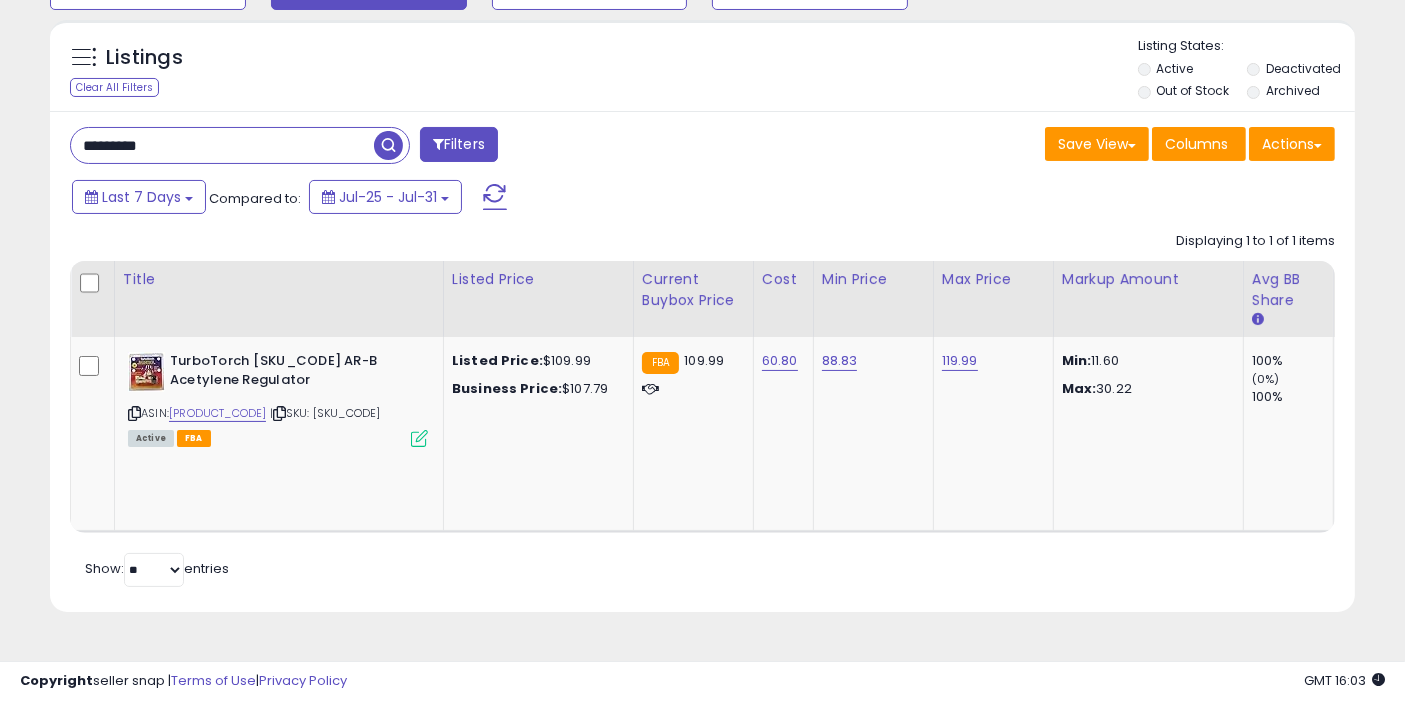 type on "*********" 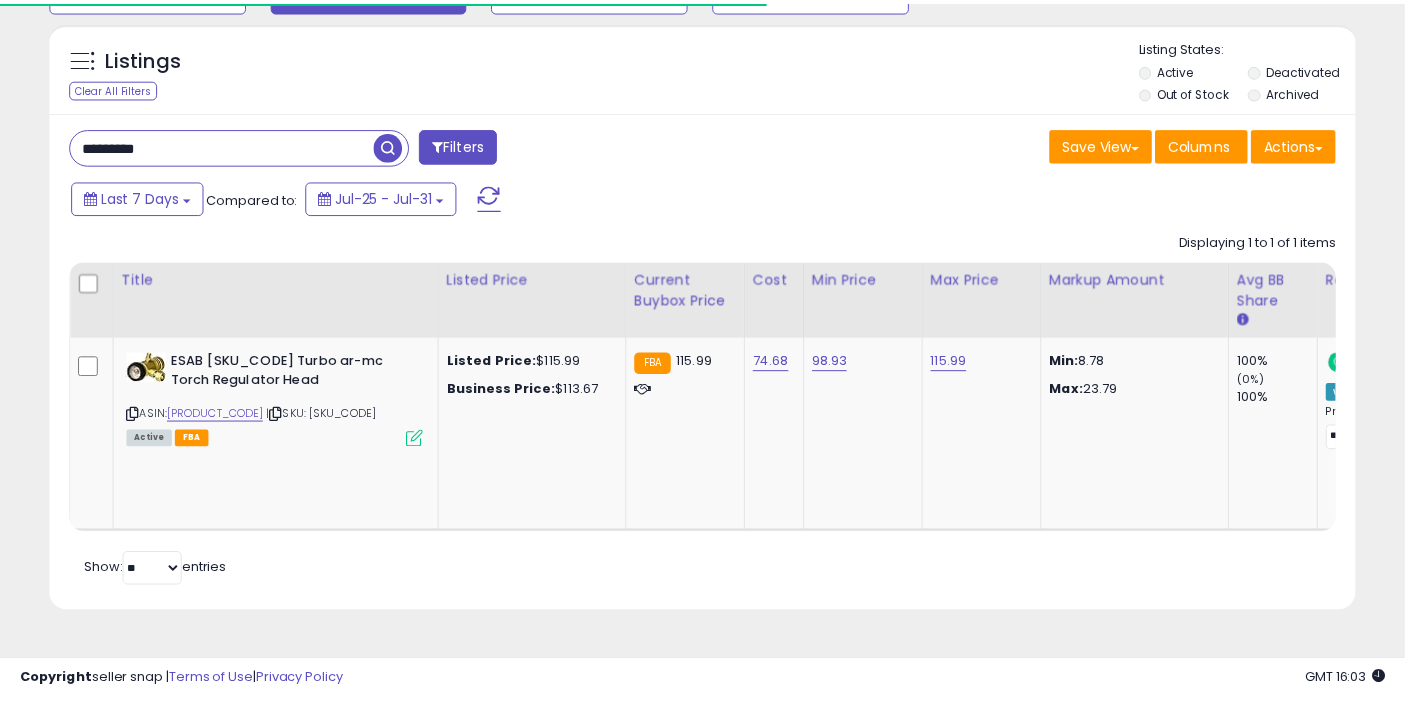 scroll, scrollTop: 197, scrollLeft: 0, axis: vertical 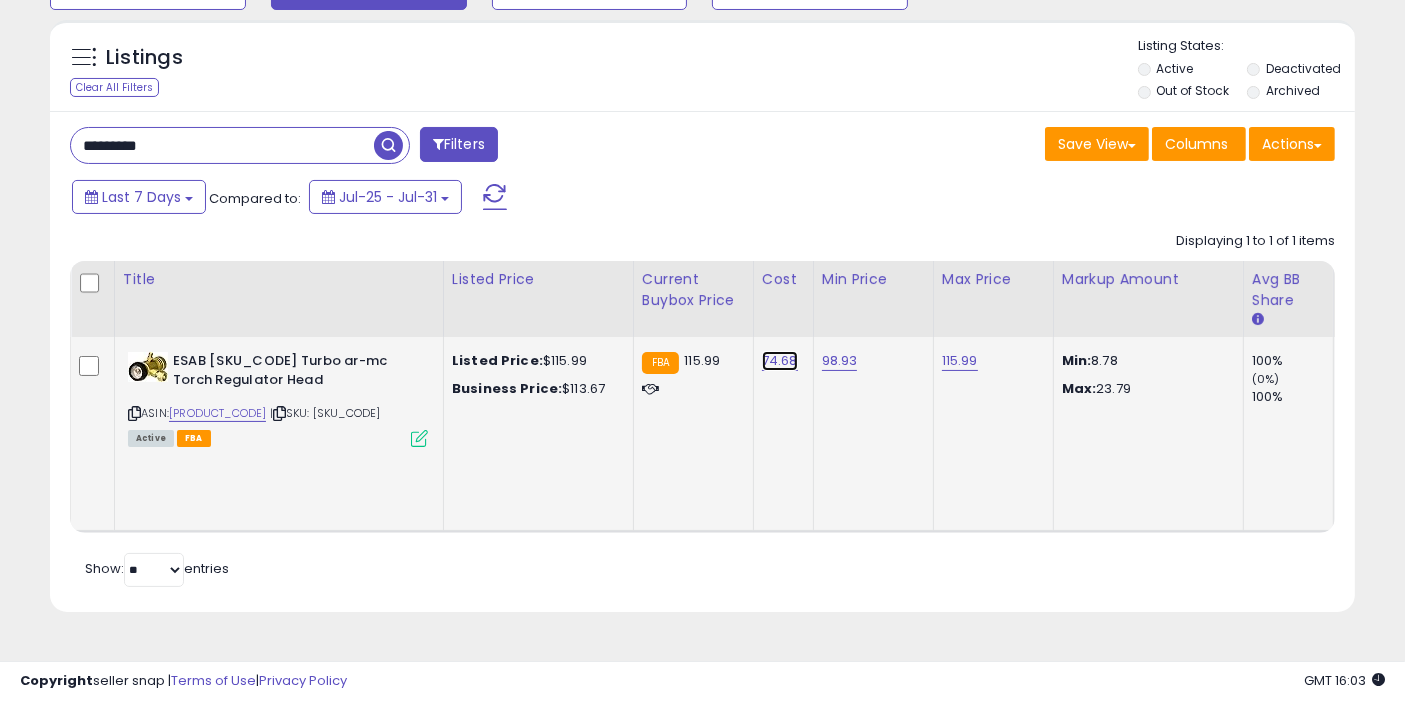 click on "74.68" at bounding box center [780, 361] 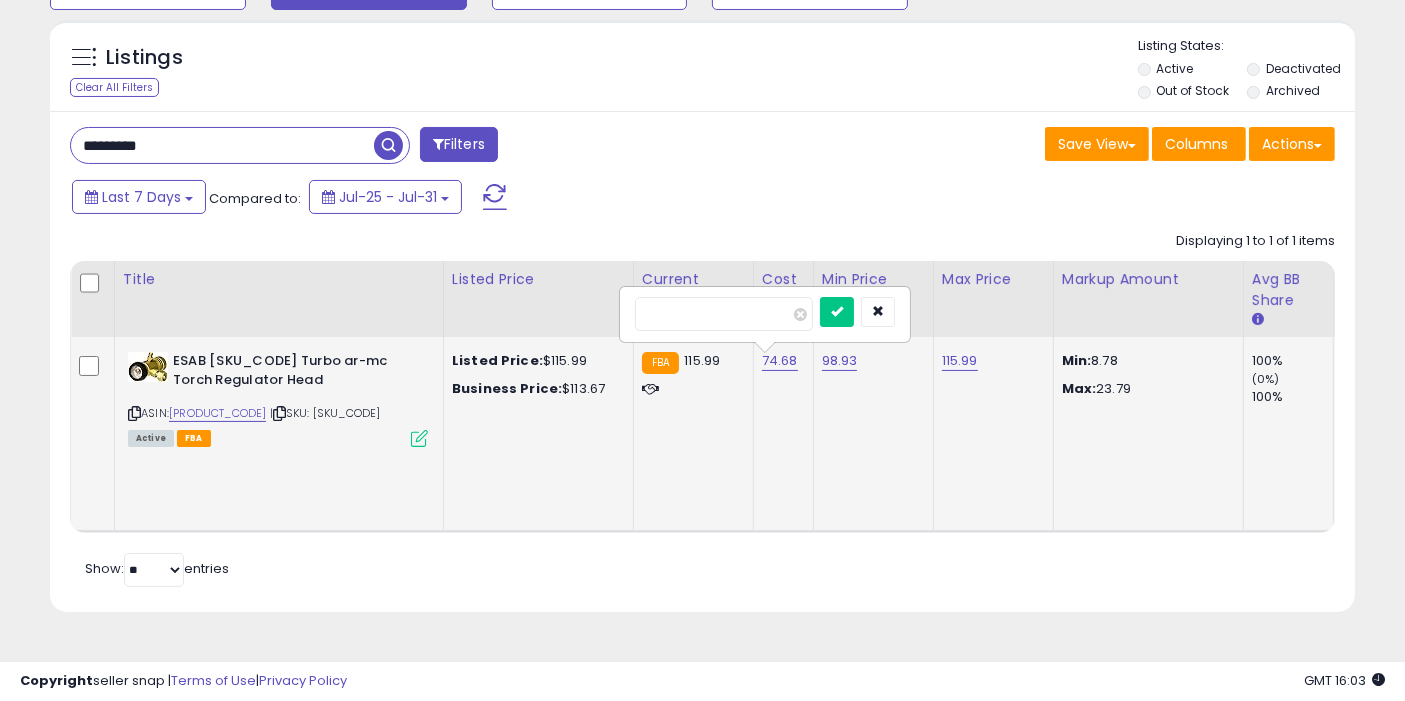 type on "*****" 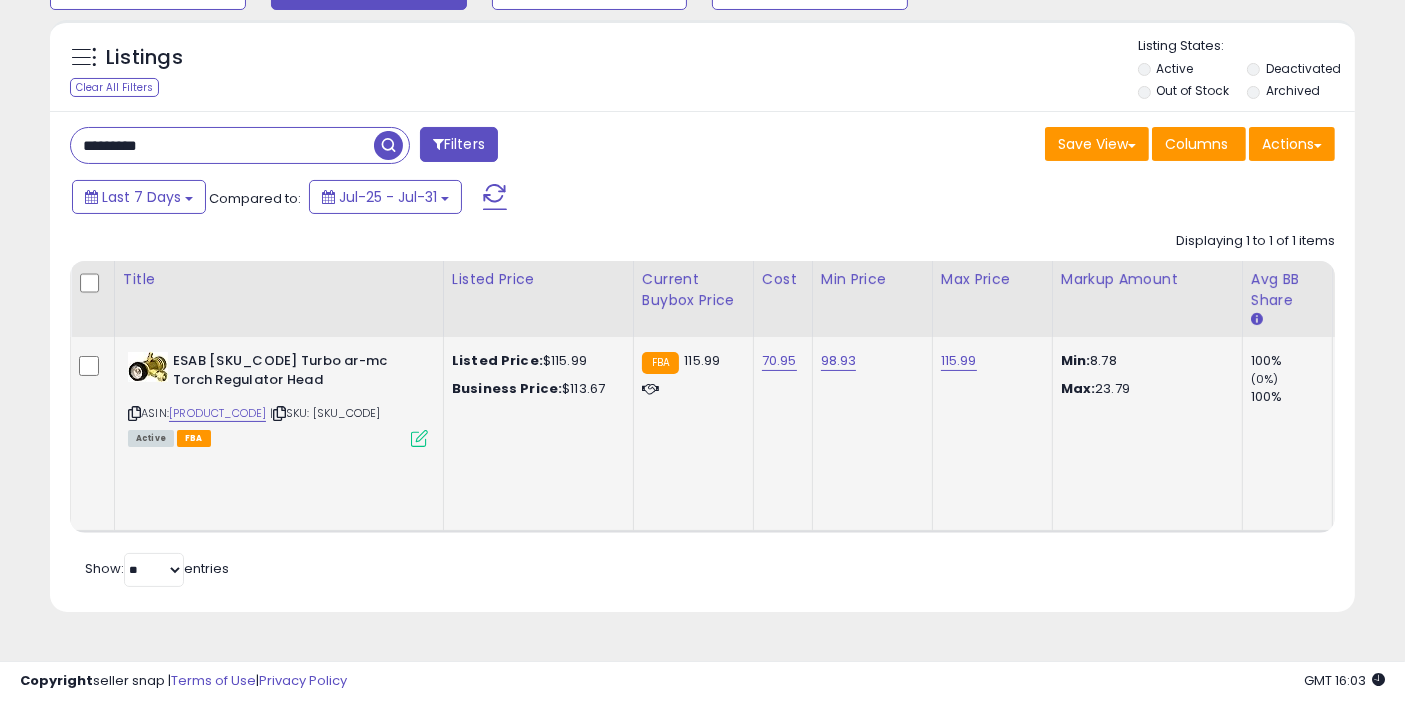 click on "98.93" at bounding box center (869, 361) 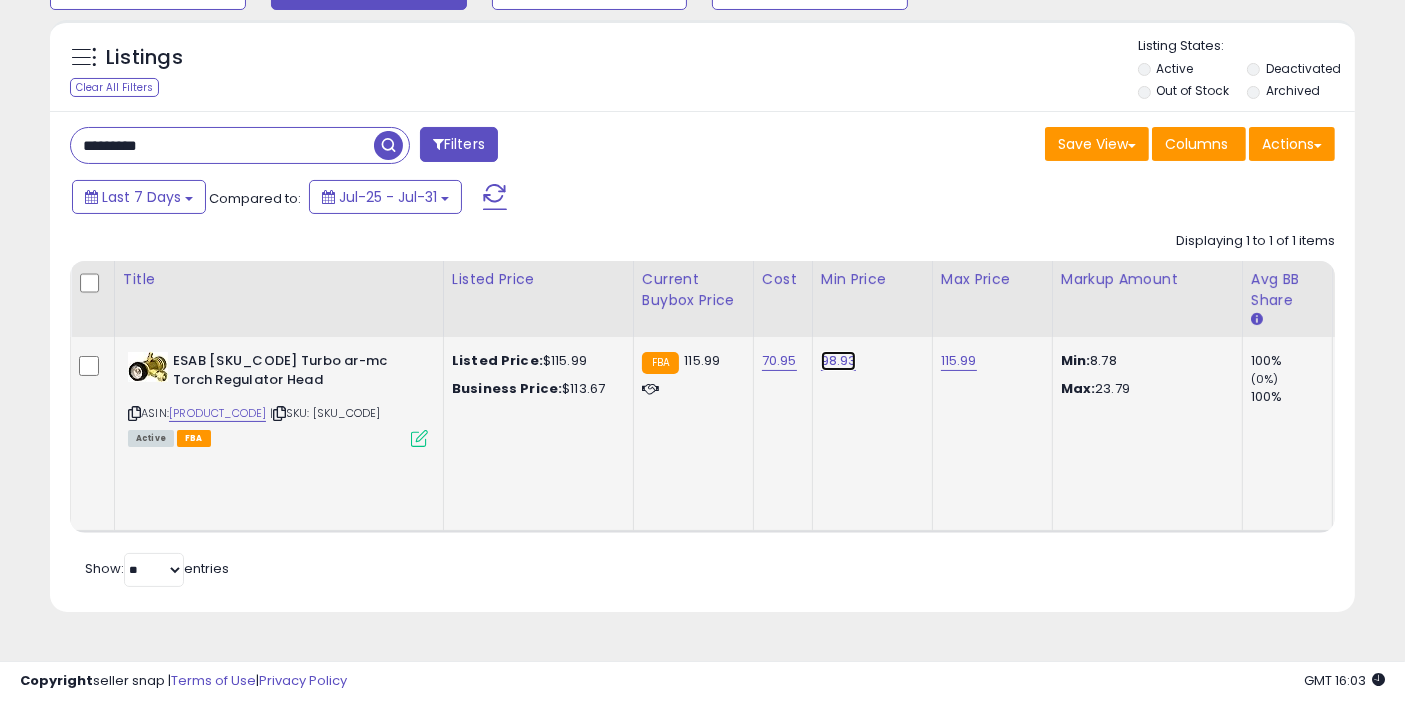click on "98.93" at bounding box center (839, 361) 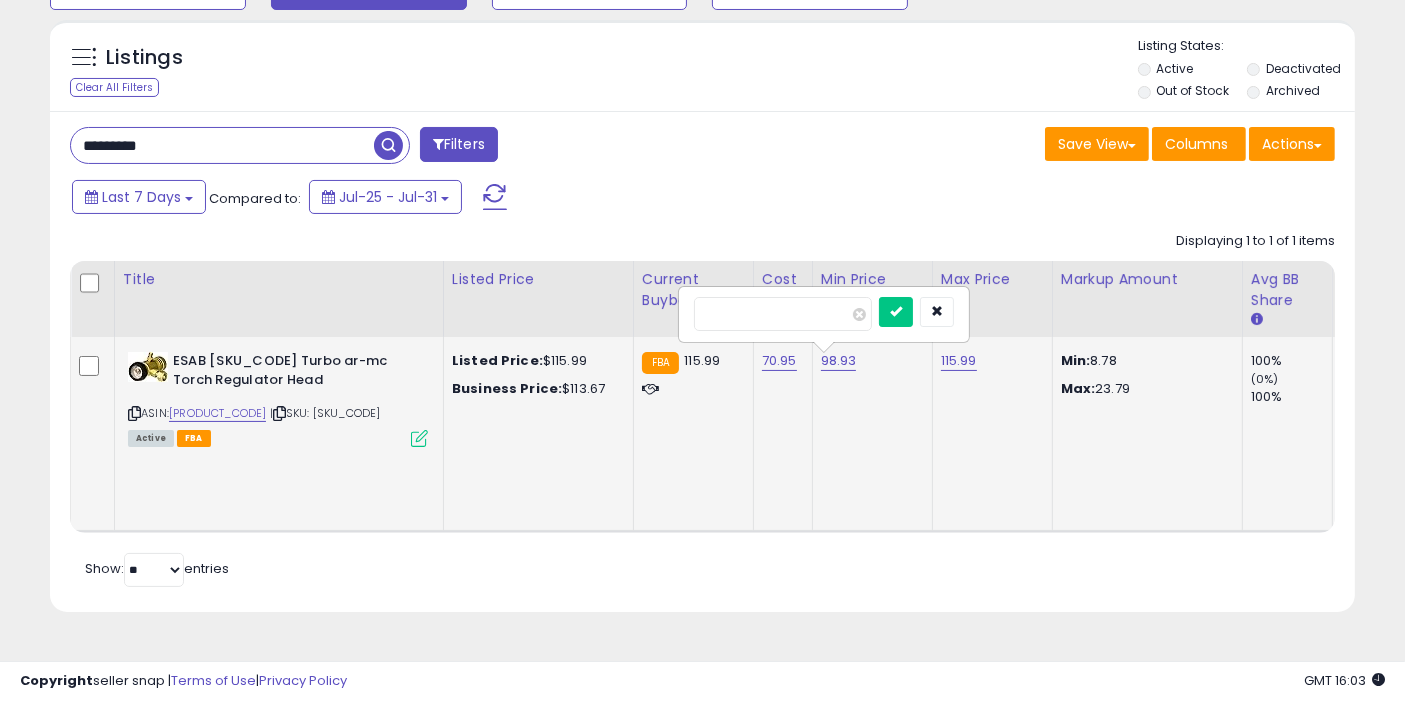 type on "*****" 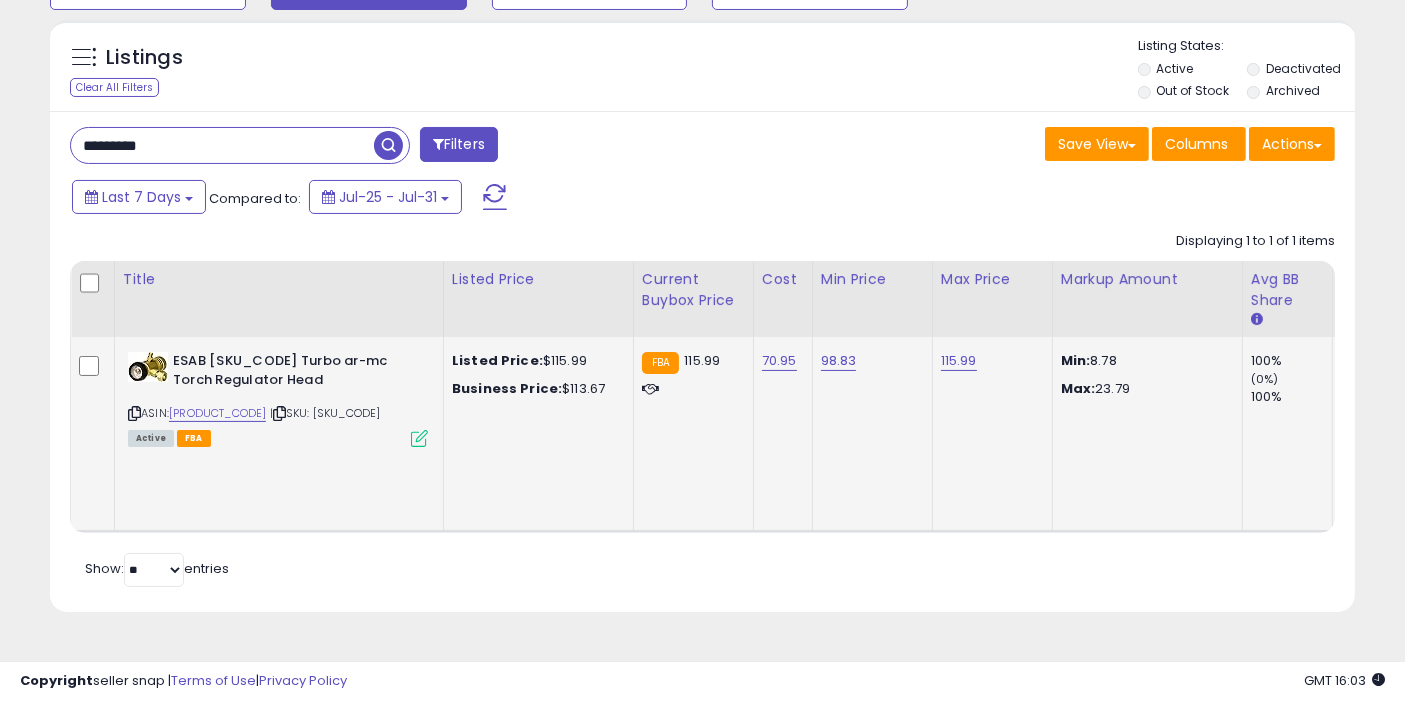 click at bounding box center (388, 145) 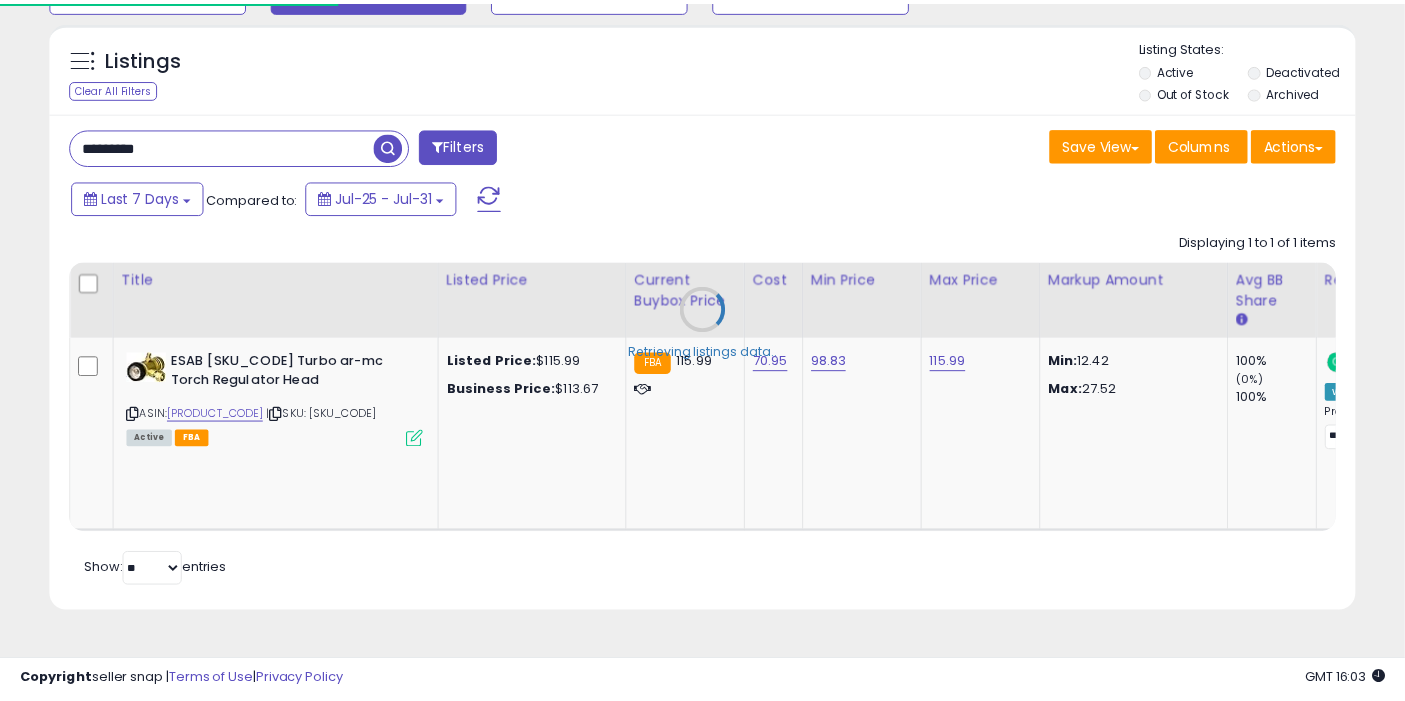 scroll, scrollTop: 197, scrollLeft: 0, axis: vertical 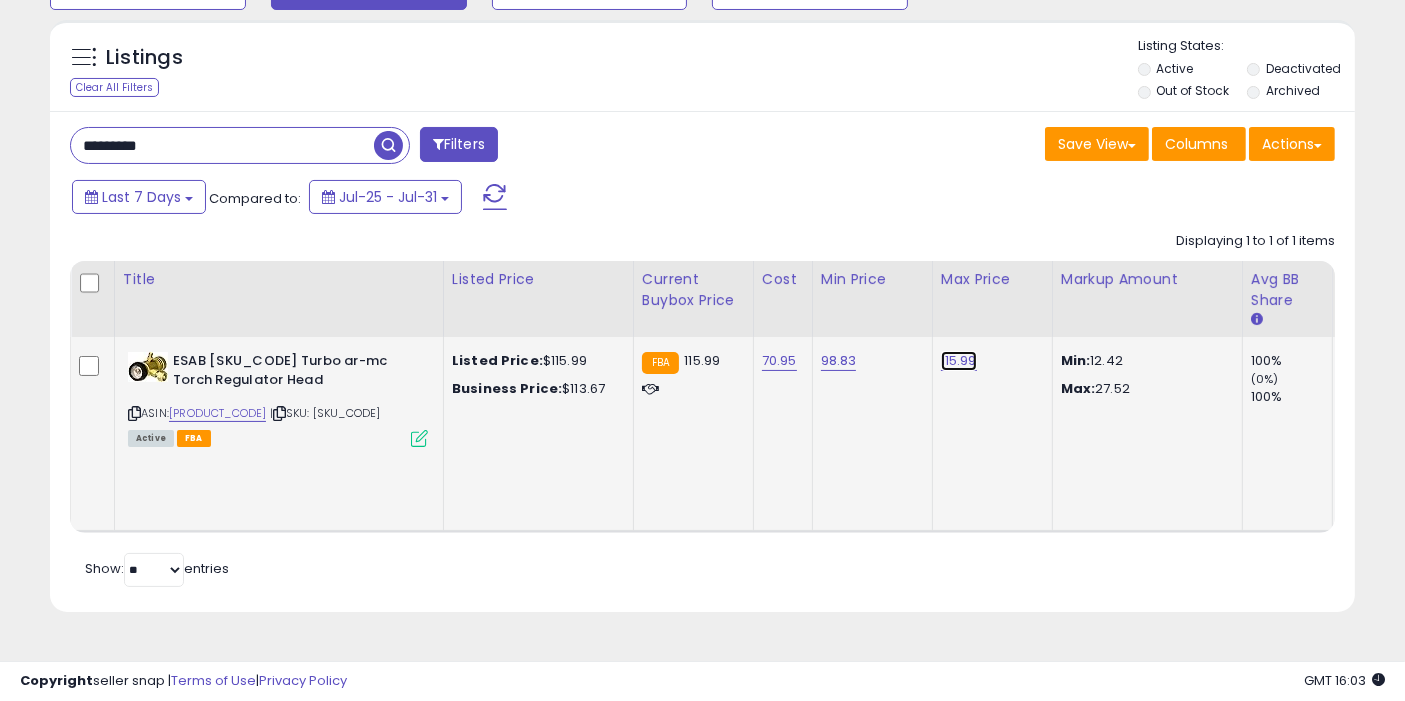 click on "115.99" at bounding box center (959, 361) 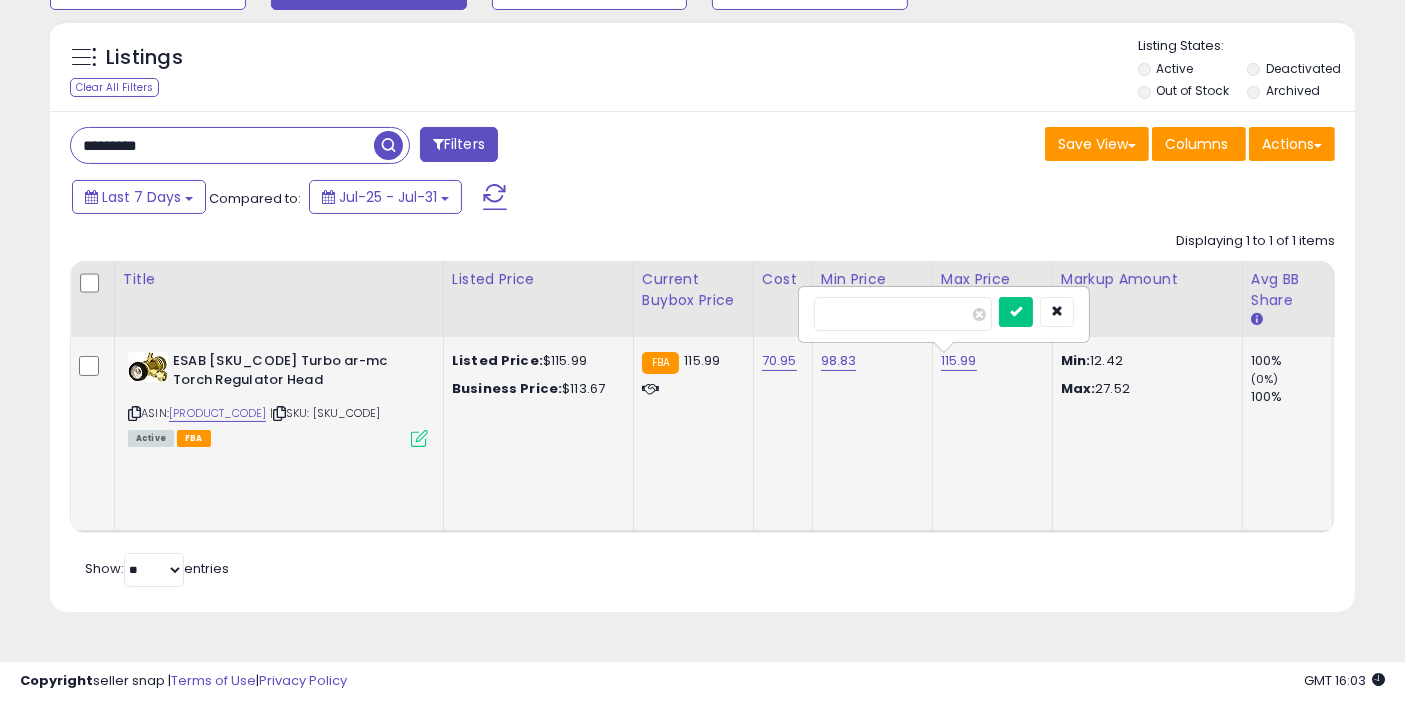 type on "******" 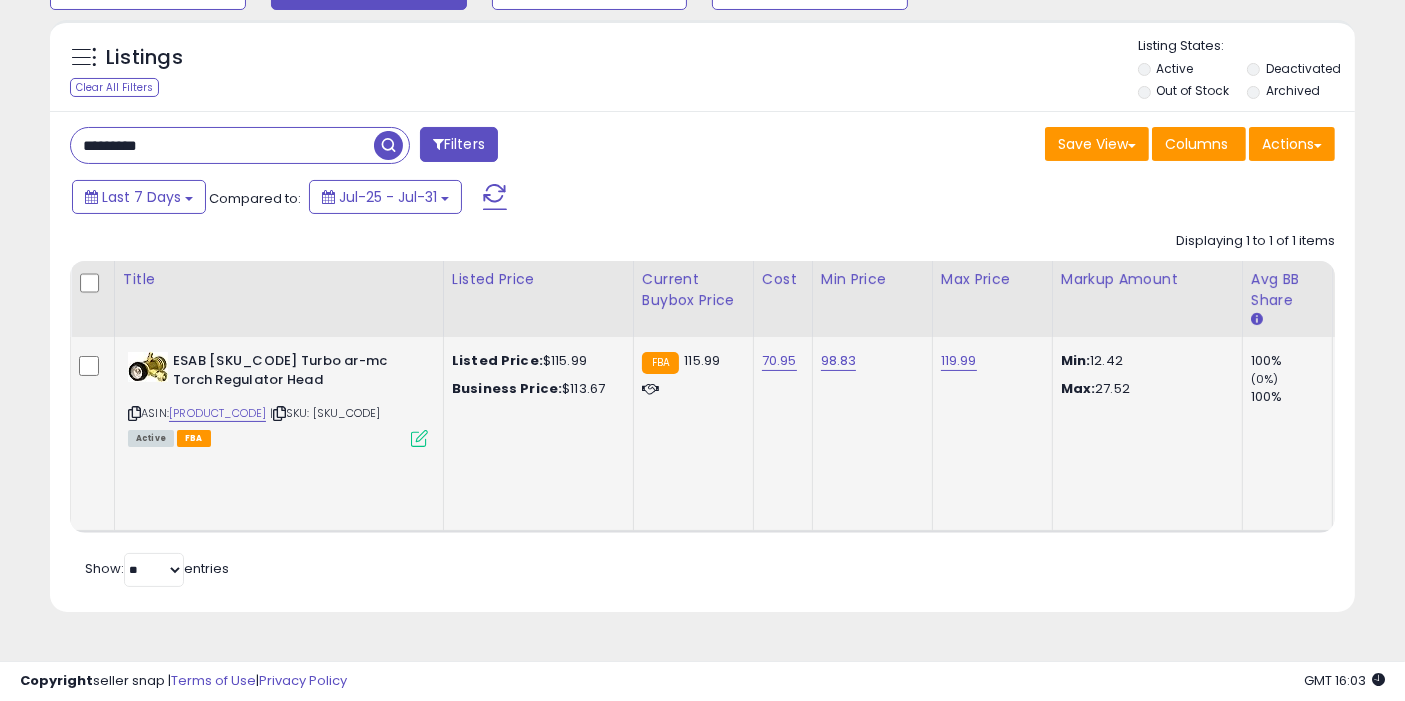 drag, startPoint x: 946, startPoint y: 358, endPoint x: 851, endPoint y: 438, distance: 124.197426 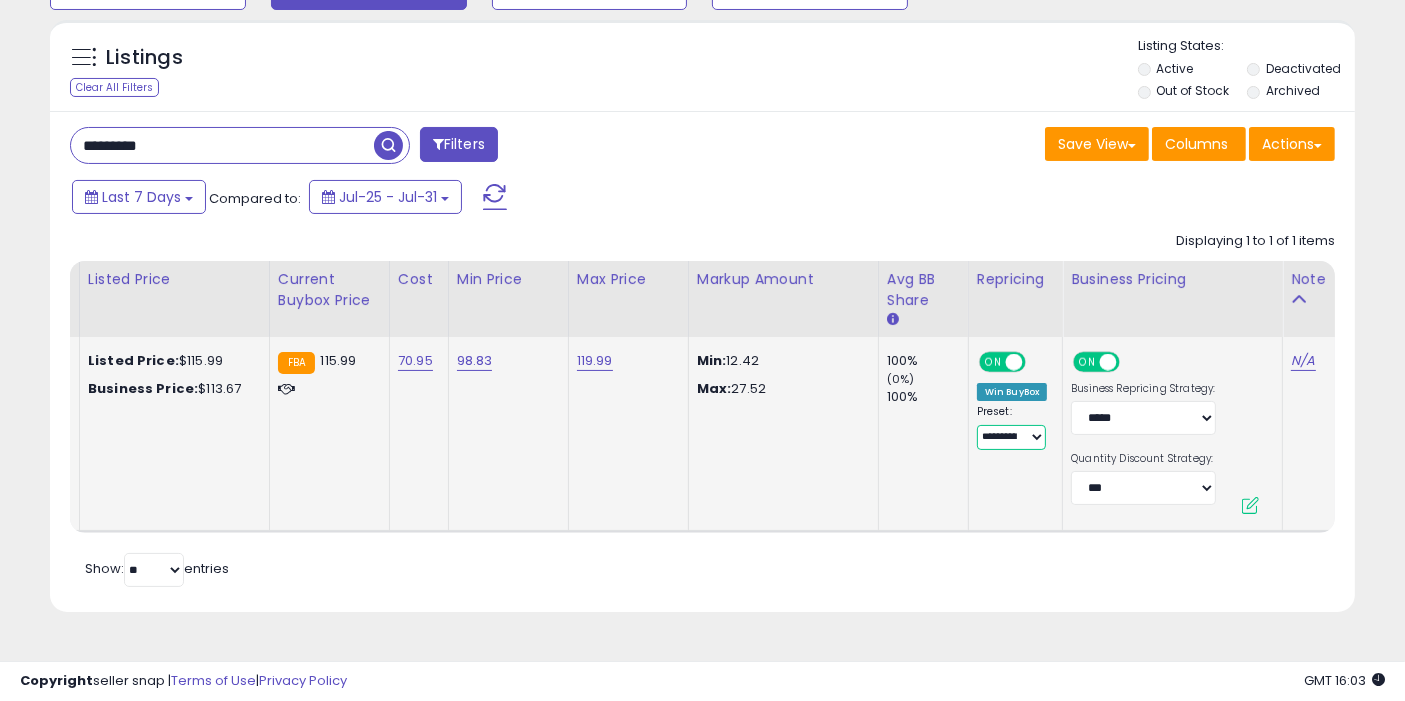 click on "[CREDIT_CARD_NUMBER]" at bounding box center (1012, 437) 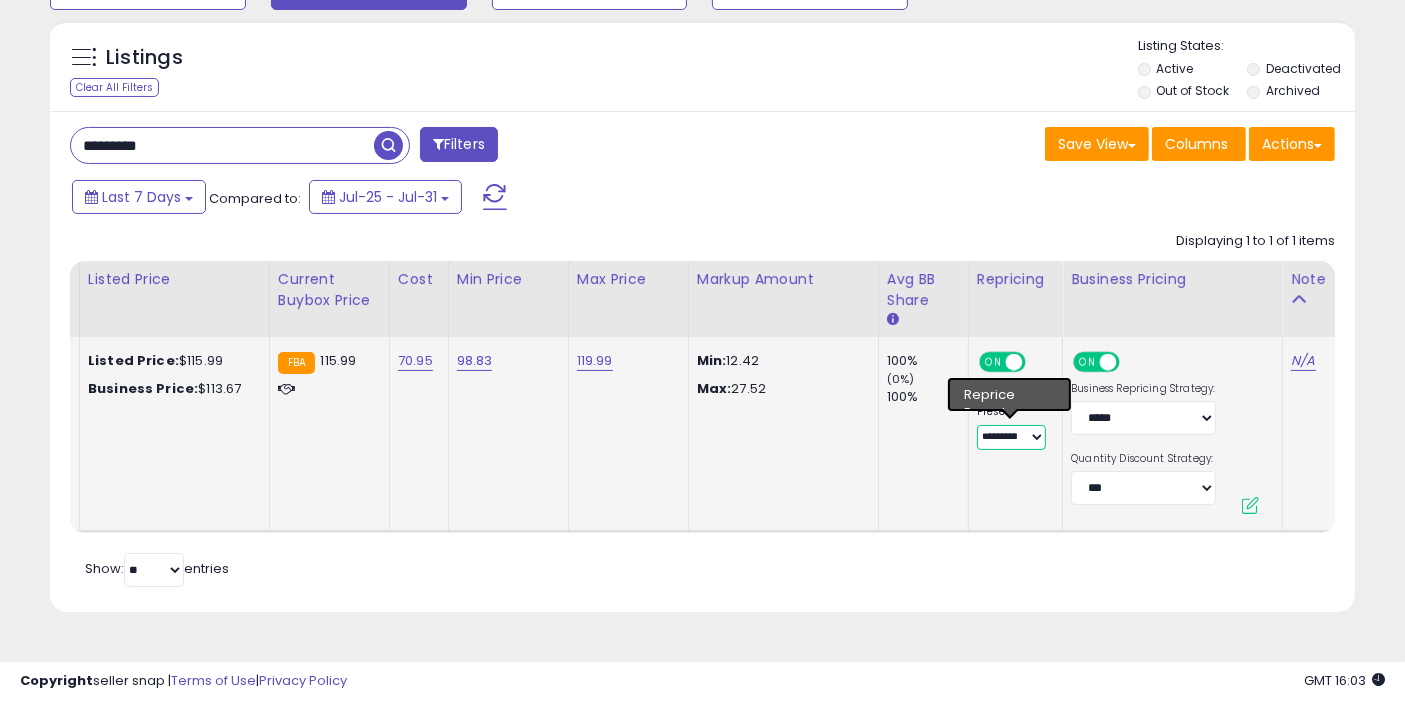 select on "**********" 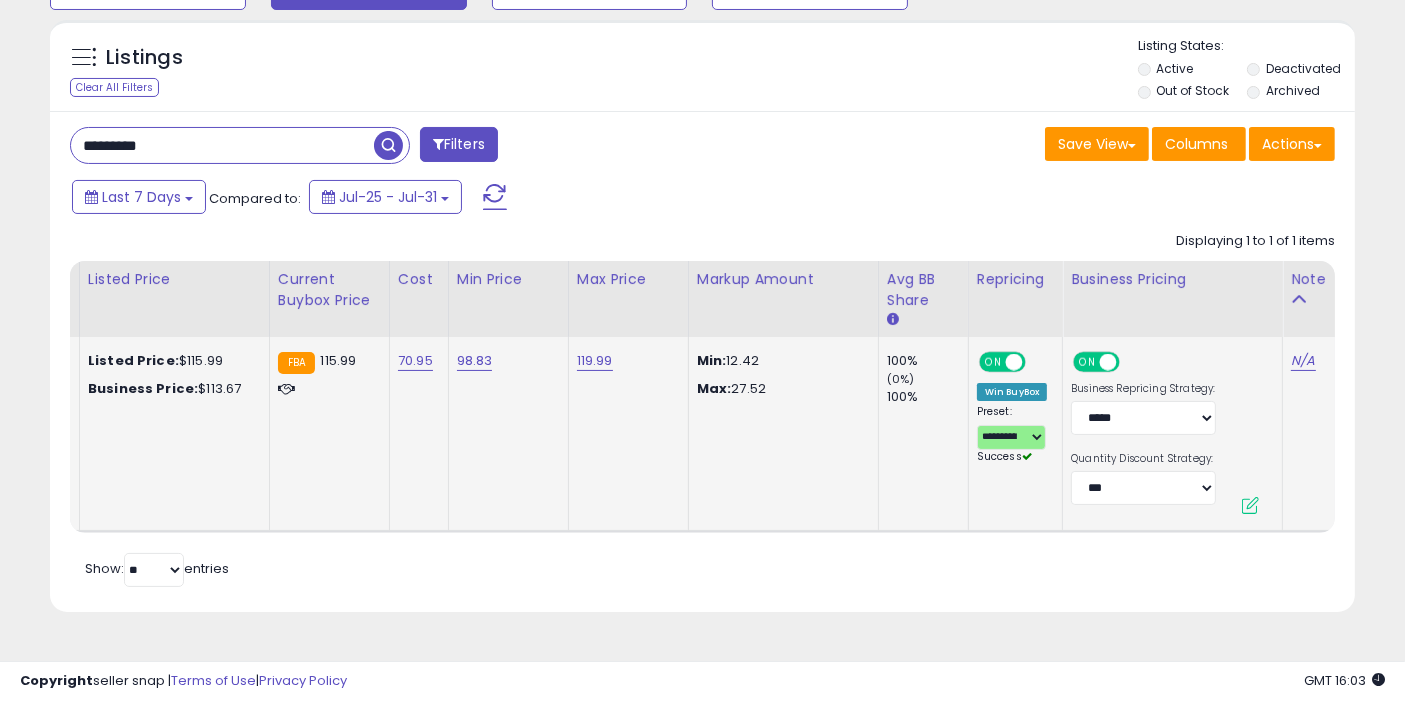 click on "Min:   [NUMBER]
Max:   [NUMBER]" 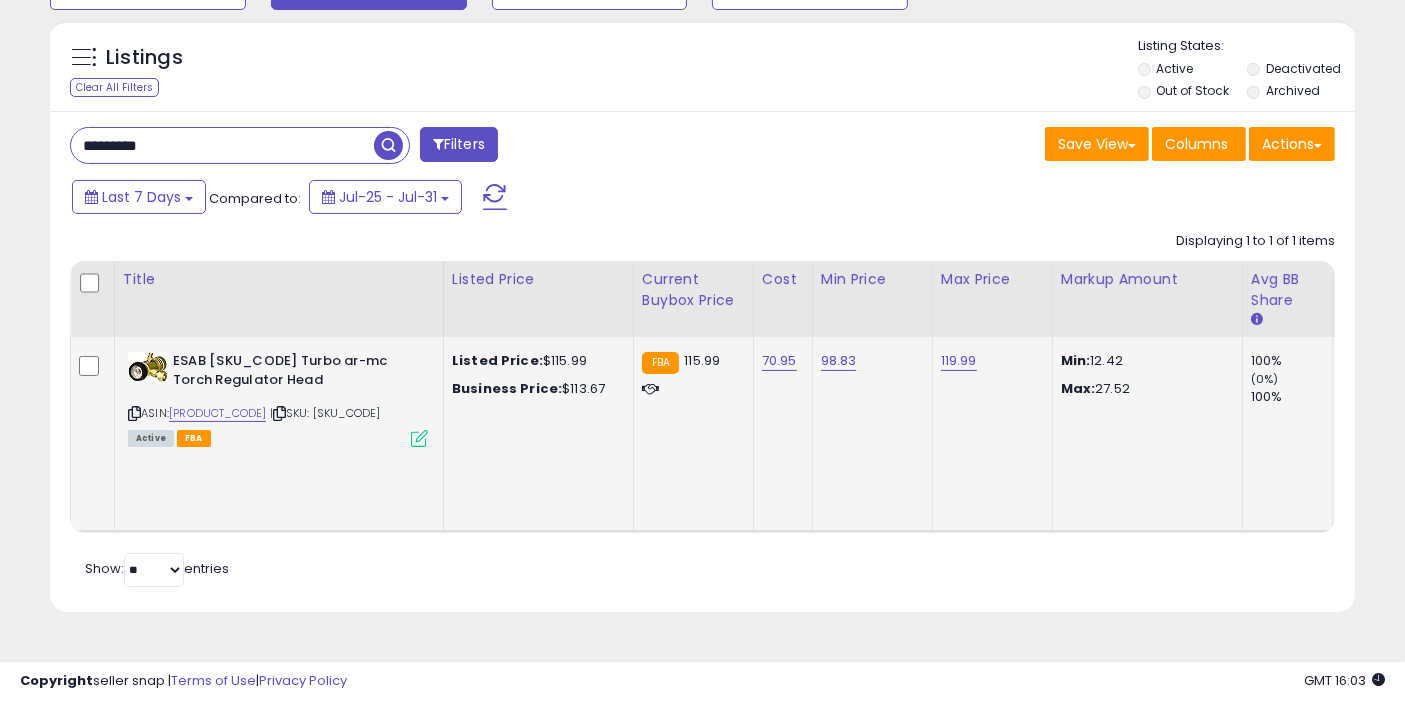 scroll, scrollTop: 0, scrollLeft: 0, axis: both 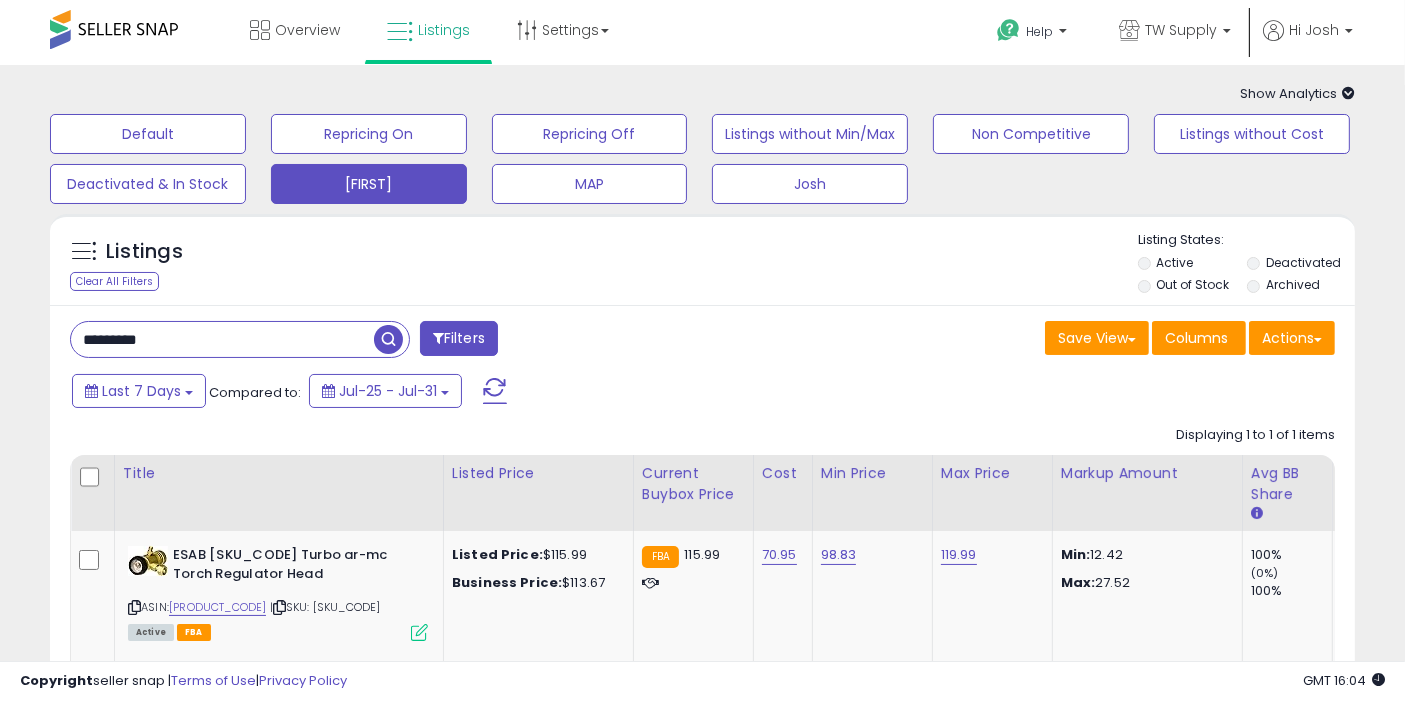 click on "*********" at bounding box center (222, 339) 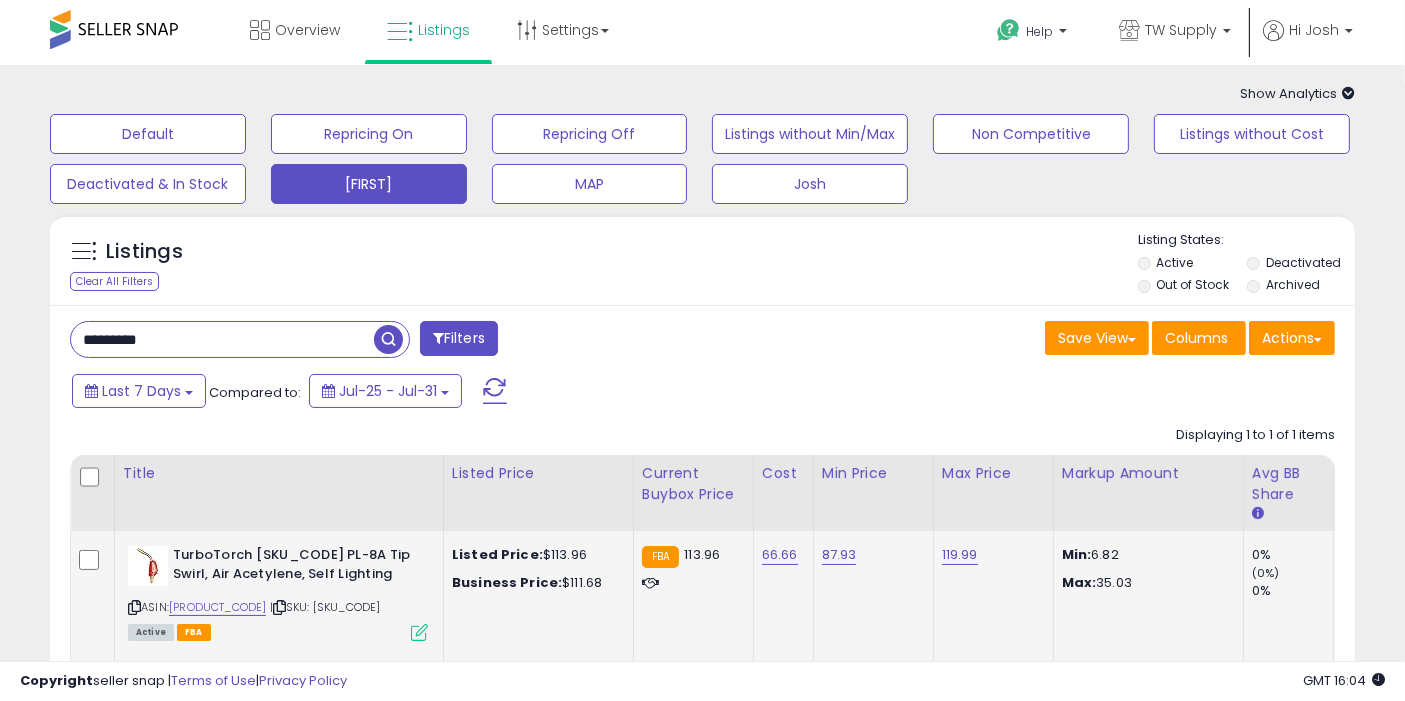 click on "66.66" 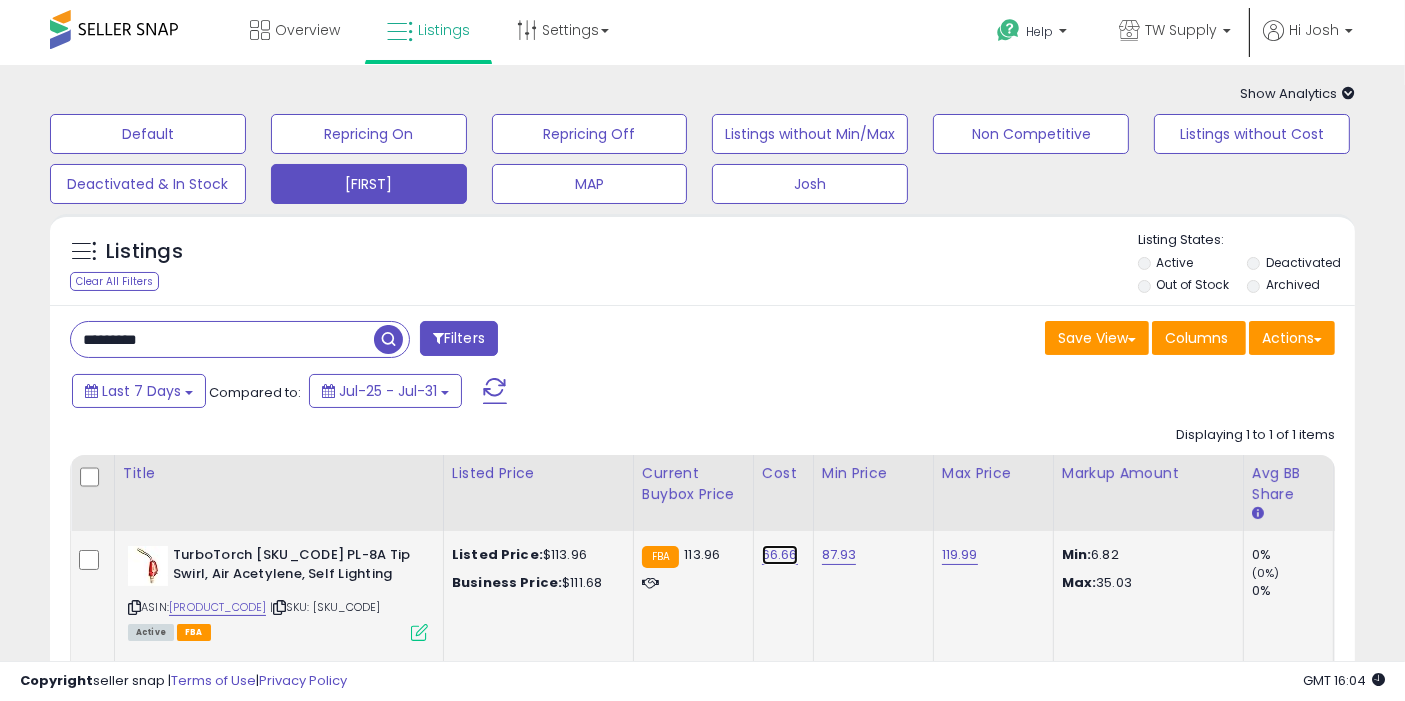 click on "66.66" at bounding box center (780, 555) 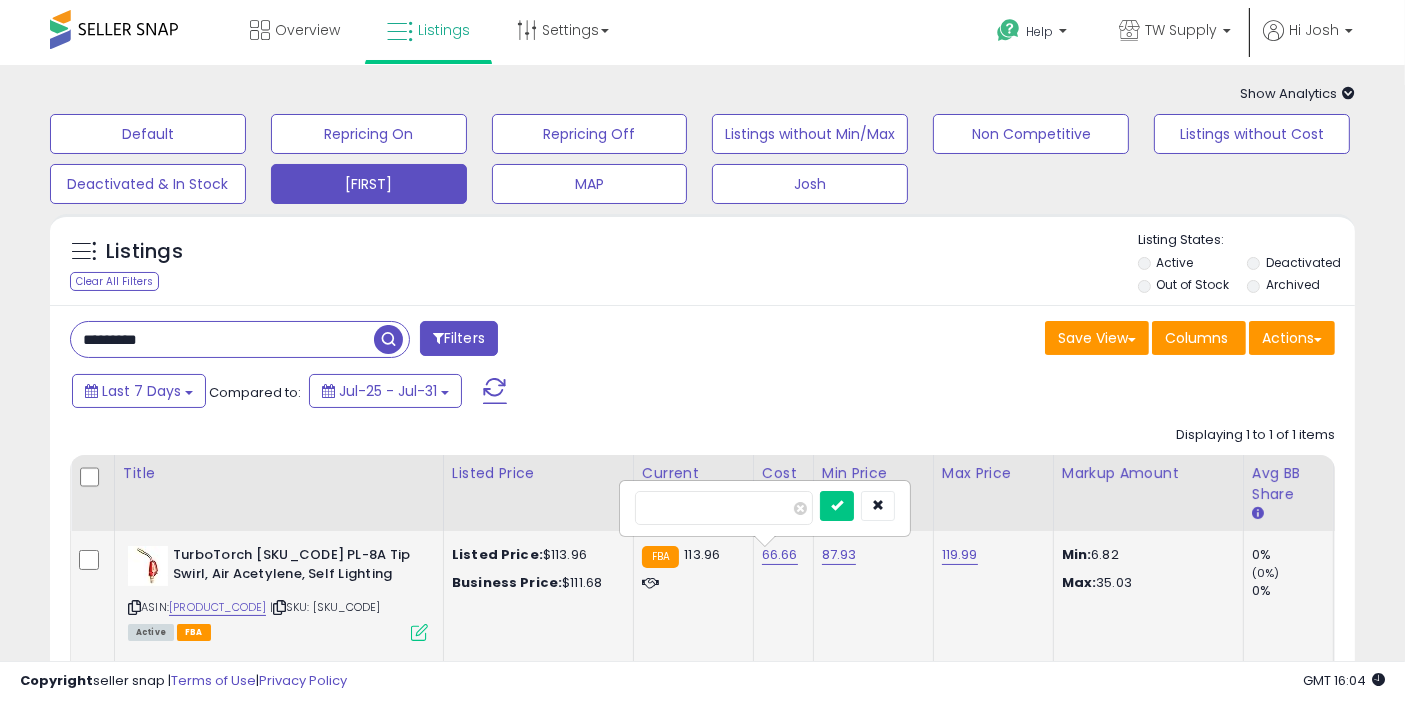type on "*****" 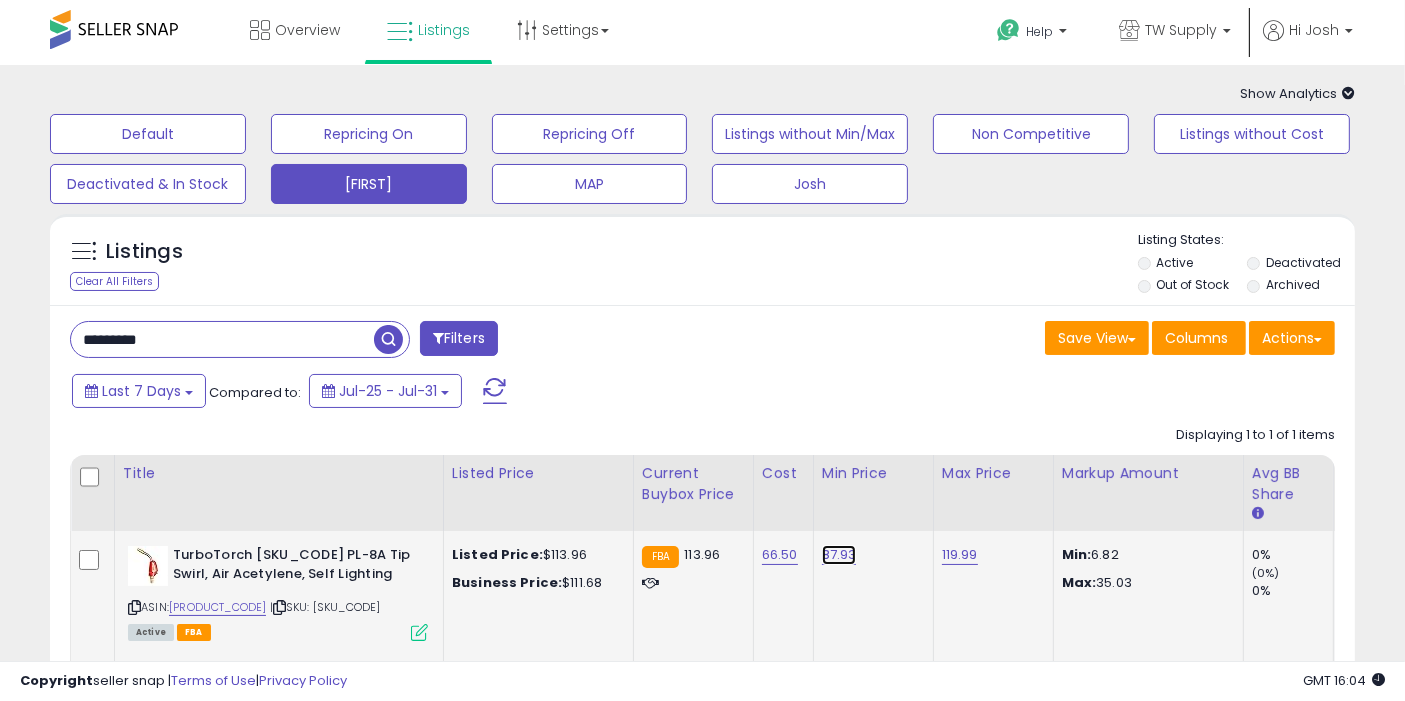 click on "87.93" at bounding box center [839, 555] 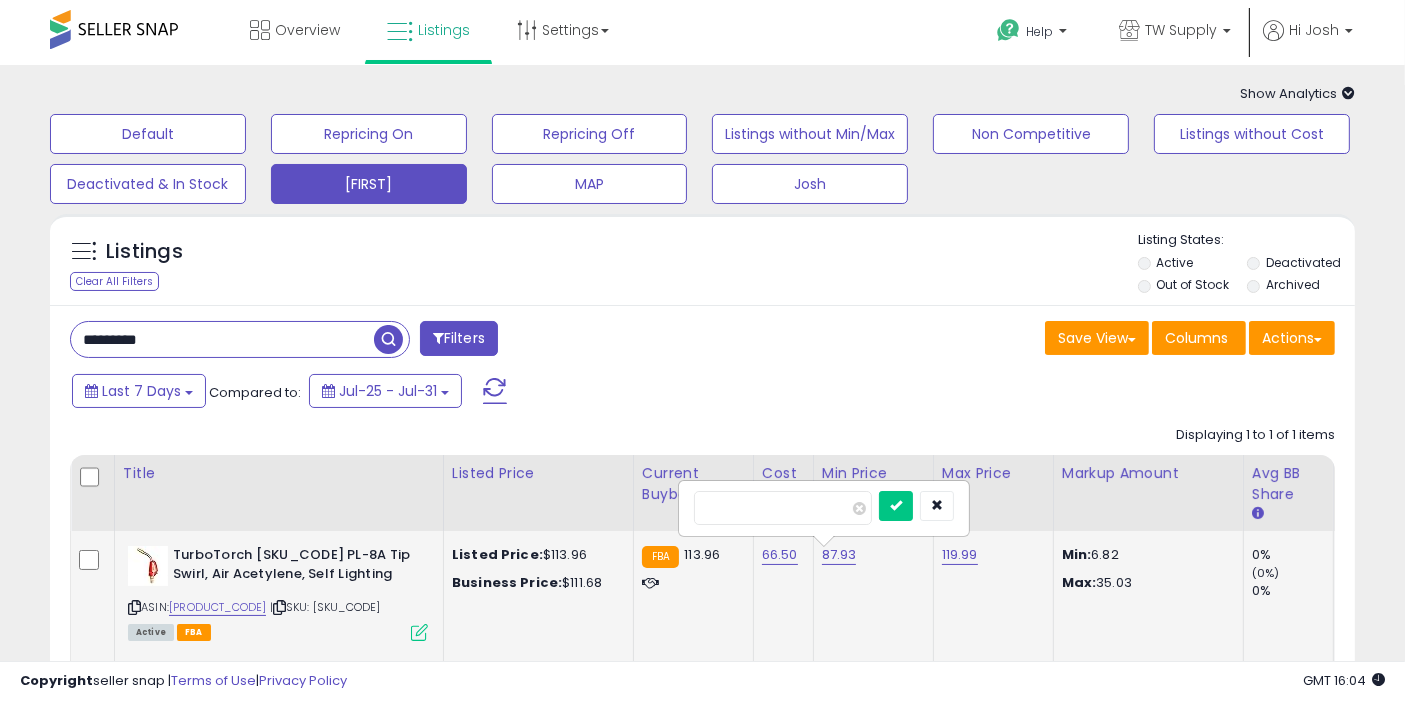 type on "*****" 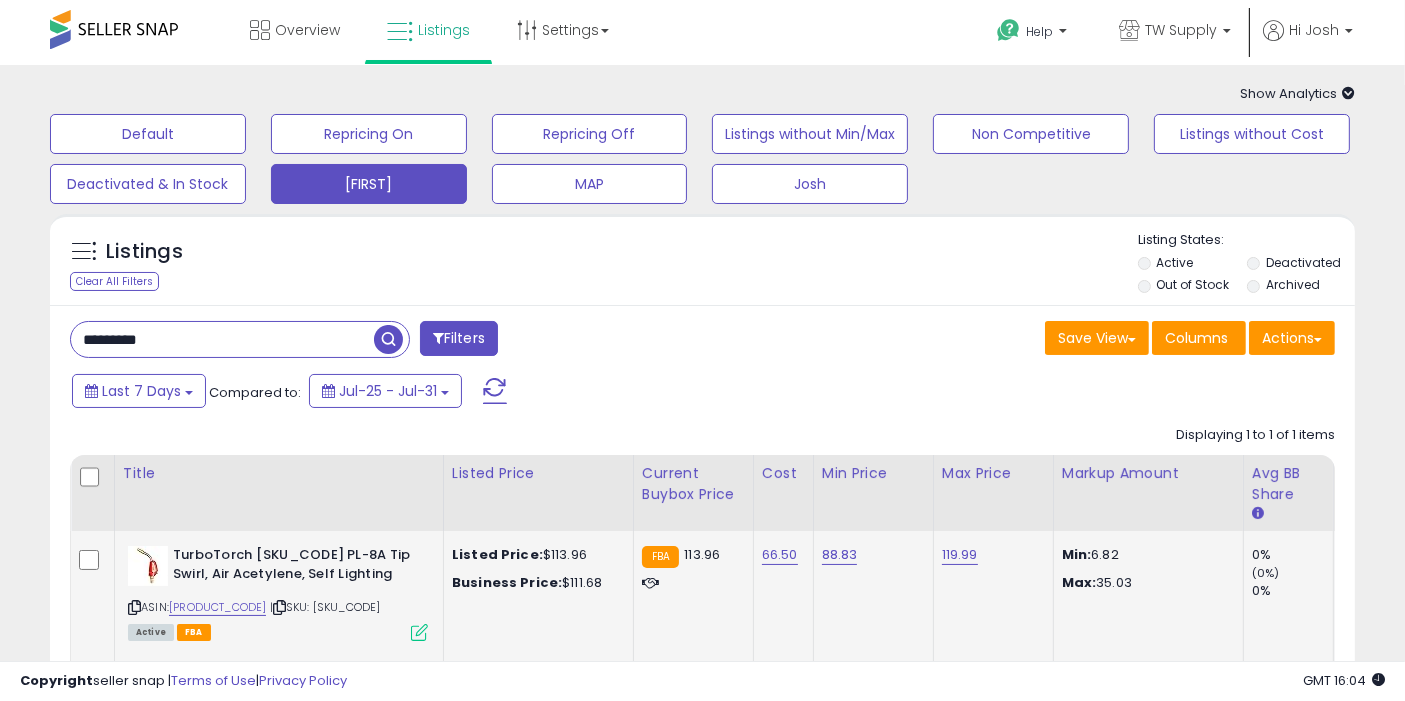 click at bounding box center (388, 339) 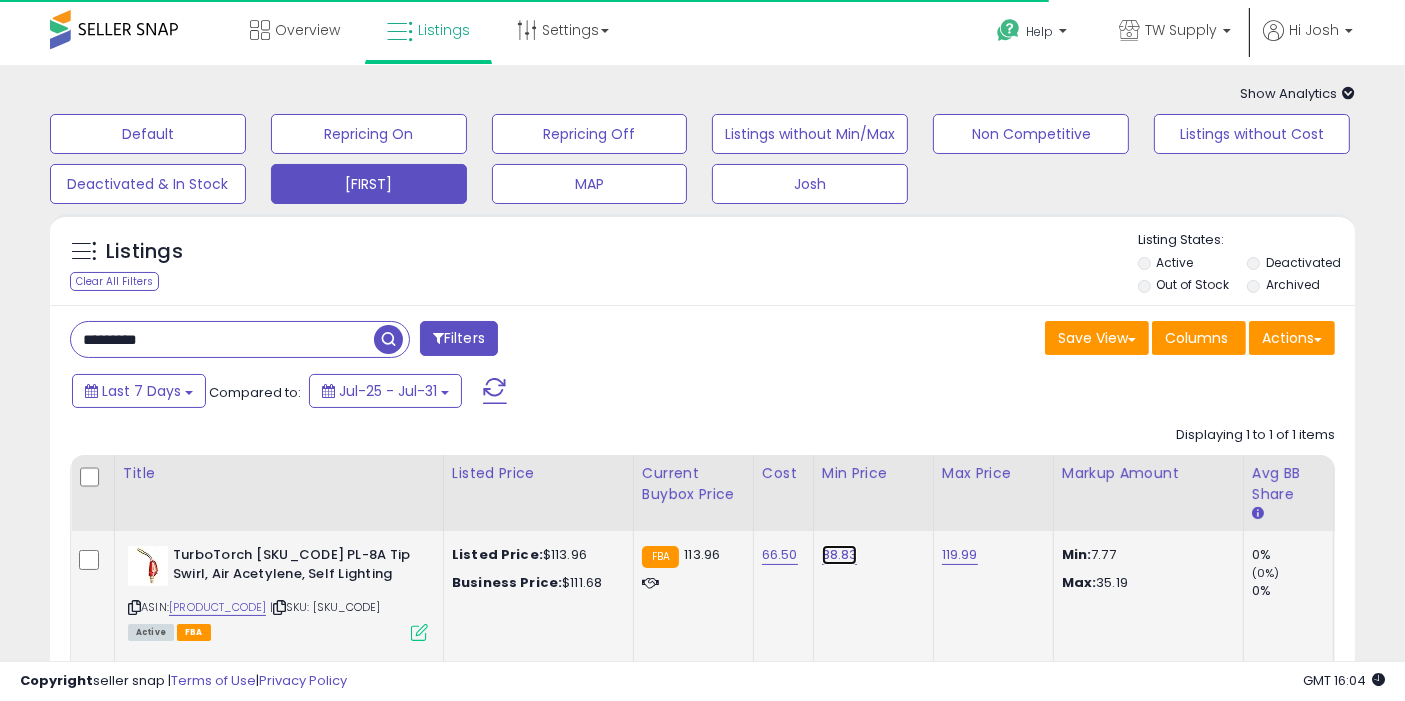 click on "88.83" at bounding box center (840, 555) 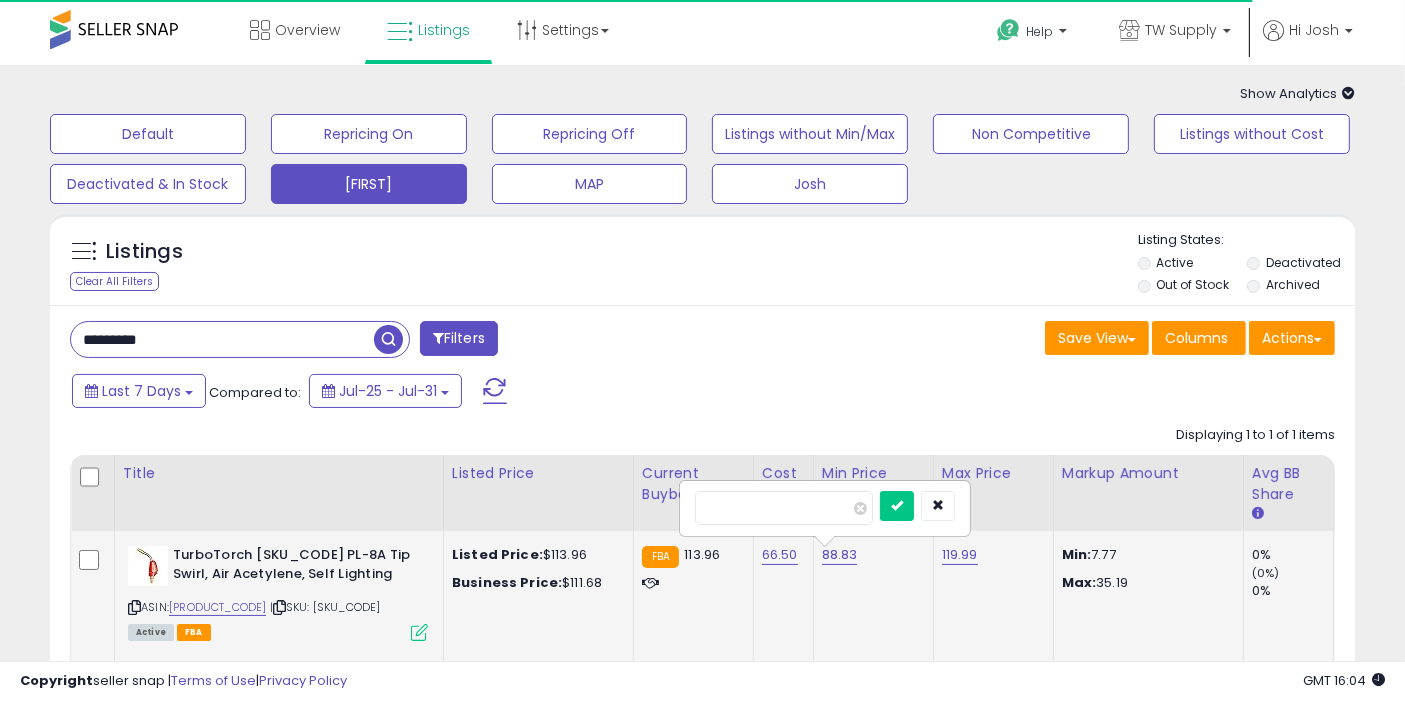 type on "*" 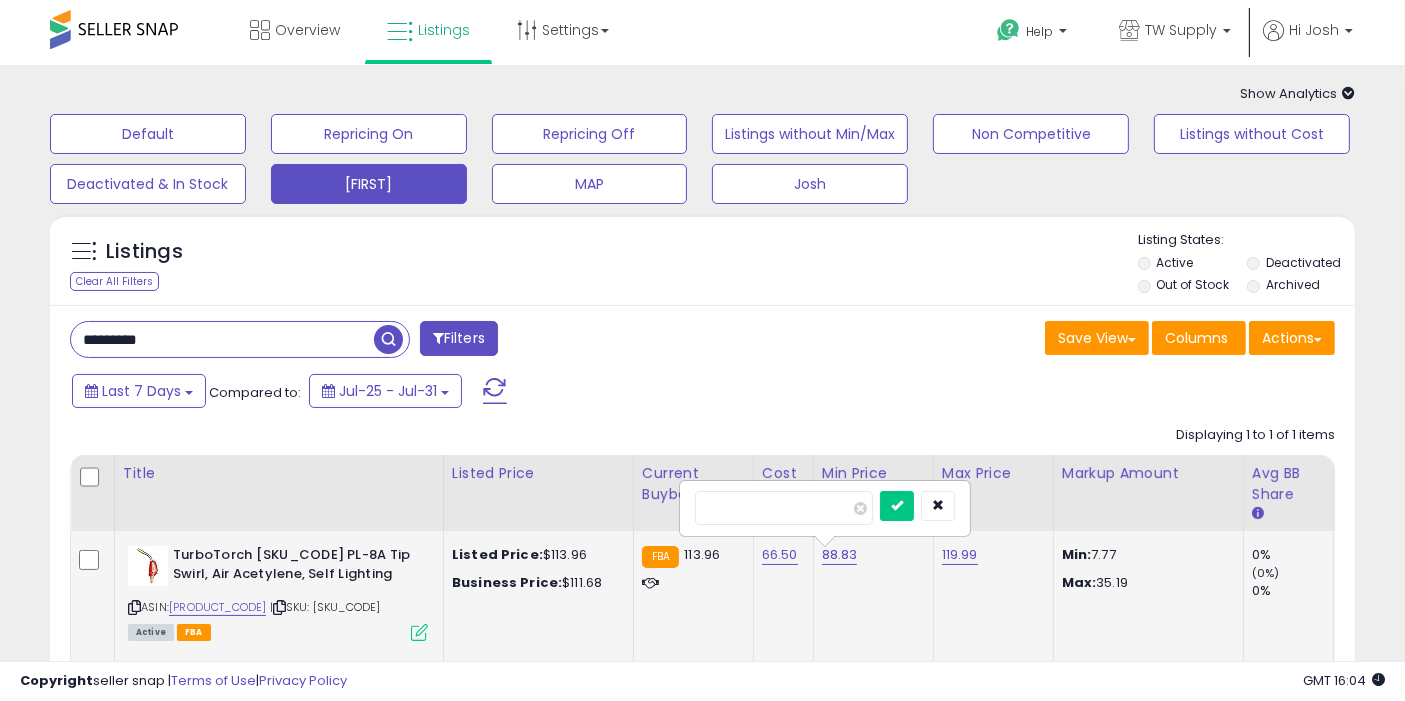 type on "*****" 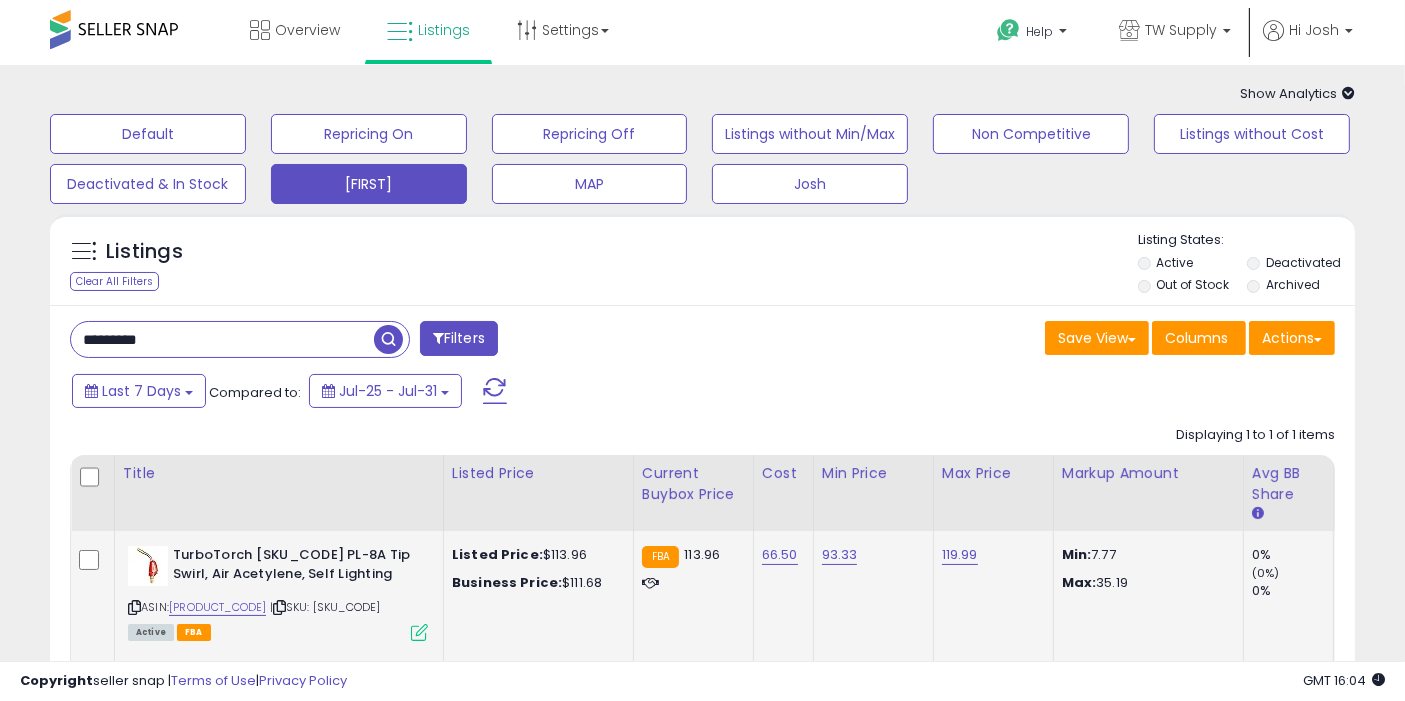 click at bounding box center (388, 339) 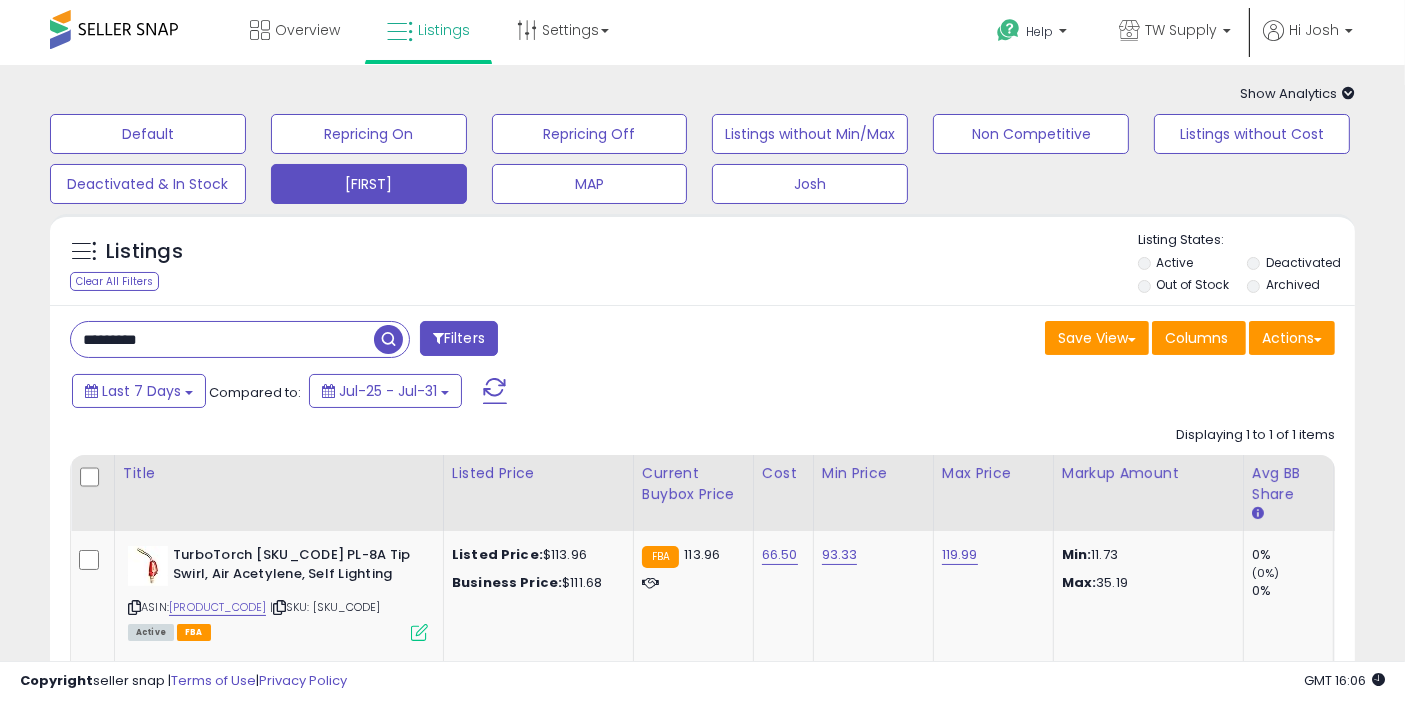 click on "*********" at bounding box center [222, 339] 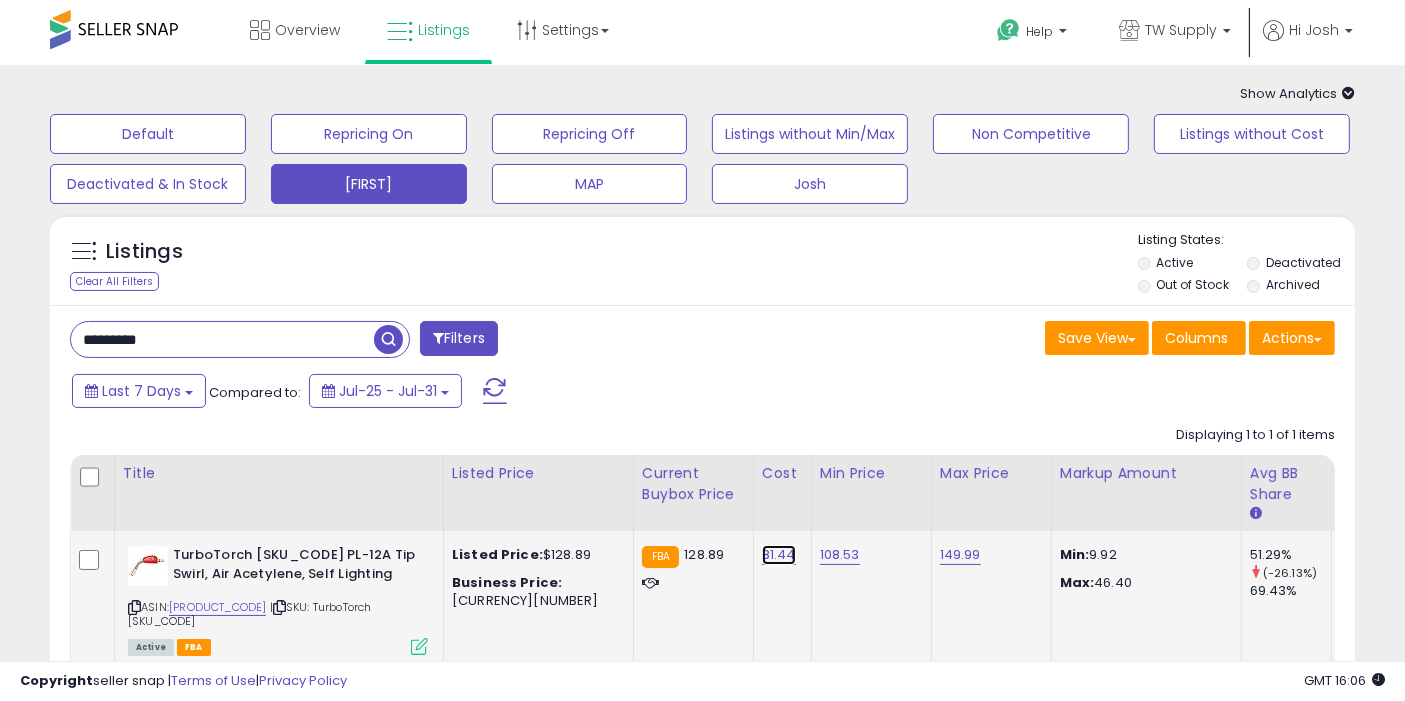click on "81.44" at bounding box center [779, 555] 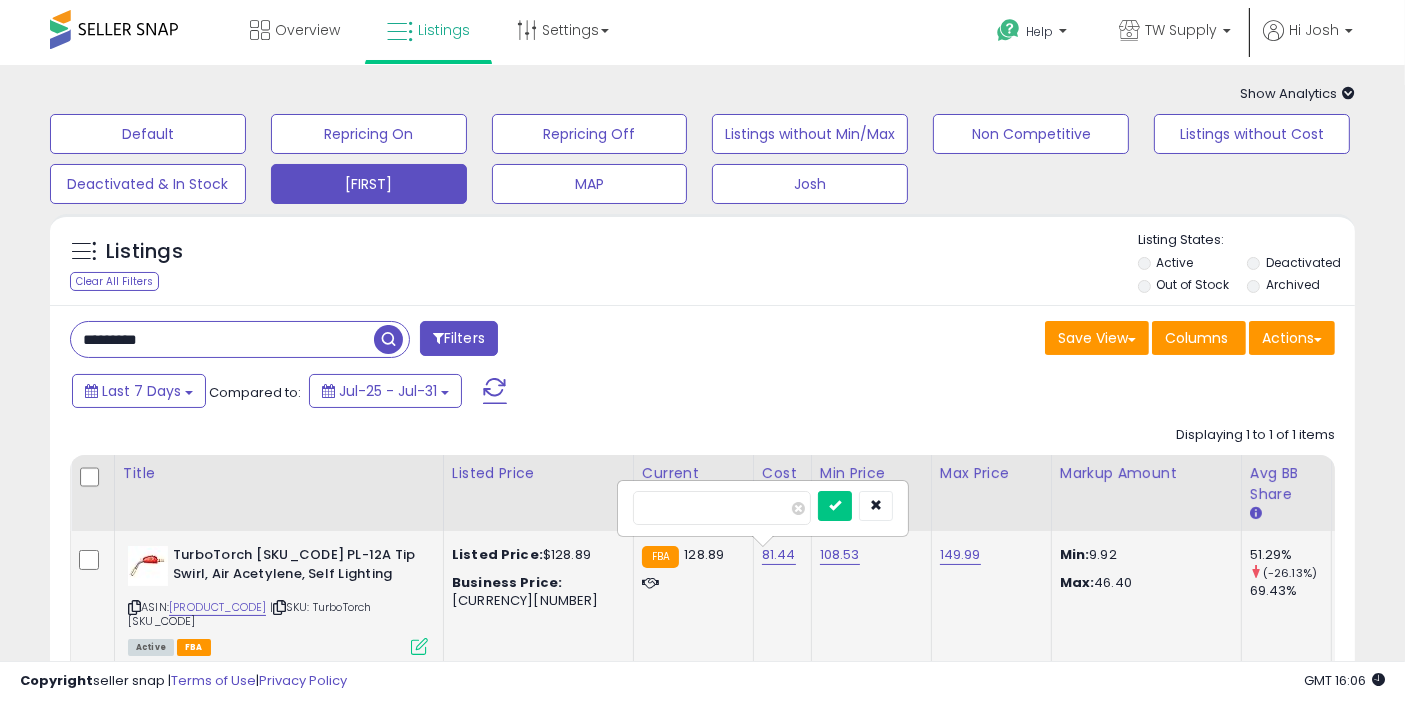 type on "*" 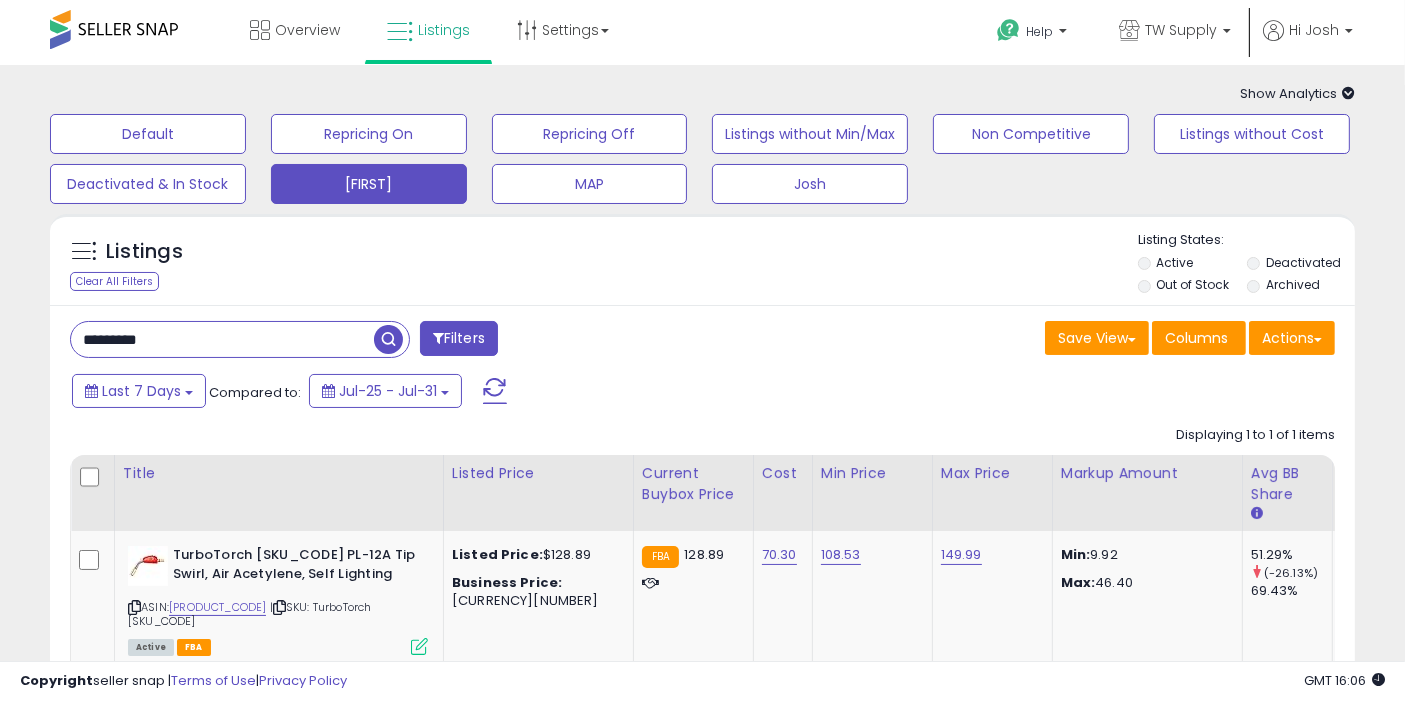 click at bounding box center [388, 339] 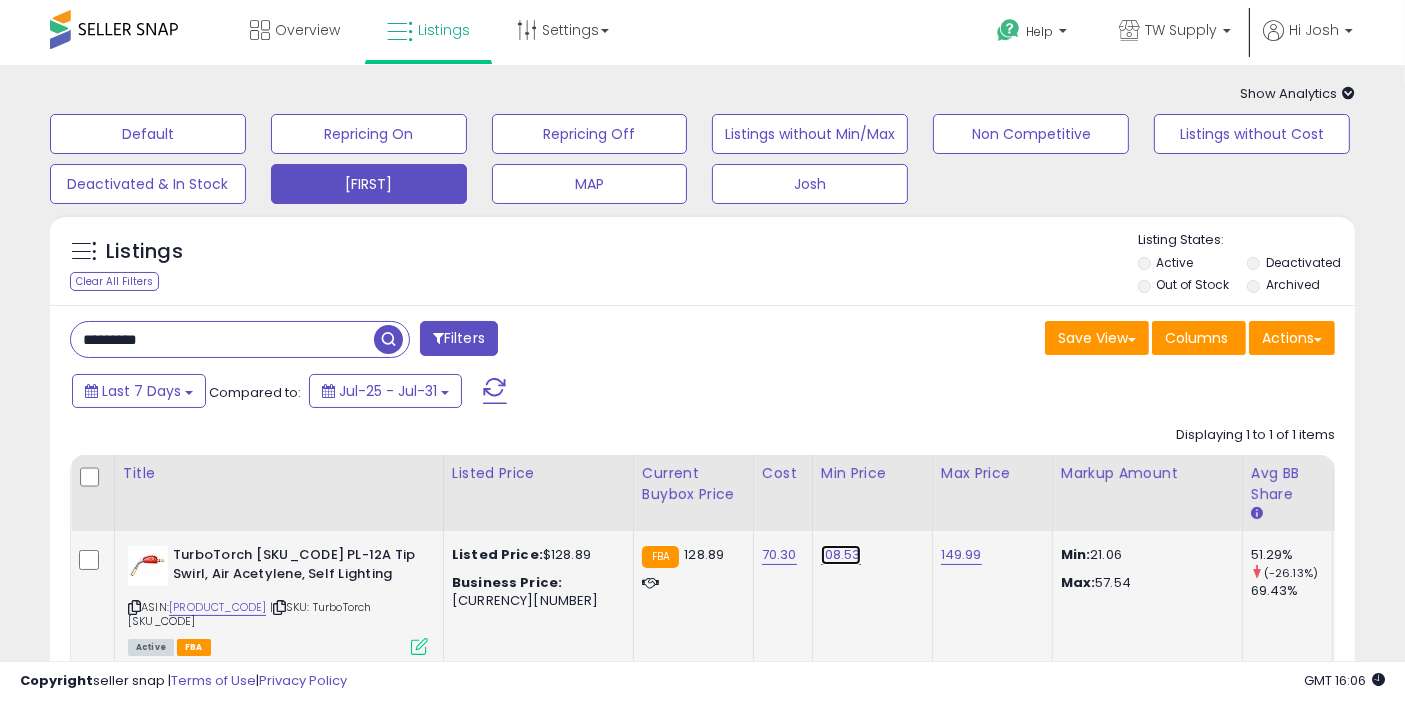click on "108.53" at bounding box center [841, 555] 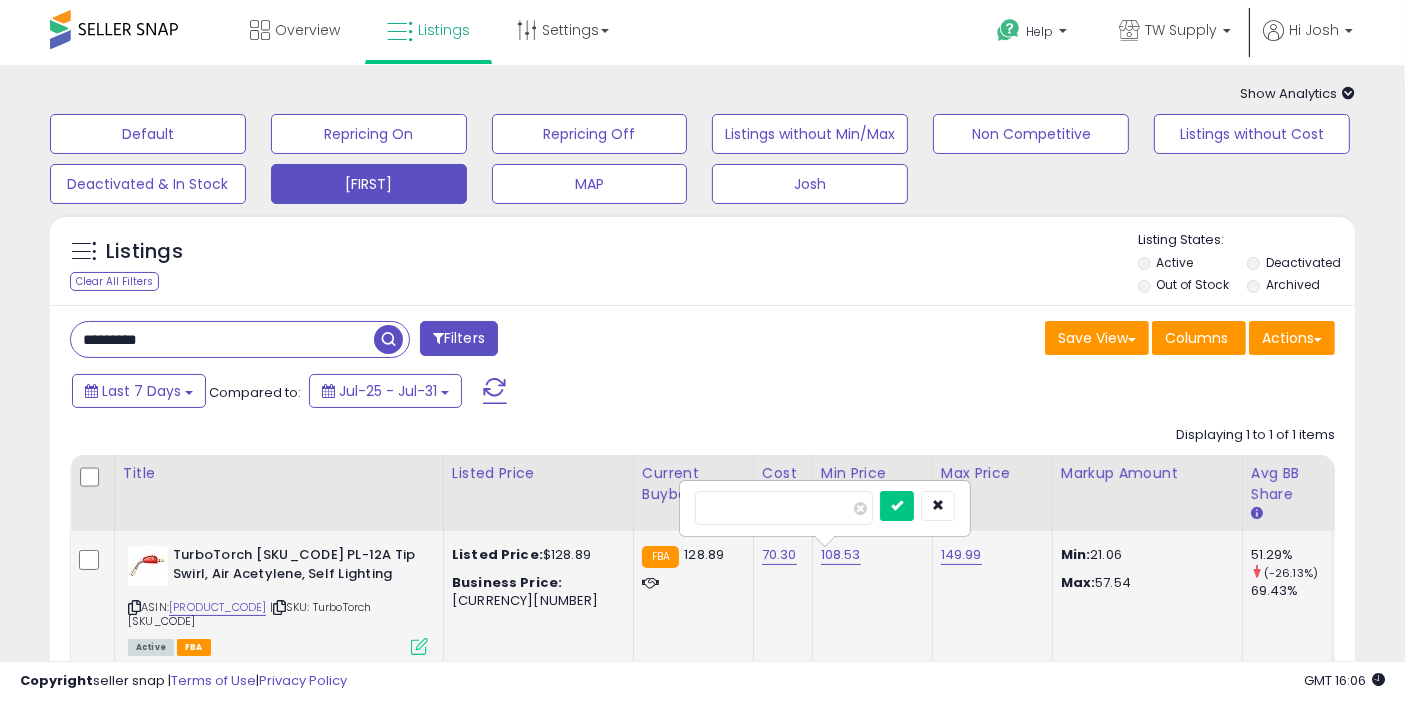 type on "******" 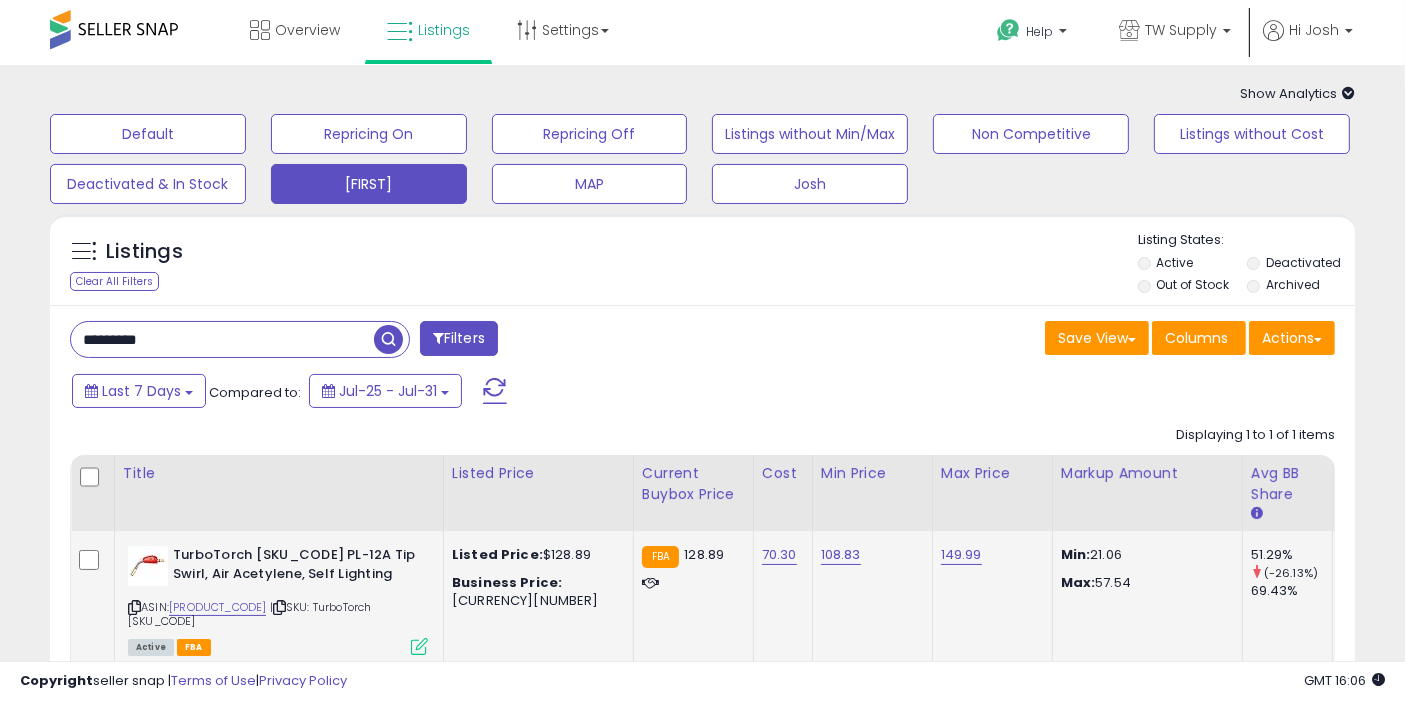 click at bounding box center (388, 339) 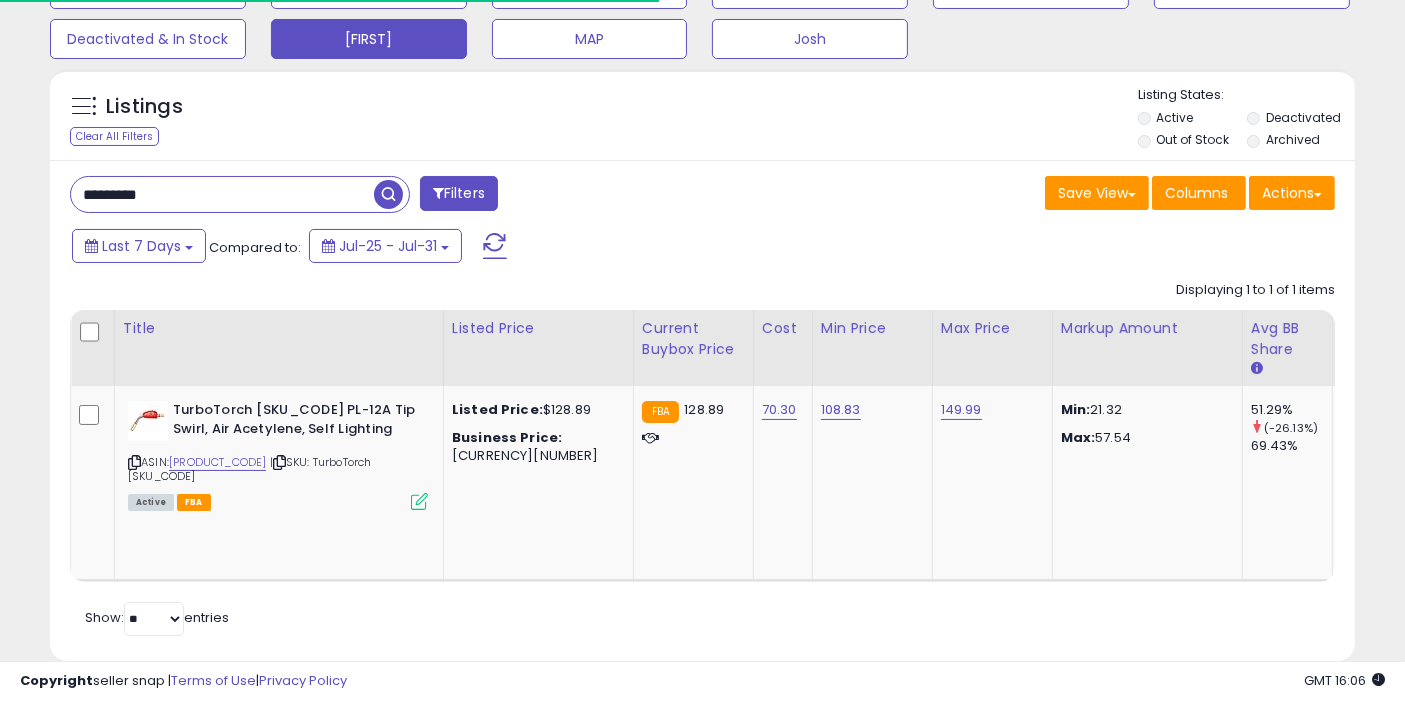 scroll, scrollTop: 153, scrollLeft: 0, axis: vertical 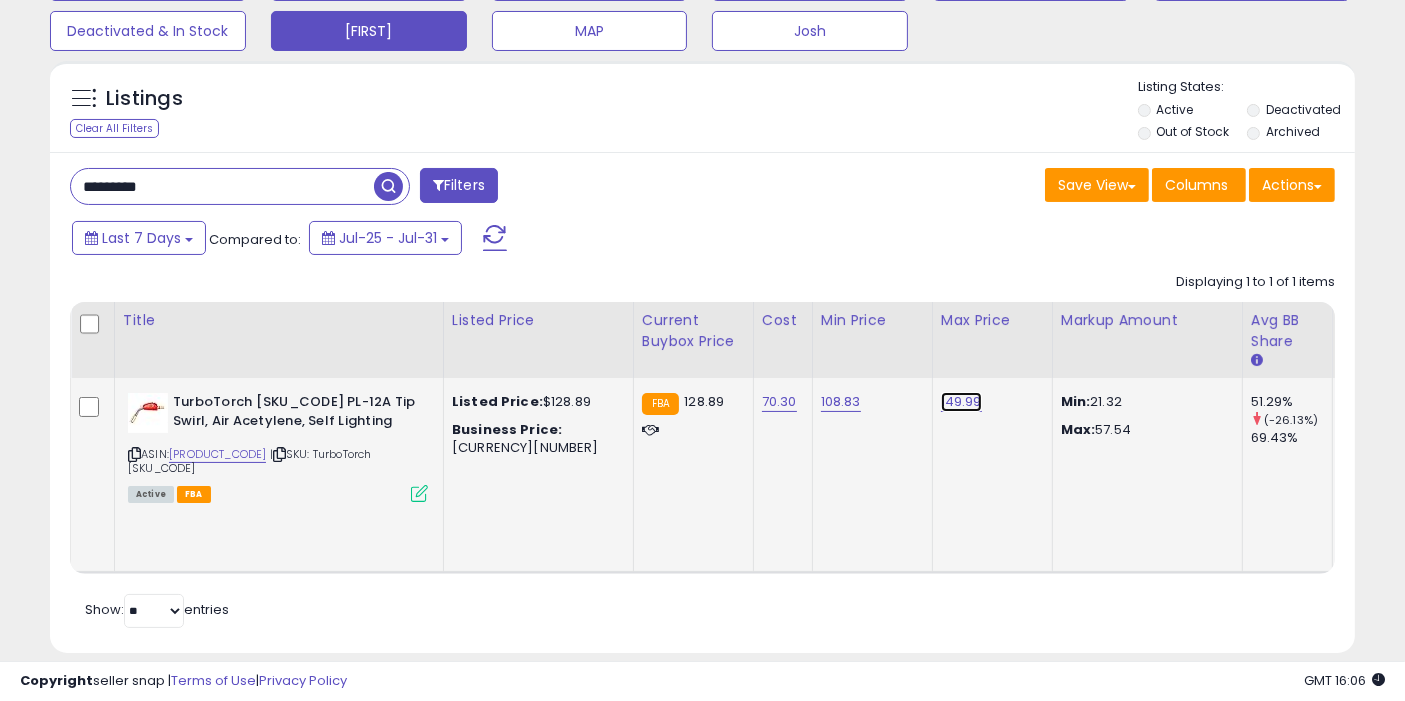 click on "149.99" at bounding box center [961, 402] 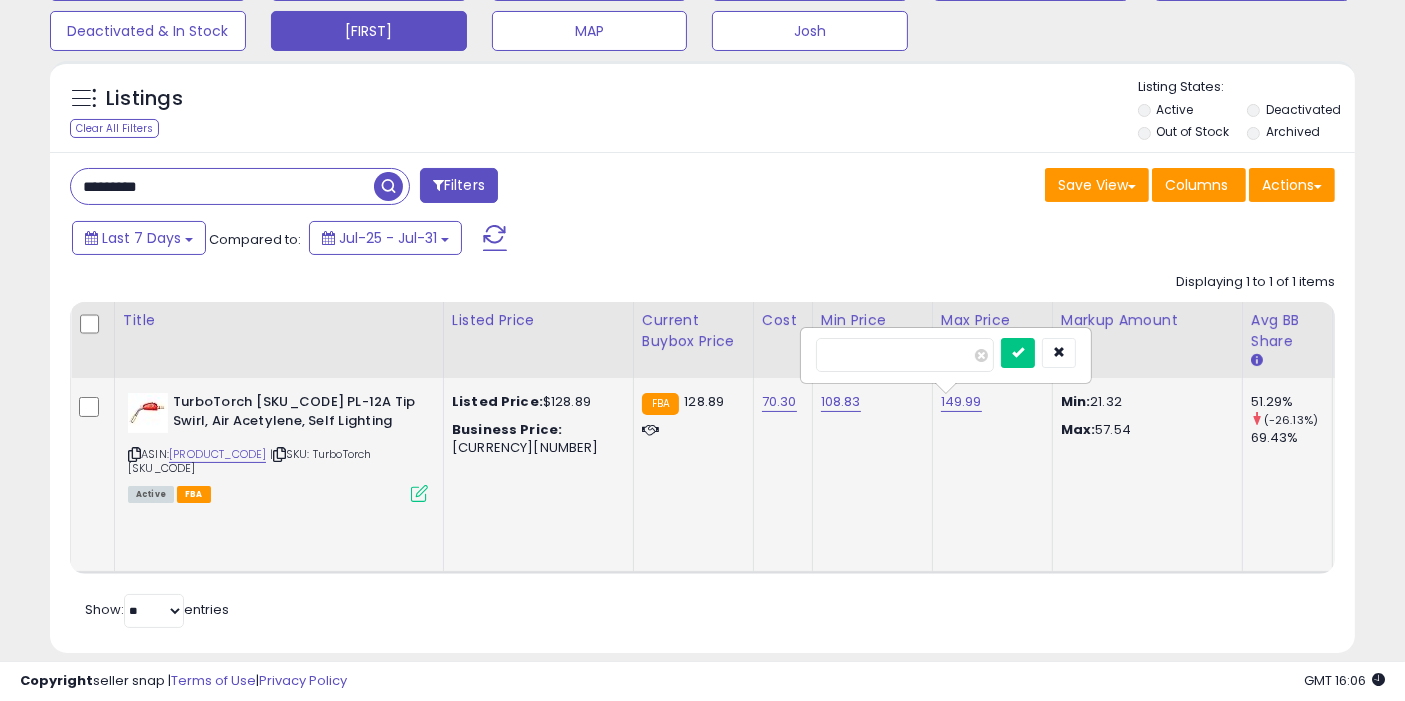 type on "******" 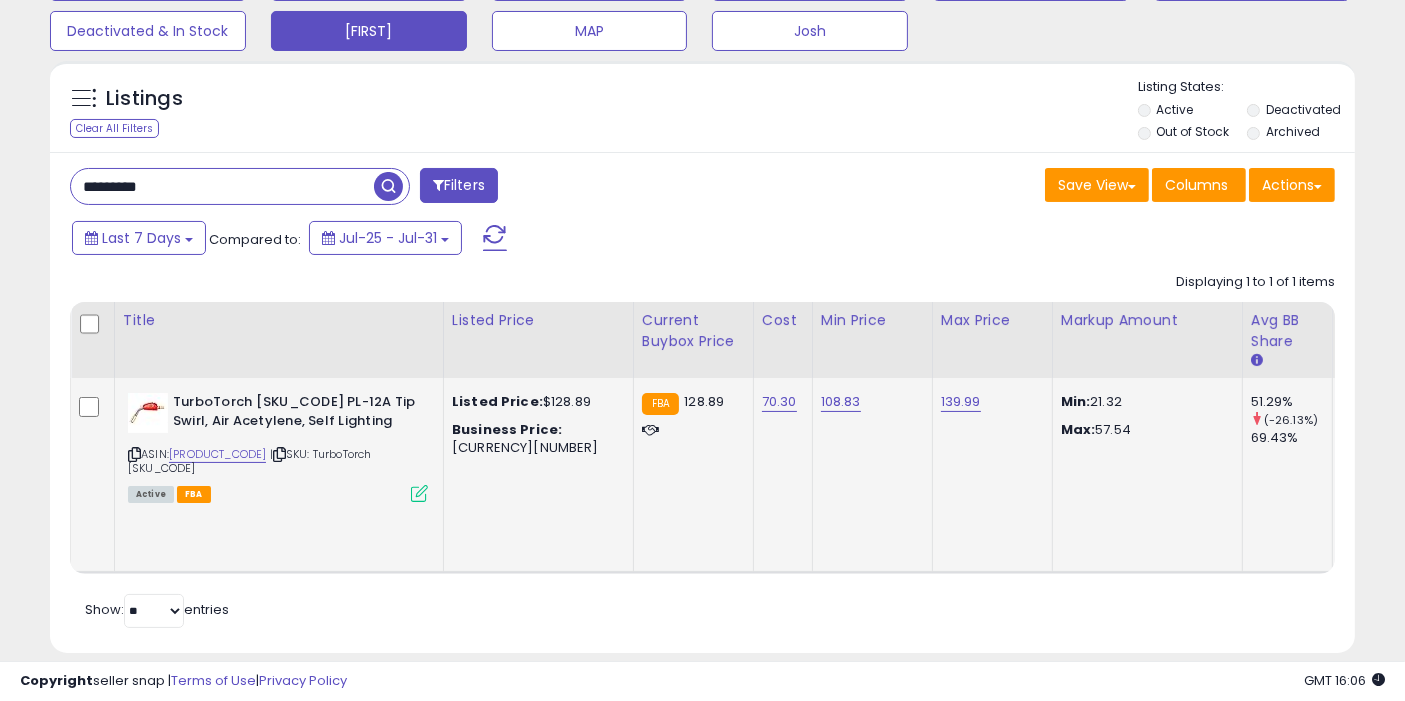 click at bounding box center (388, 186) 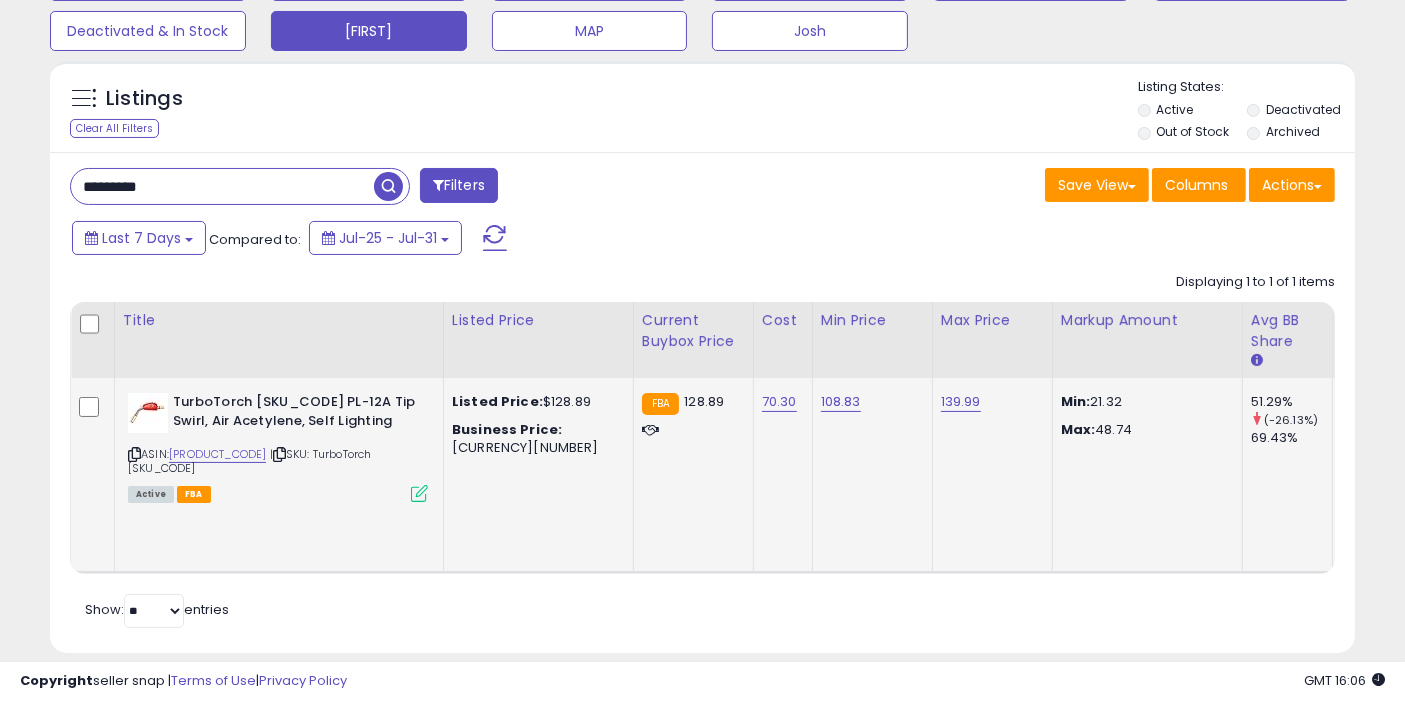 scroll, scrollTop: 0, scrollLeft: 367, axis: horizontal 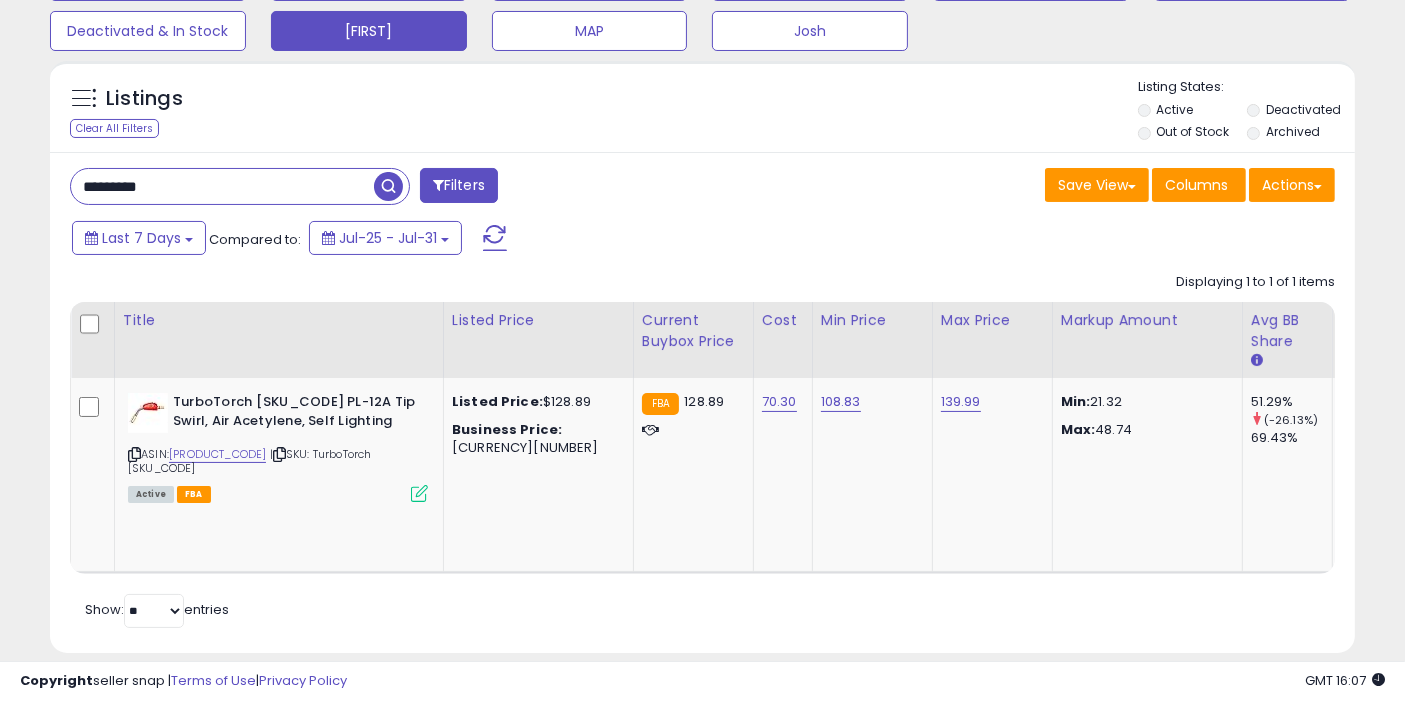 click on "*********" at bounding box center [222, 186] 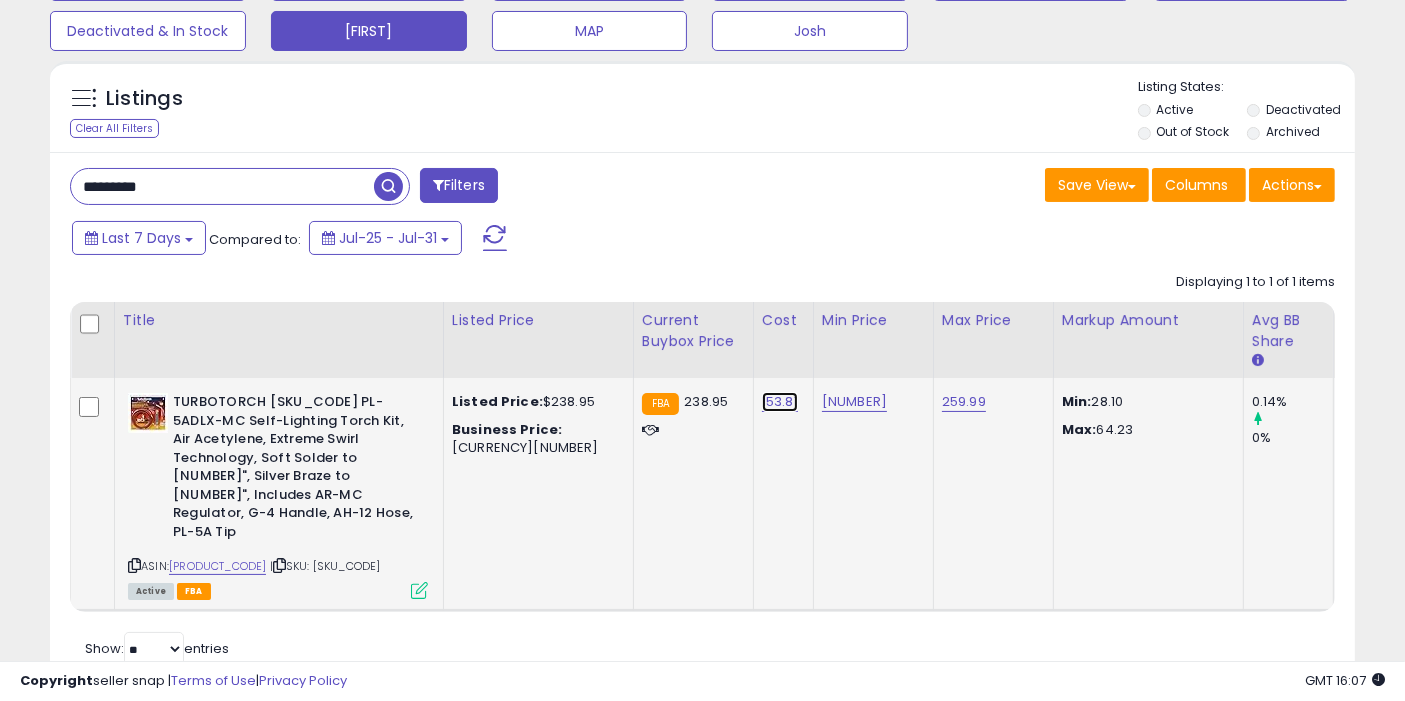 click on "153.81" at bounding box center [780, 402] 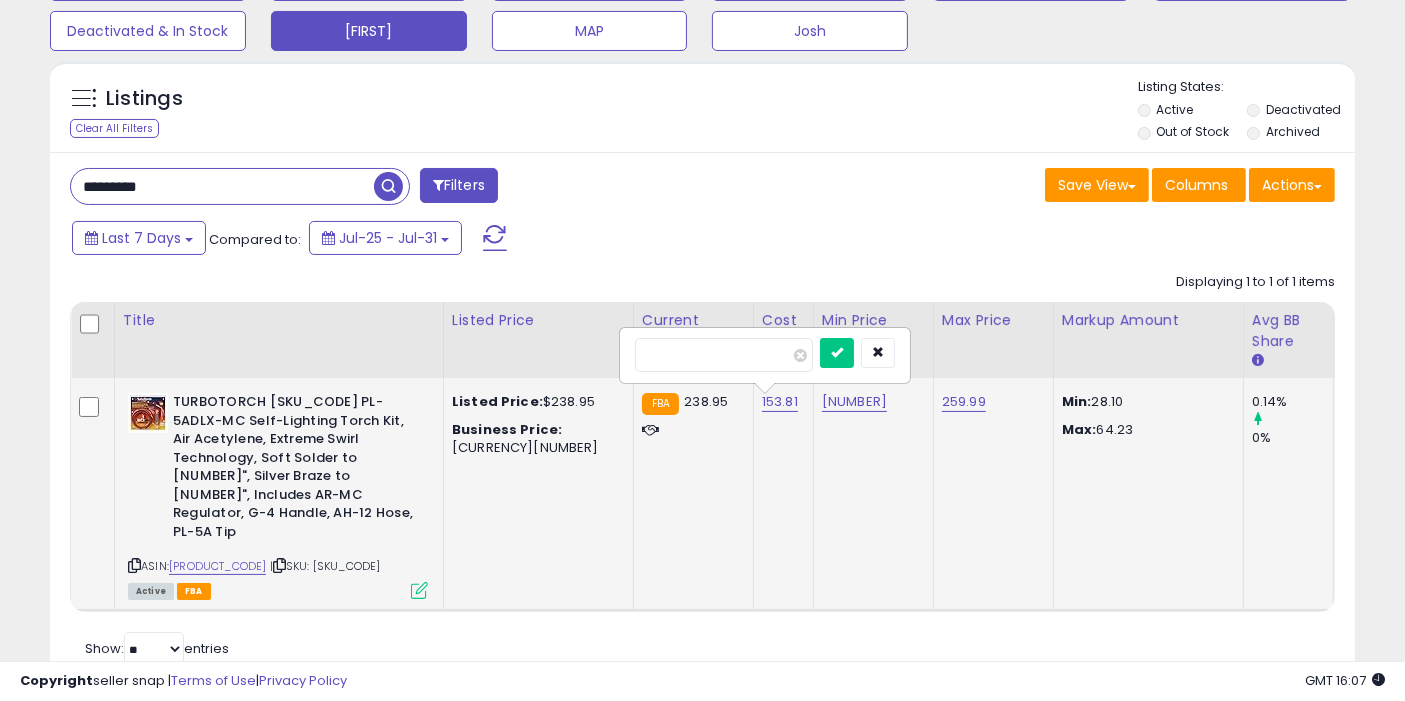 type on "***" 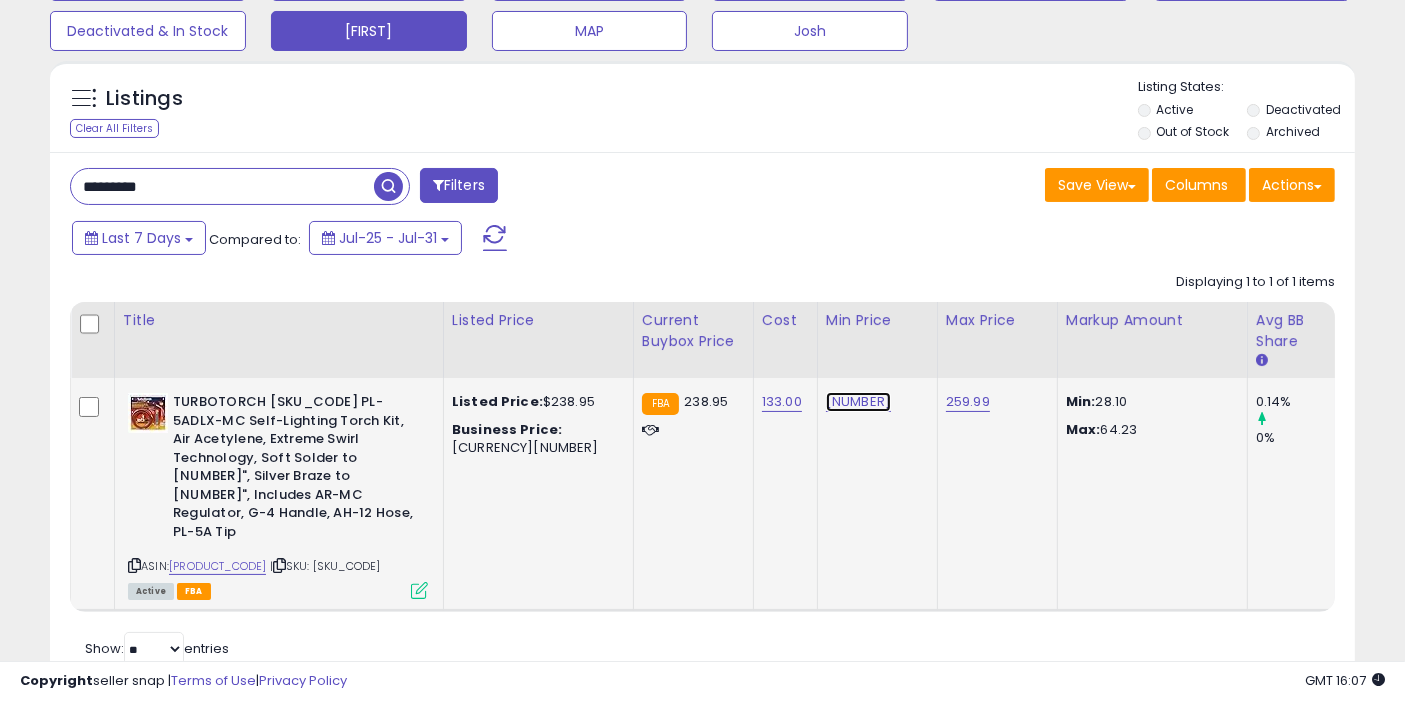 click on "[NUMBER]" at bounding box center [858, 402] 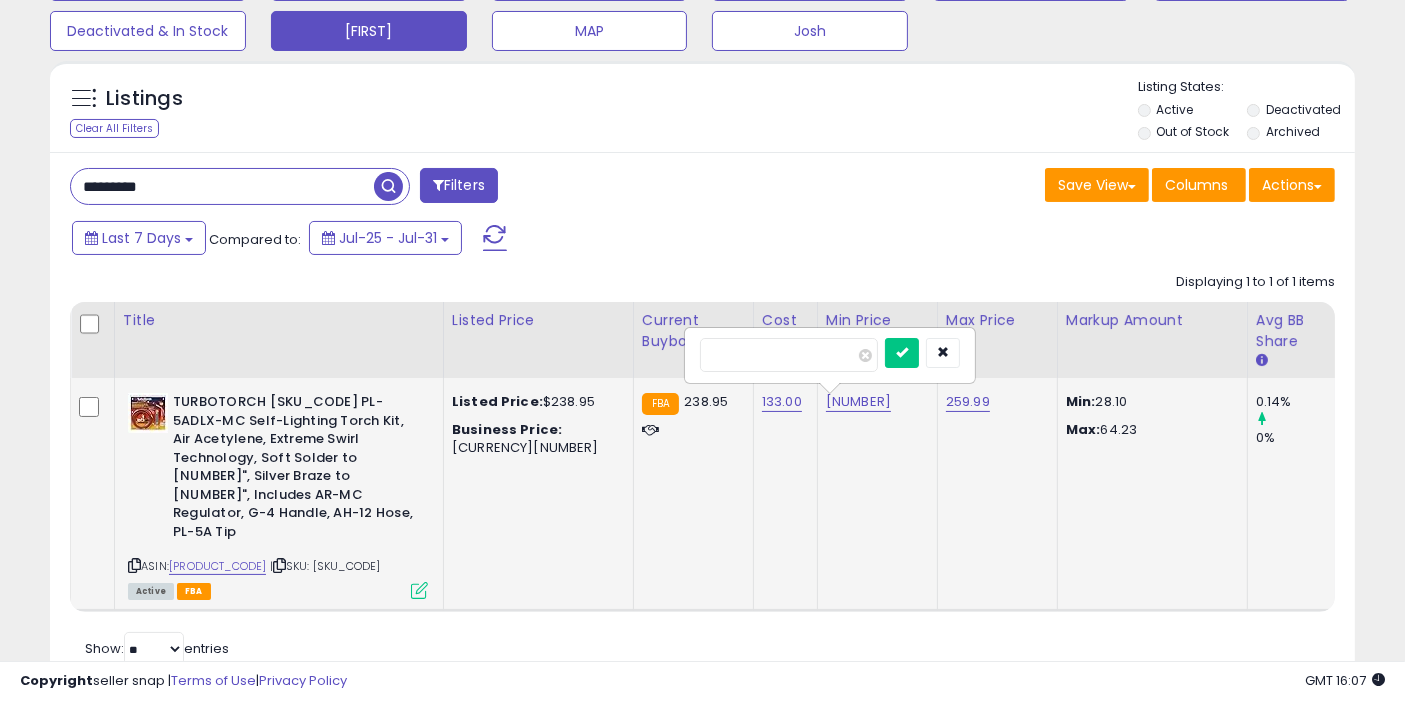 type on "******" 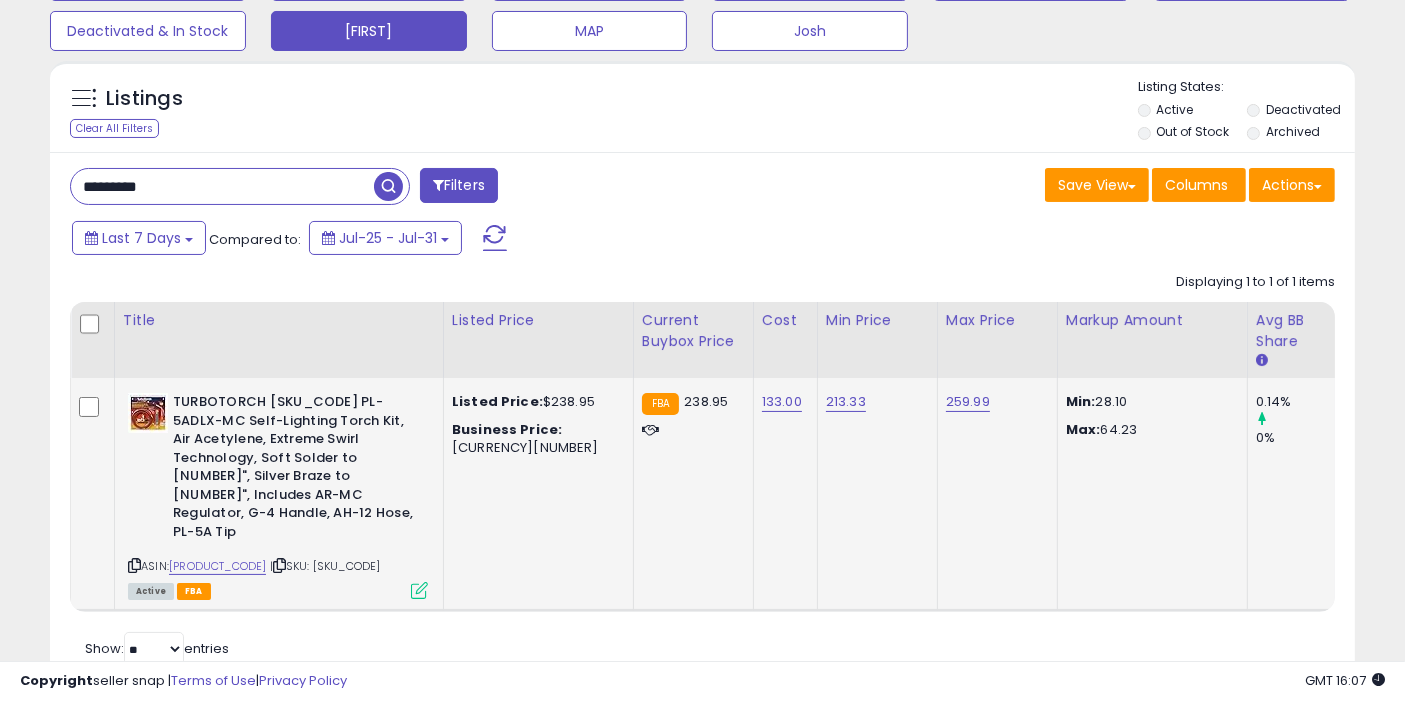click at bounding box center [388, 186] 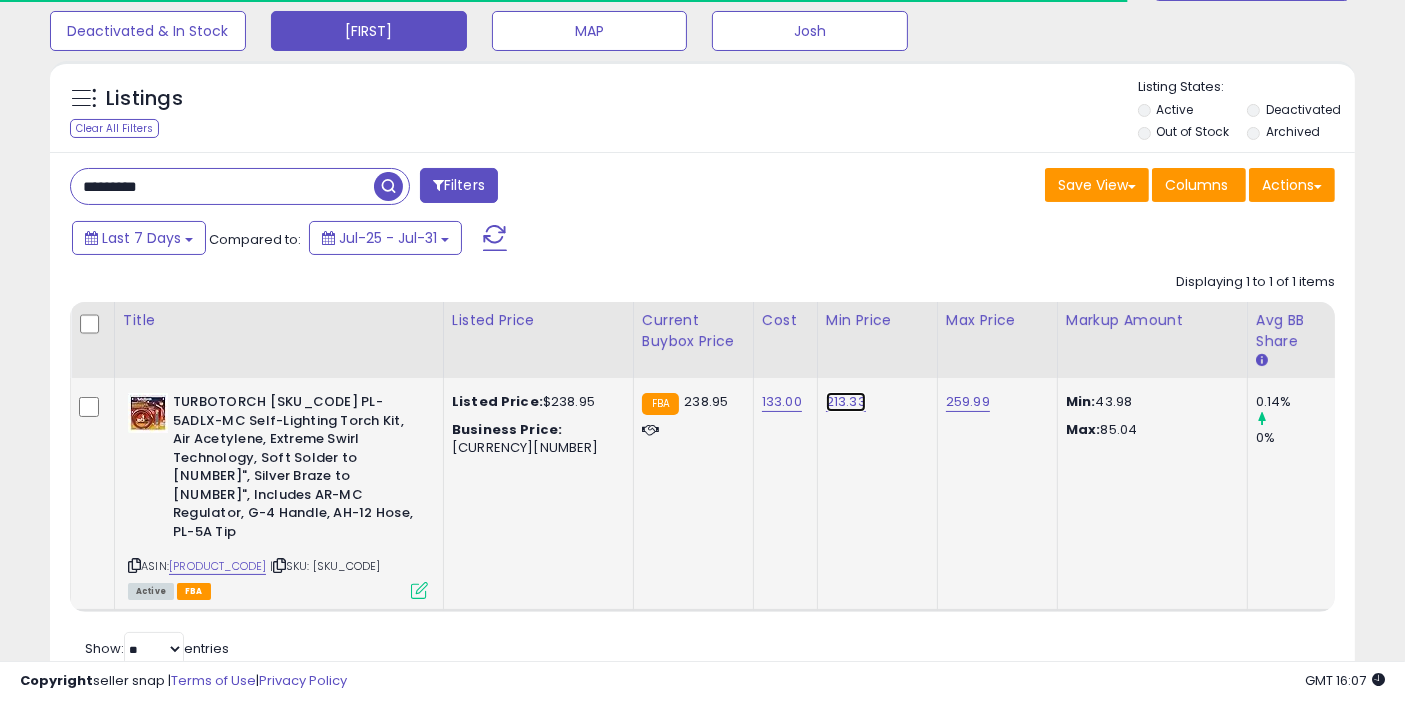 click on "213.33" at bounding box center (846, 402) 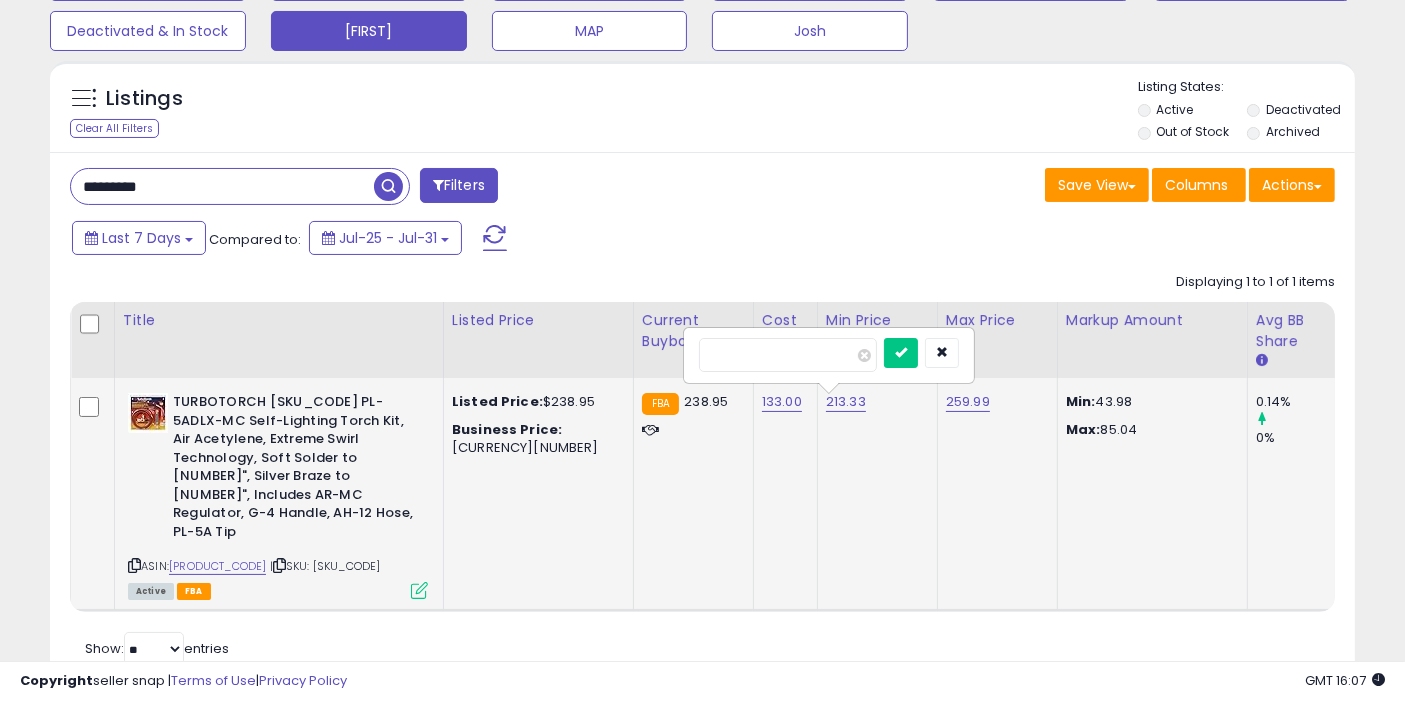 click on "******" at bounding box center (788, 355) 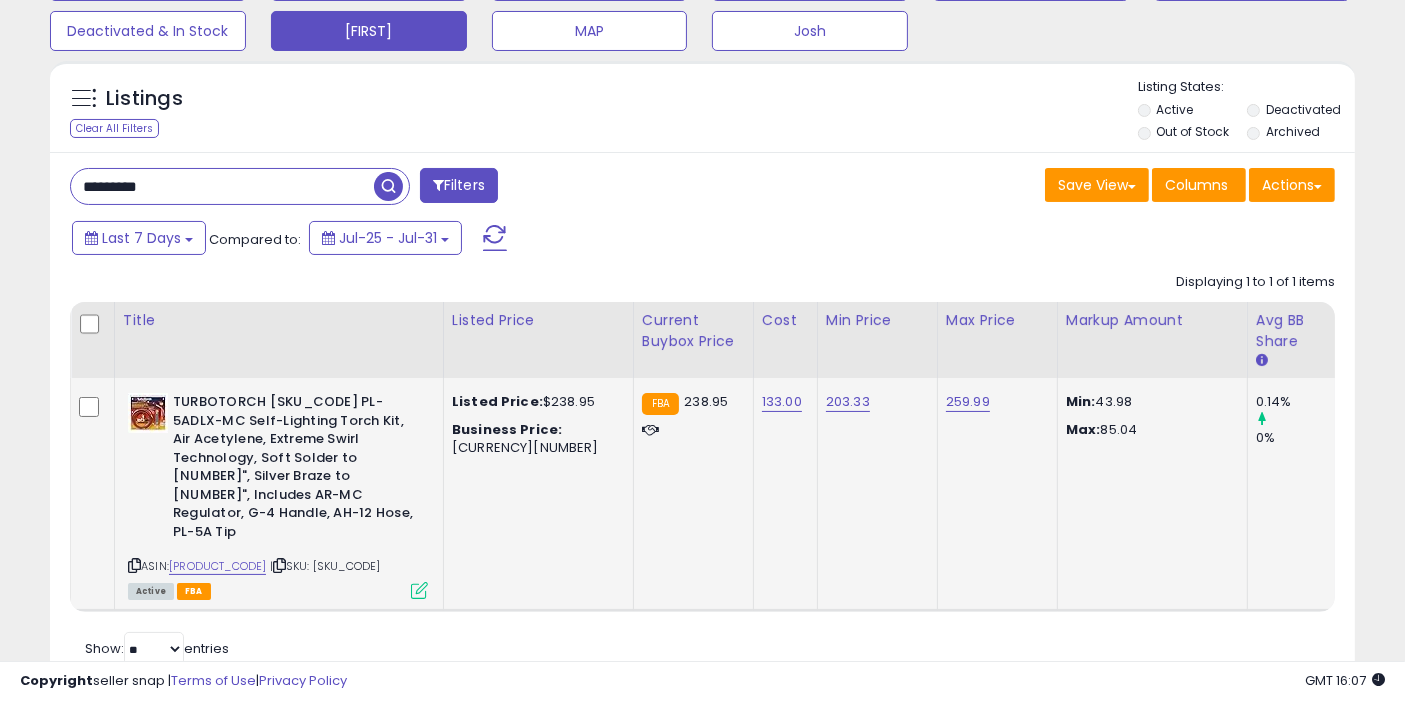 click at bounding box center [388, 186] 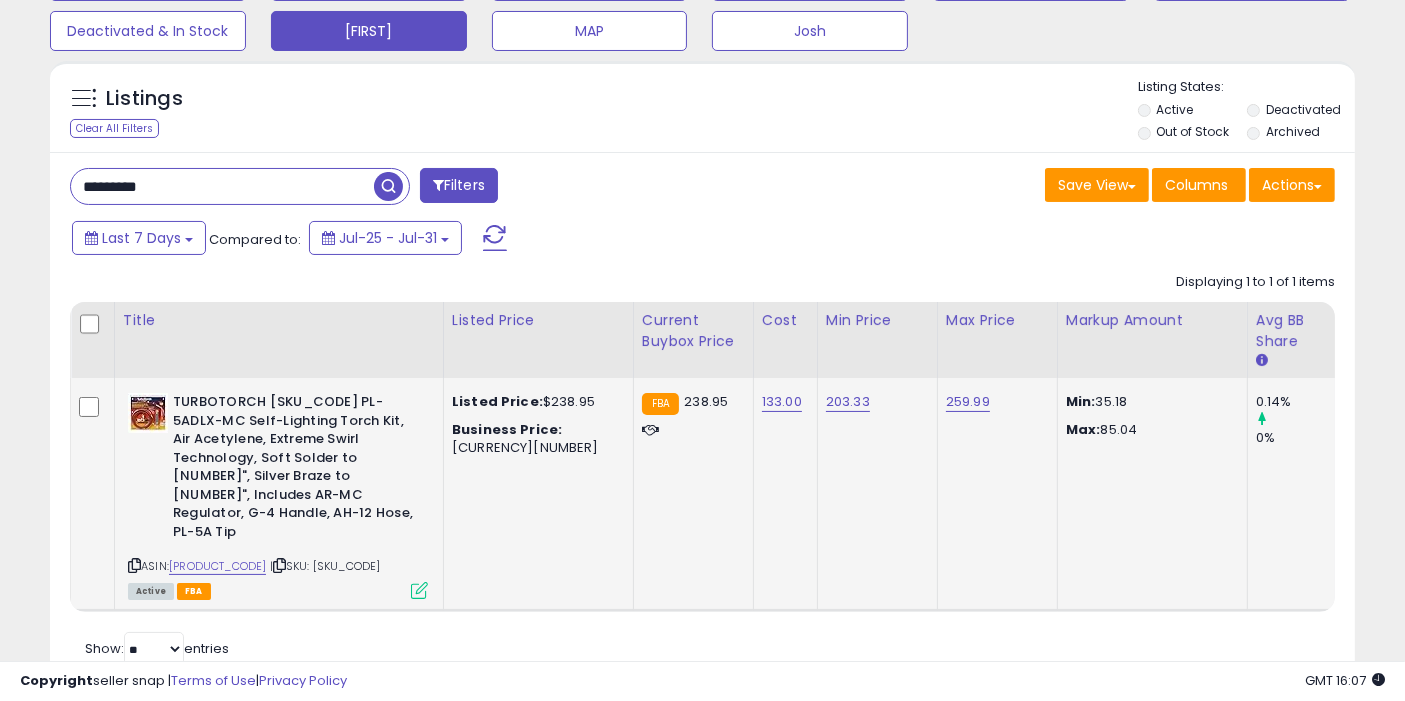scroll, scrollTop: 0, scrollLeft: 372, axis: horizontal 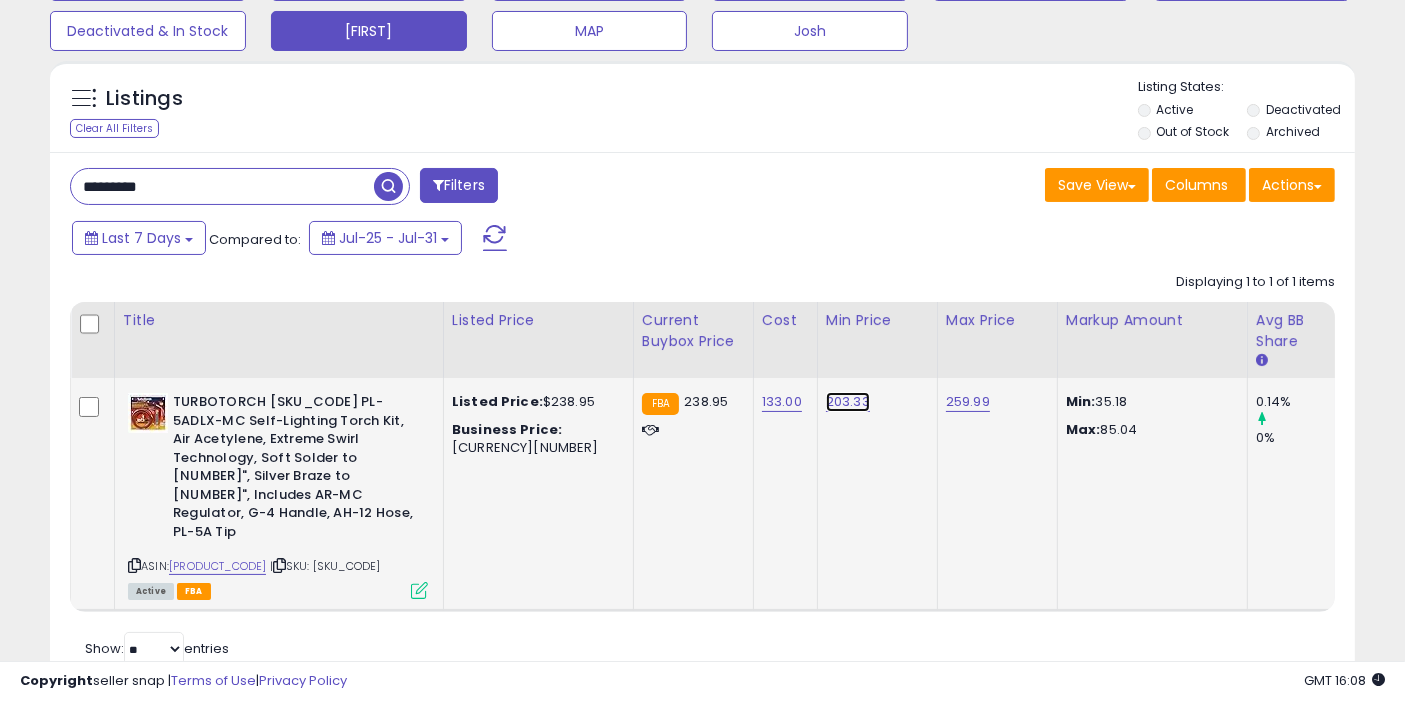 click on "203.33" at bounding box center [848, 402] 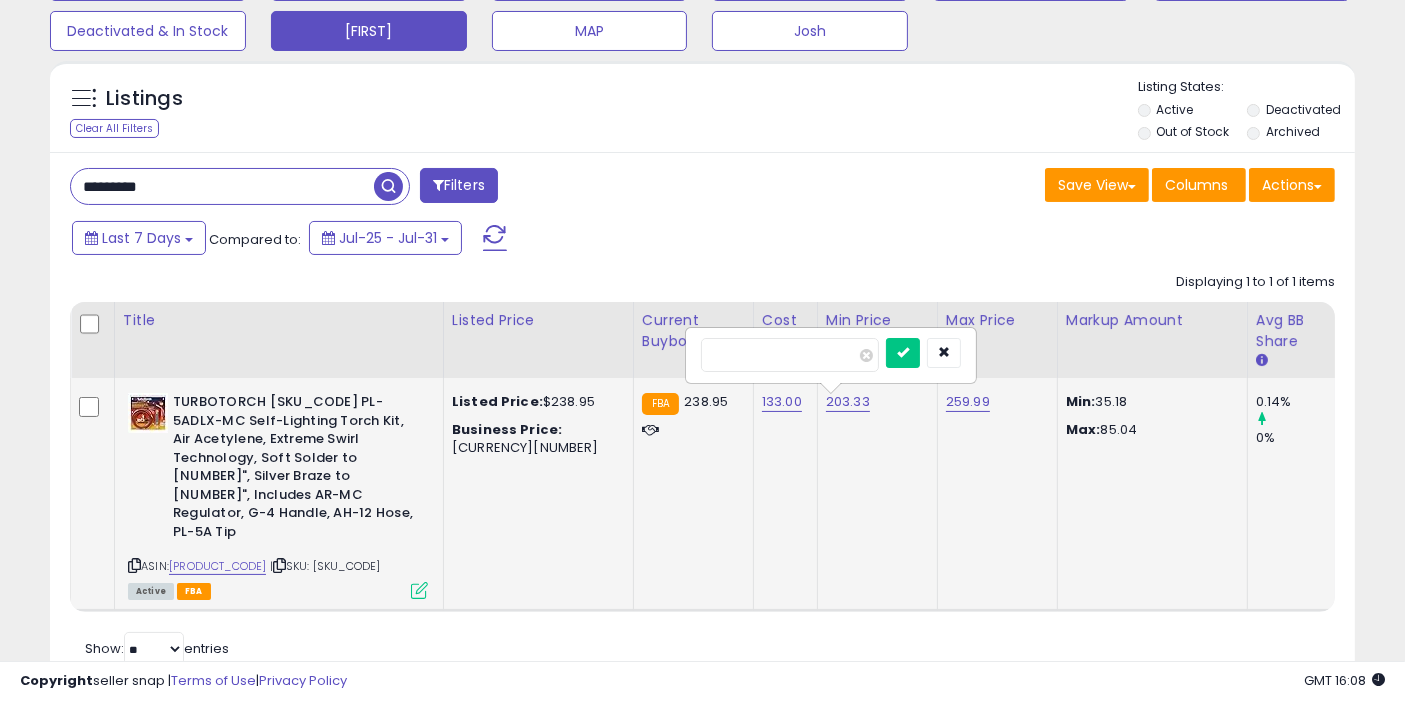 type on "******" 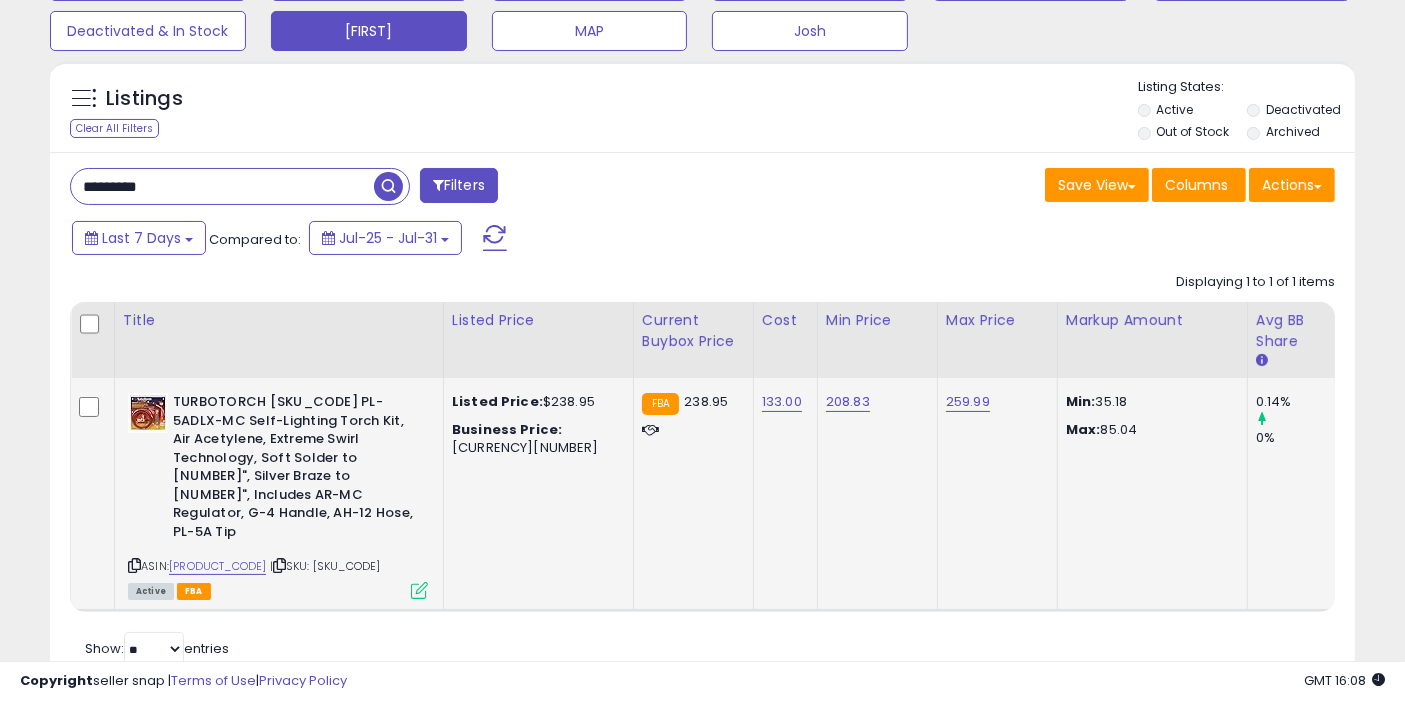 click at bounding box center [391, 186] 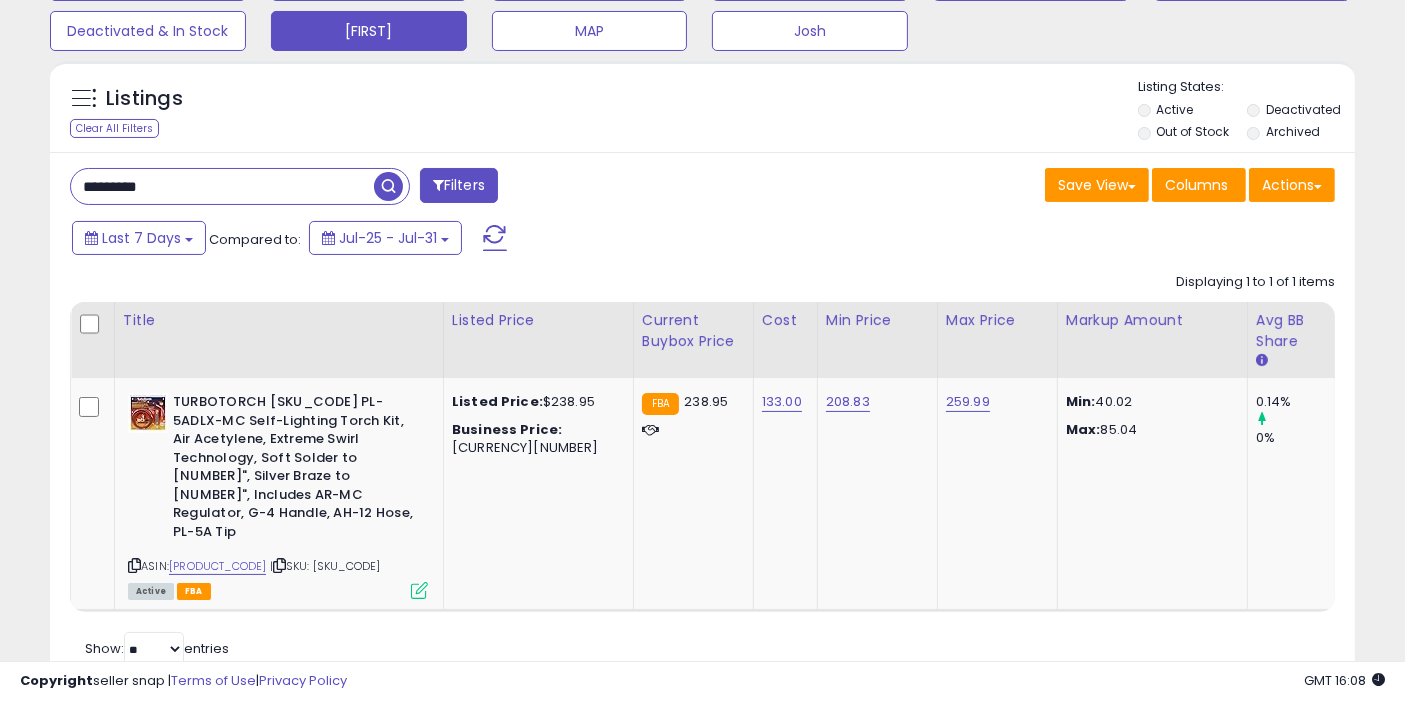 scroll, scrollTop: 216, scrollLeft: 0, axis: vertical 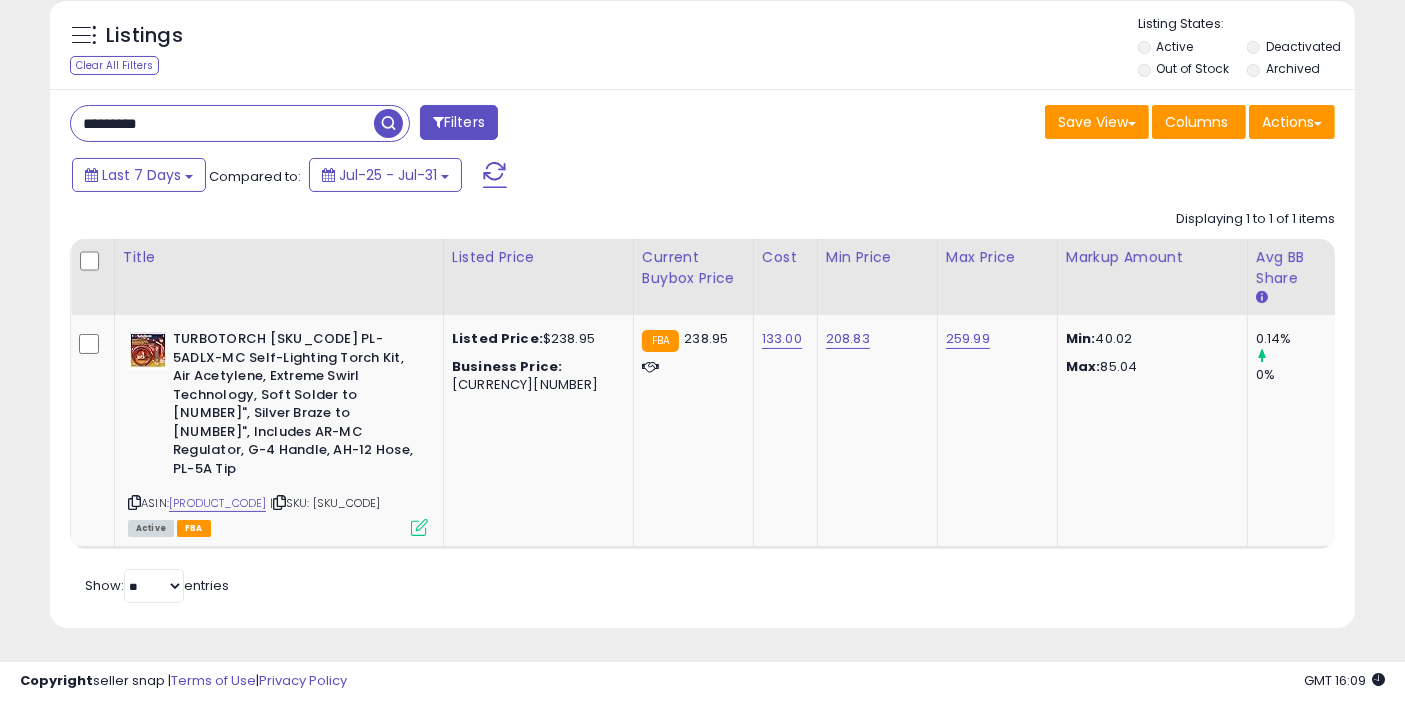 click on "*********" at bounding box center (222, 123) 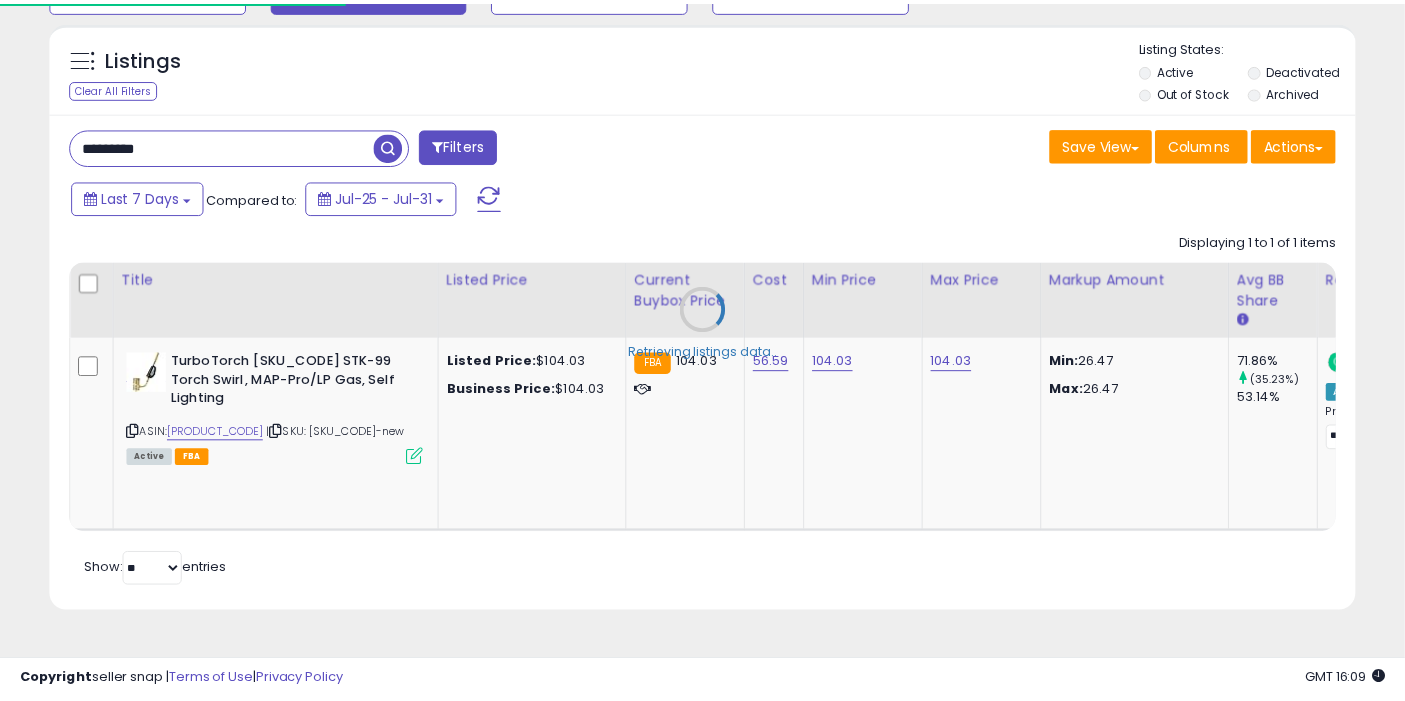 scroll, scrollTop: 197, scrollLeft: 0, axis: vertical 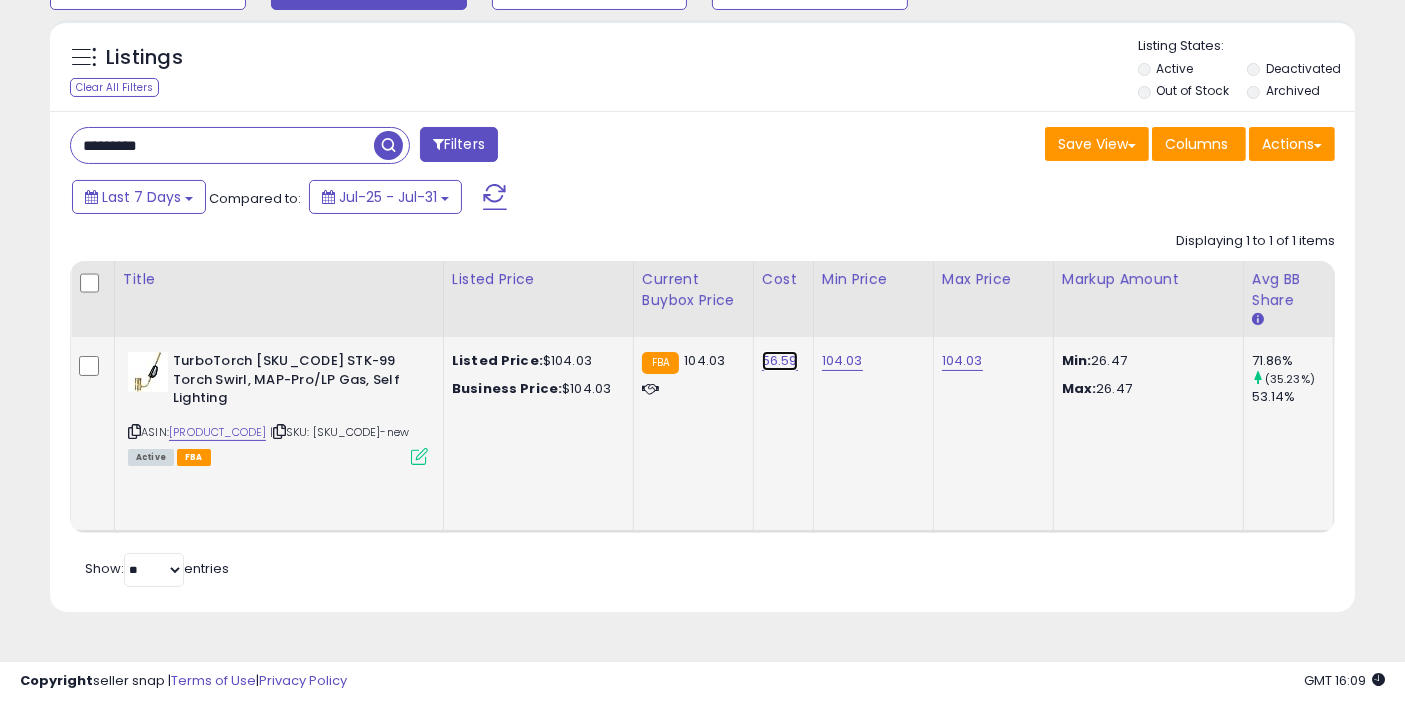 click on "56.59" at bounding box center (780, 361) 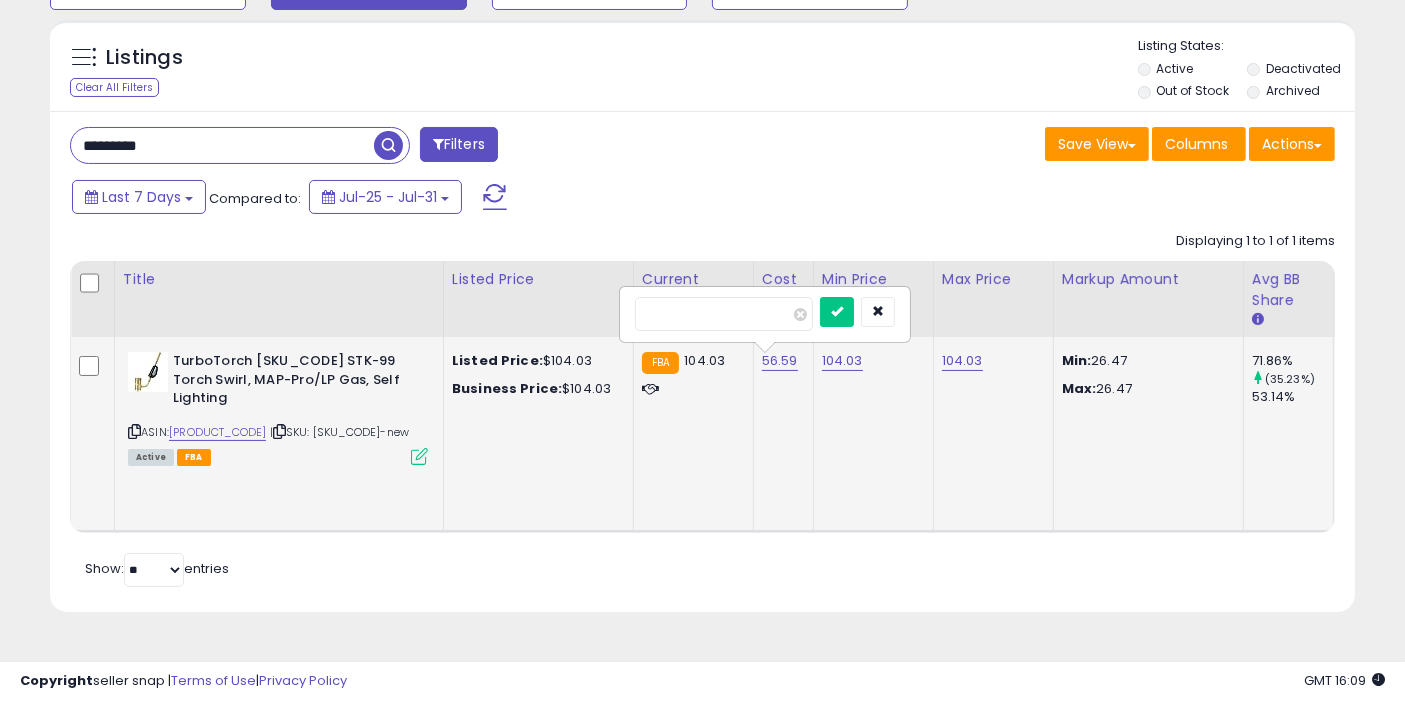 type on "*" 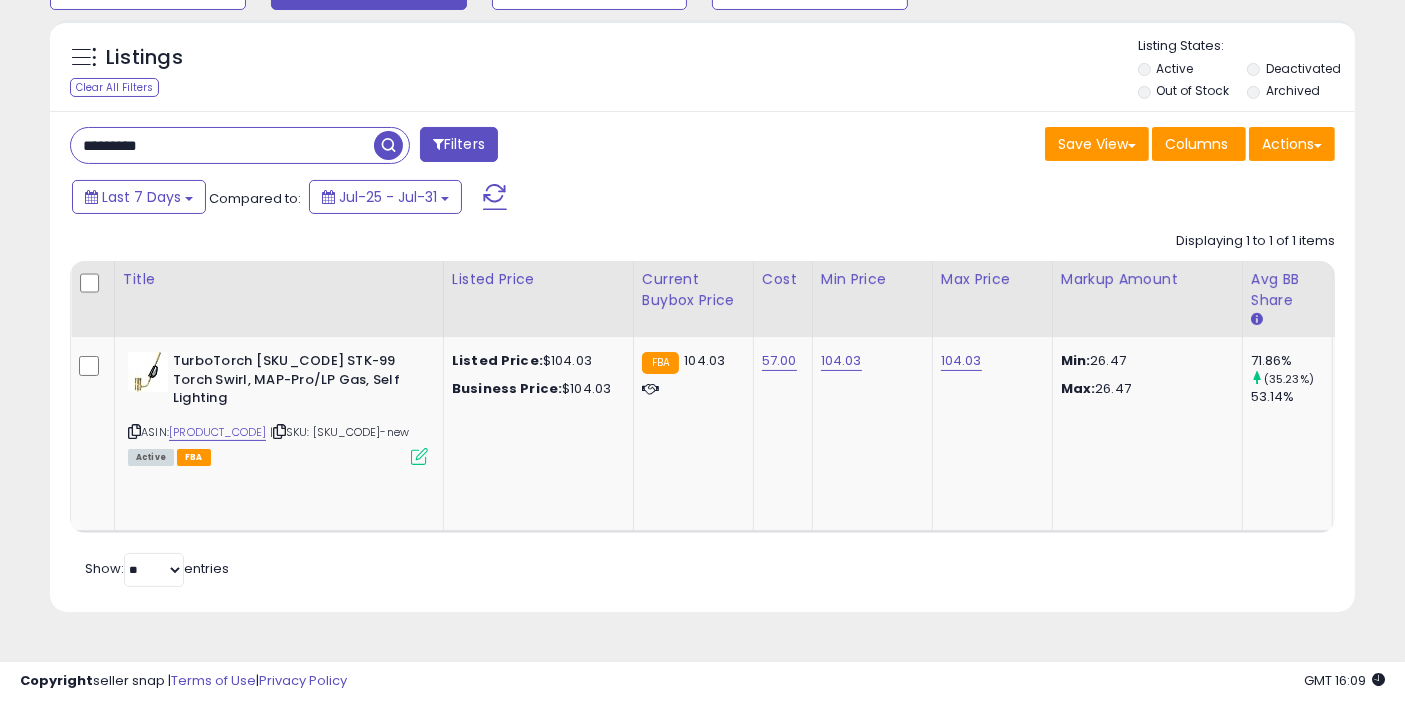 click at bounding box center (388, 145) 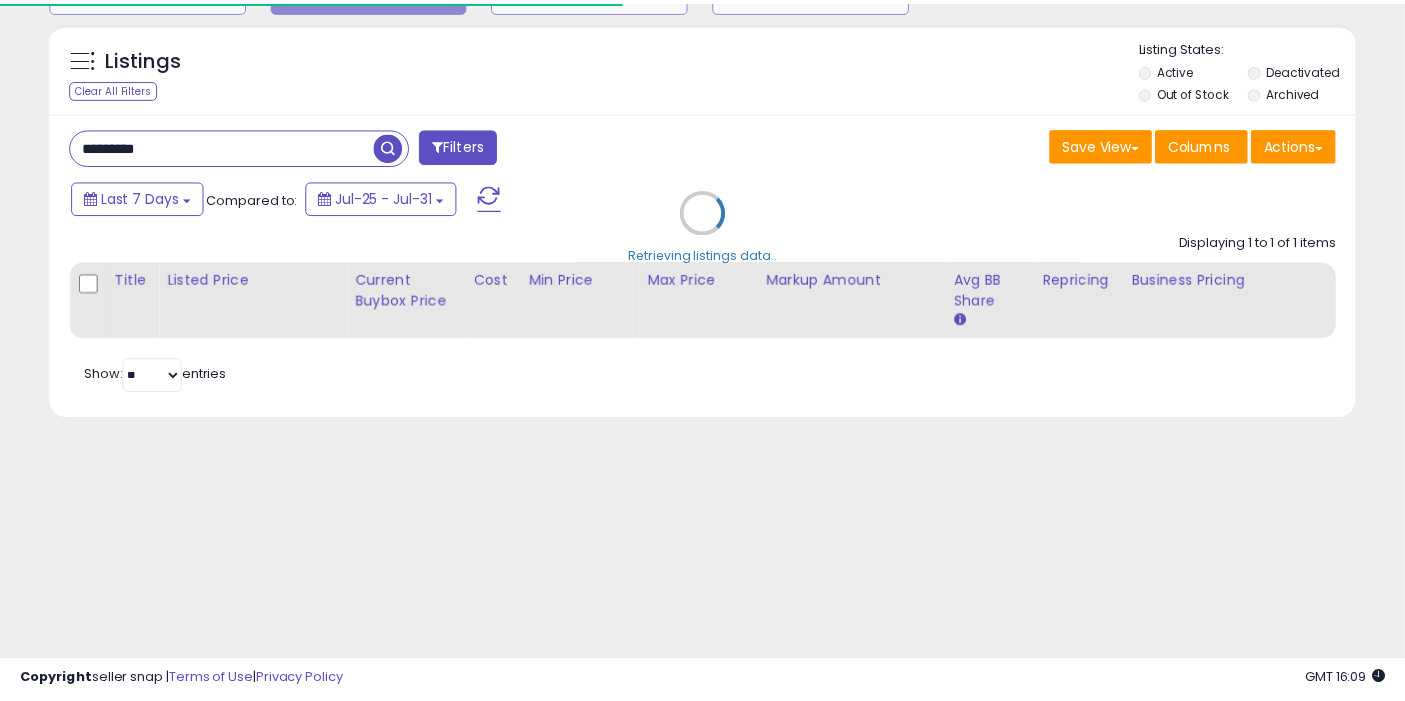 scroll, scrollTop: 197, scrollLeft: 0, axis: vertical 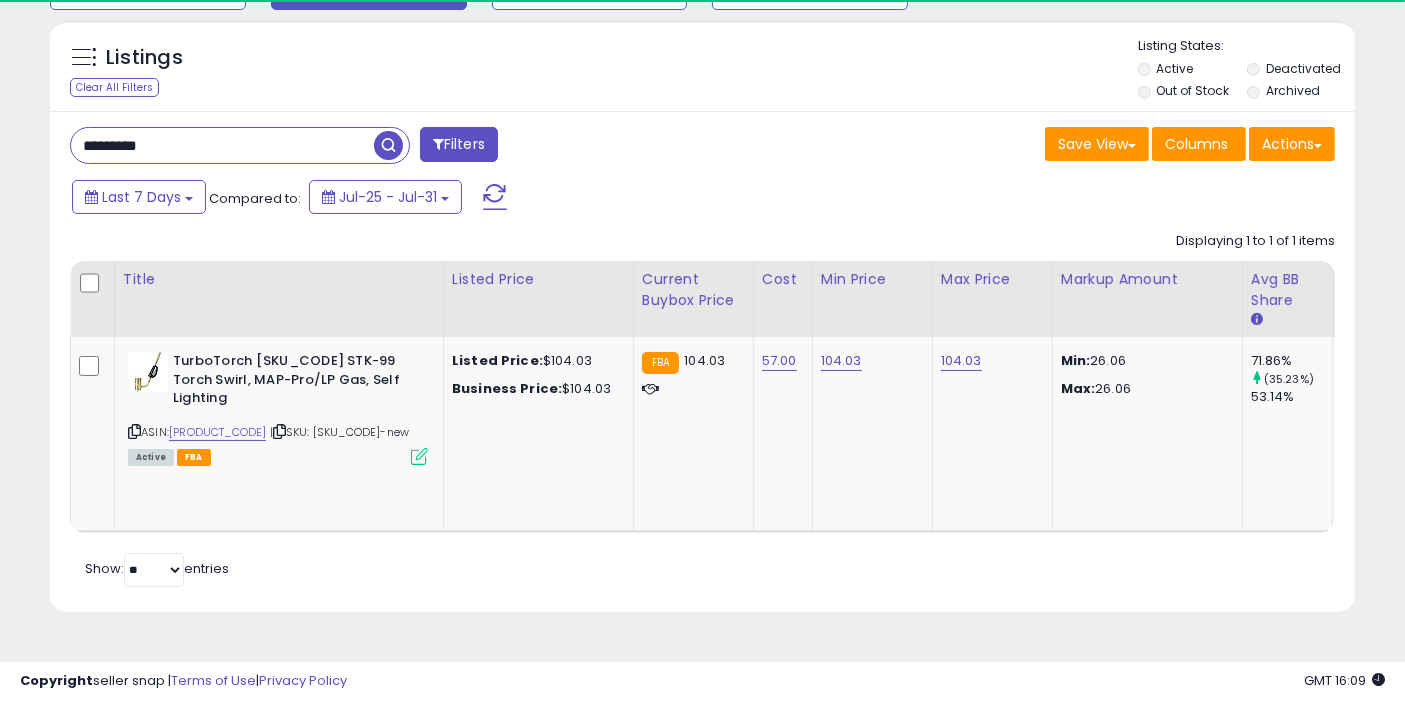click at bounding box center (388, 145) 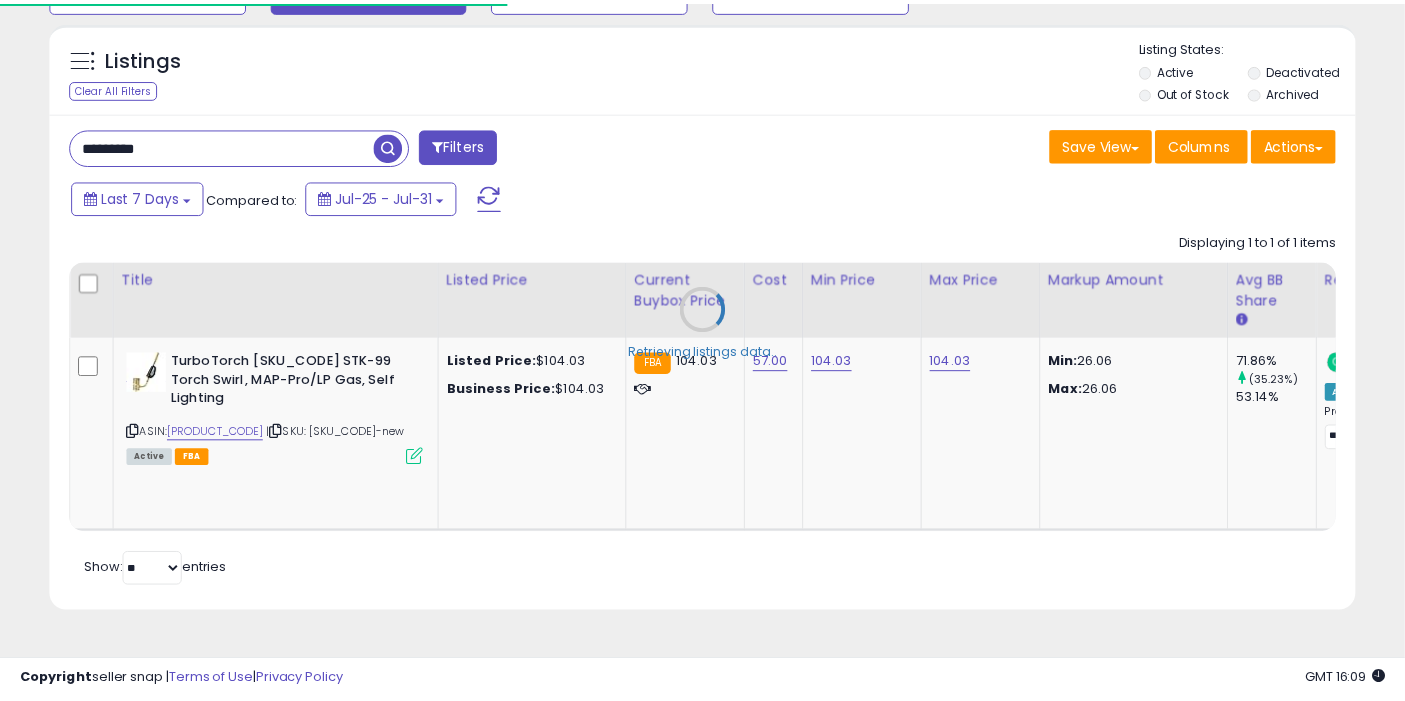 scroll, scrollTop: 197, scrollLeft: 0, axis: vertical 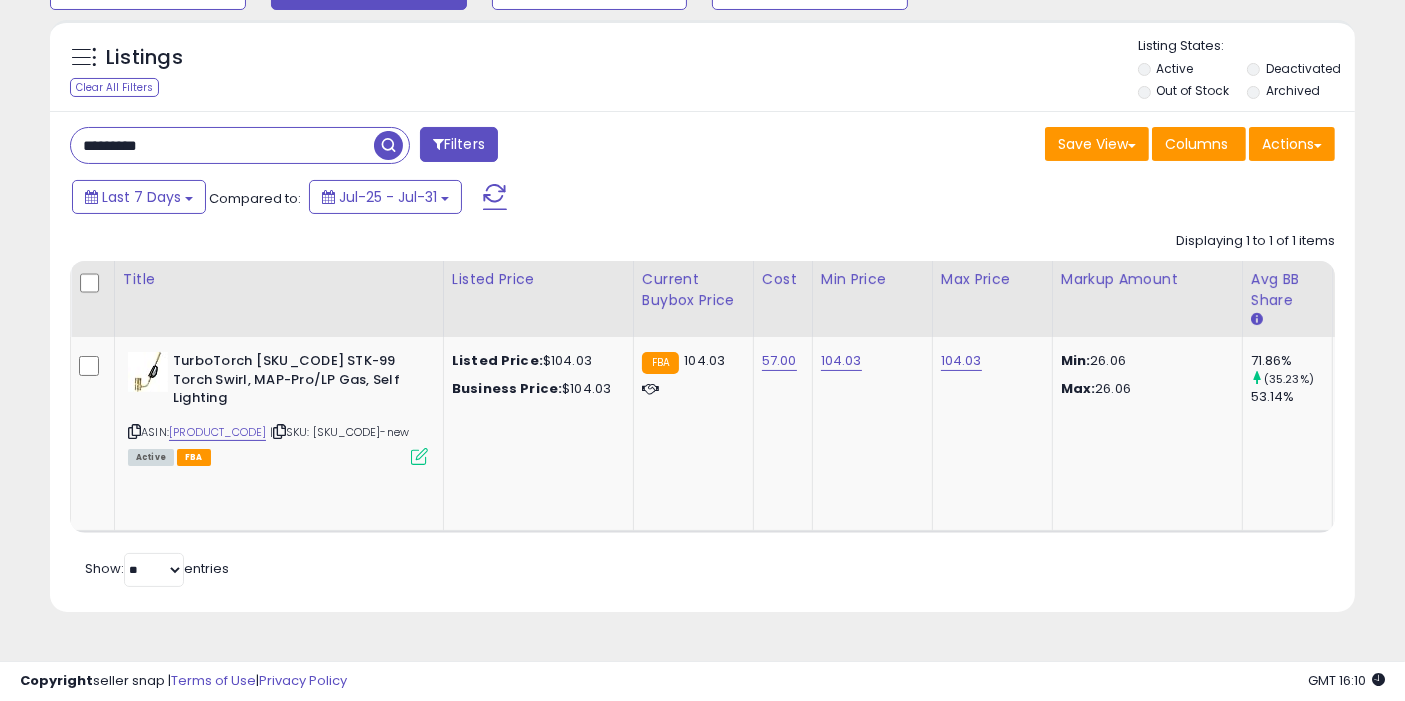 click on "*********" at bounding box center (222, 145) 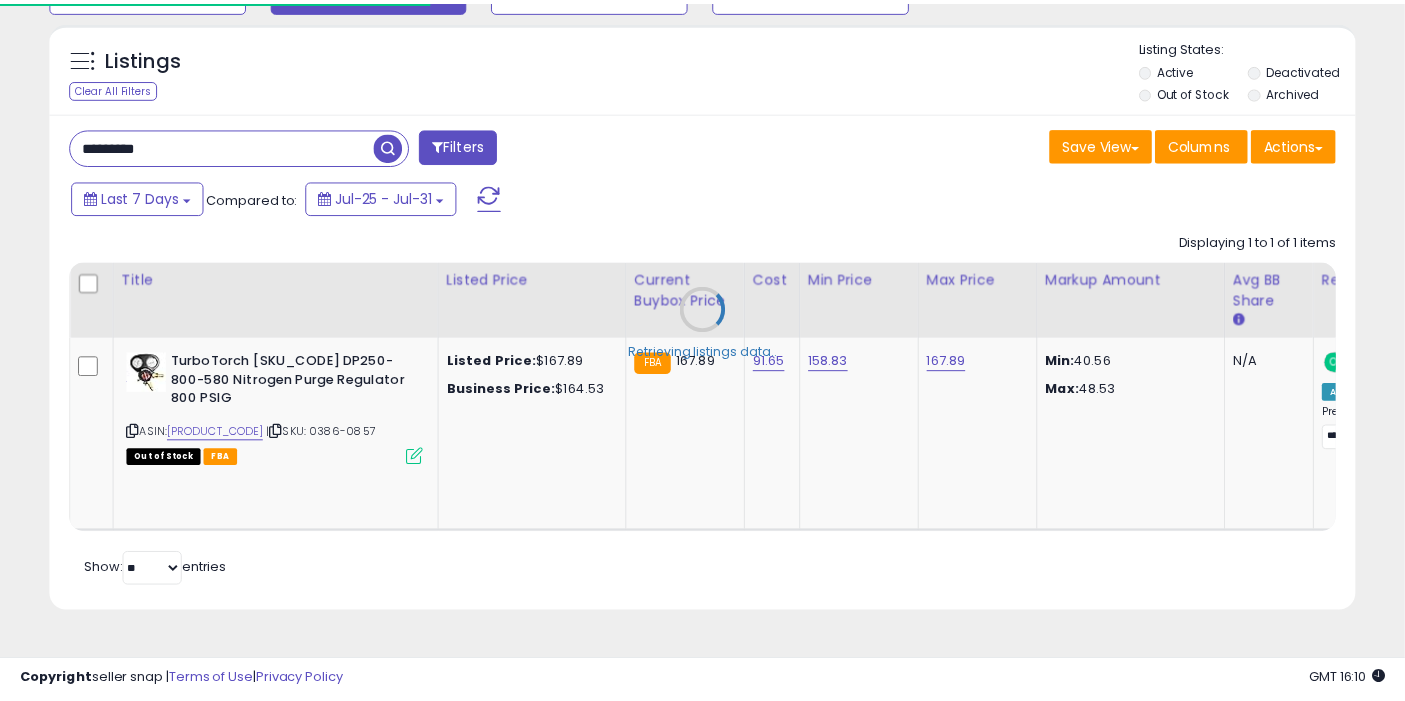 scroll, scrollTop: 197, scrollLeft: 0, axis: vertical 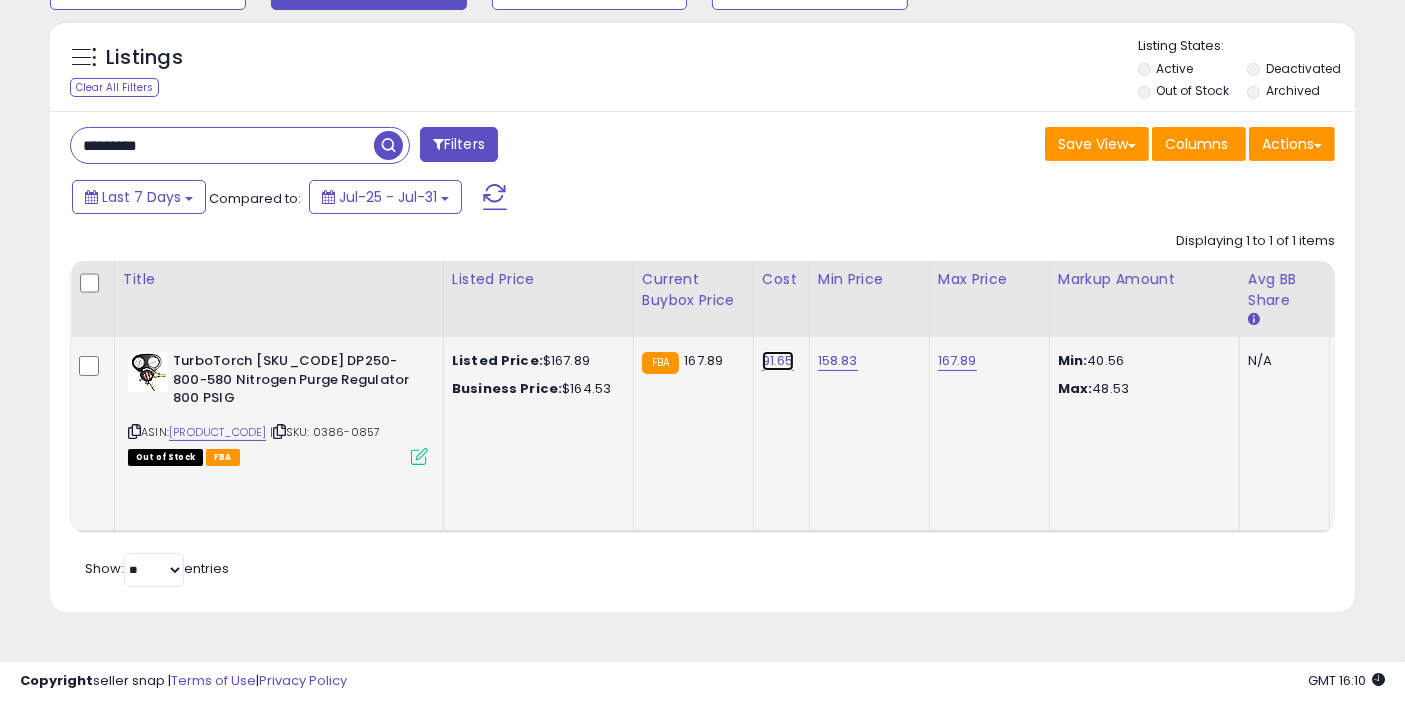 click on "91.65" at bounding box center (778, 361) 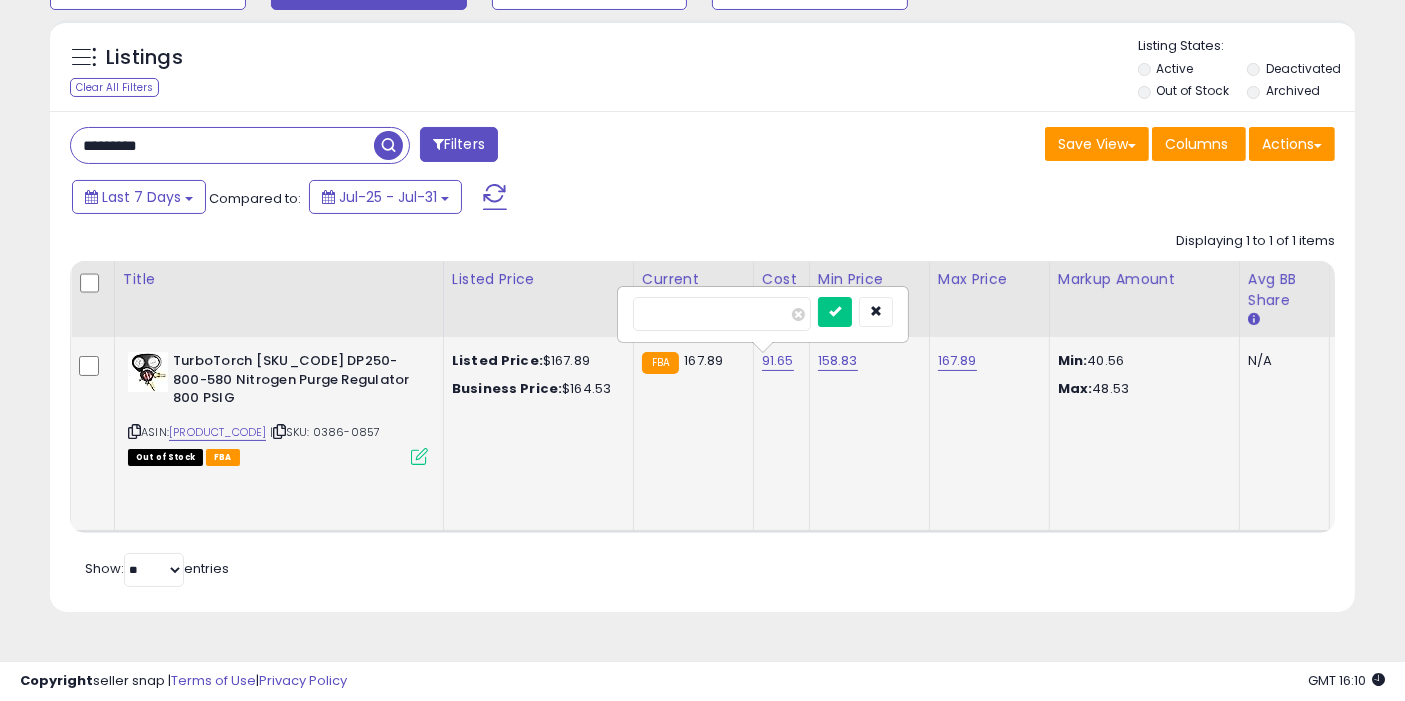 type on "*" 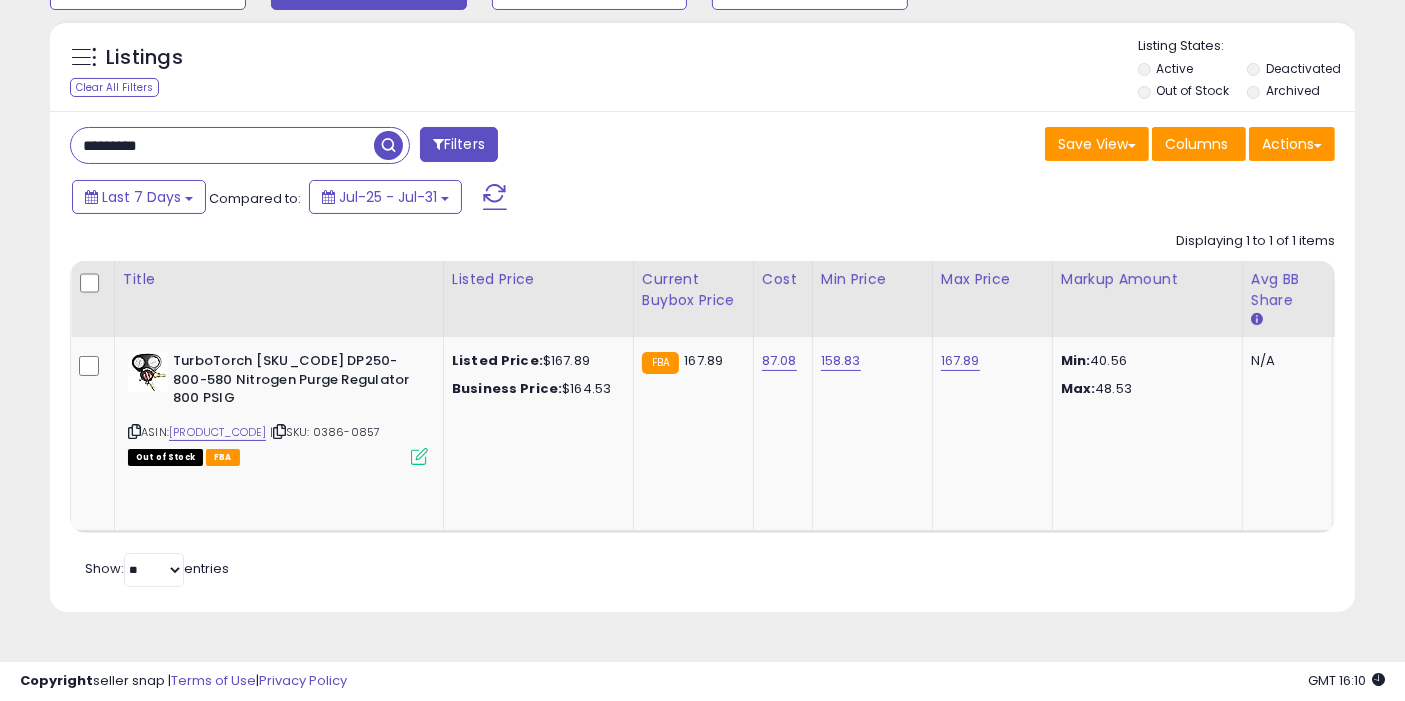 click at bounding box center (388, 145) 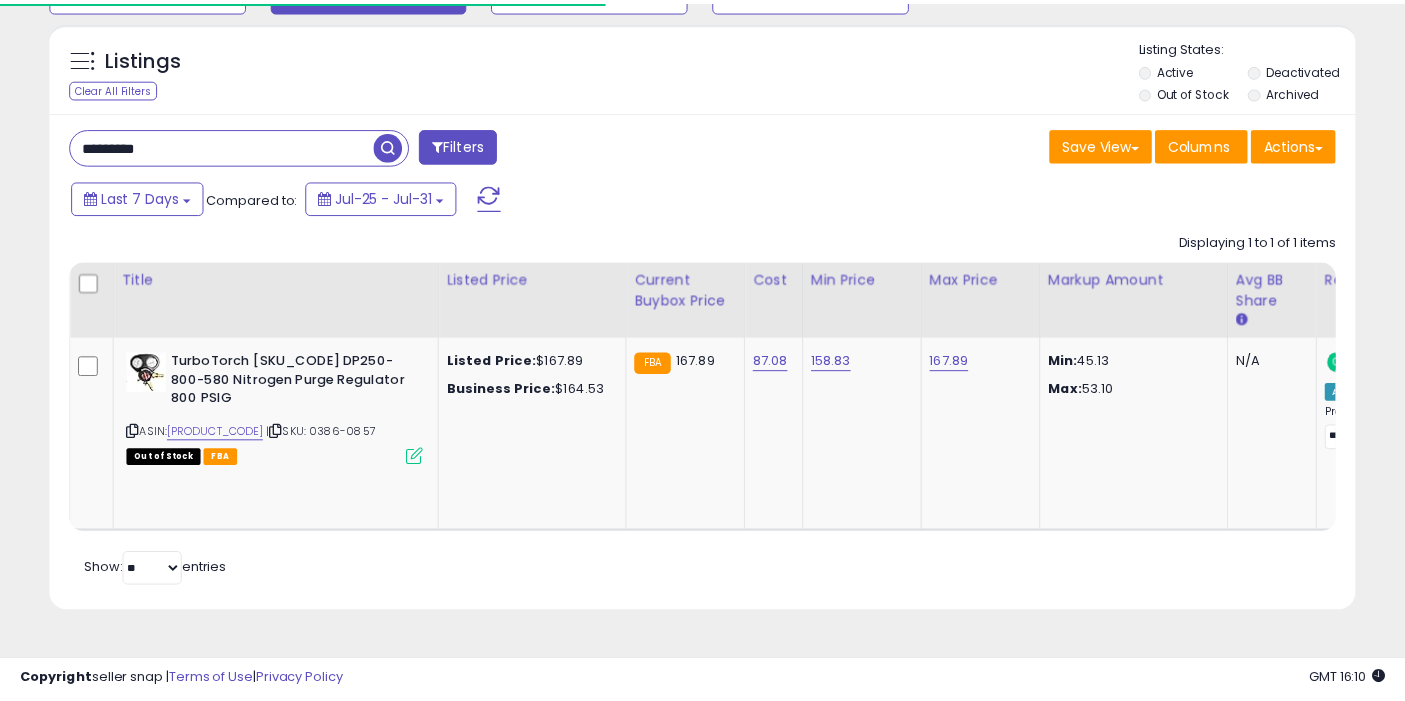 scroll, scrollTop: 197, scrollLeft: 0, axis: vertical 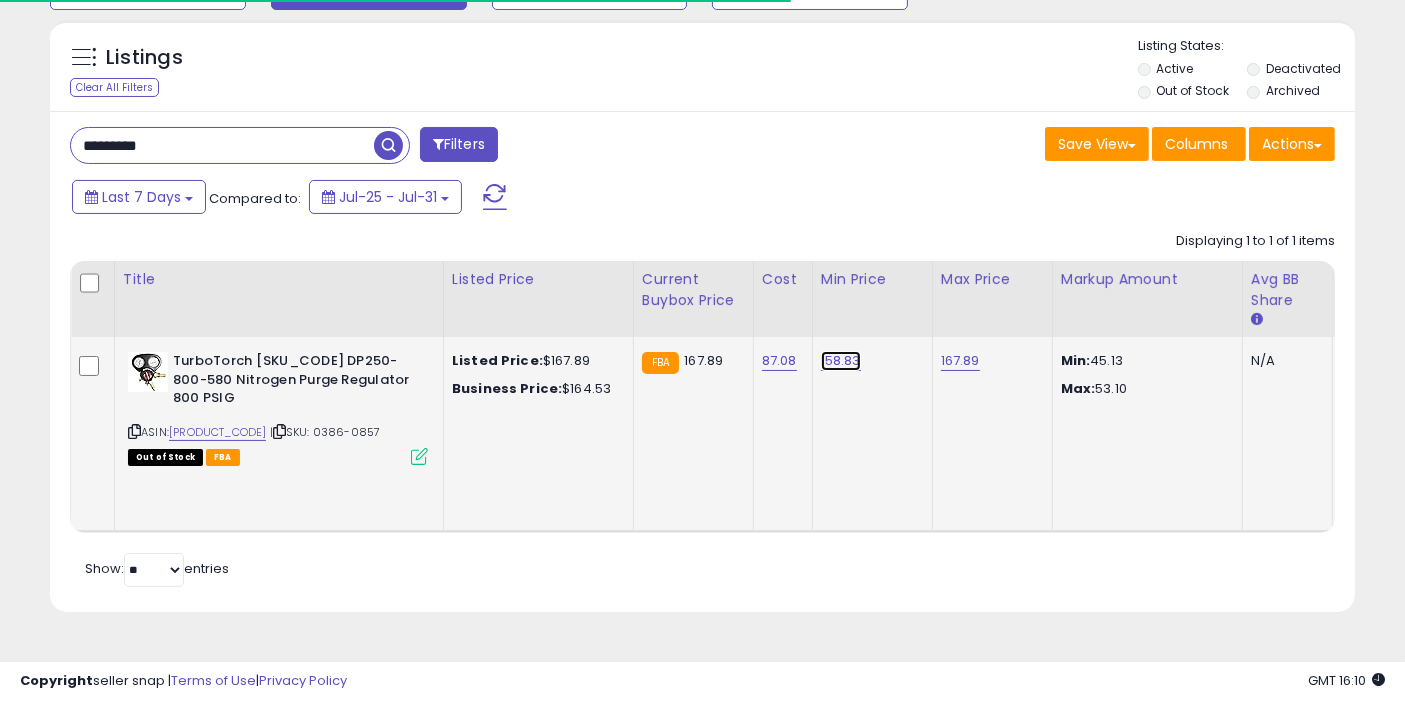 click on "158.83" at bounding box center [841, 361] 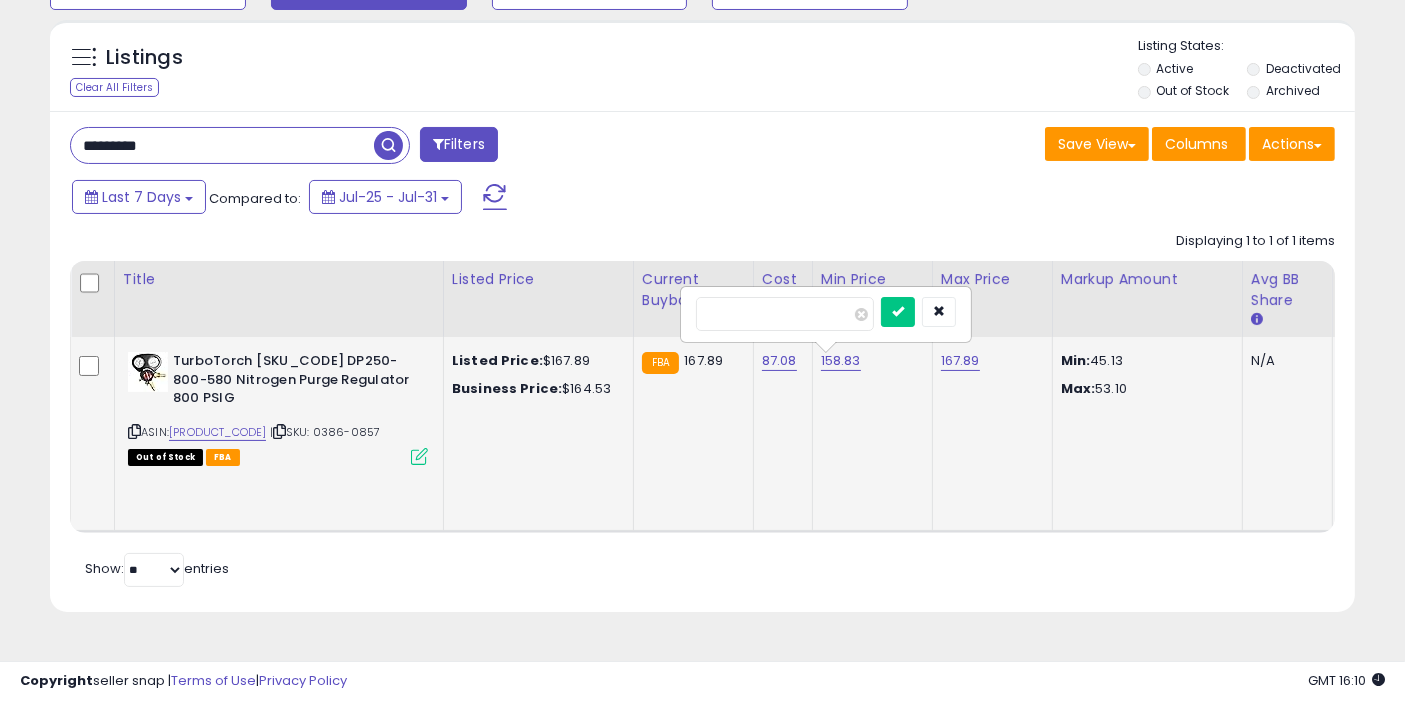 type on "******" 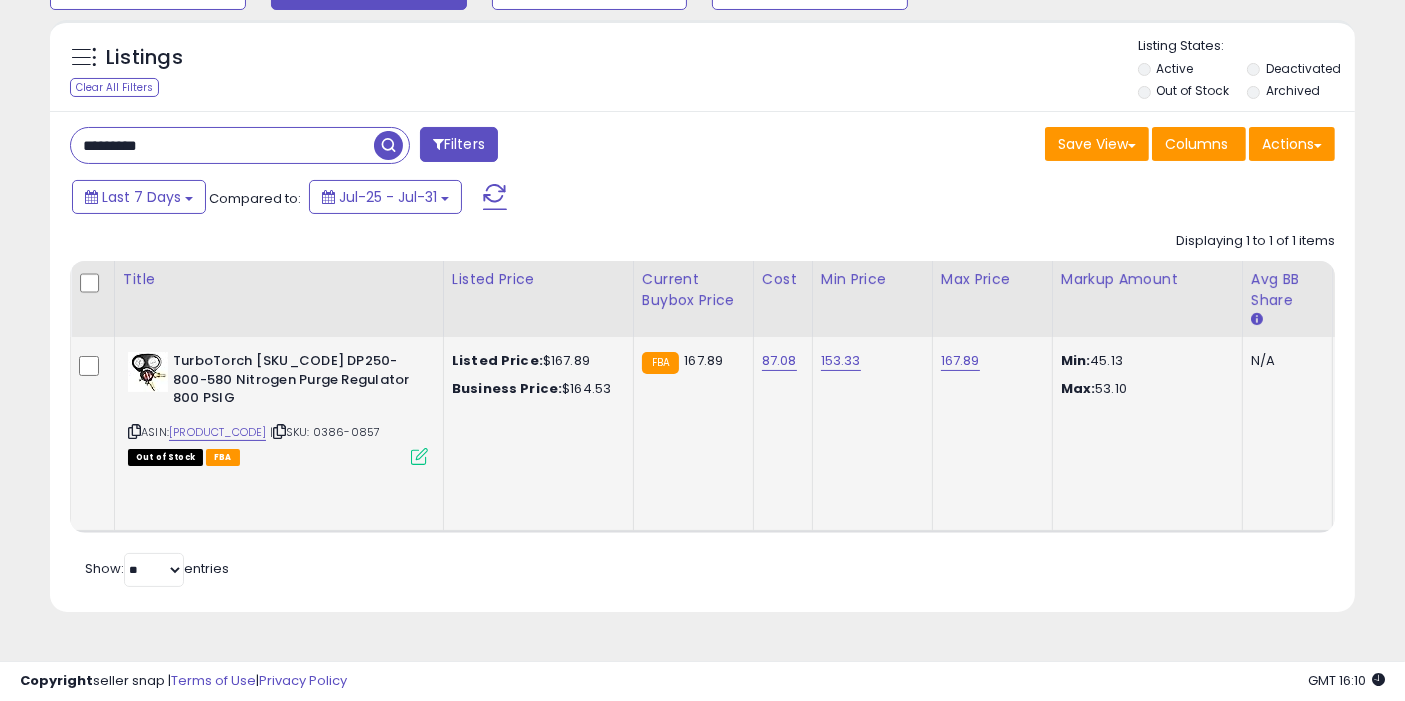 click at bounding box center [388, 145] 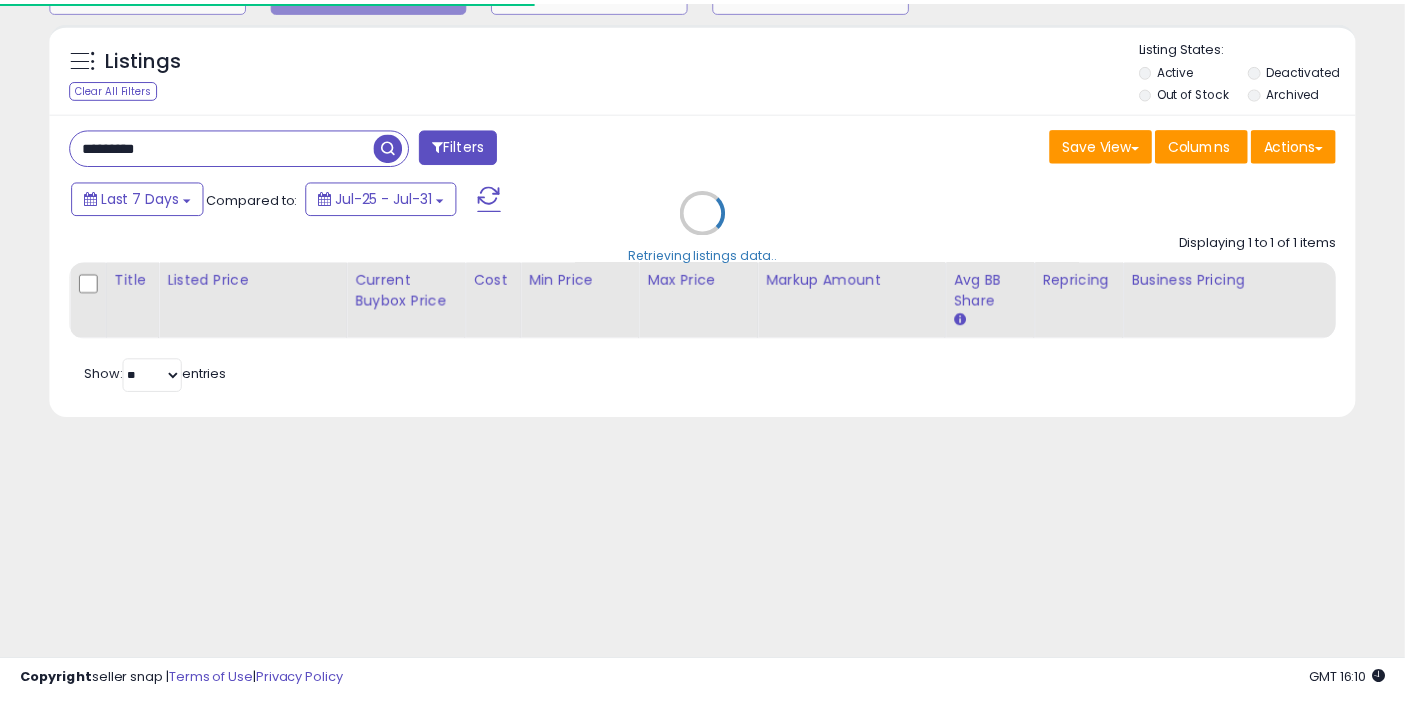 scroll, scrollTop: 197, scrollLeft: 0, axis: vertical 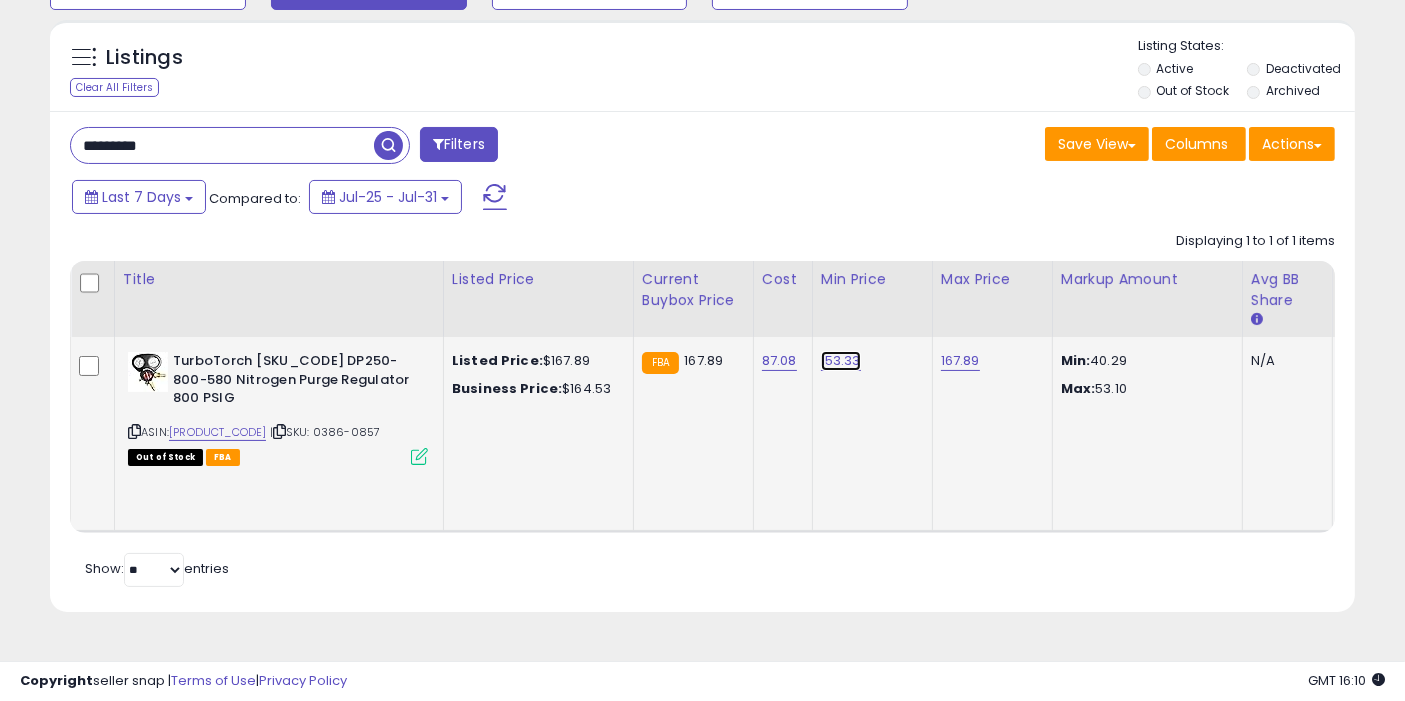 click on "153.33" at bounding box center [841, 361] 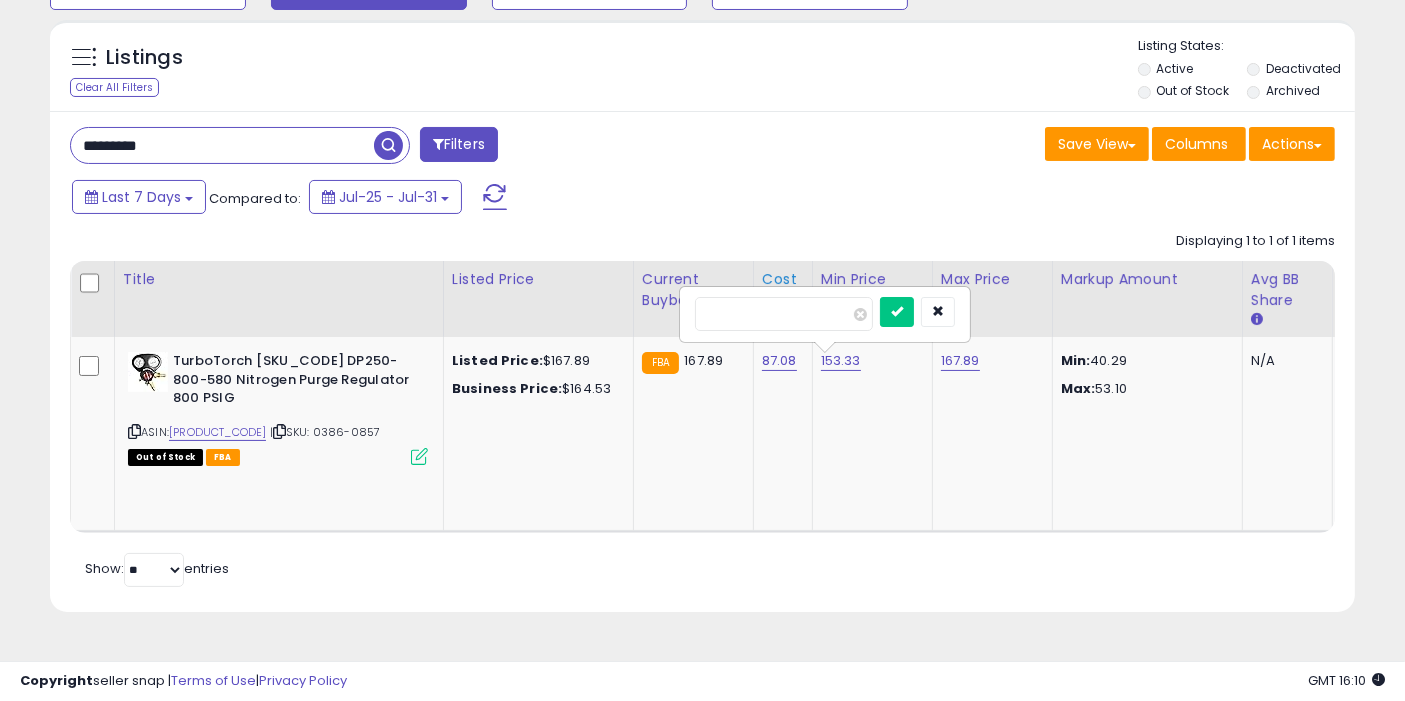 type on "******" 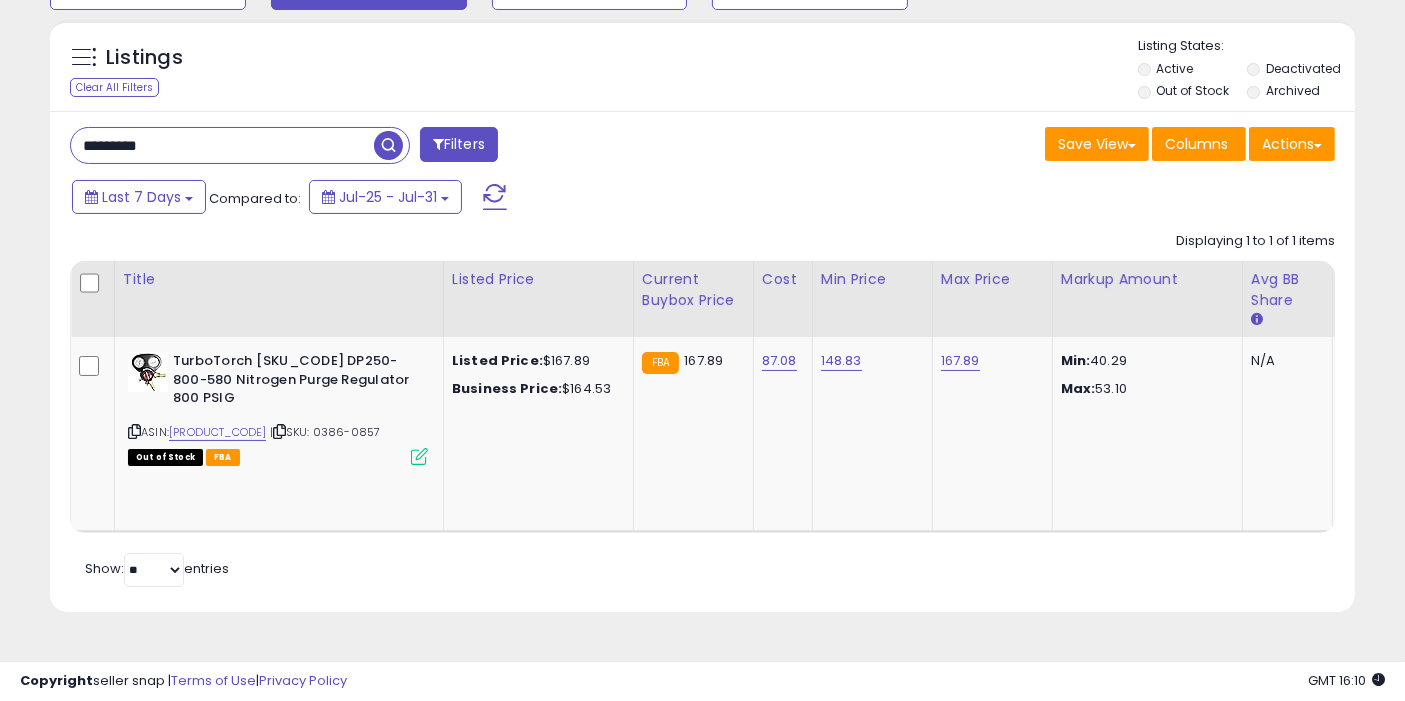 click at bounding box center [388, 145] 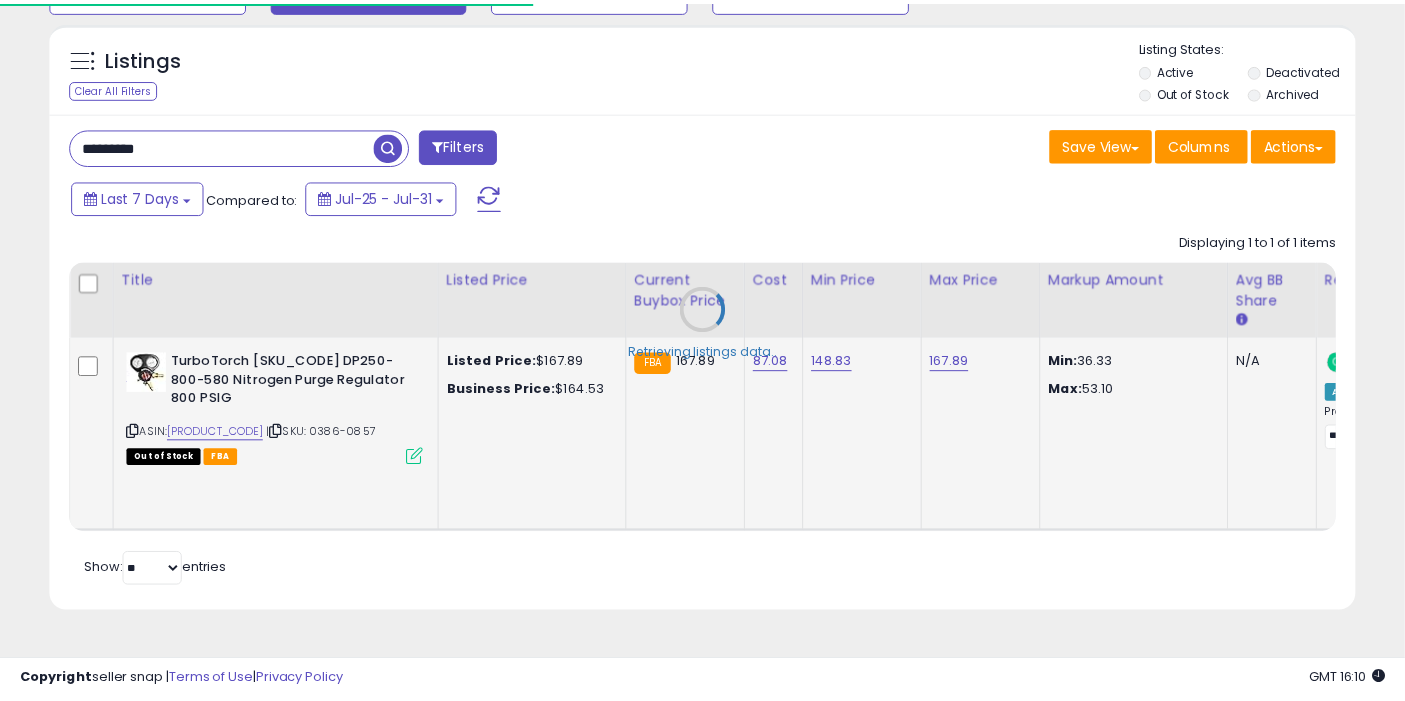 scroll, scrollTop: 197, scrollLeft: 0, axis: vertical 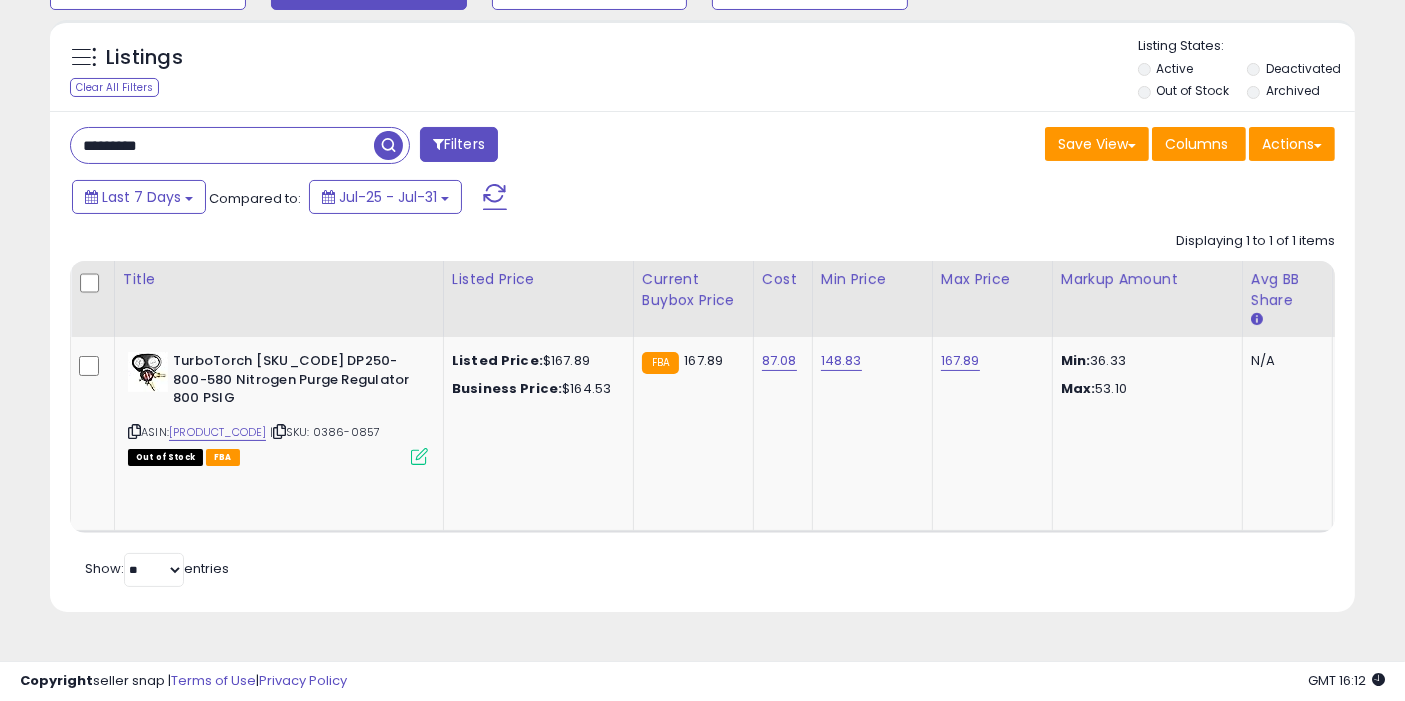 click on "*********" at bounding box center (222, 145) 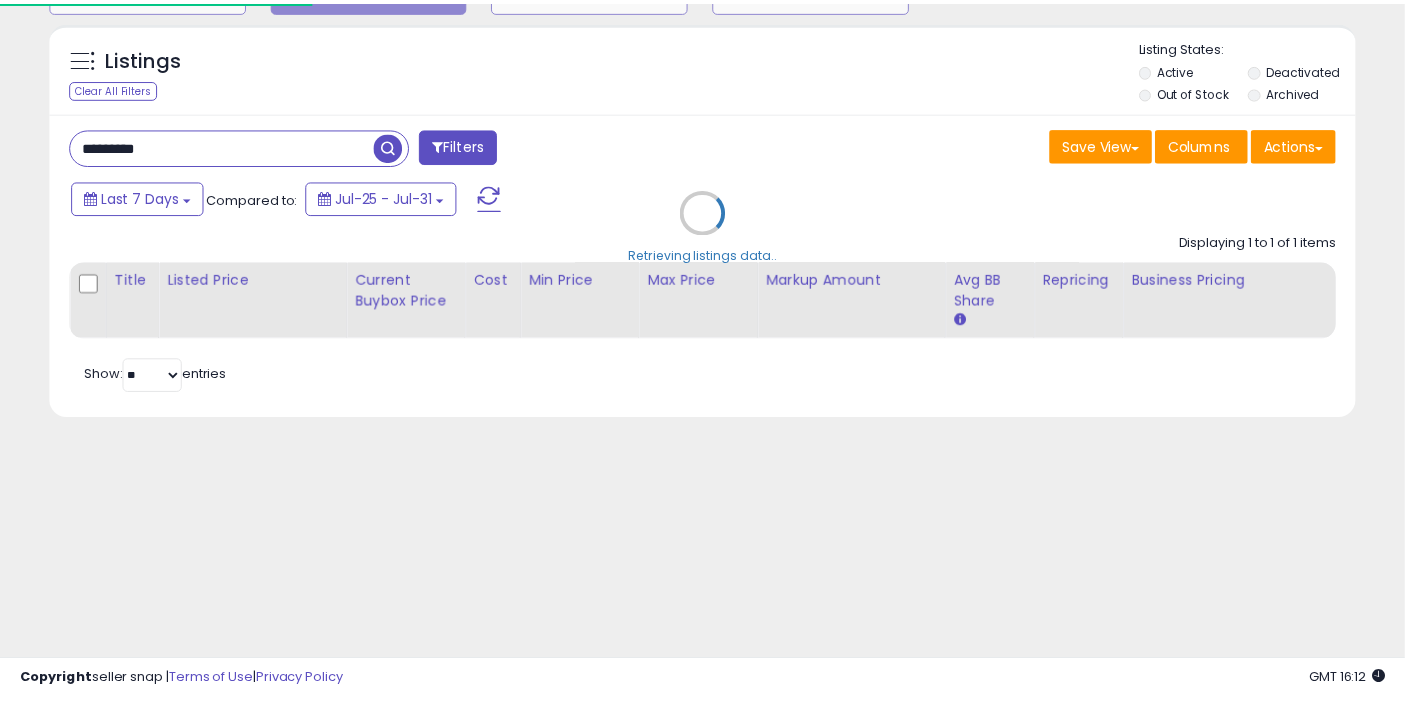 scroll, scrollTop: 197, scrollLeft: 0, axis: vertical 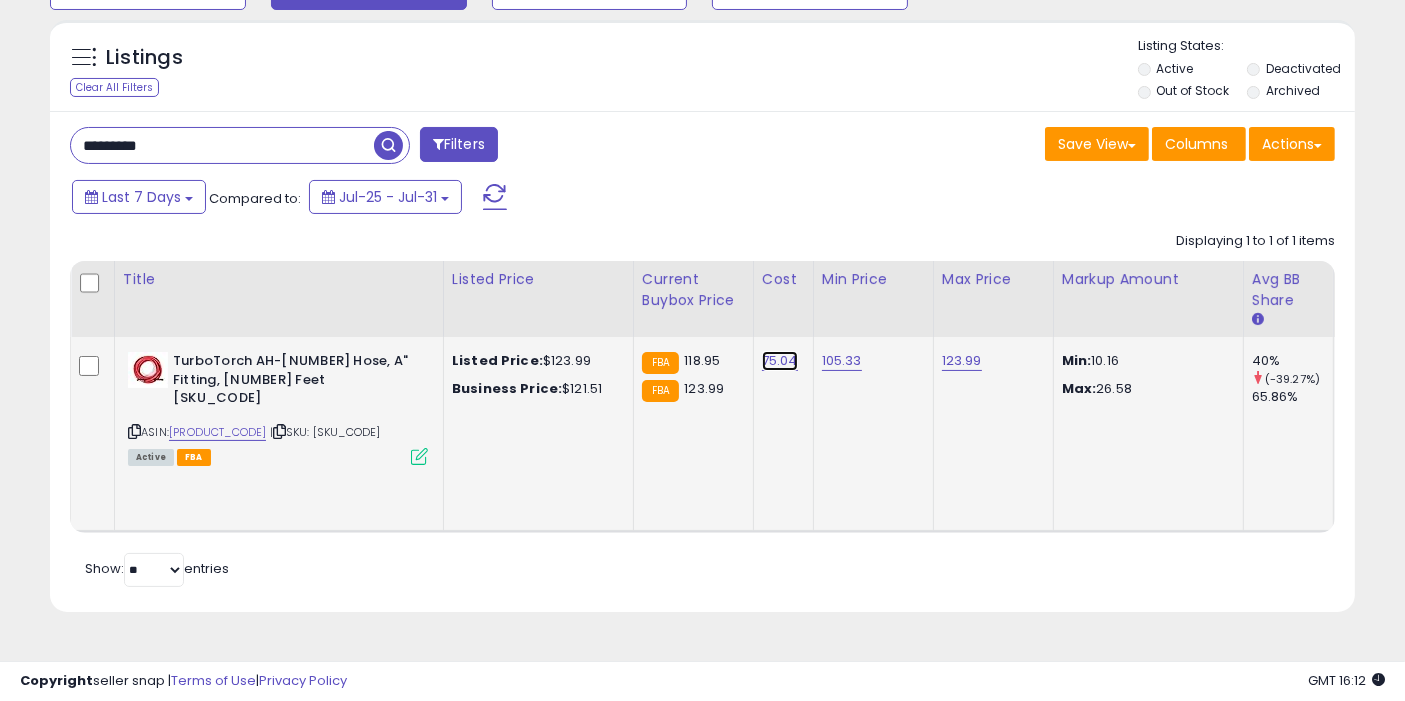 click on "75.04" at bounding box center [780, 361] 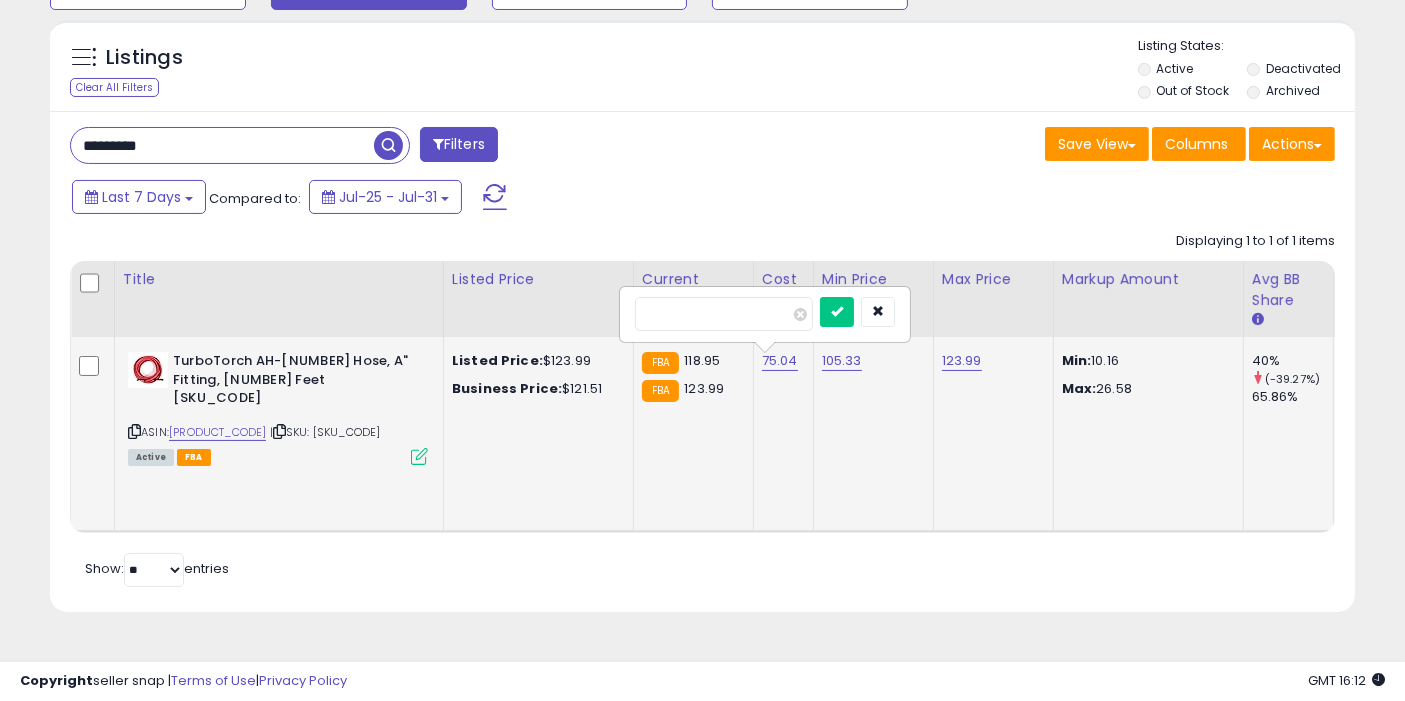type on "*" 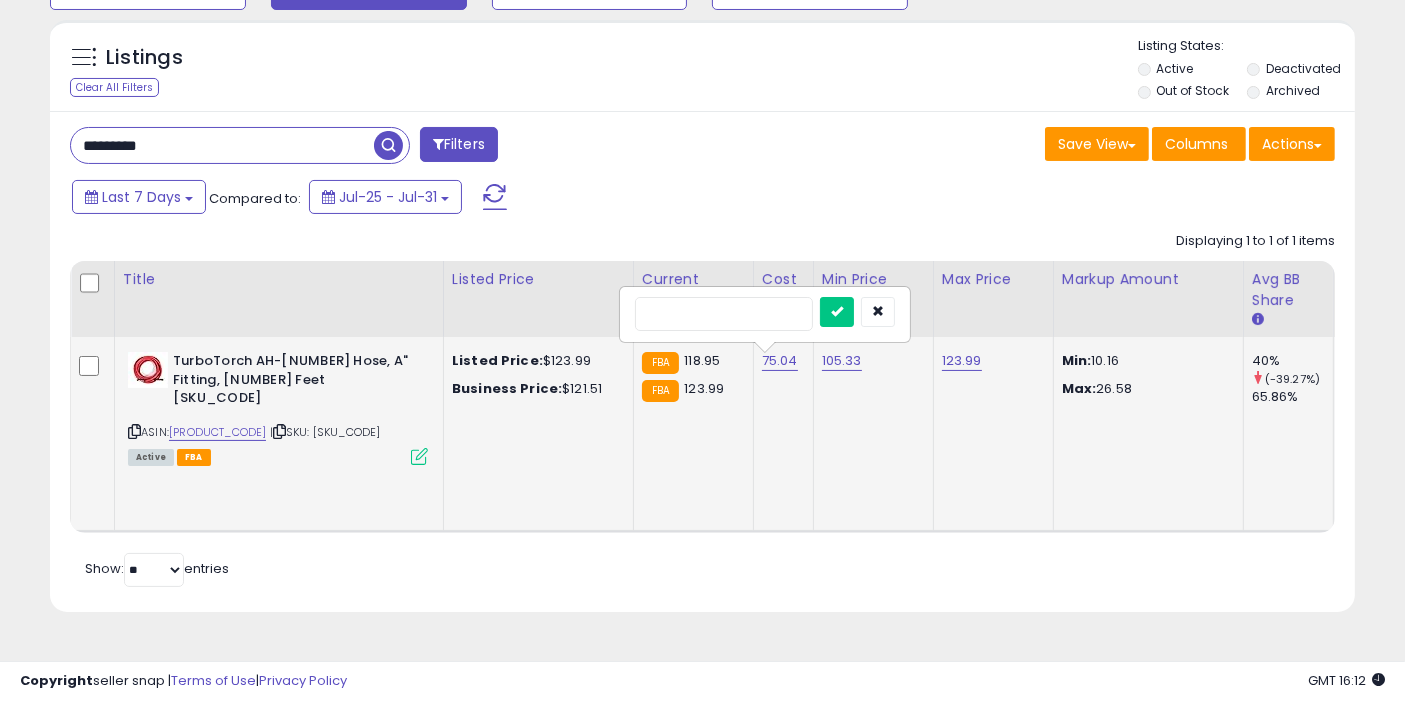 type on "**" 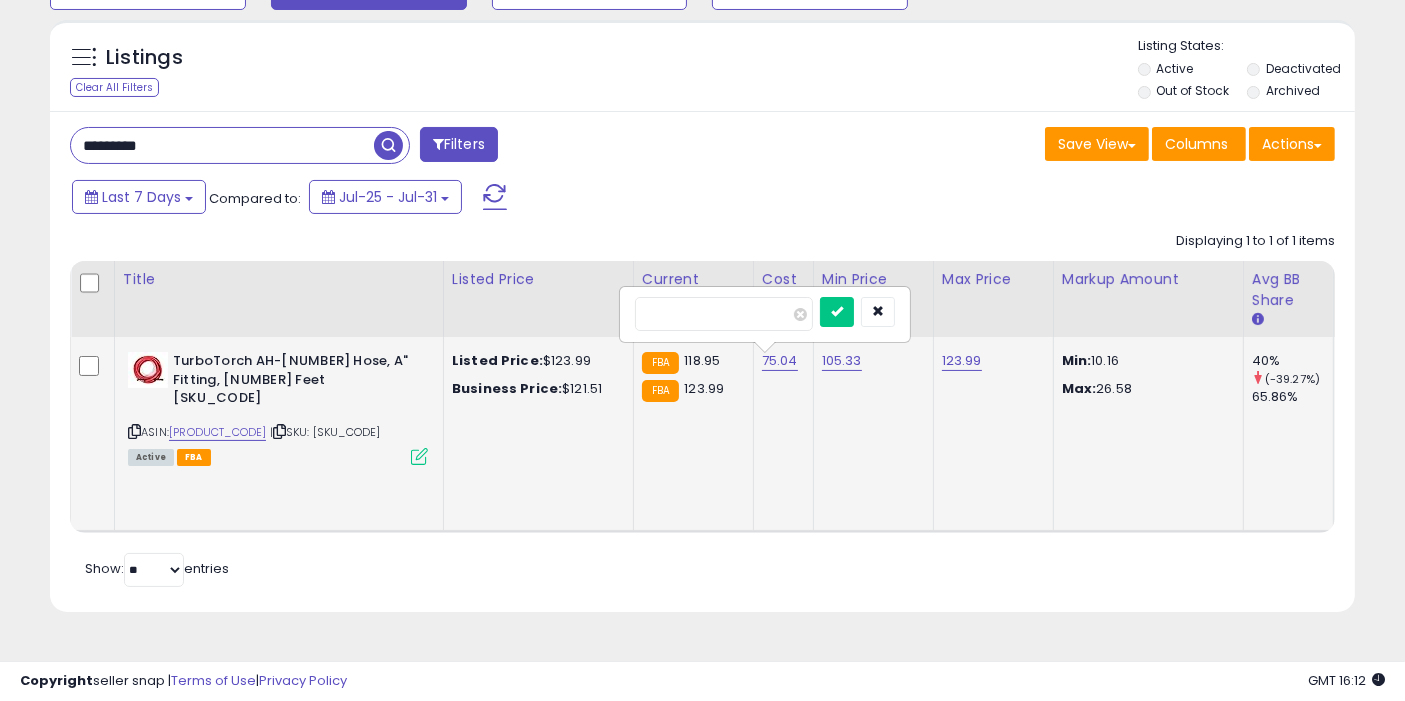 click at bounding box center (837, 312) 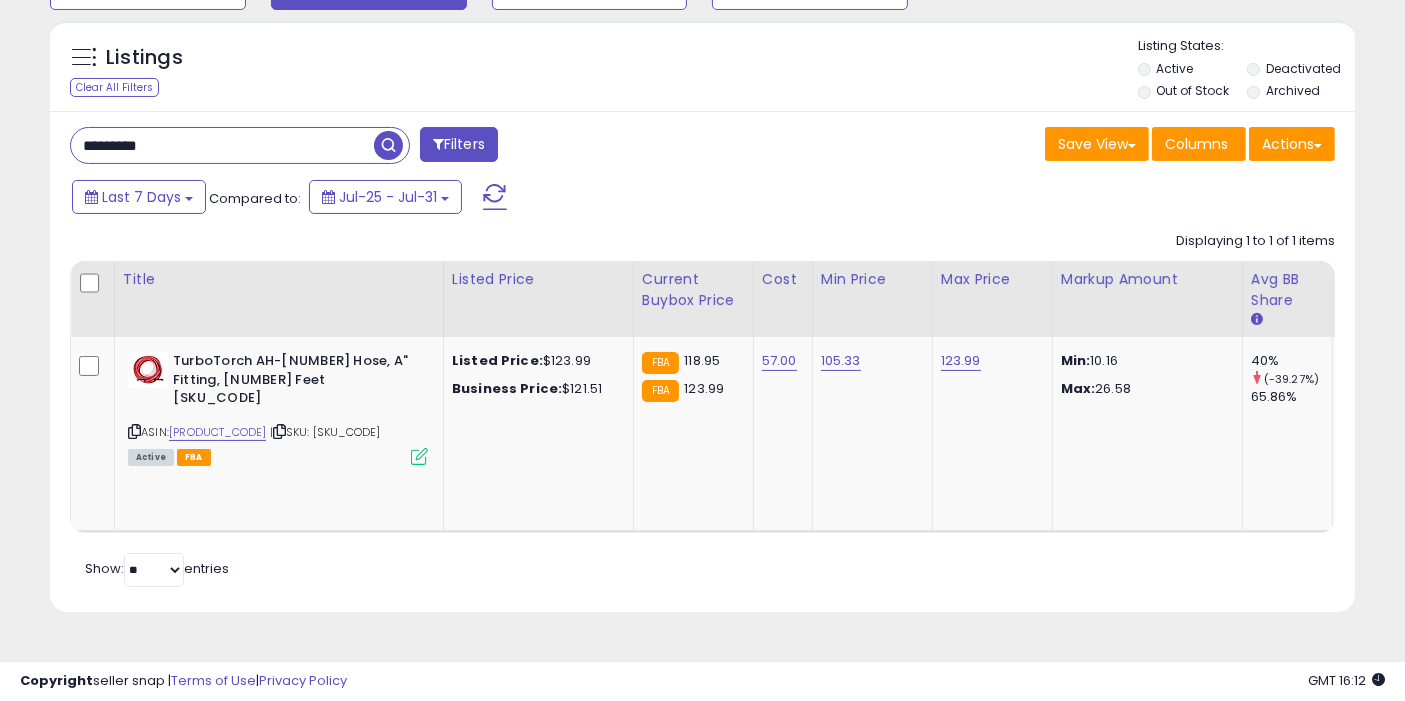 click at bounding box center (388, 145) 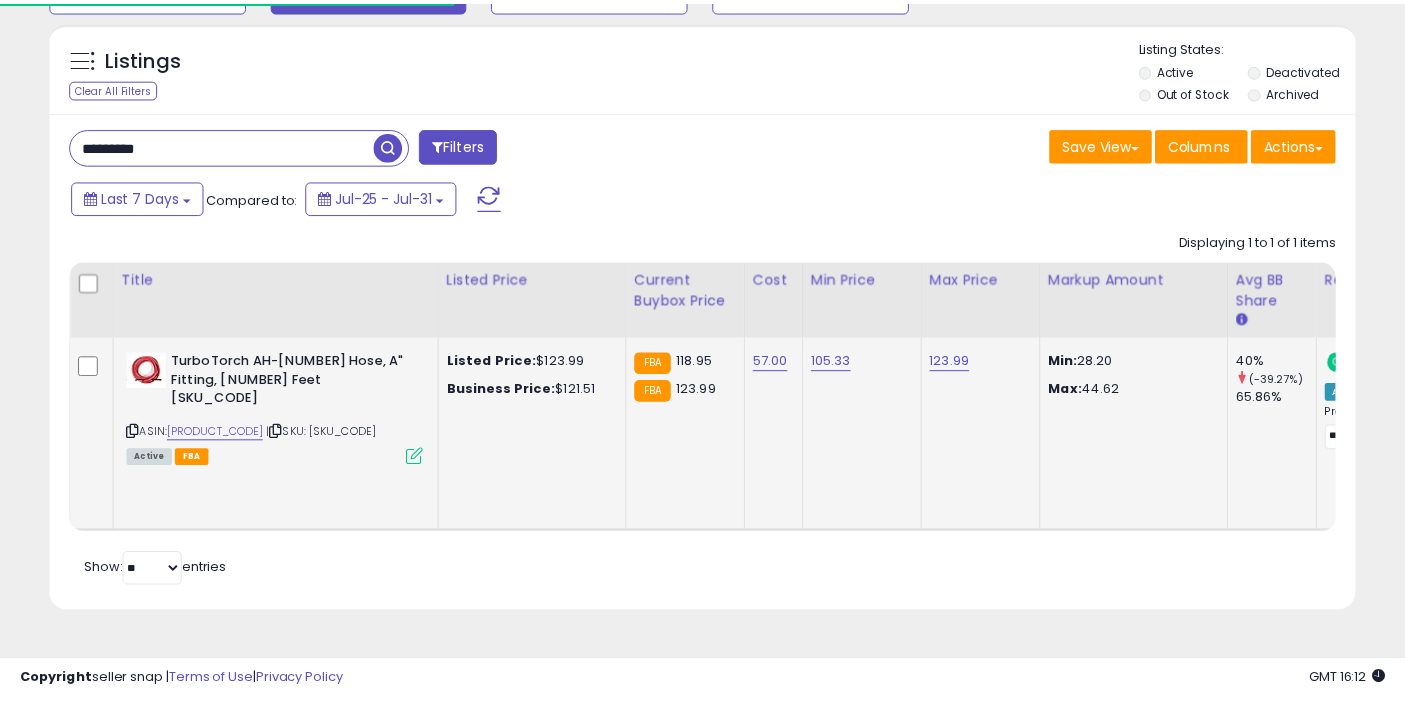 scroll, scrollTop: 197, scrollLeft: 0, axis: vertical 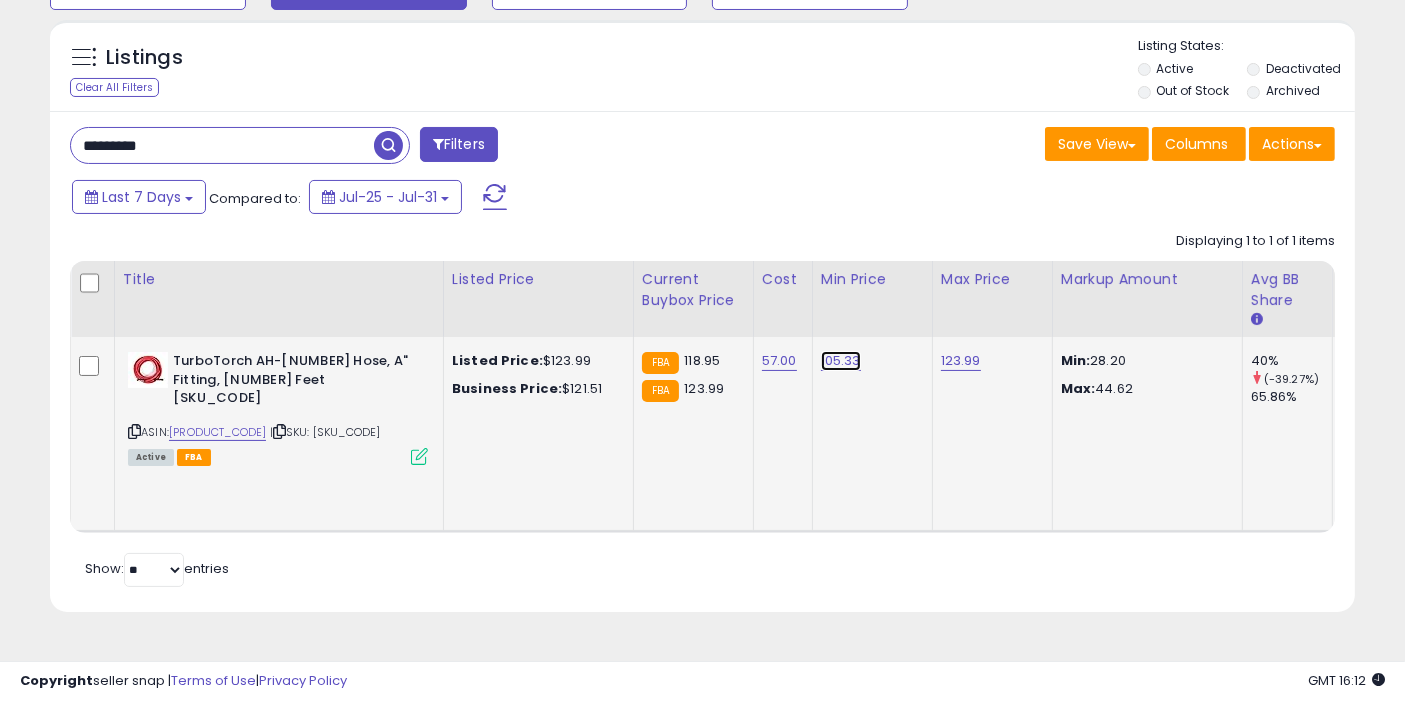 click on "105.33" at bounding box center (841, 361) 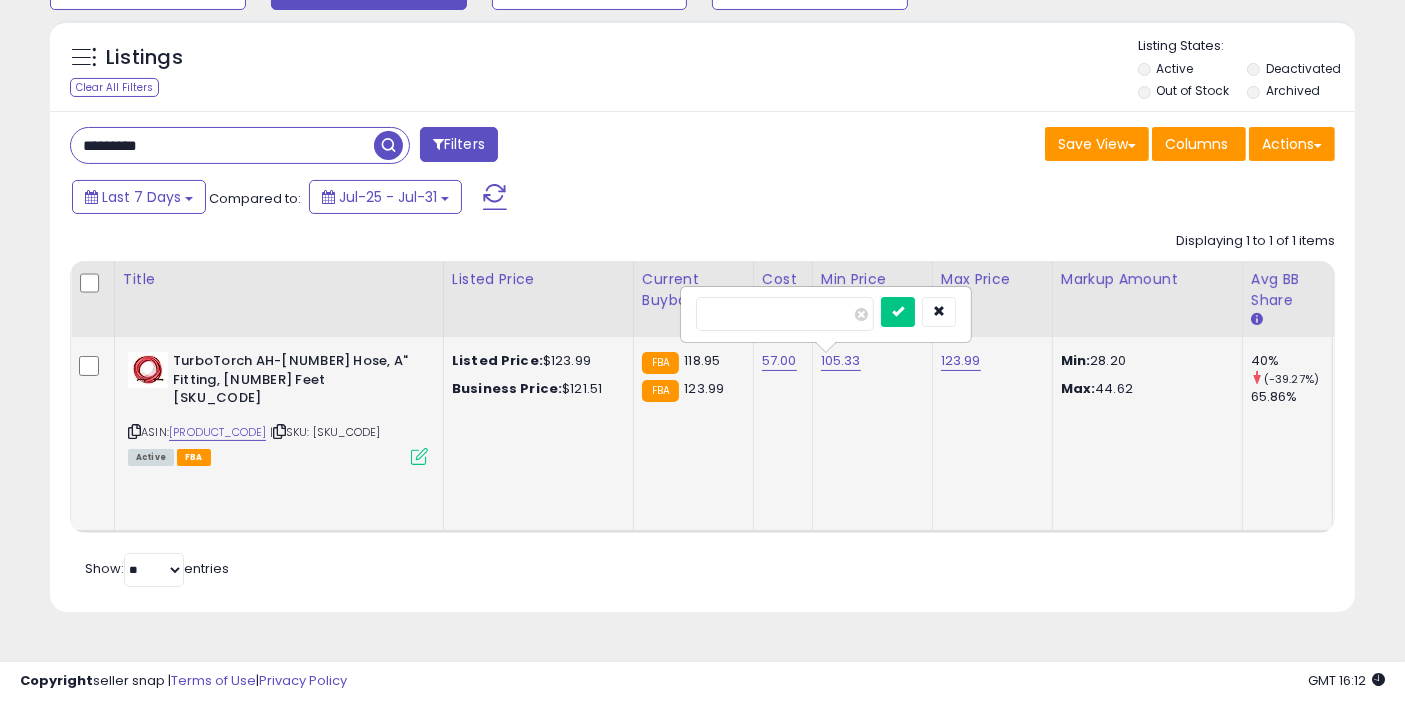 type on "******" 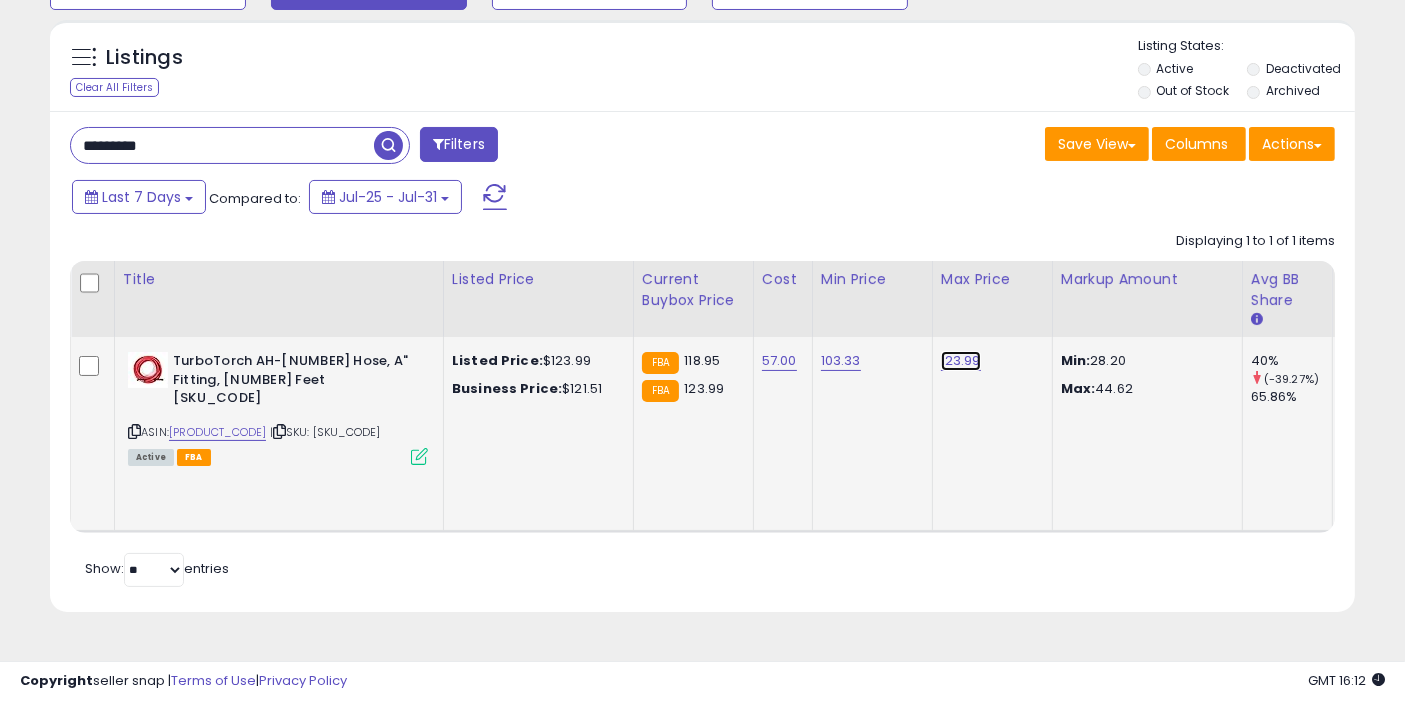 click on "123.99" at bounding box center (961, 361) 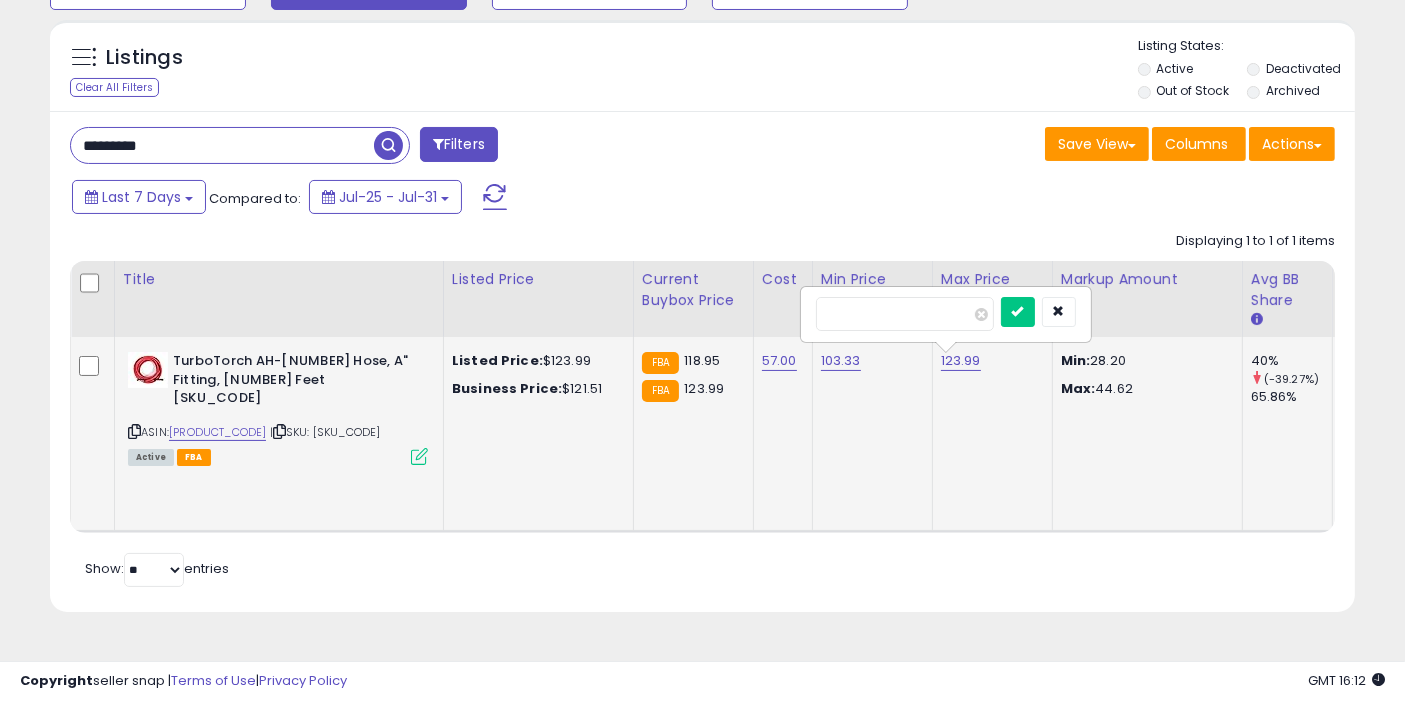 type on "******" 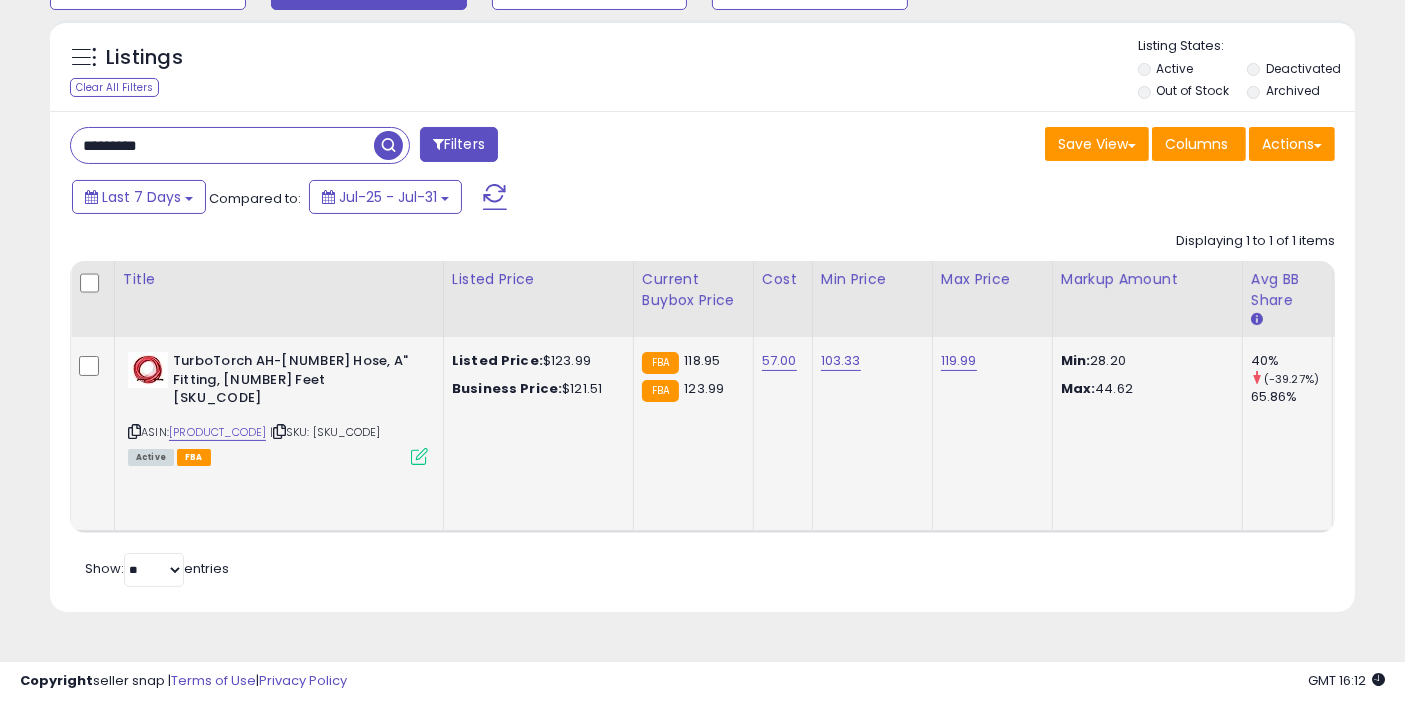 click at bounding box center (388, 145) 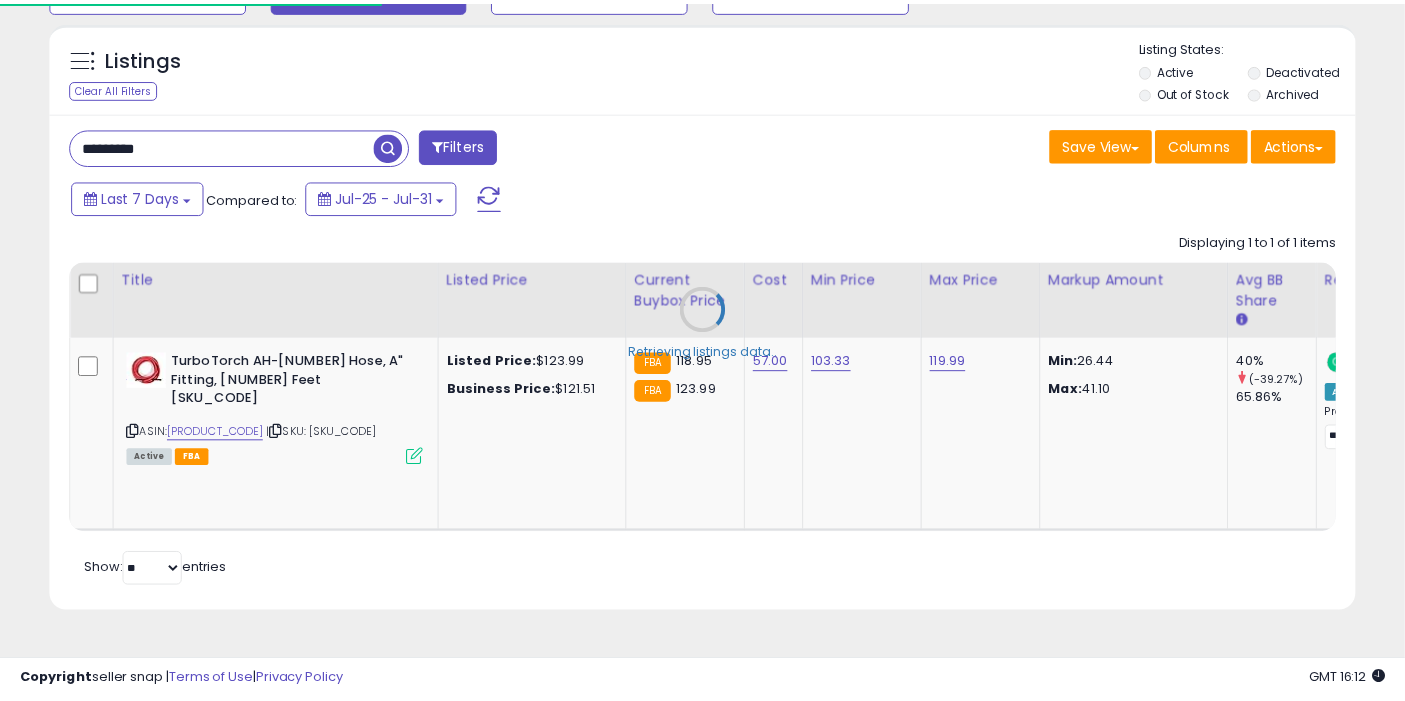 scroll, scrollTop: 197, scrollLeft: 0, axis: vertical 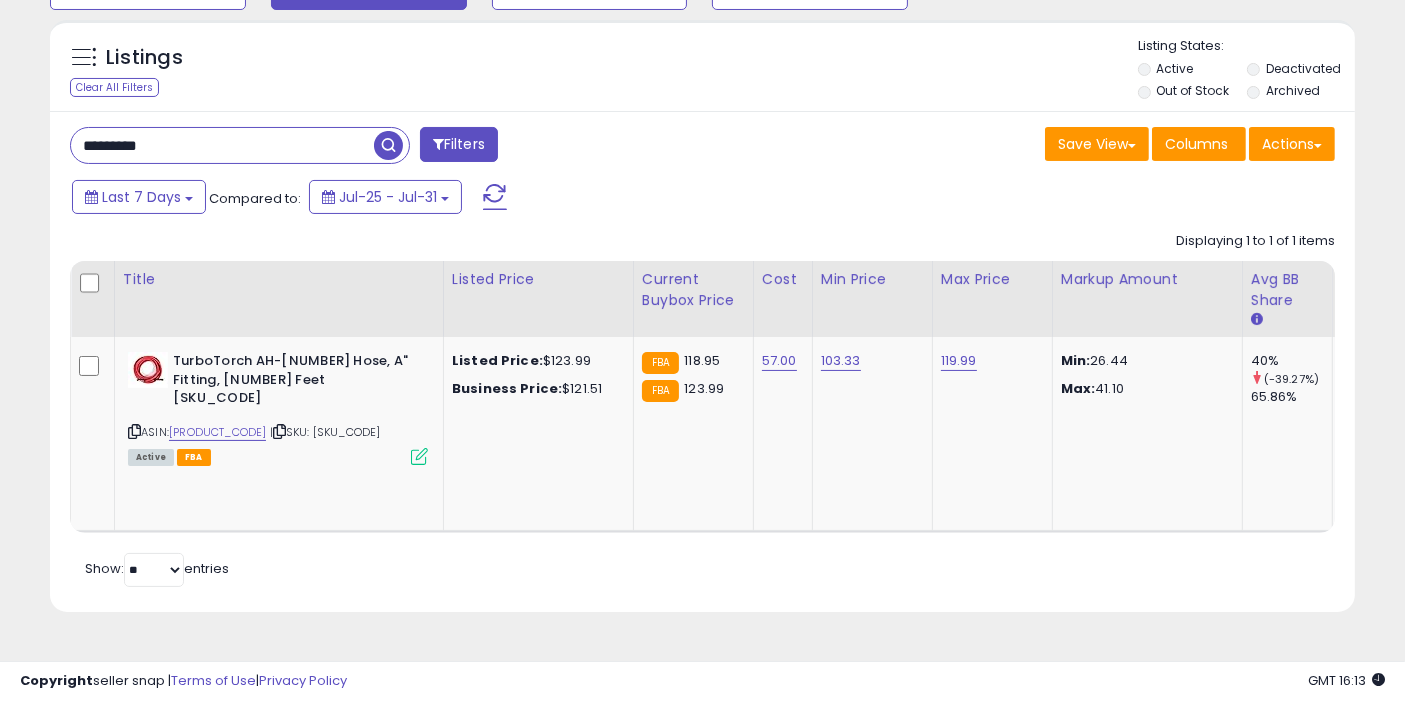 click on "*********" at bounding box center [222, 145] 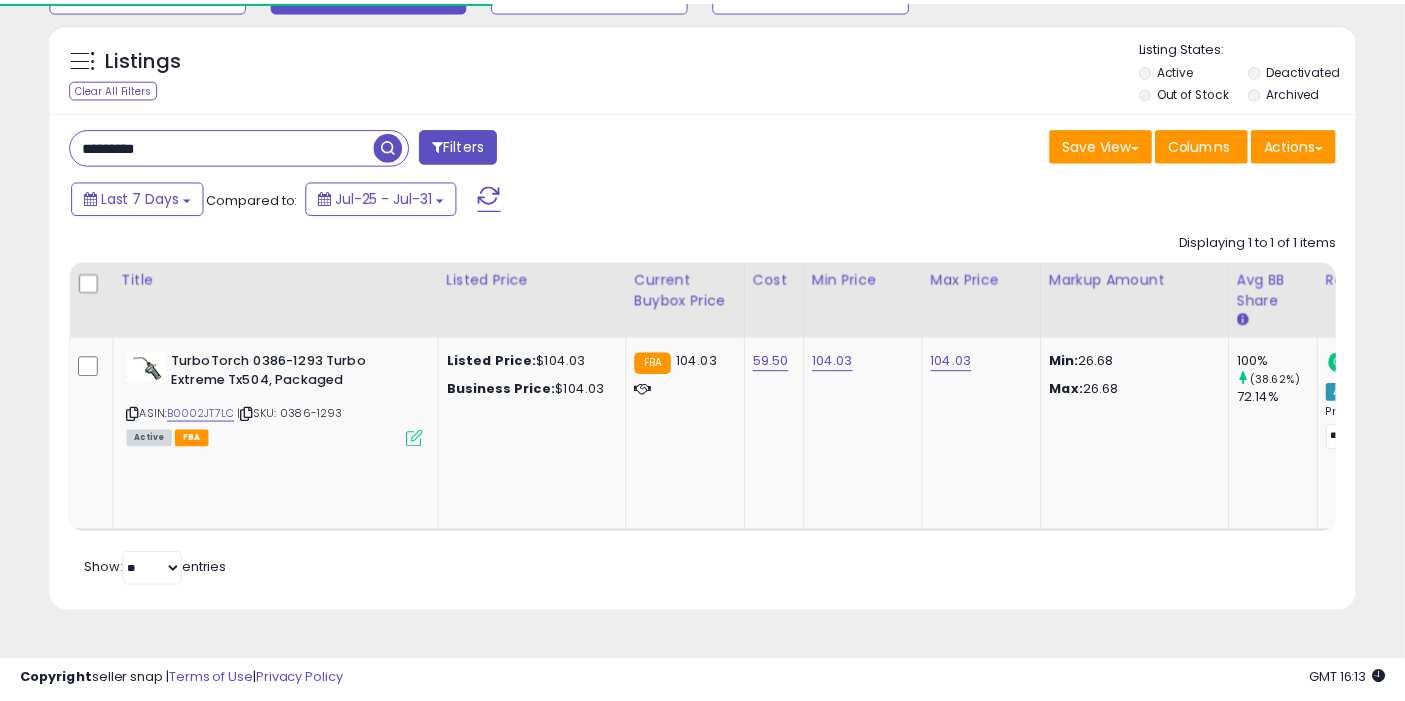 scroll, scrollTop: 197, scrollLeft: 0, axis: vertical 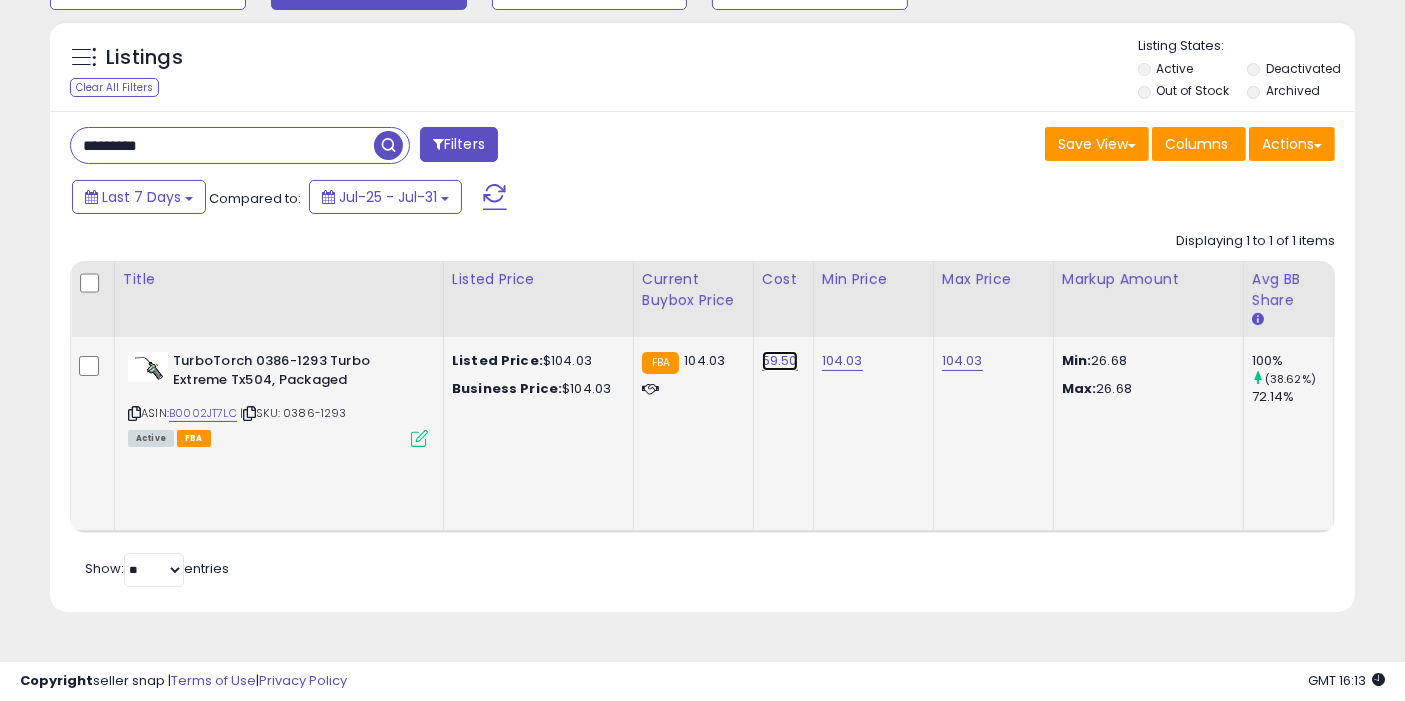 click on "59.50" at bounding box center (780, 361) 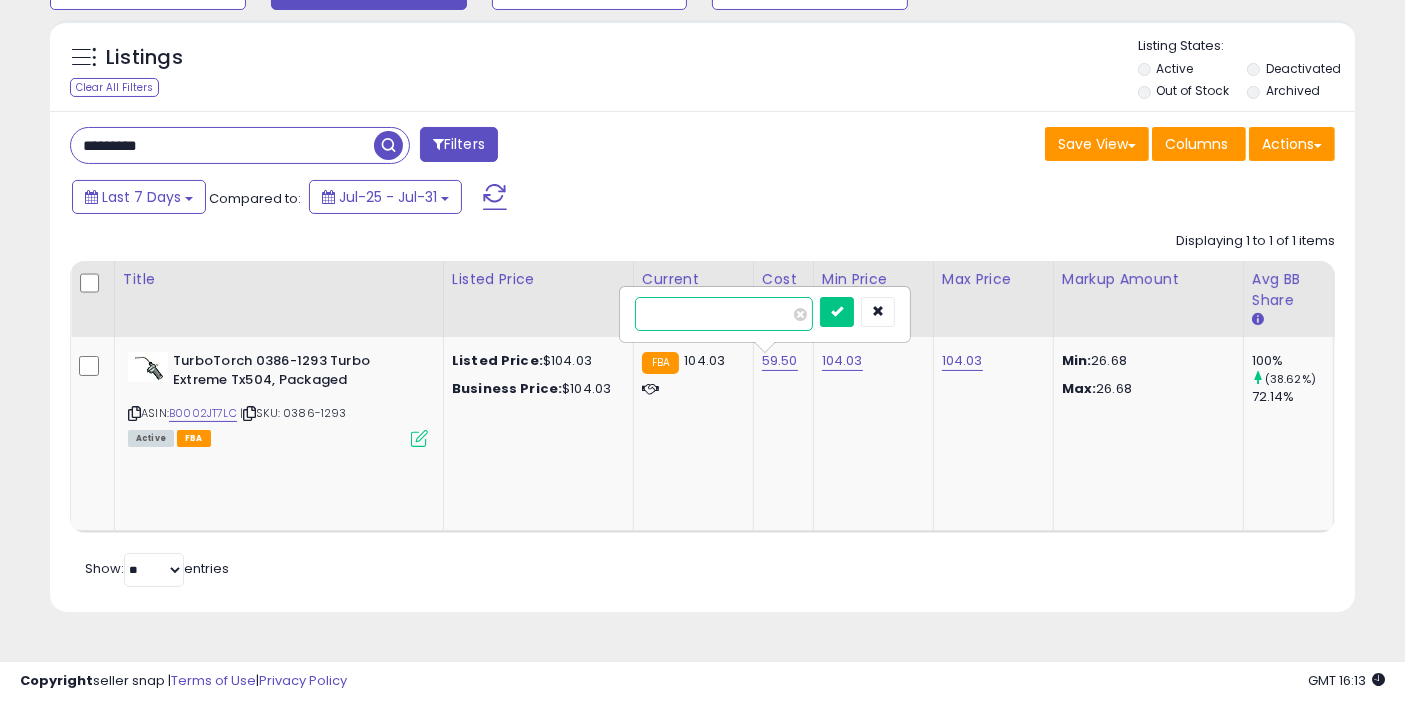type on "*****" 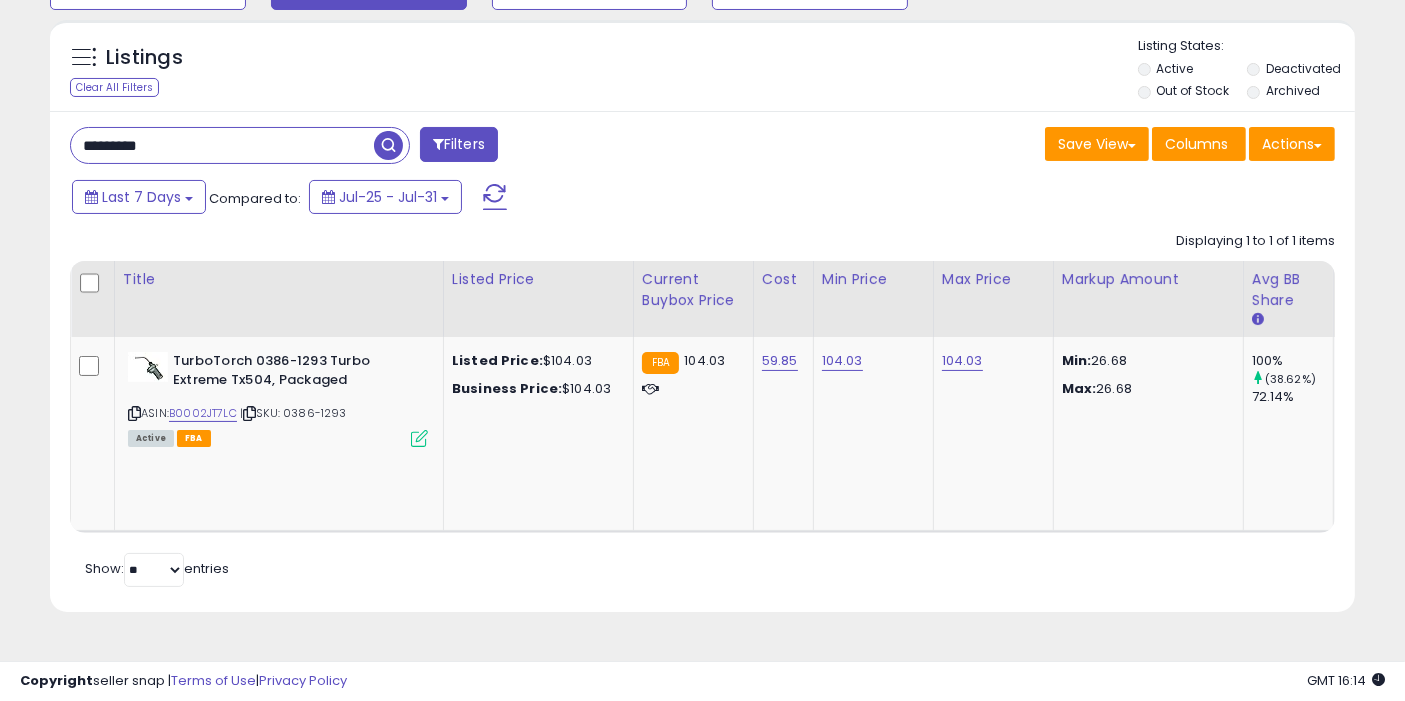 click on "*********" at bounding box center [222, 145] 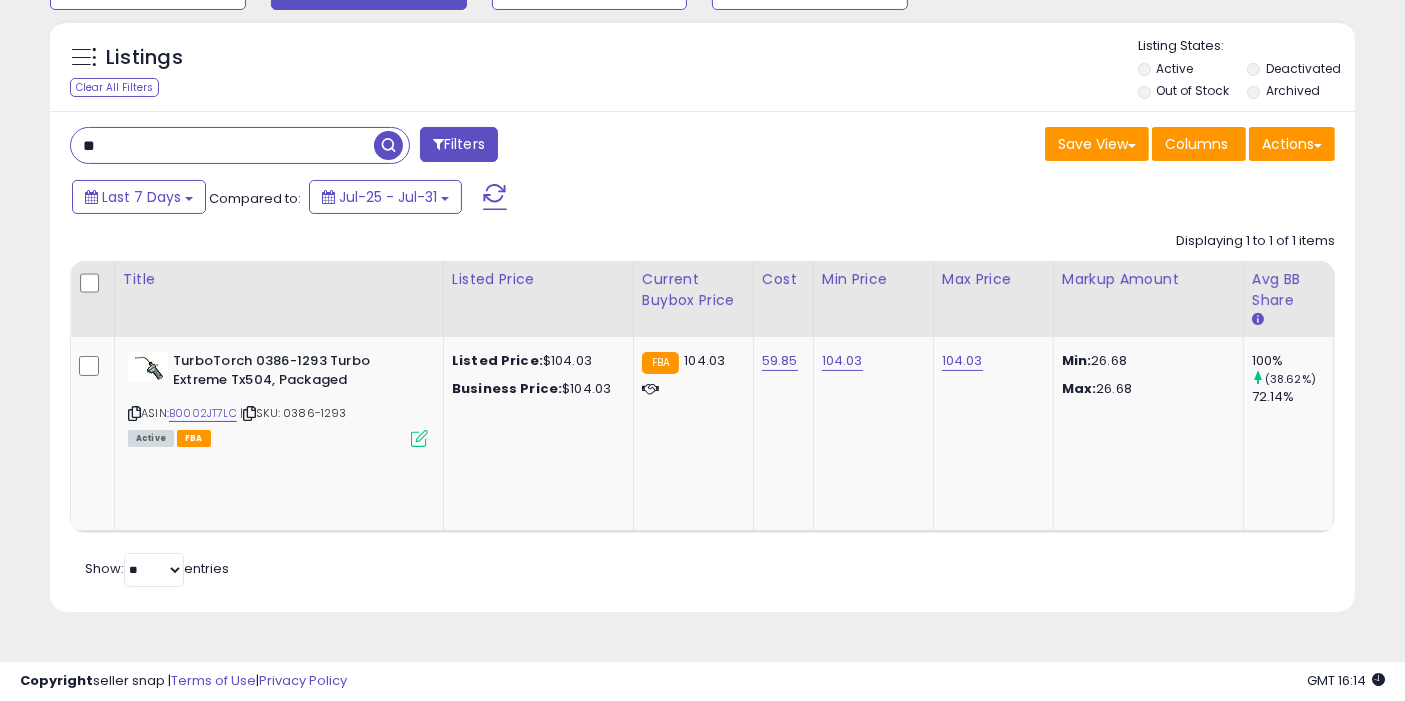 type on "*" 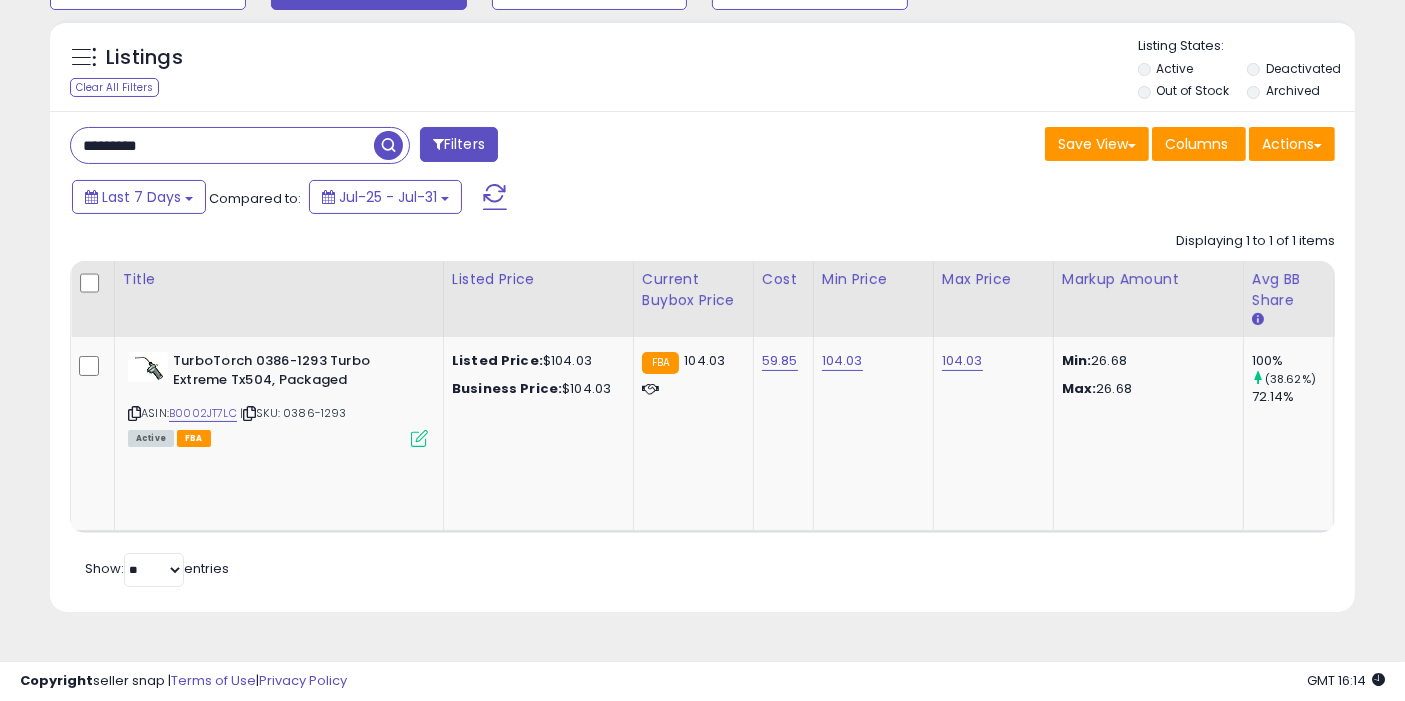 type on "*********" 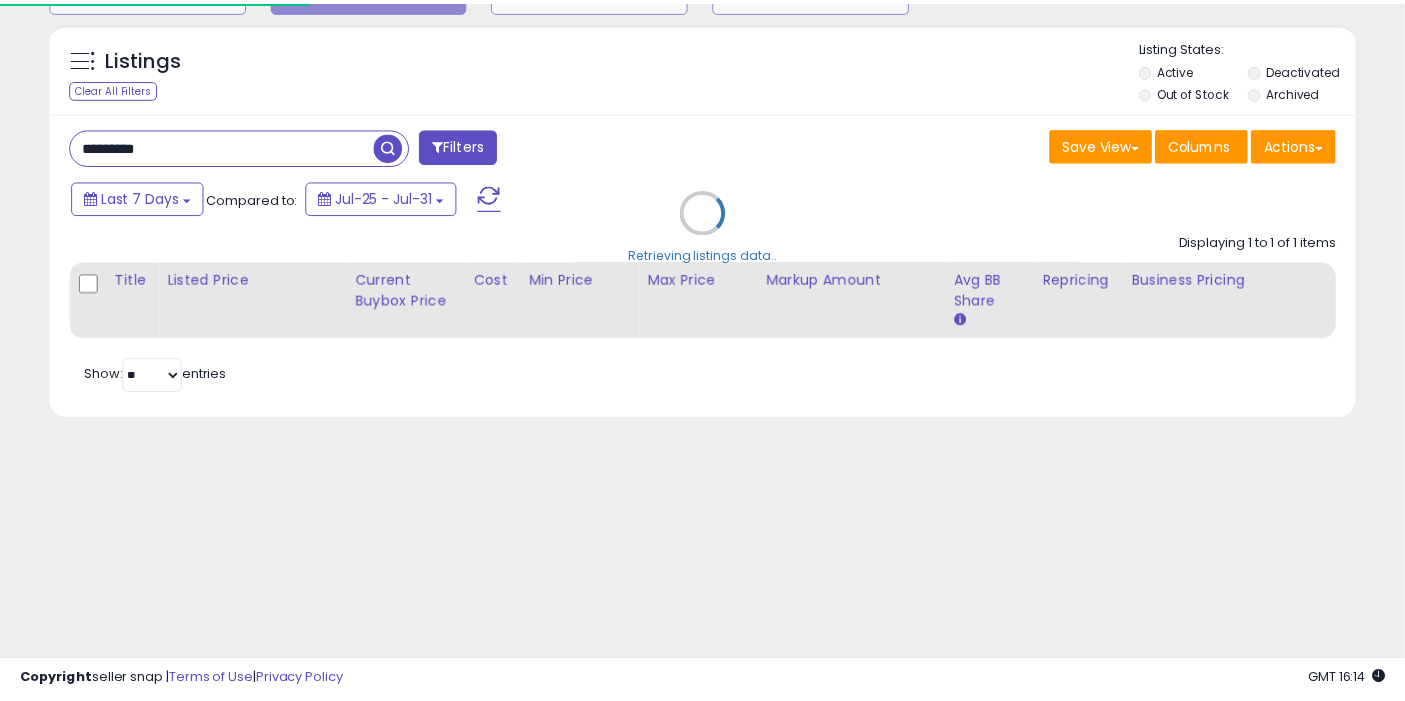scroll, scrollTop: 197, scrollLeft: 0, axis: vertical 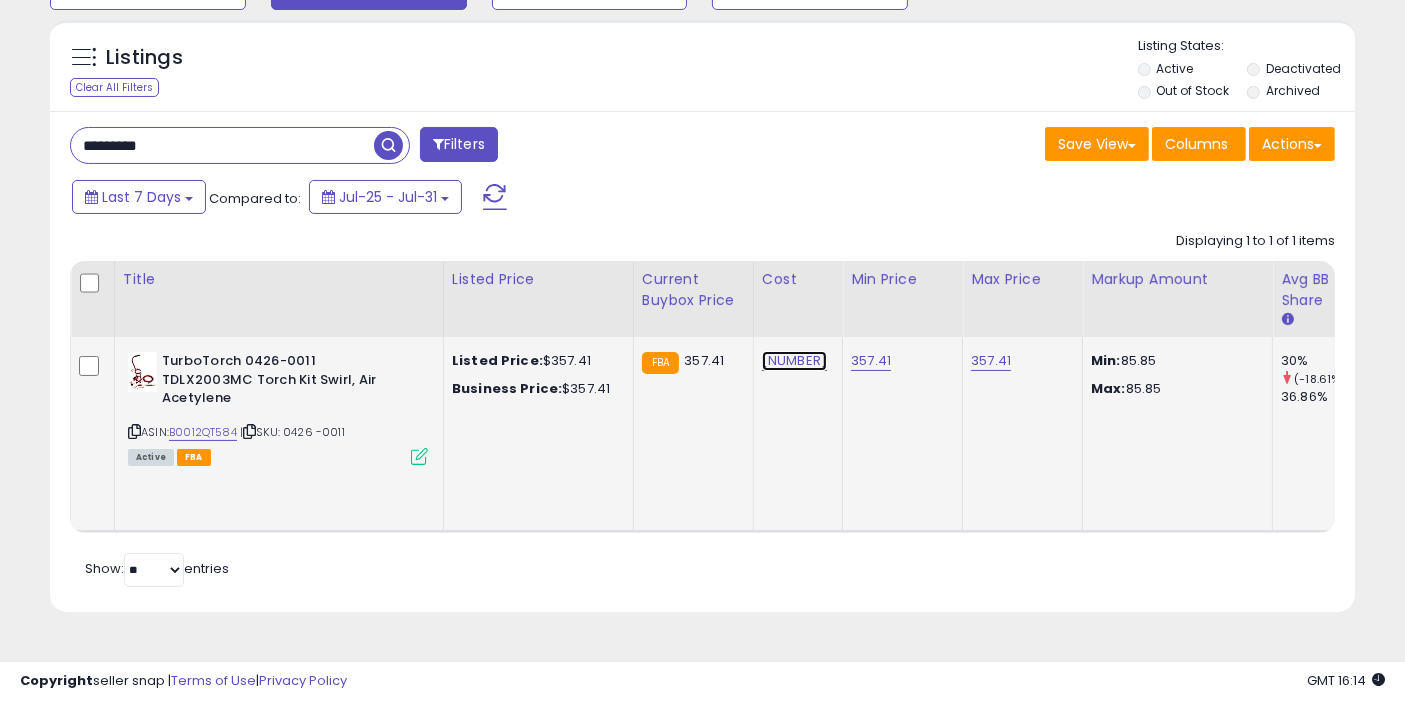 click on "[NUMBER]" at bounding box center [794, 361] 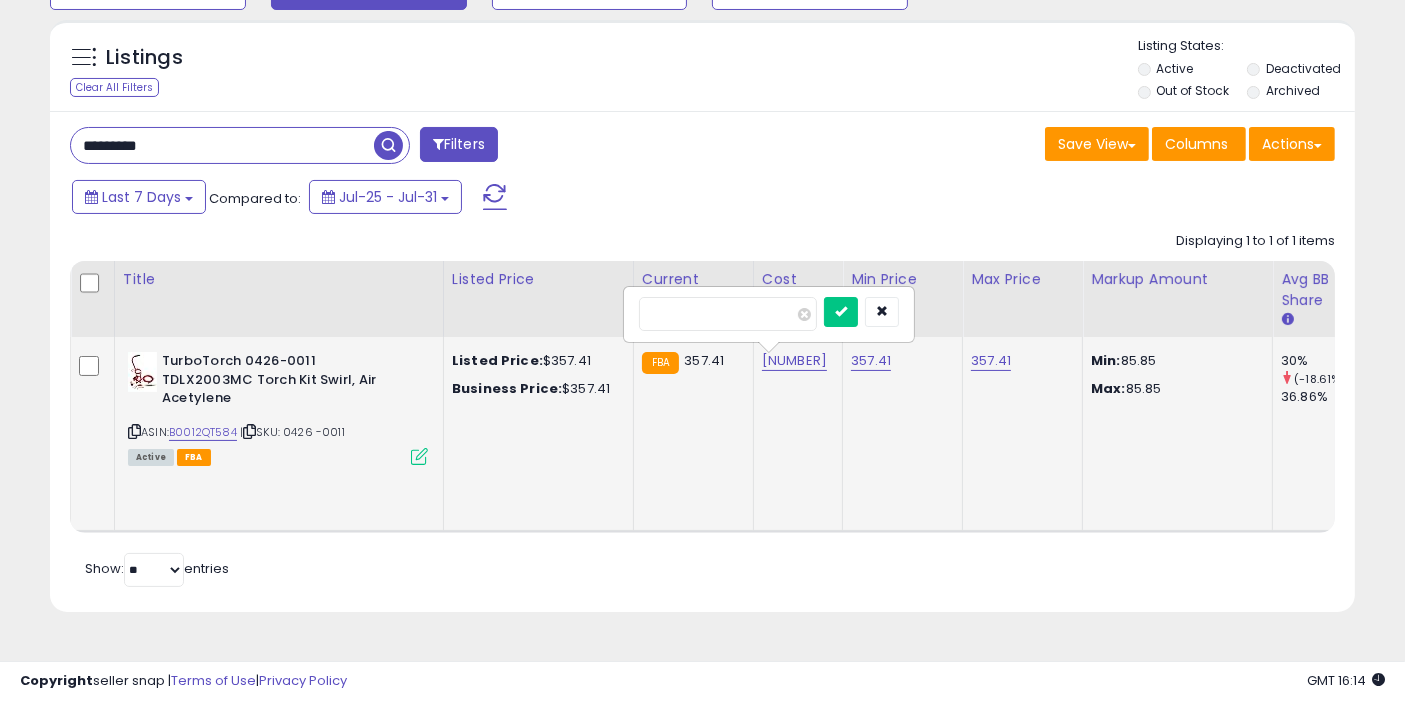 type on "*" 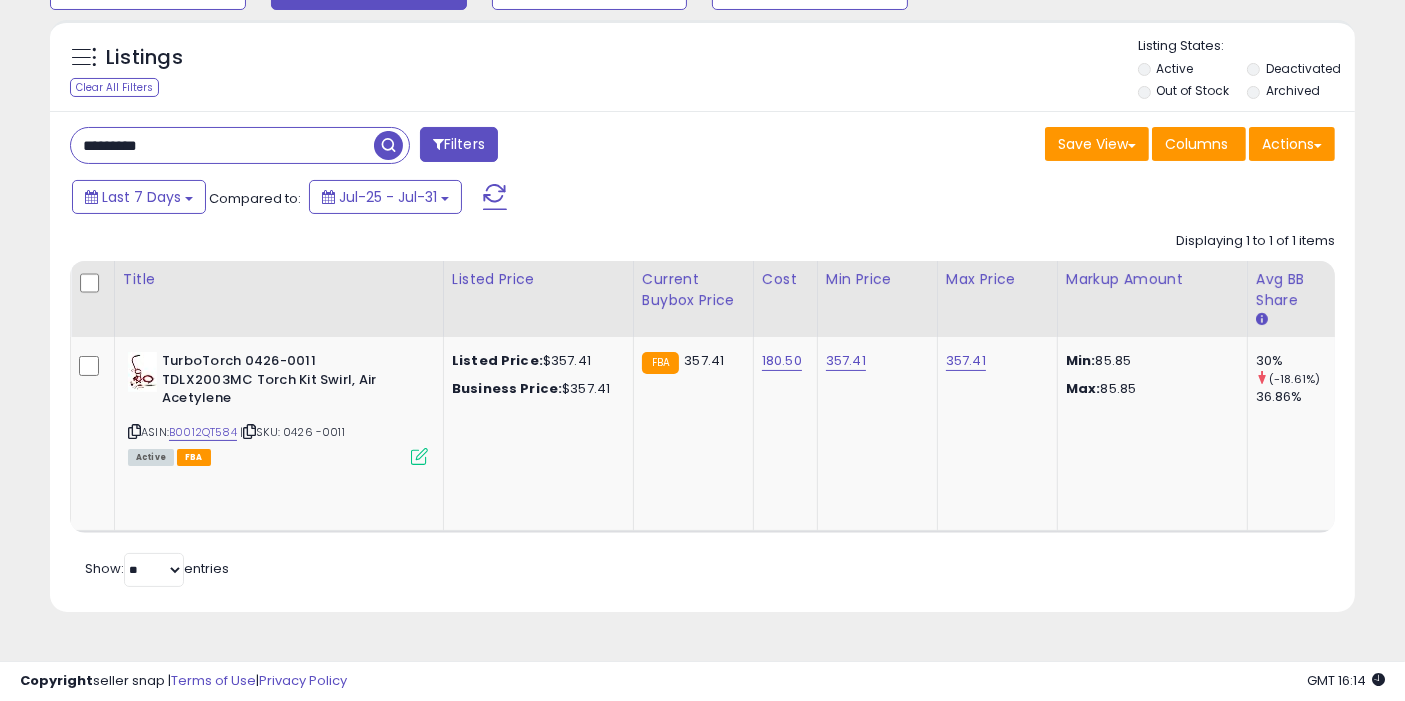 click at bounding box center (391, 143) 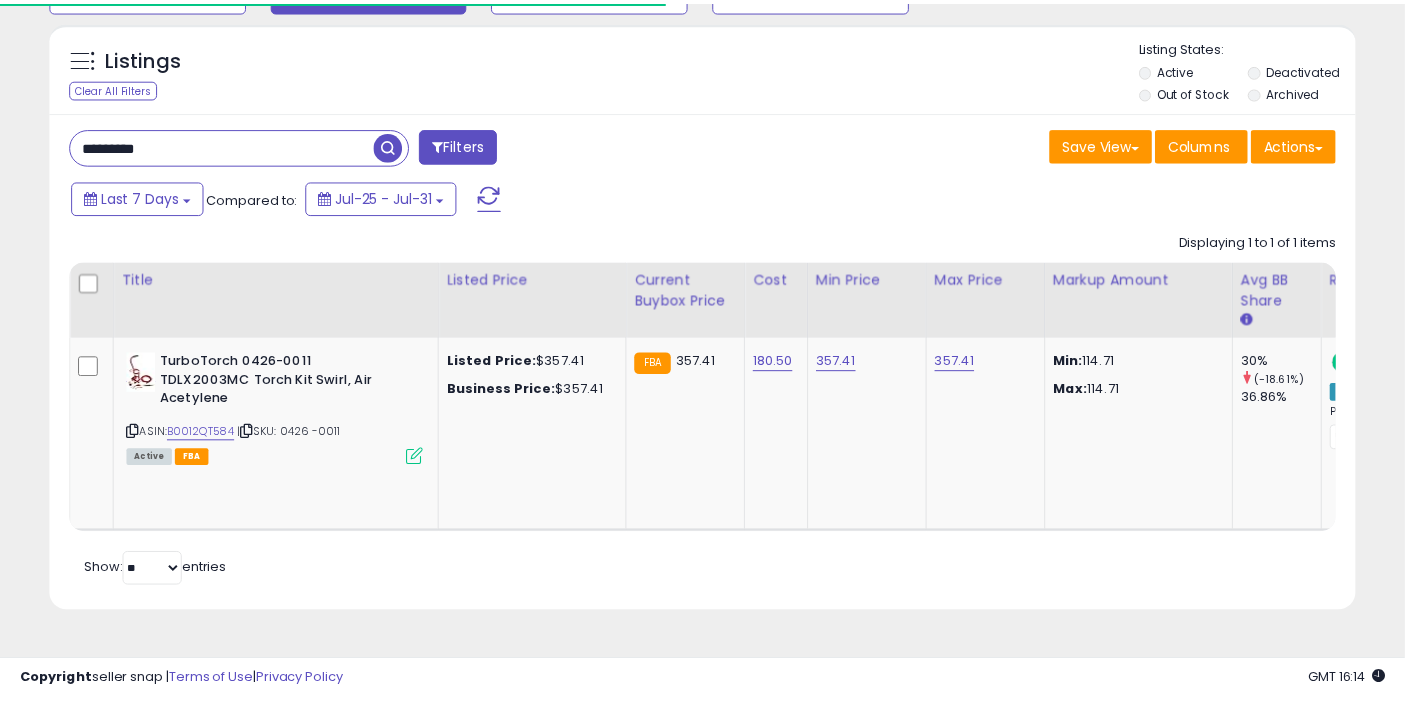 scroll, scrollTop: 197, scrollLeft: 0, axis: vertical 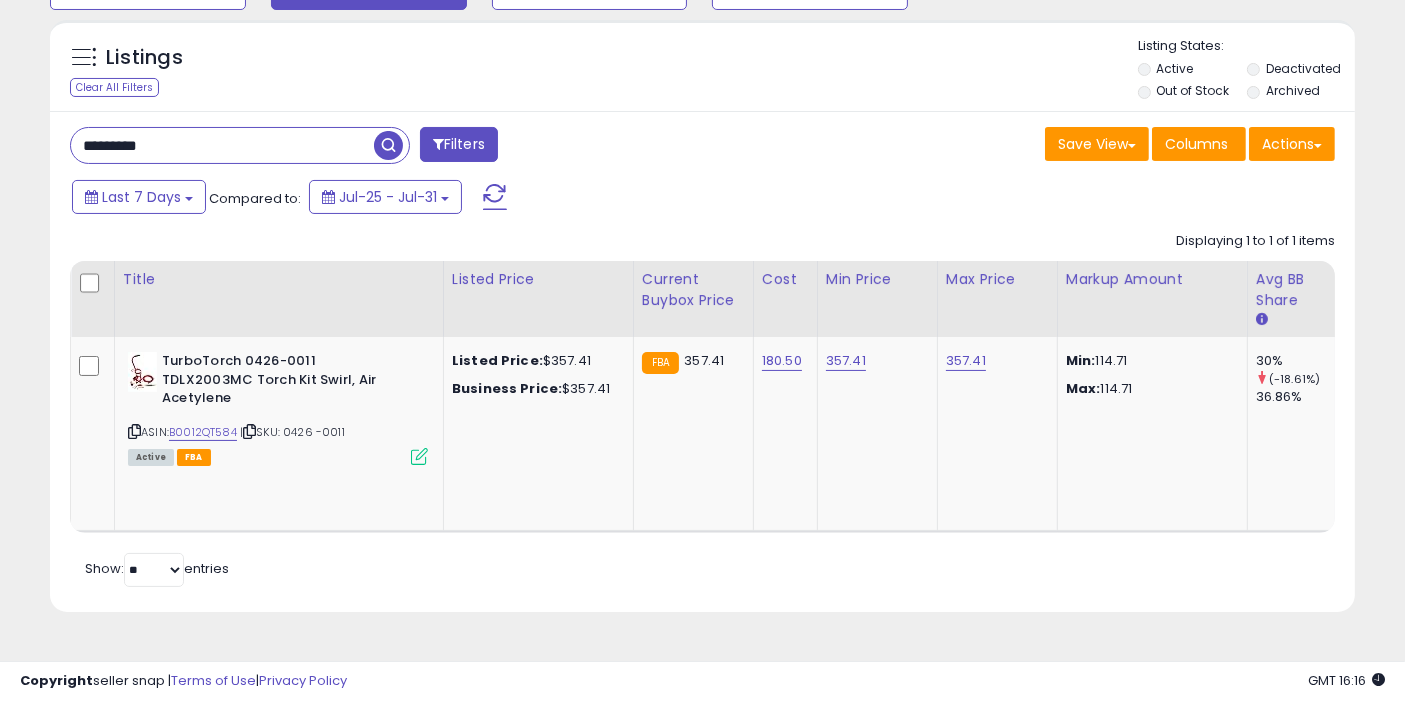 click on "*********" at bounding box center (222, 145) 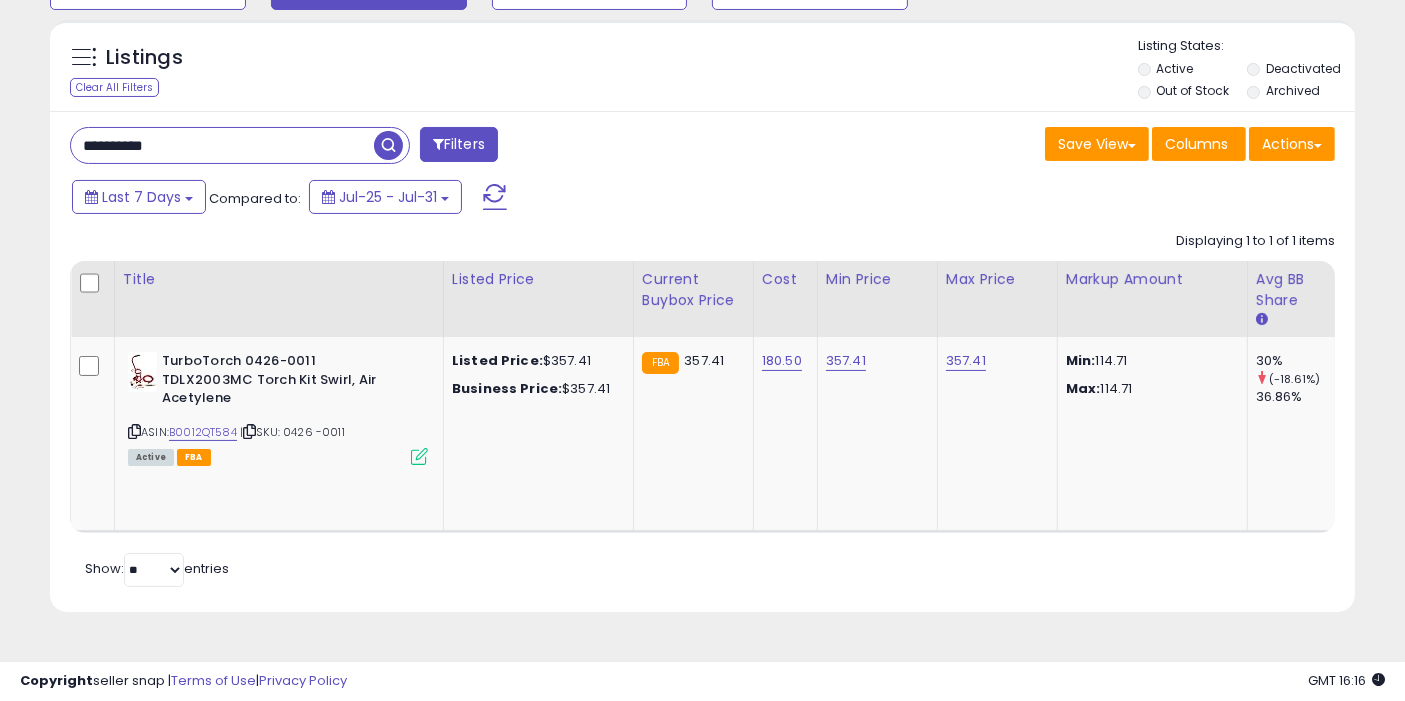 type on "**********" 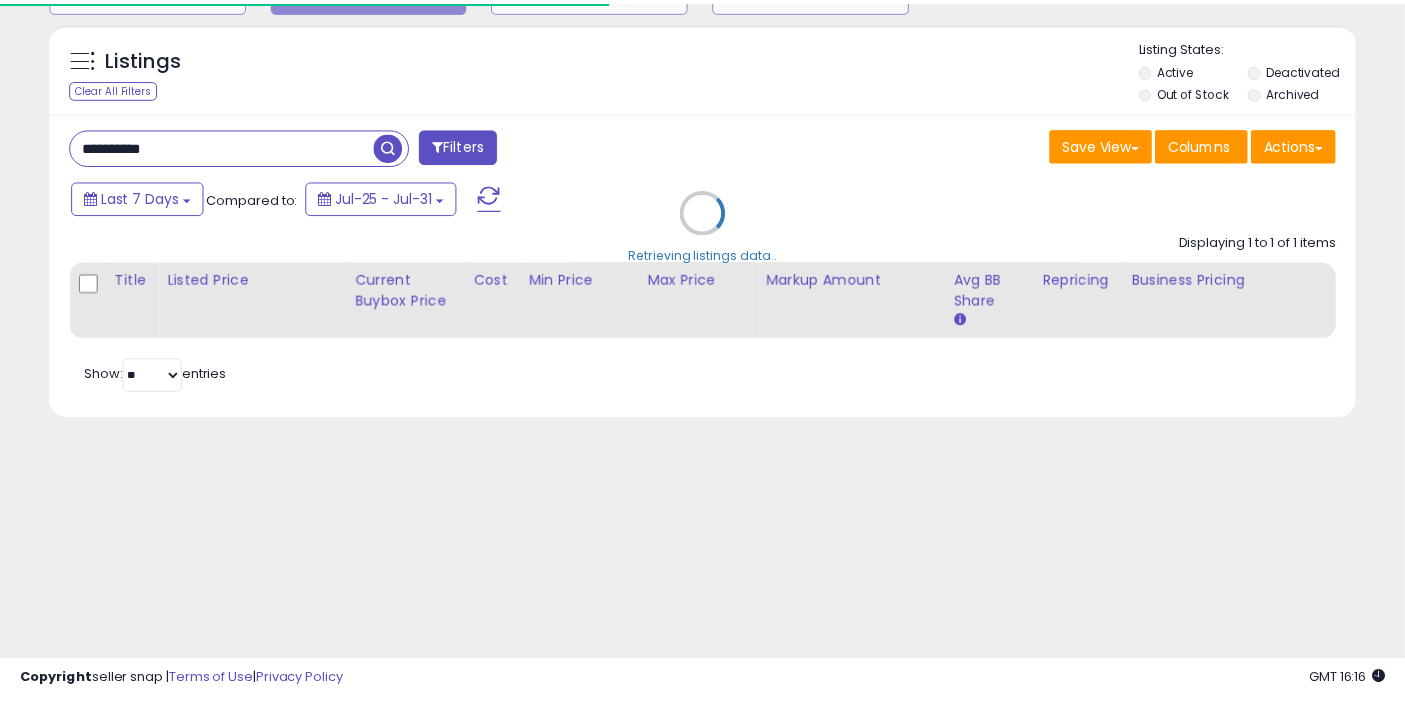 scroll, scrollTop: 197, scrollLeft: 0, axis: vertical 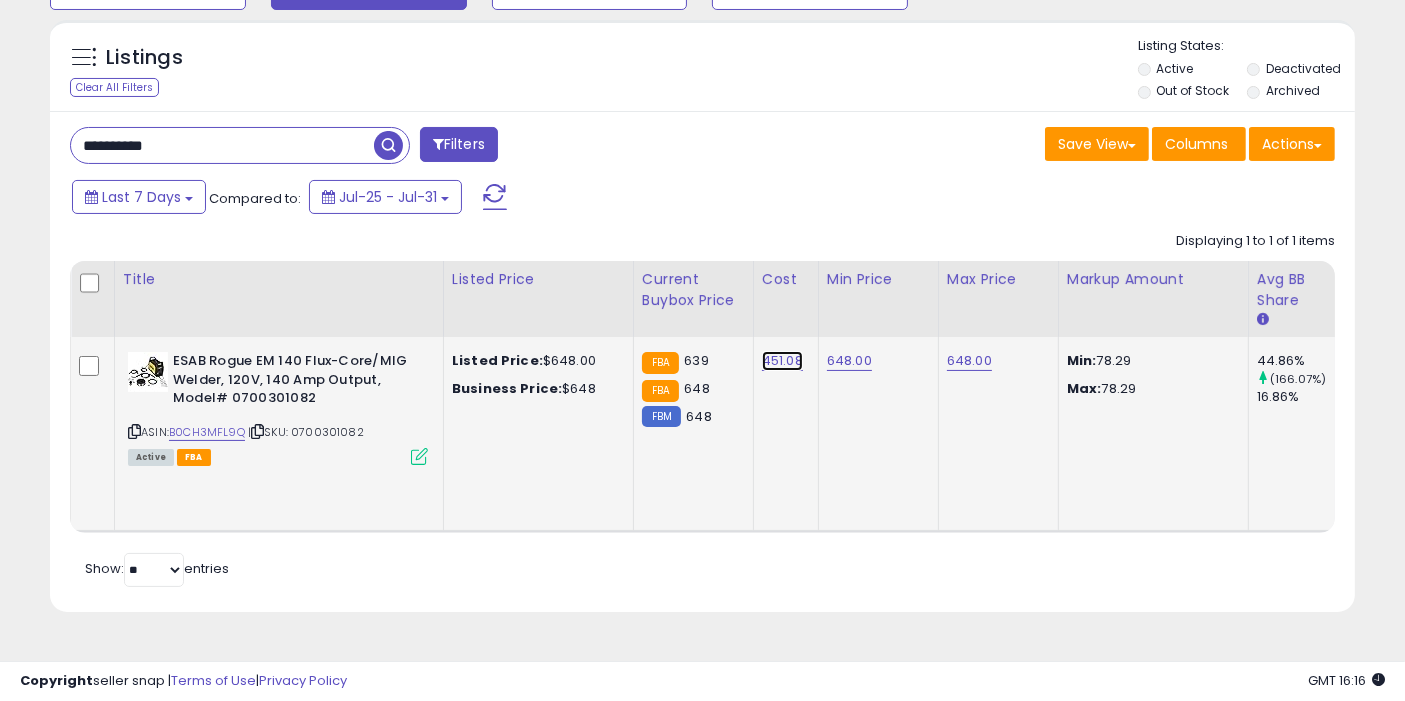 click on "451.08" at bounding box center [782, 361] 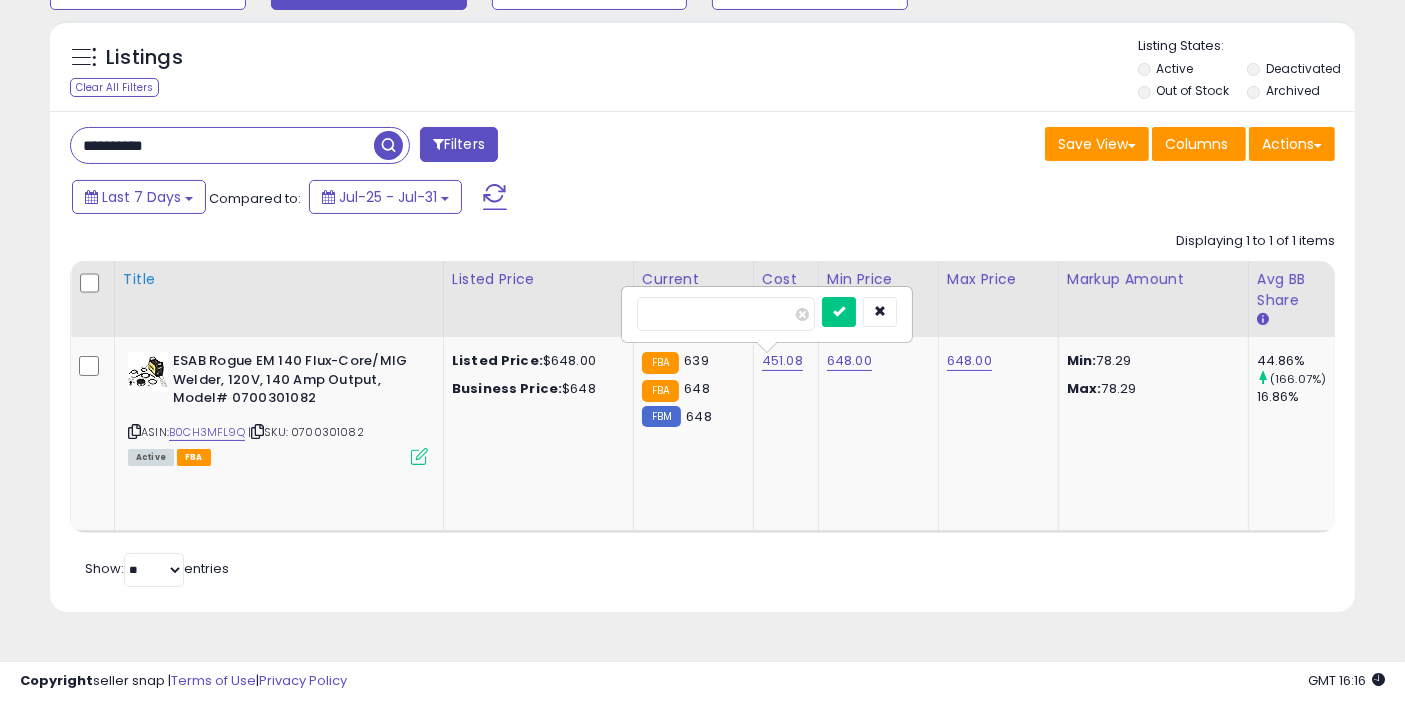 drag, startPoint x: 705, startPoint y: 308, endPoint x: 397, endPoint y: 305, distance: 308.01462 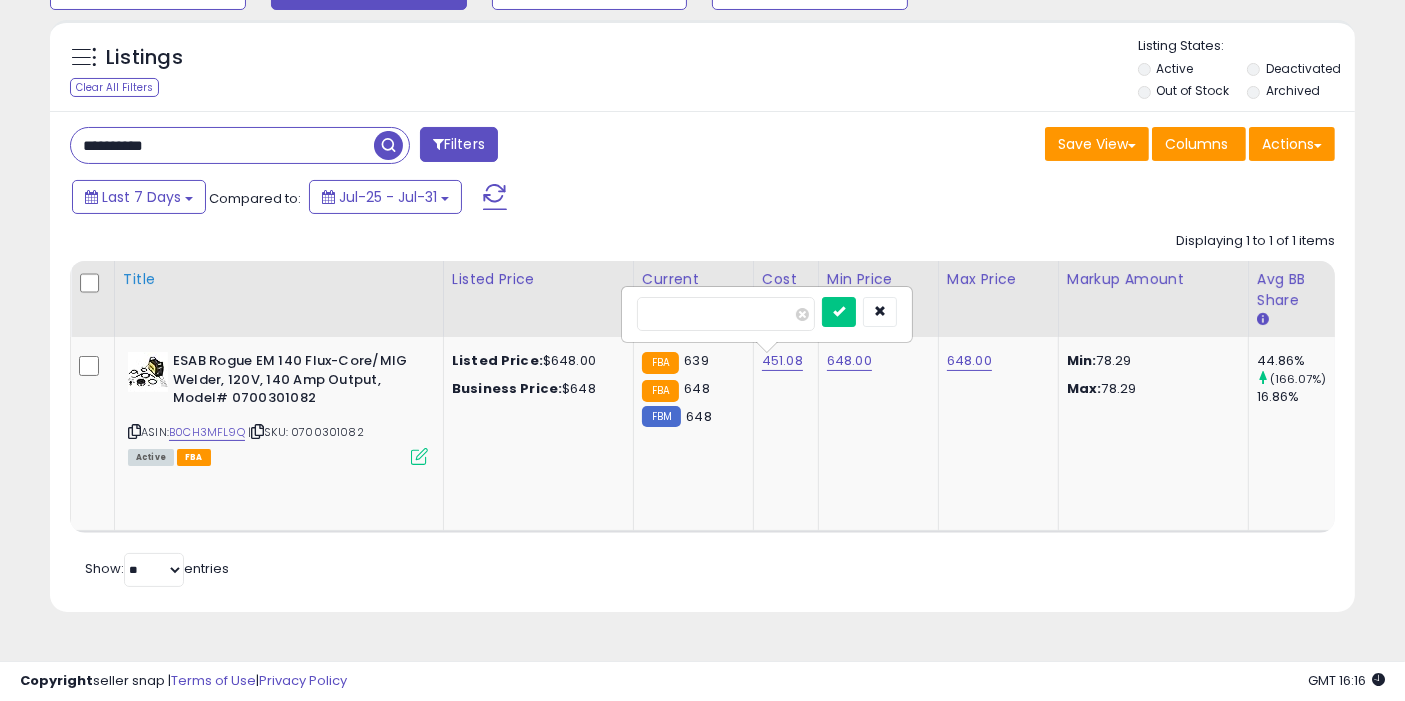type on "***" 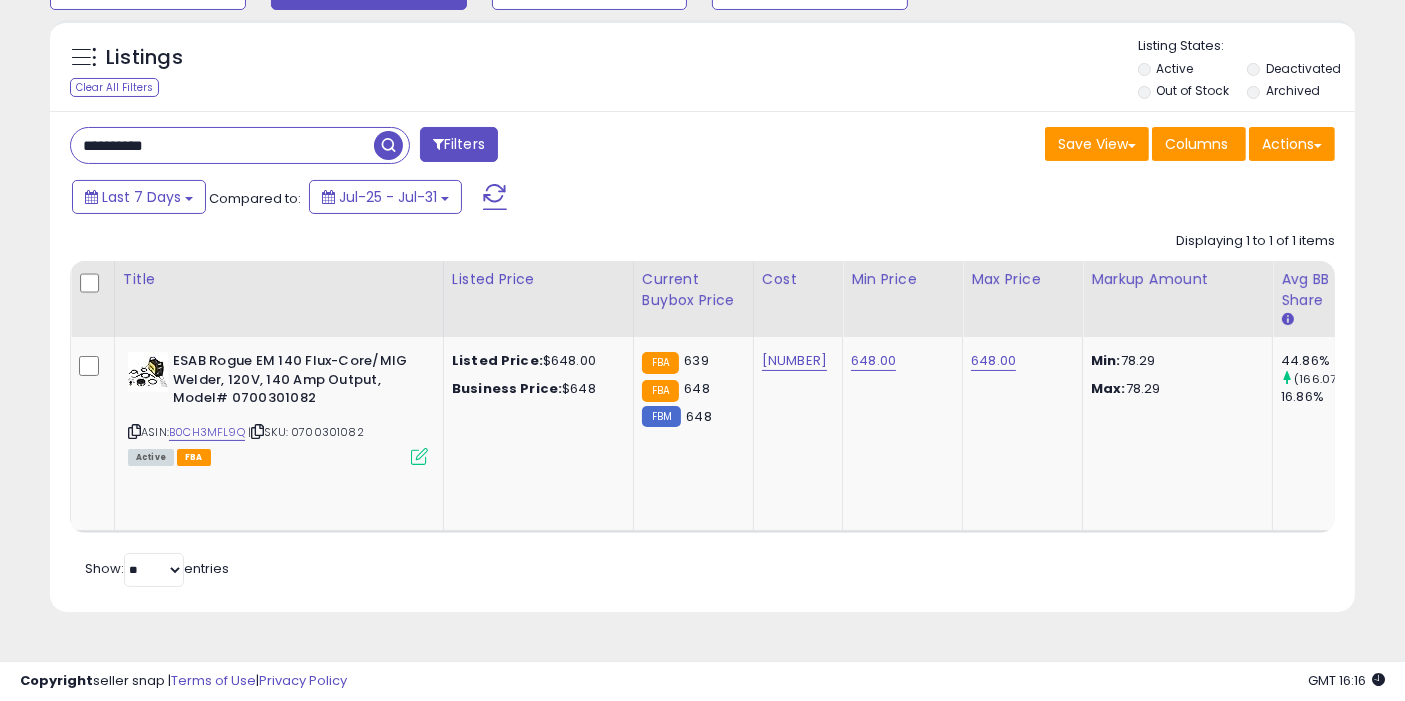 click at bounding box center [388, 145] 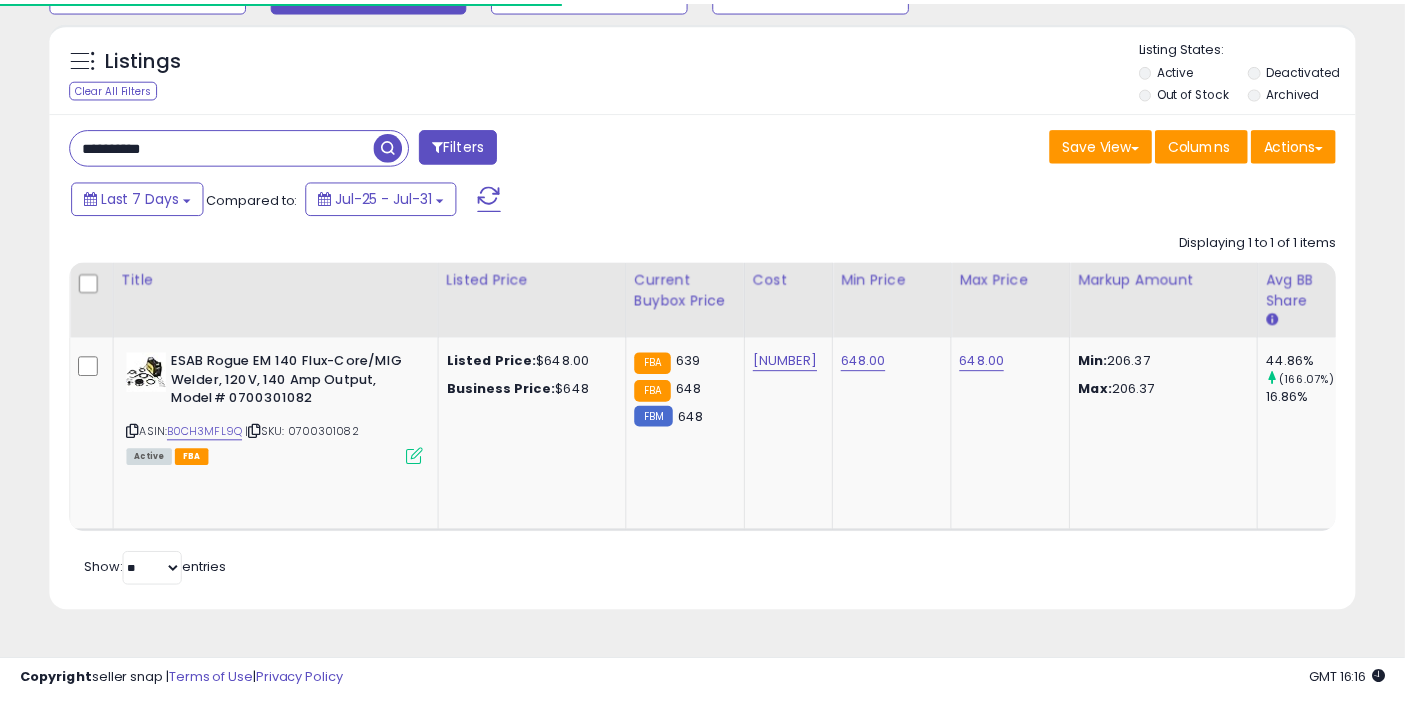 scroll, scrollTop: 197, scrollLeft: 0, axis: vertical 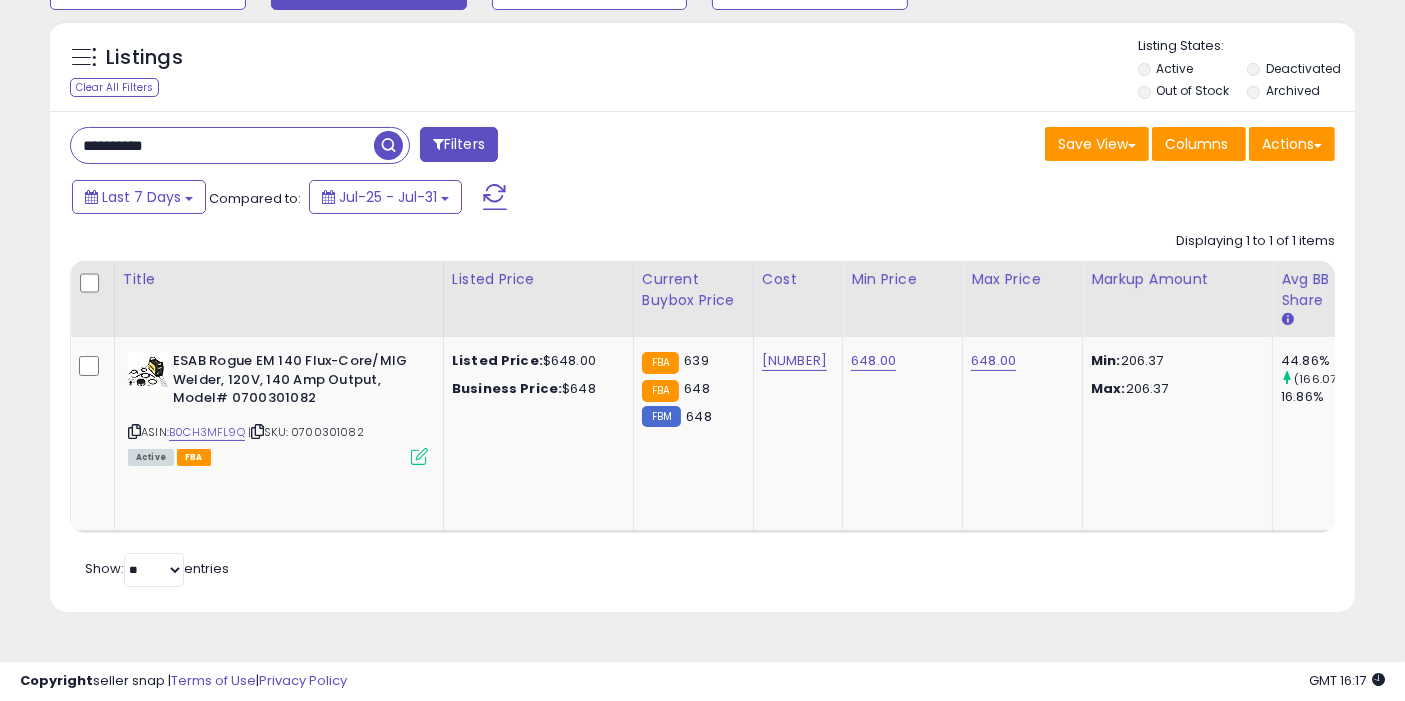 click on "**********" at bounding box center (222, 145) 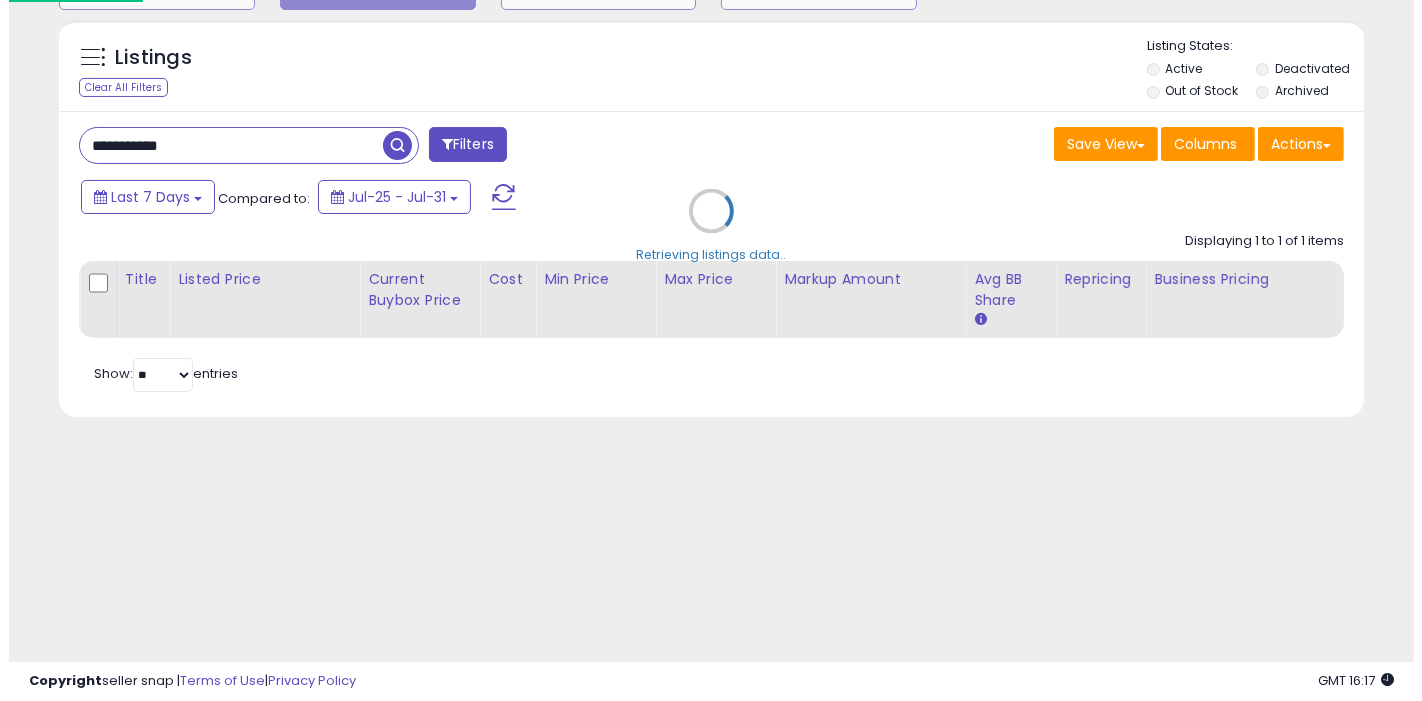 scroll, scrollTop: 193, scrollLeft: 0, axis: vertical 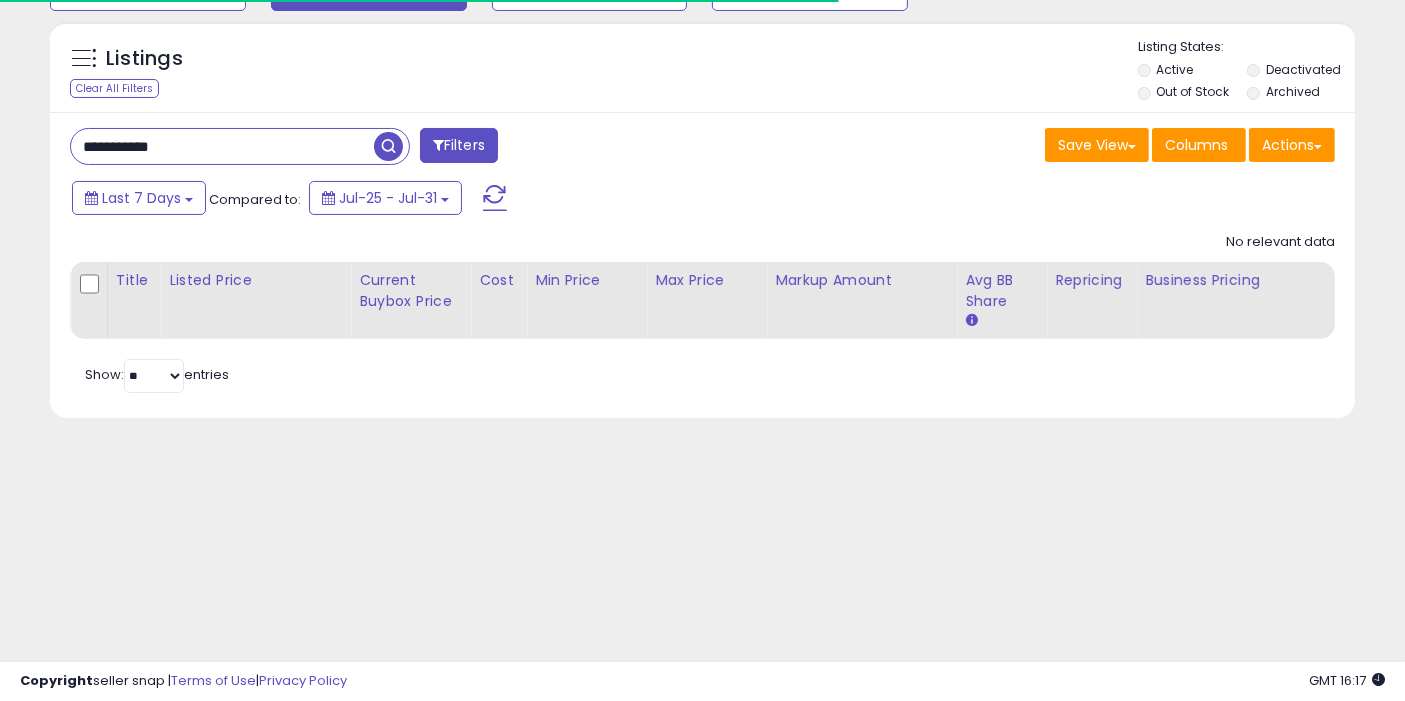 click on "**********" at bounding box center [222, 146] 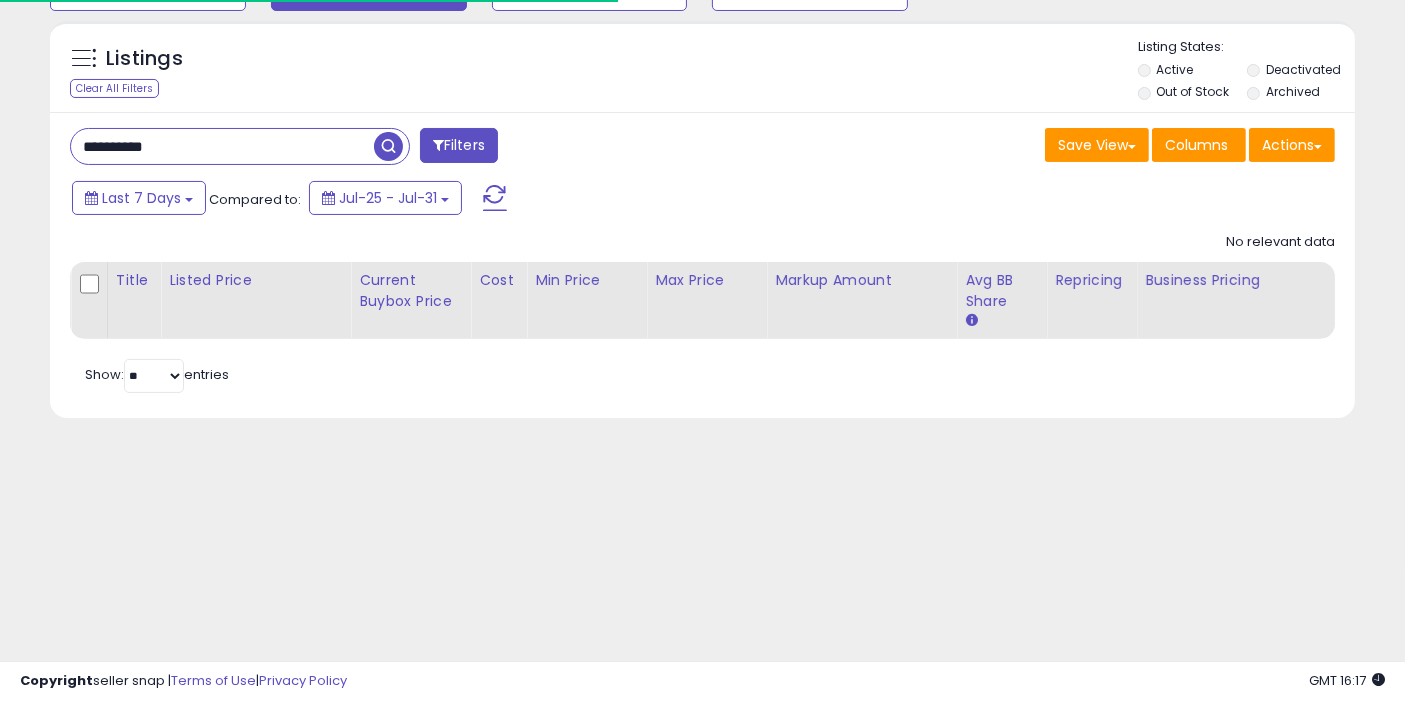 click on "**********" at bounding box center (222, 146) 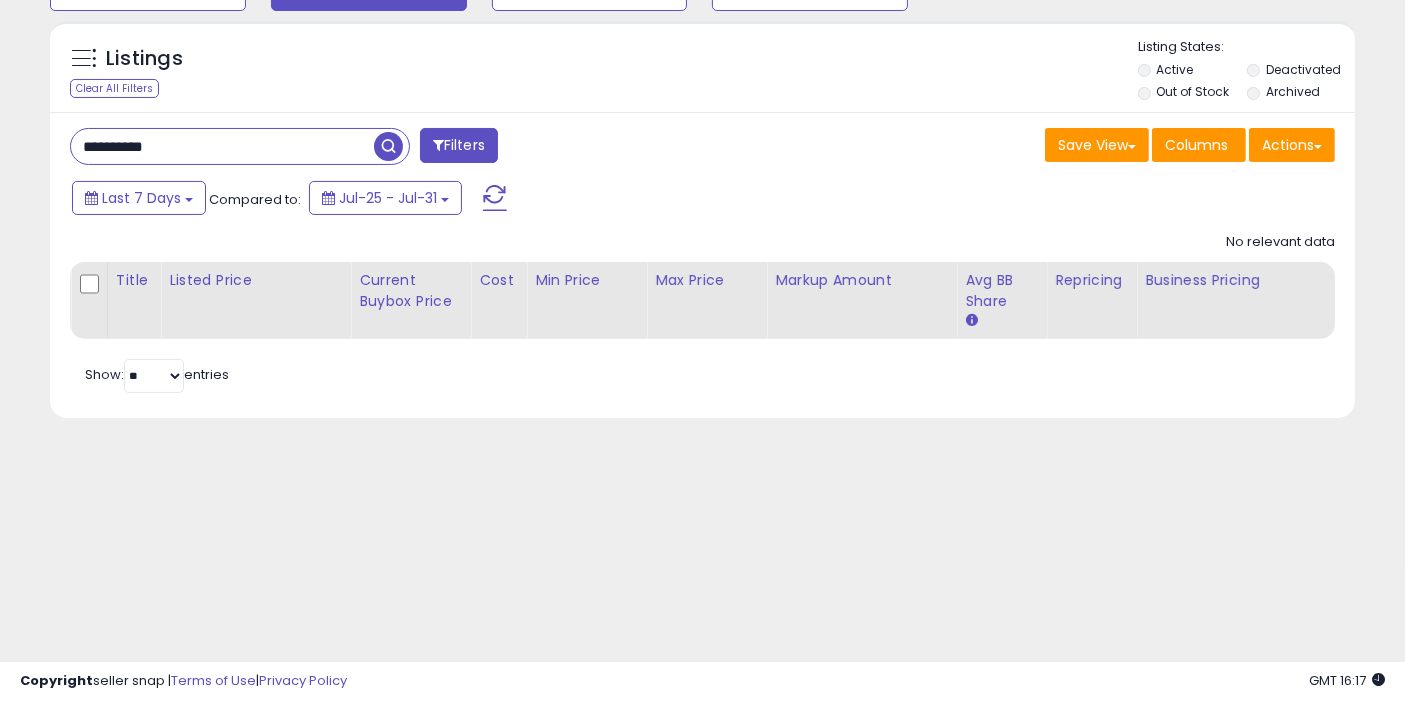 click on "**********" at bounding box center (222, 146) 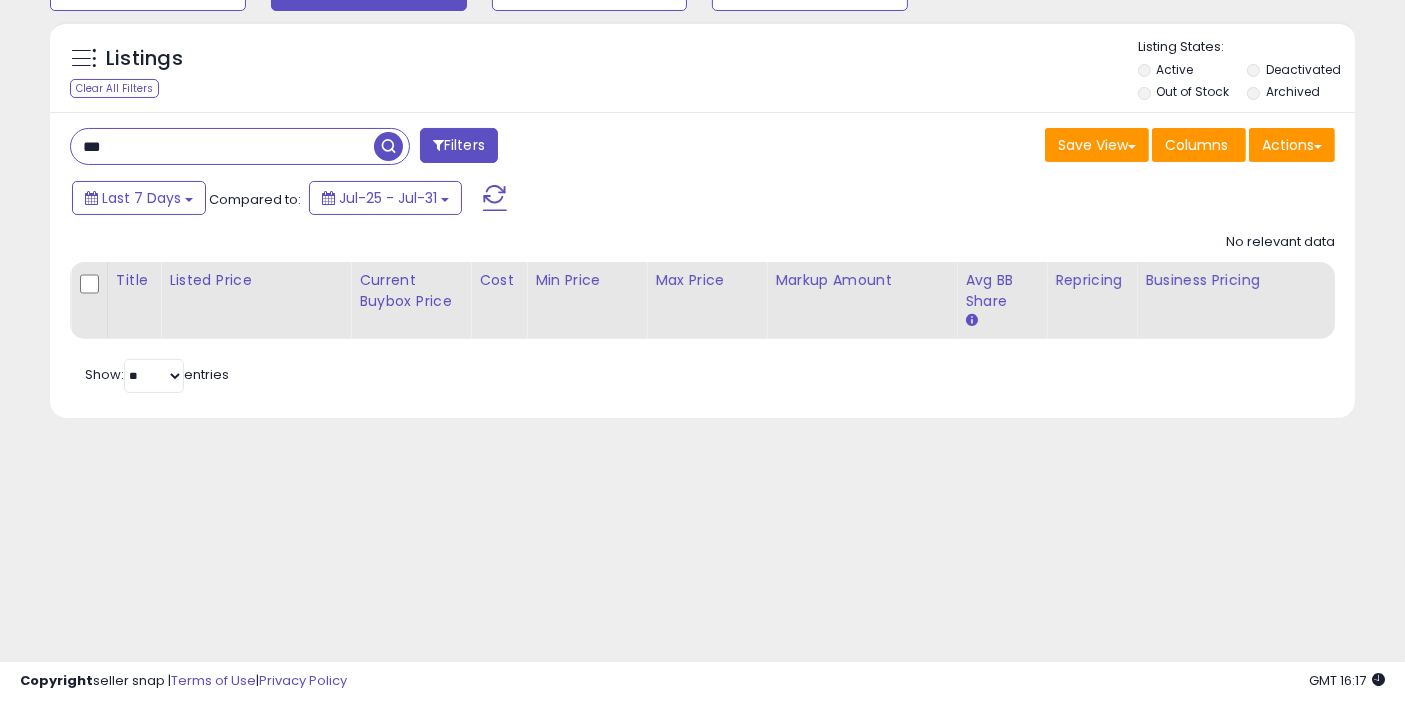 type on "***" 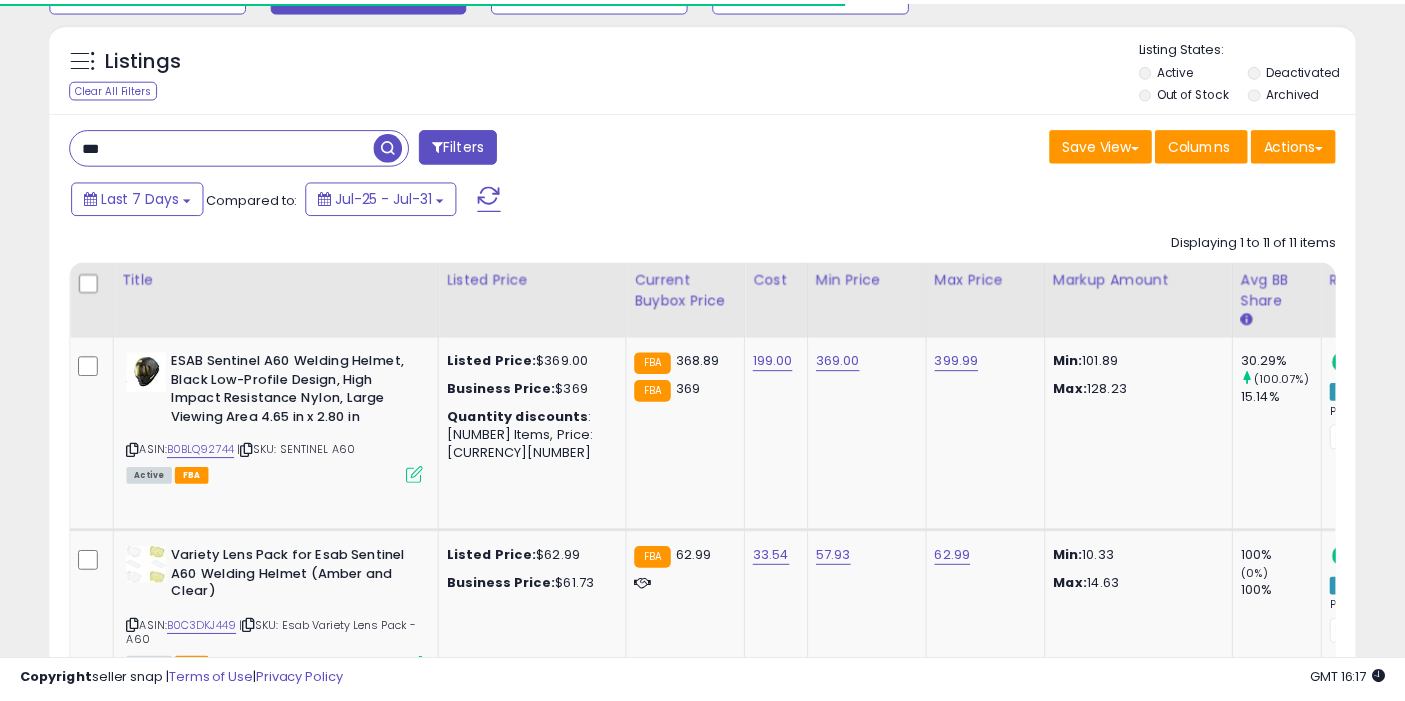 scroll, scrollTop: 197, scrollLeft: 0, axis: vertical 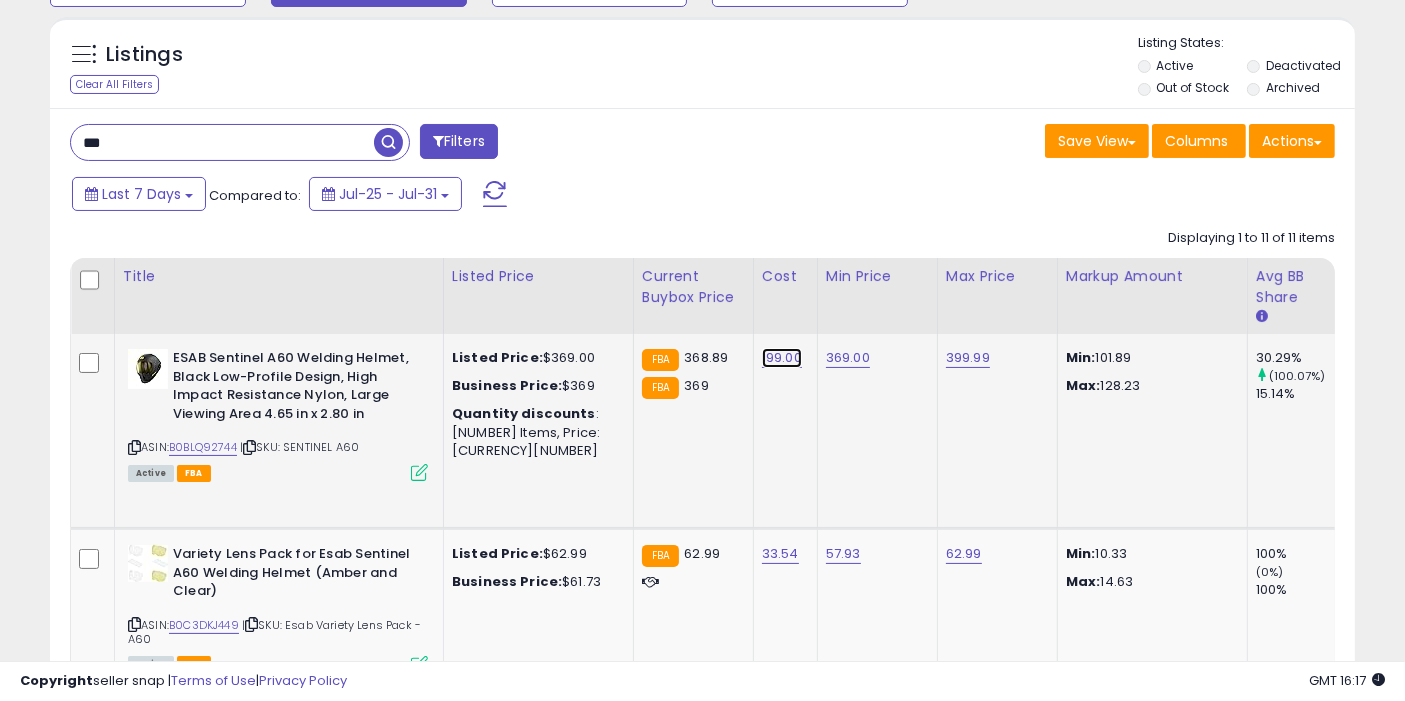 click on "199.00" at bounding box center [782, 358] 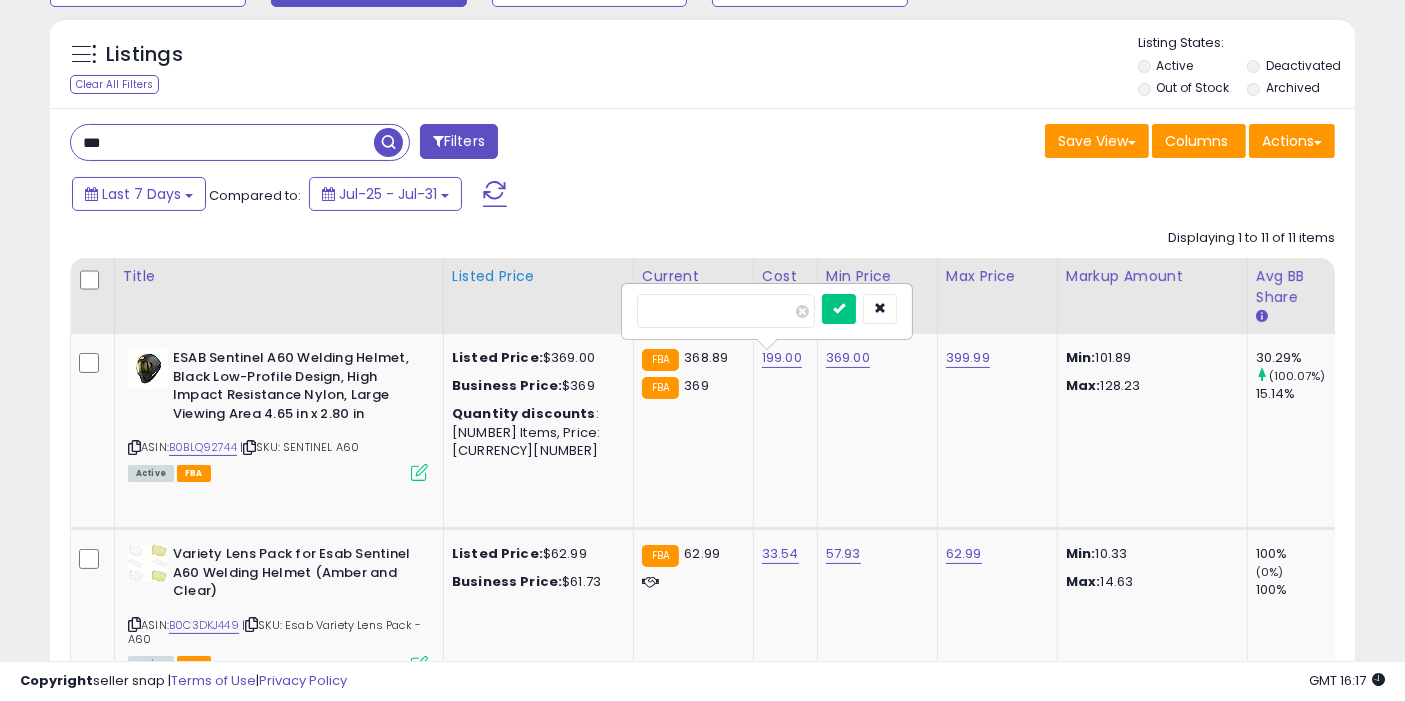 drag, startPoint x: 719, startPoint y: 321, endPoint x: 484, endPoint y: 310, distance: 235.25731 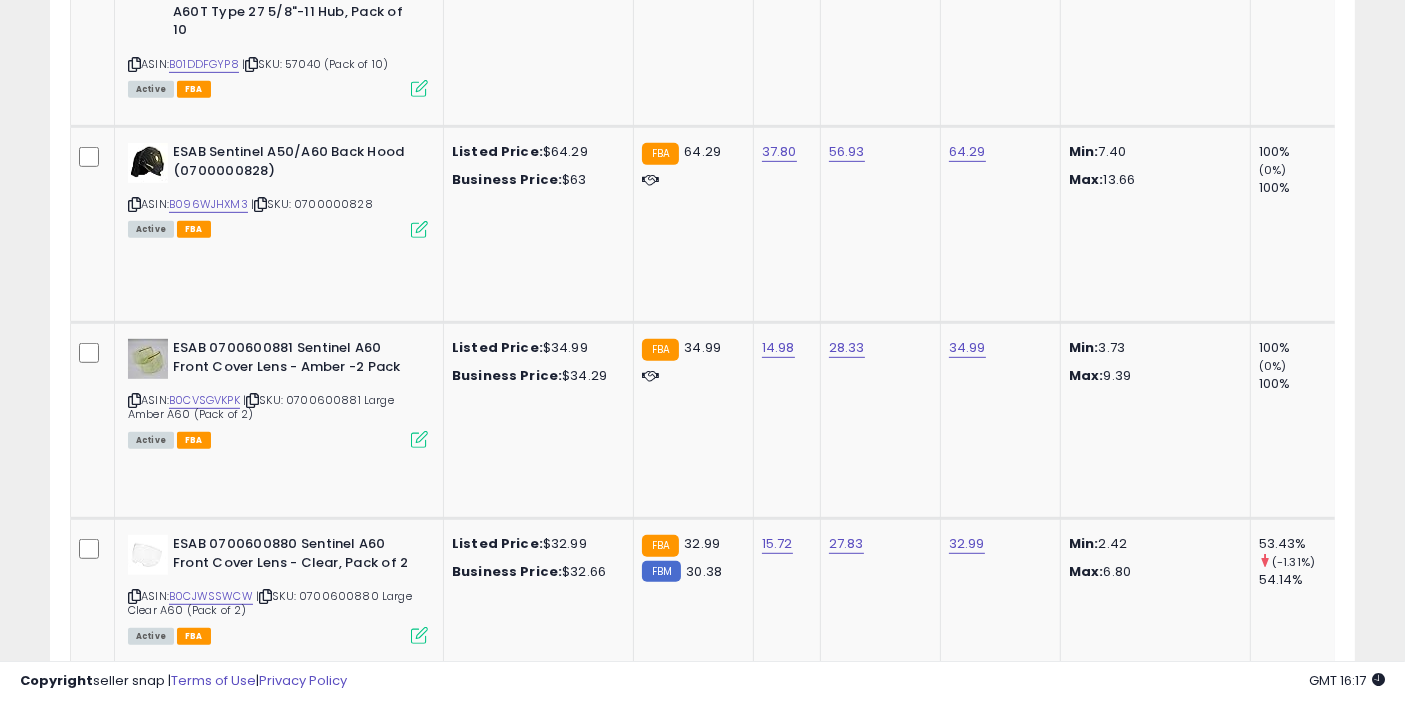 scroll, scrollTop: 236, scrollLeft: 0, axis: vertical 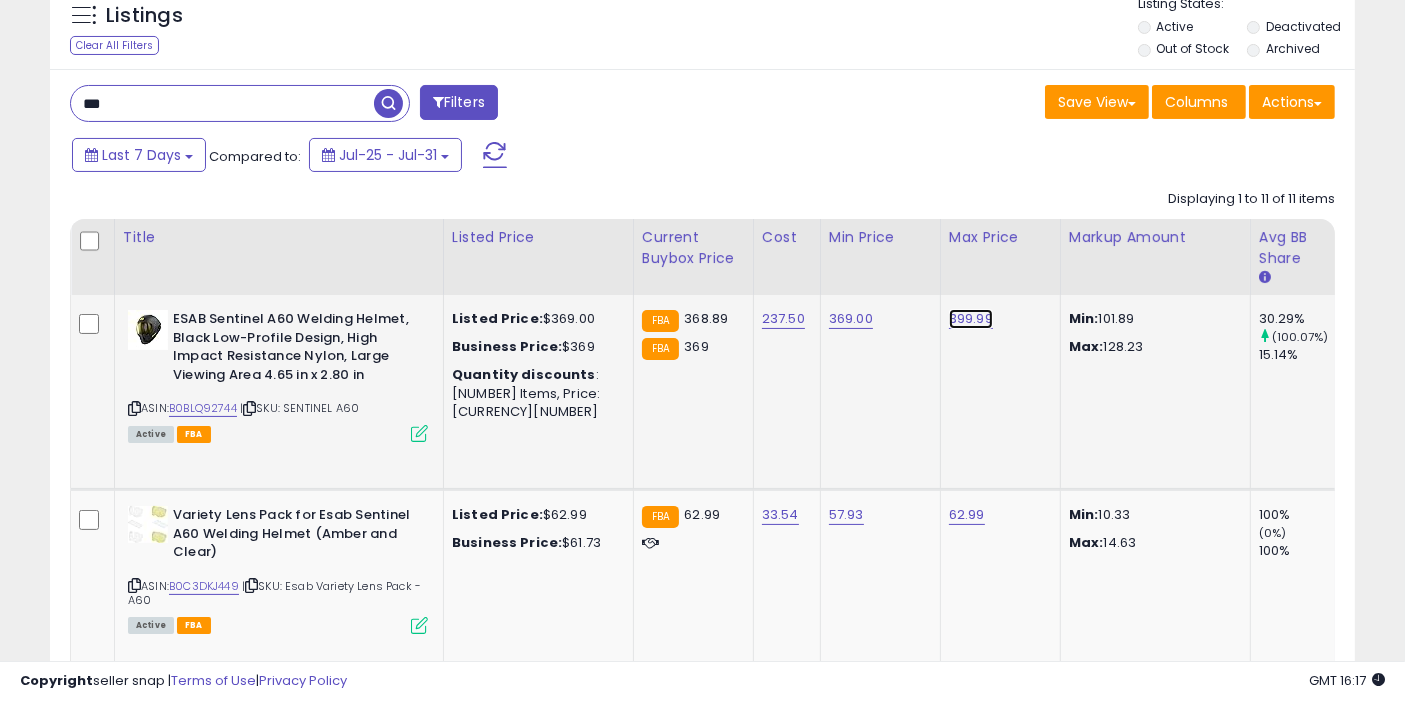 click on "399.99" at bounding box center (971, 319) 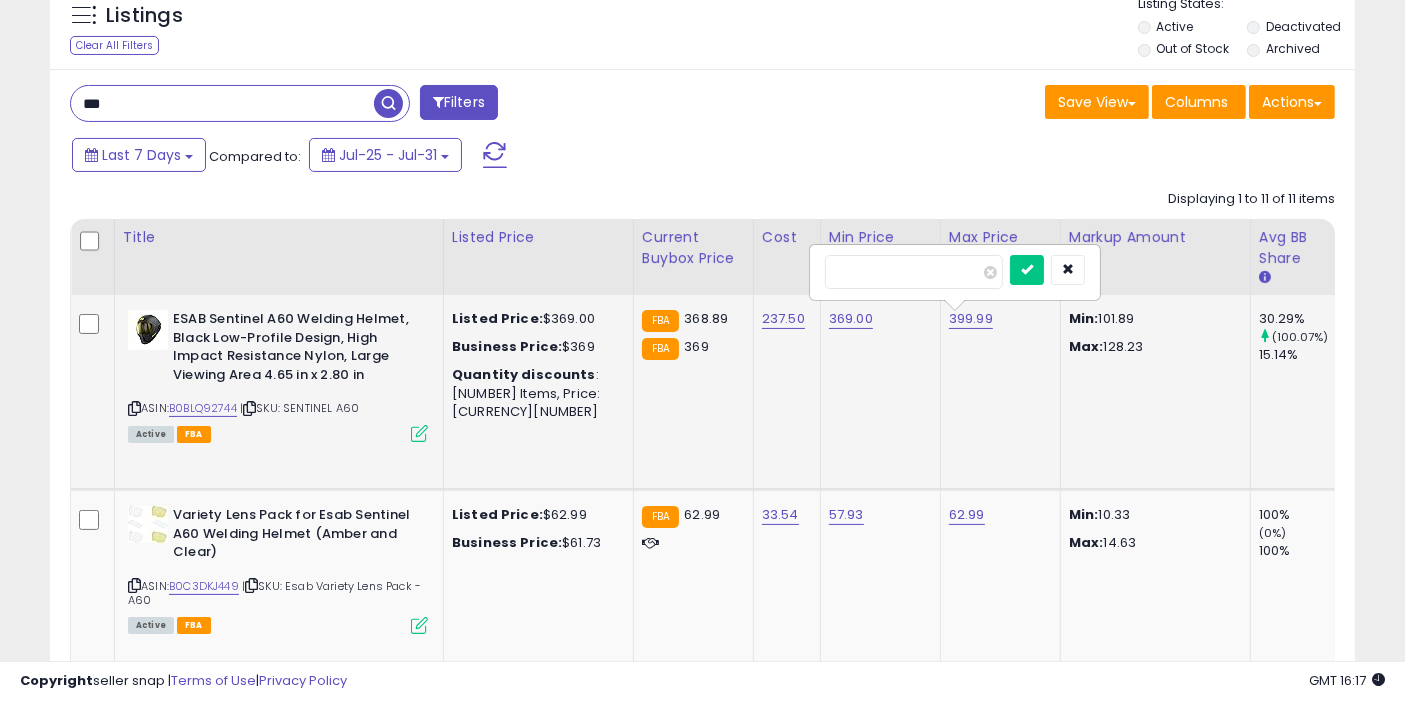 type on "**" 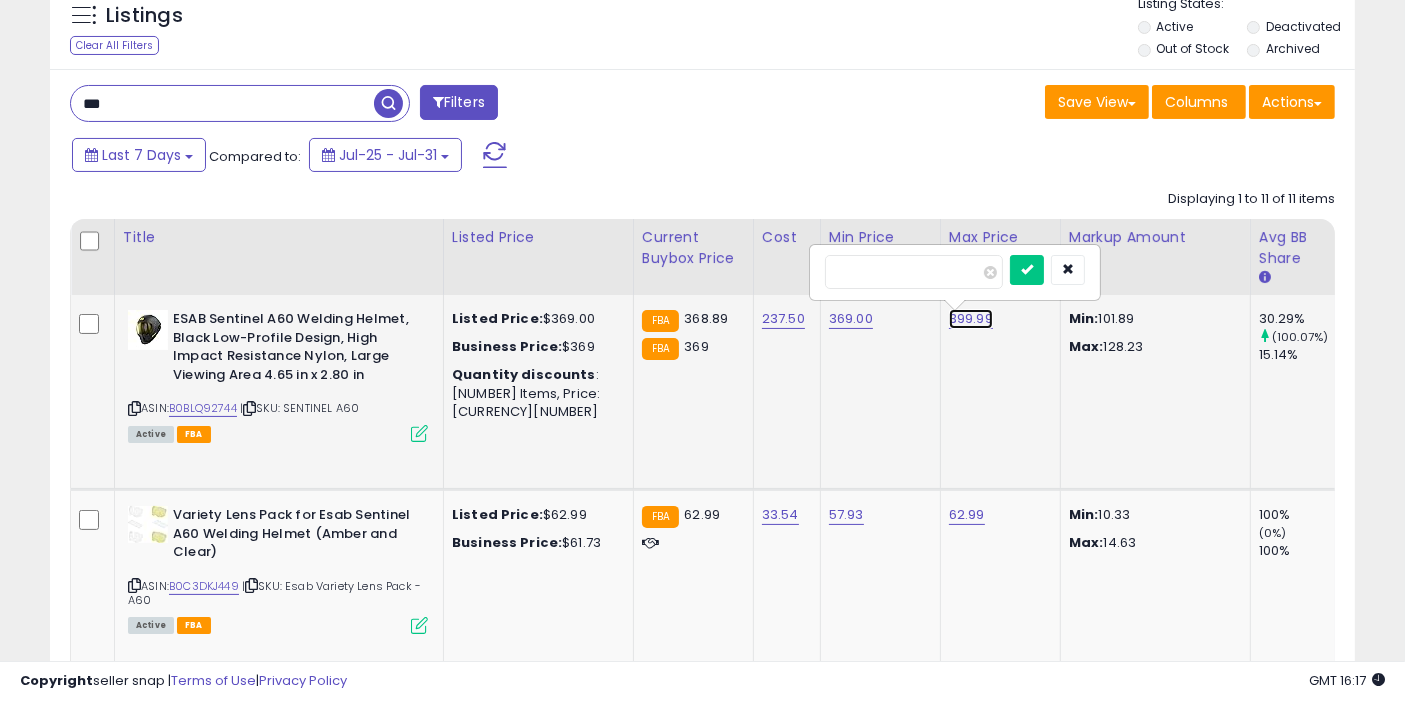 click on "399.99" at bounding box center [971, 319] 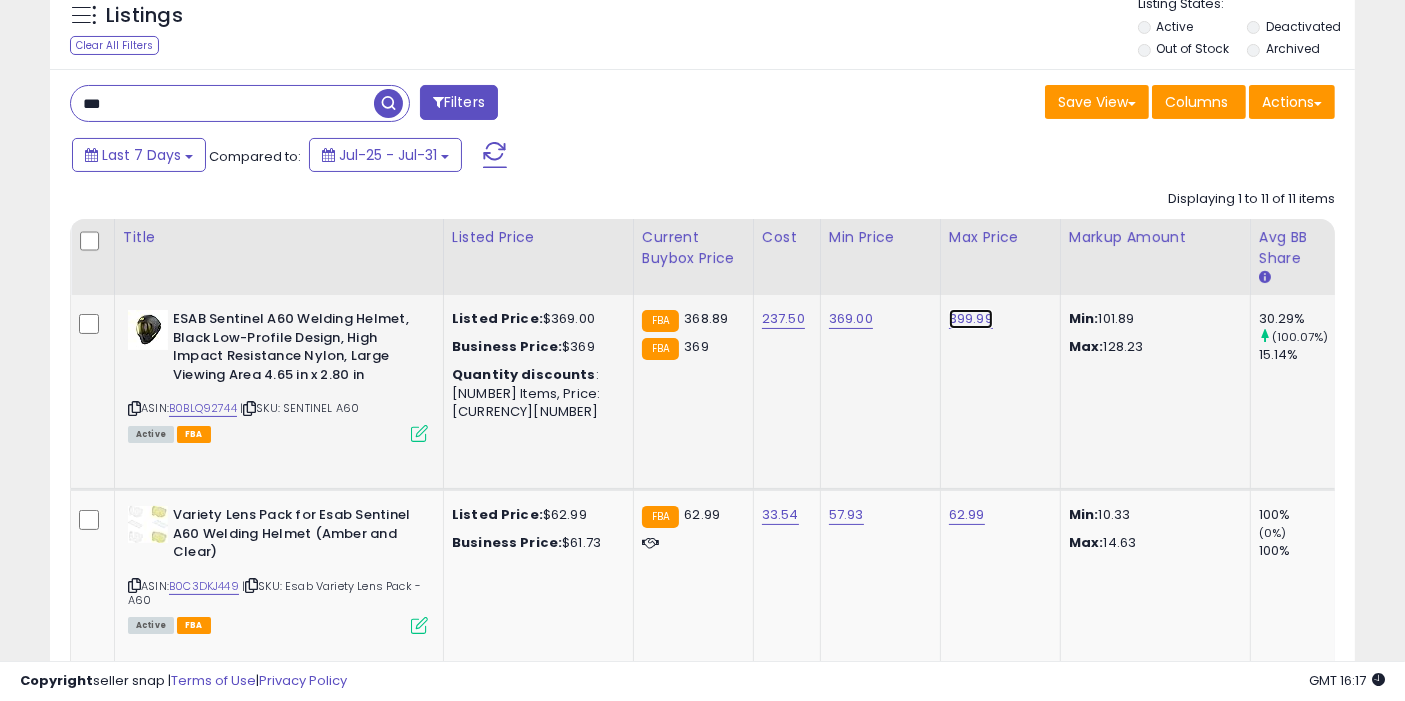 click on "399.99" at bounding box center (971, 319) 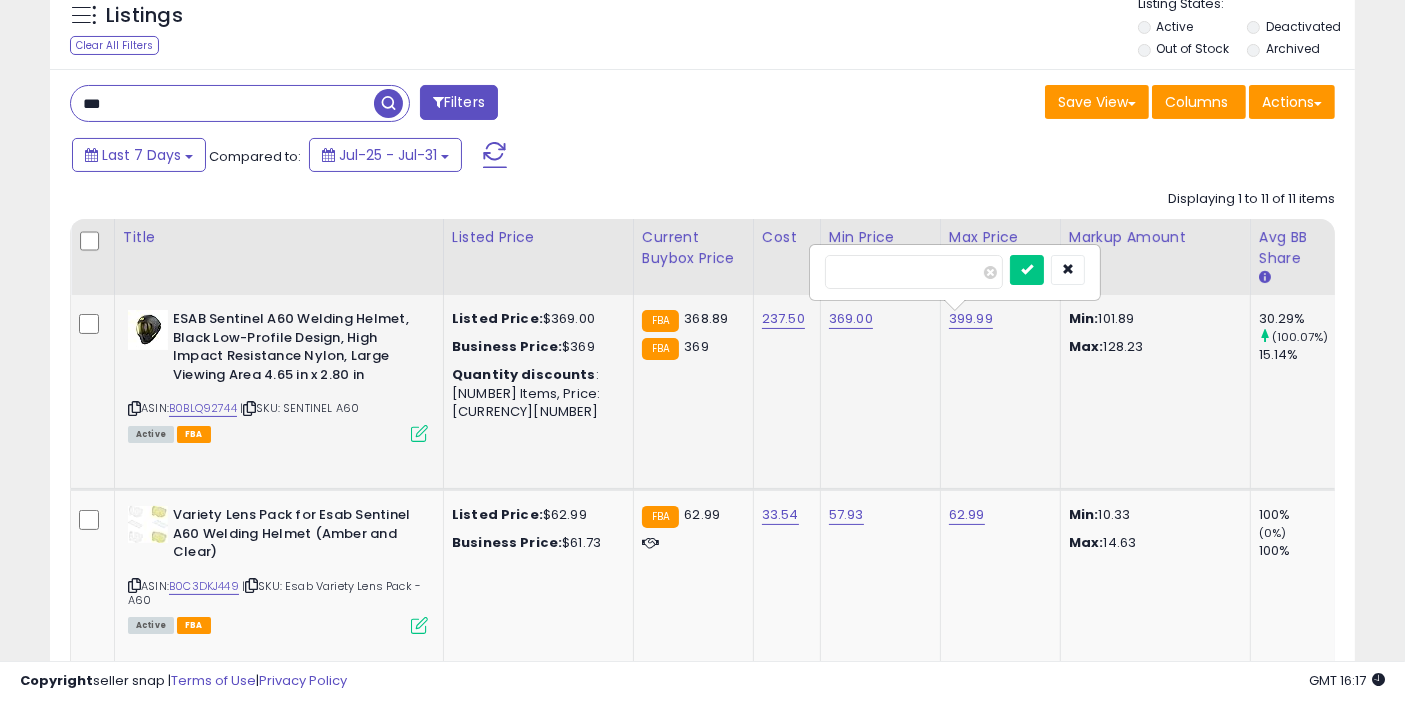 type on "***" 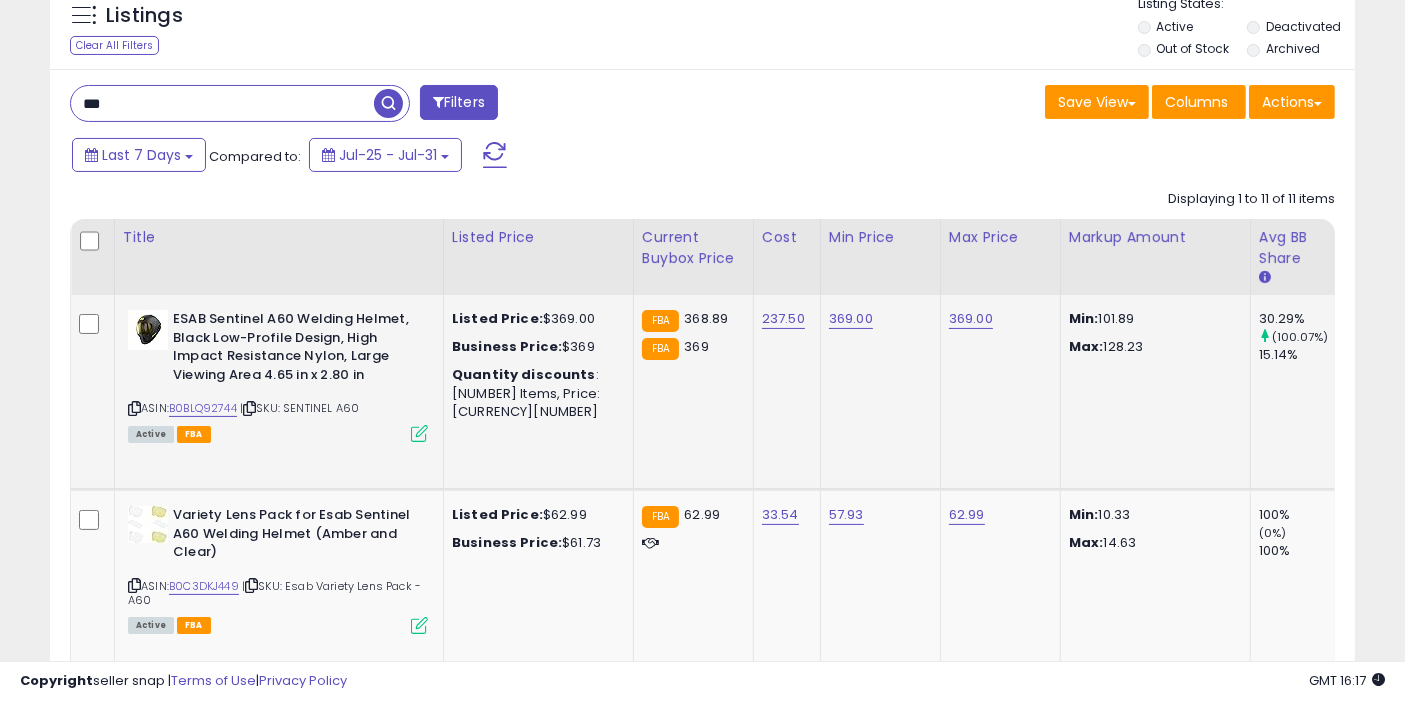 click at bounding box center (388, 103) 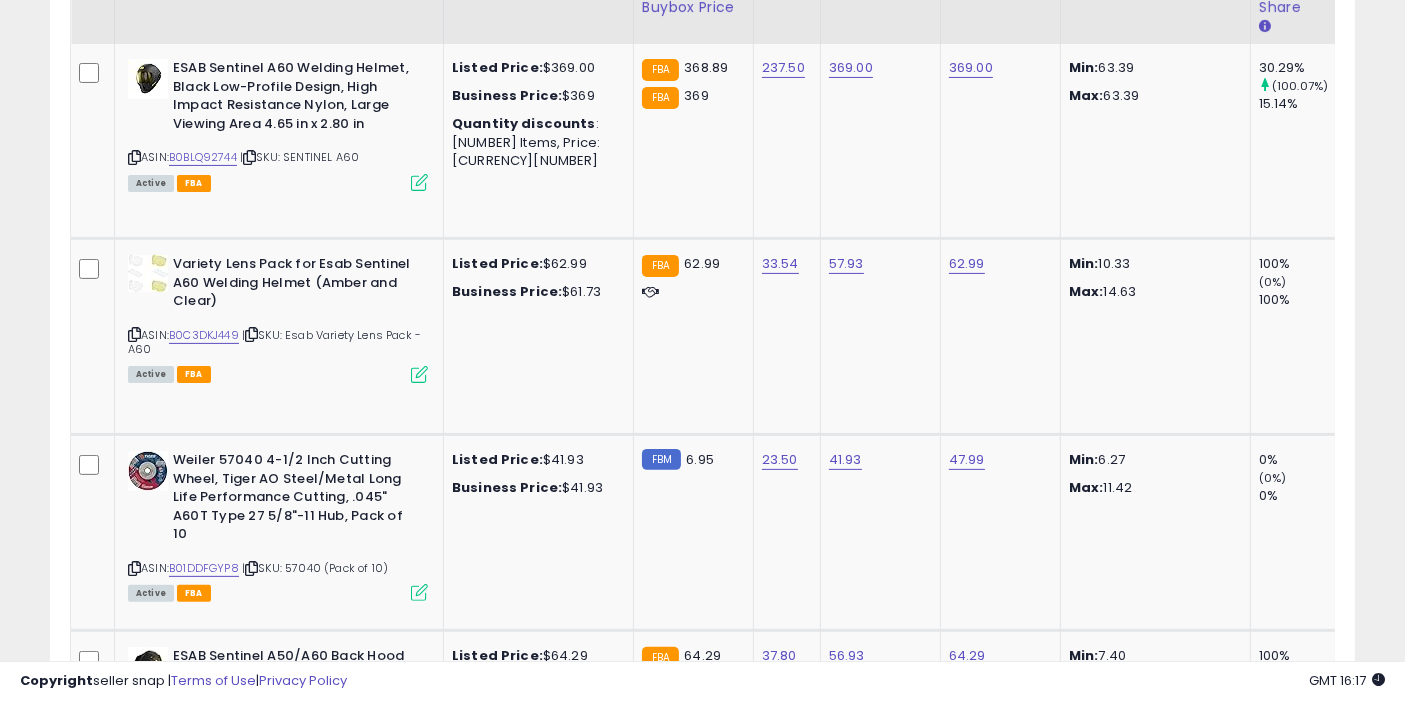 scroll, scrollTop: 0, scrollLeft: 0, axis: both 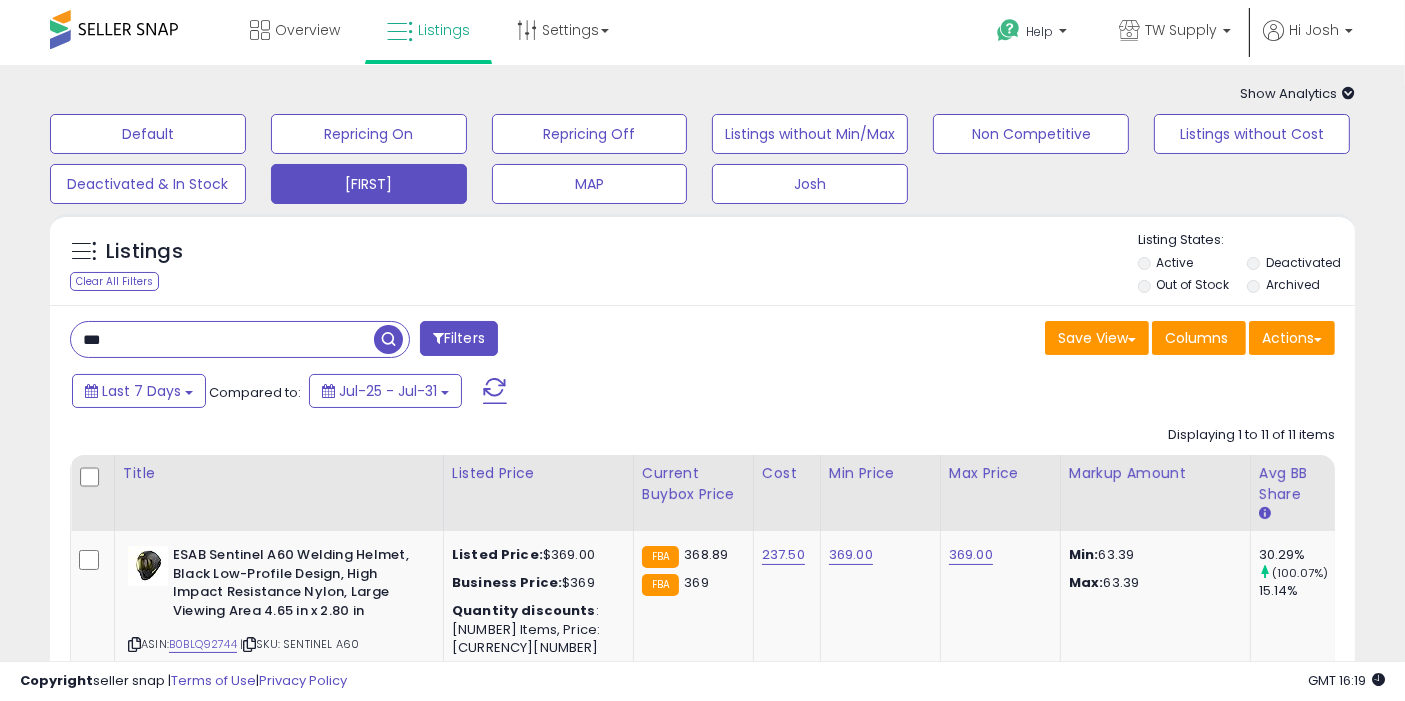click on "***" at bounding box center (222, 339) 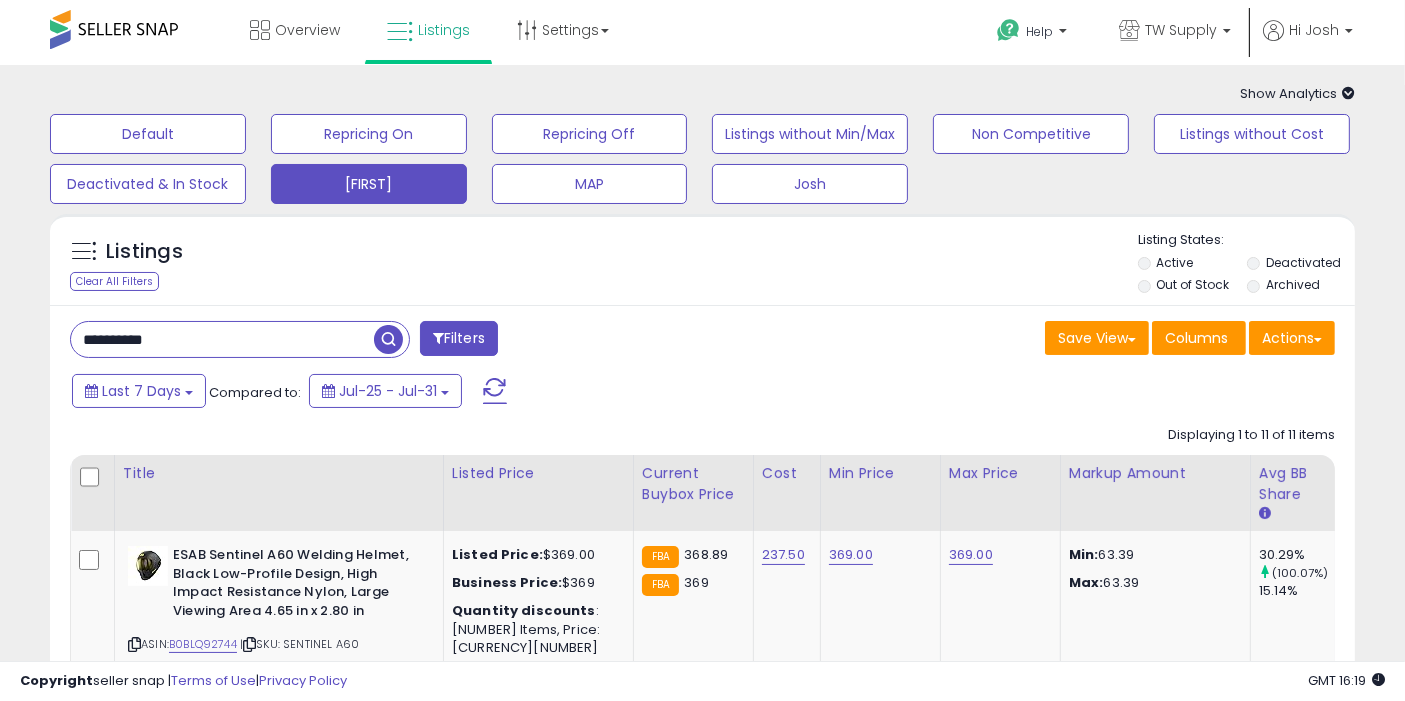 type on "**********" 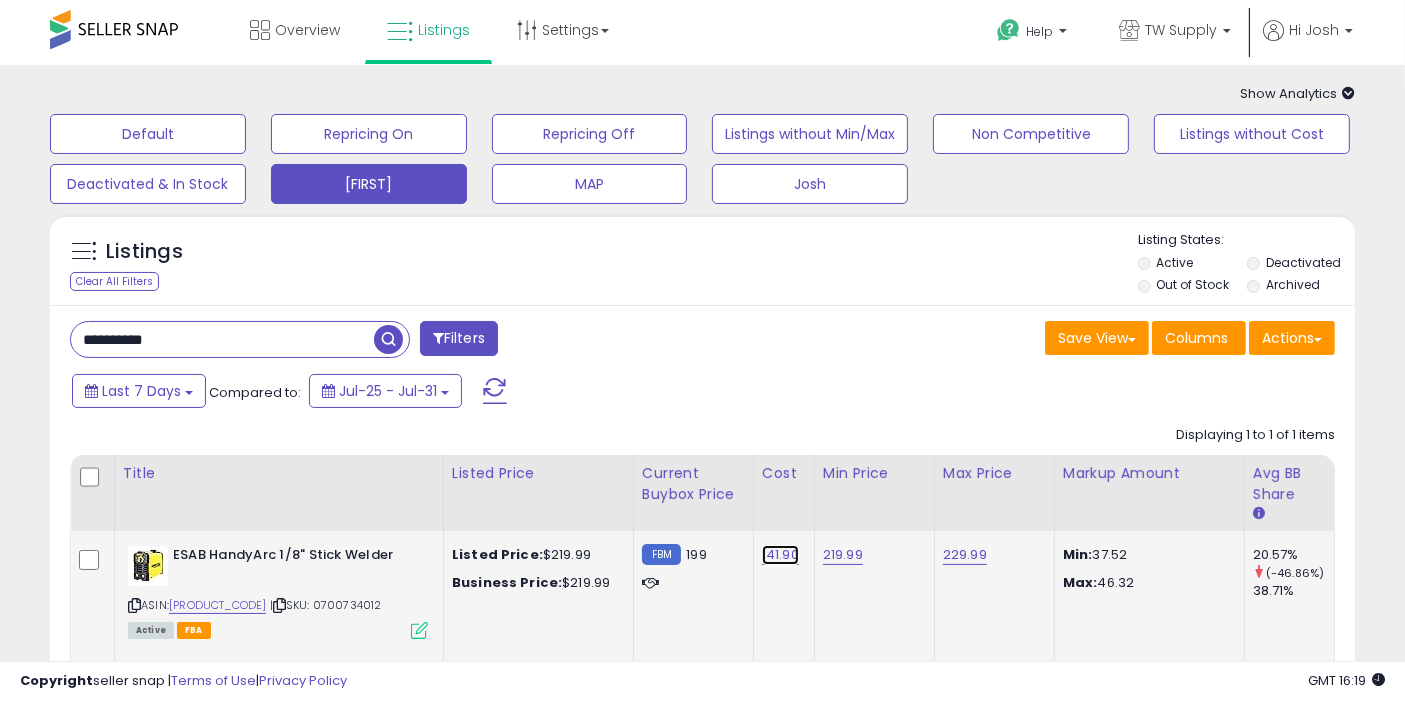 click on "141.90" at bounding box center (780, 555) 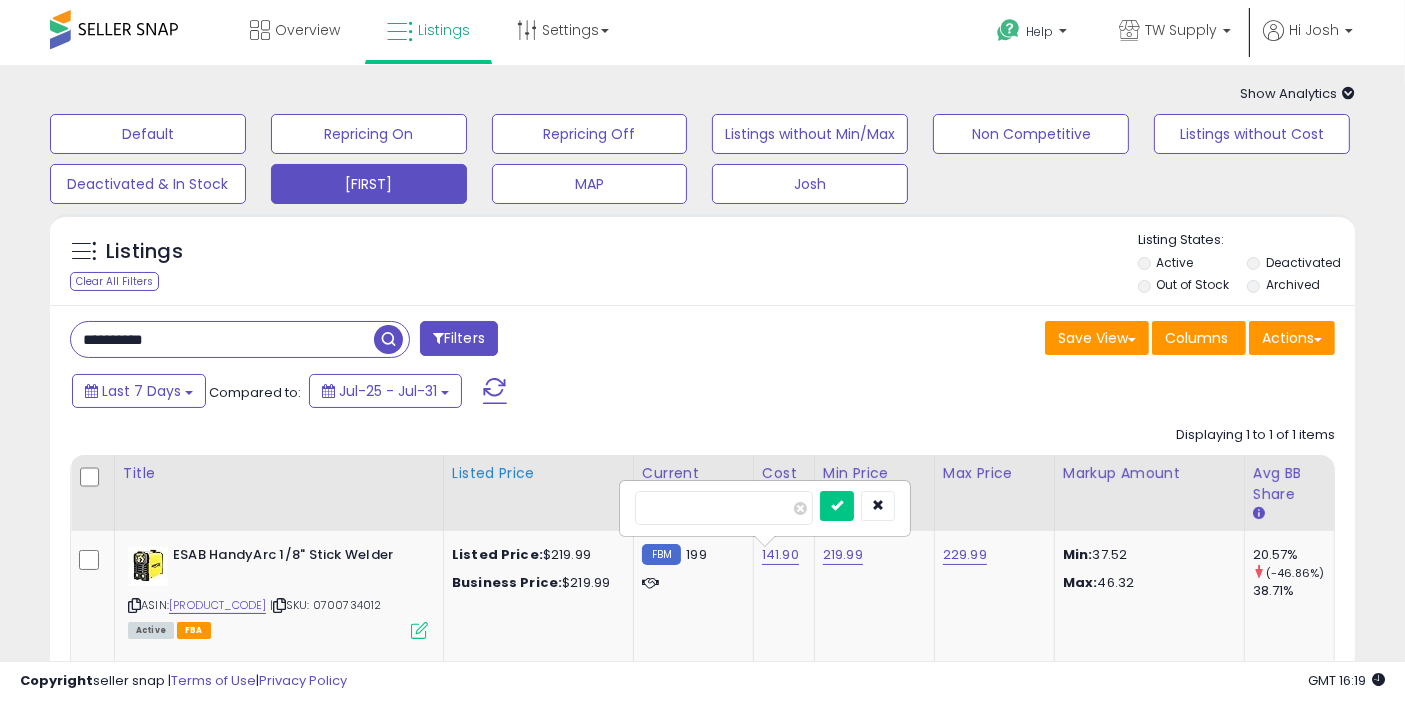 drag, startPoint x: 736, startPoint y: 500, endPoint x: 442, endPoint y: 517, distance: 294.4911 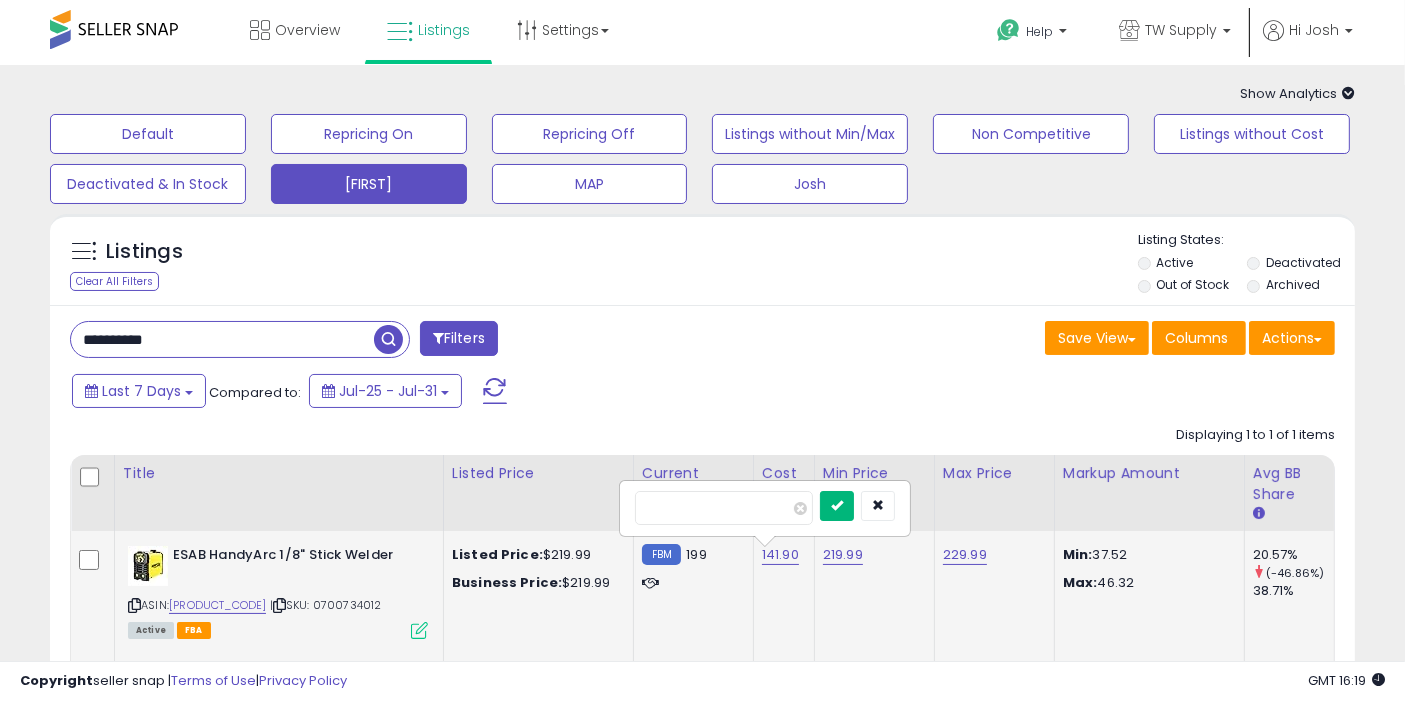 type on "******" 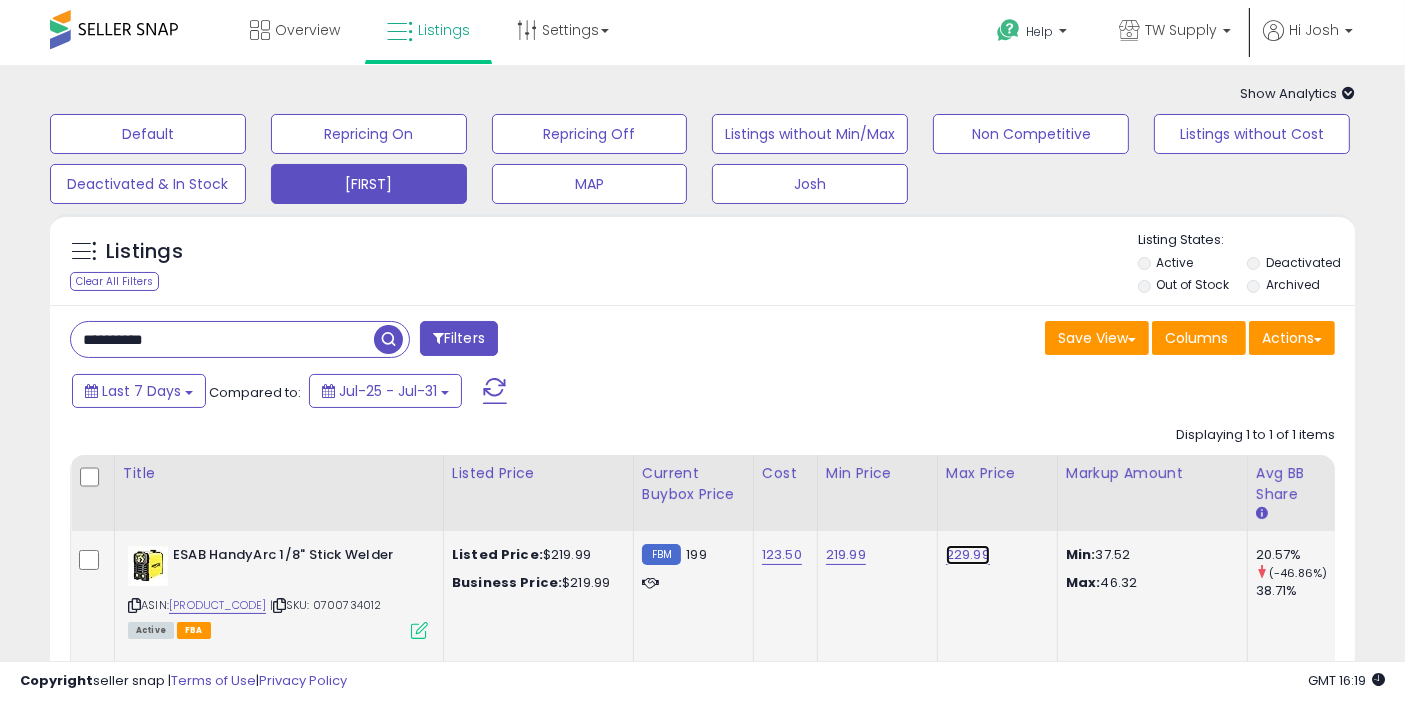 click on "229.99" at bounding box center (968, 555) 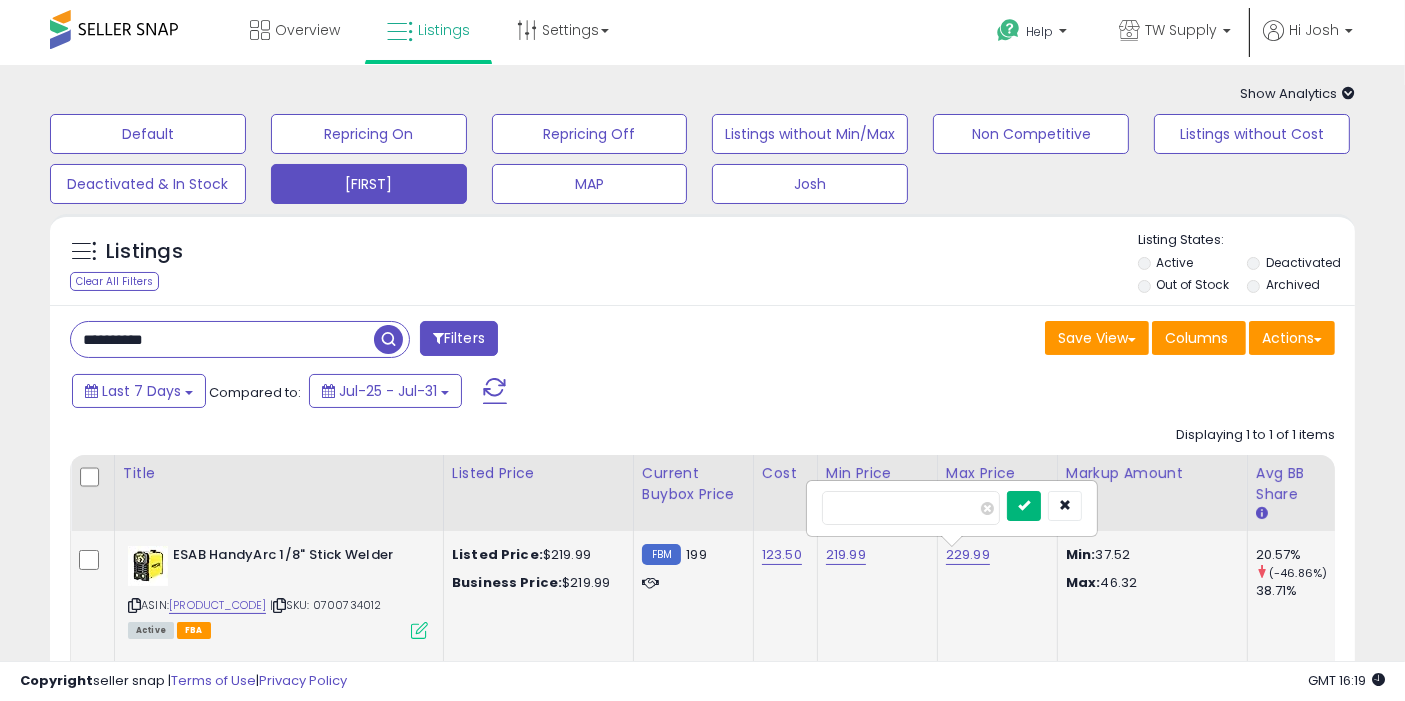type on "******" 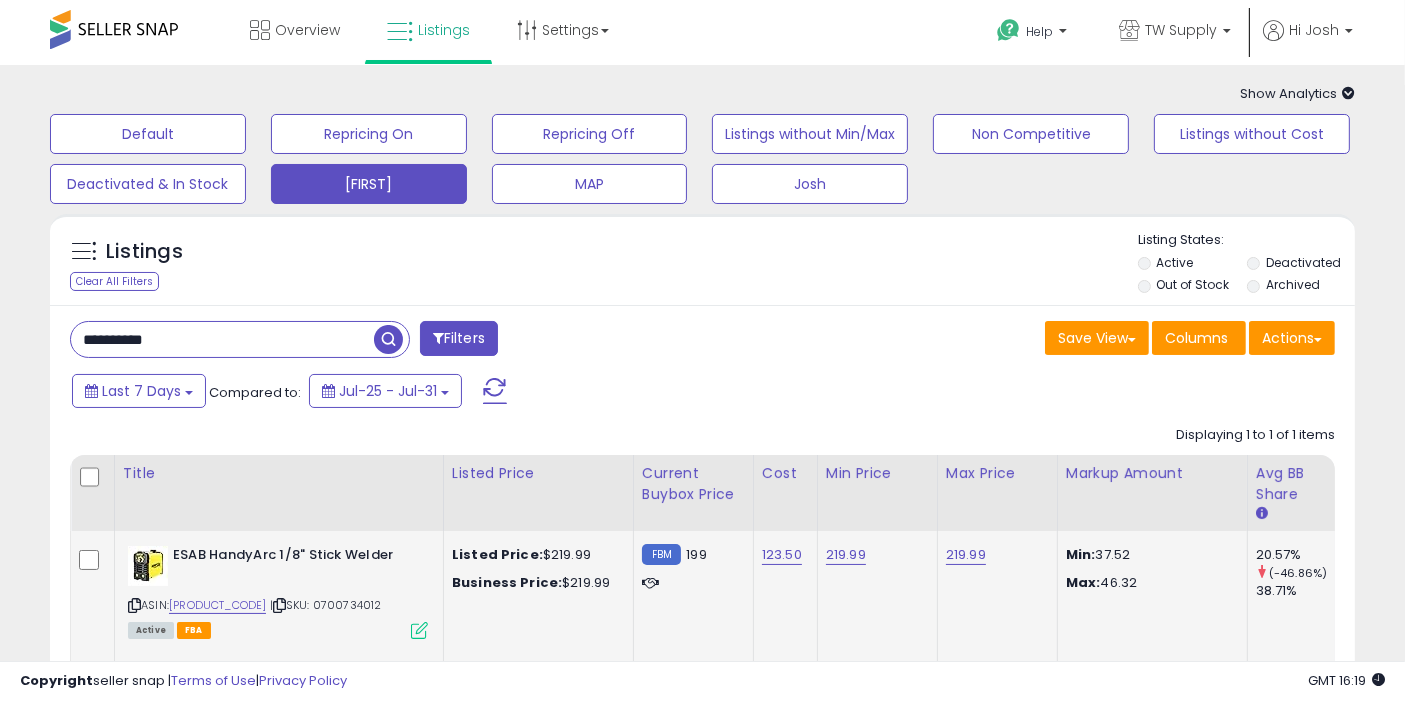 click on "**********" at bounding box center [702, 555] 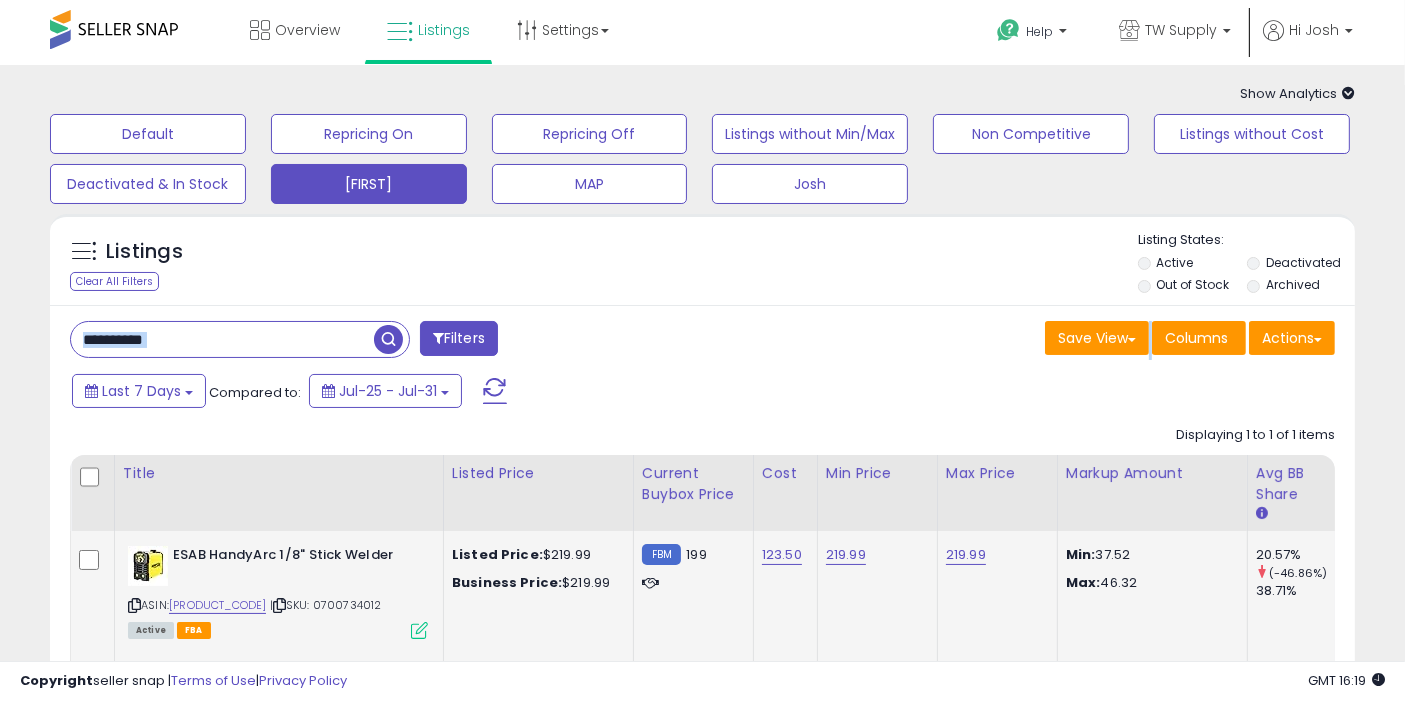 click on "**********" at bounding box center [702, 555] 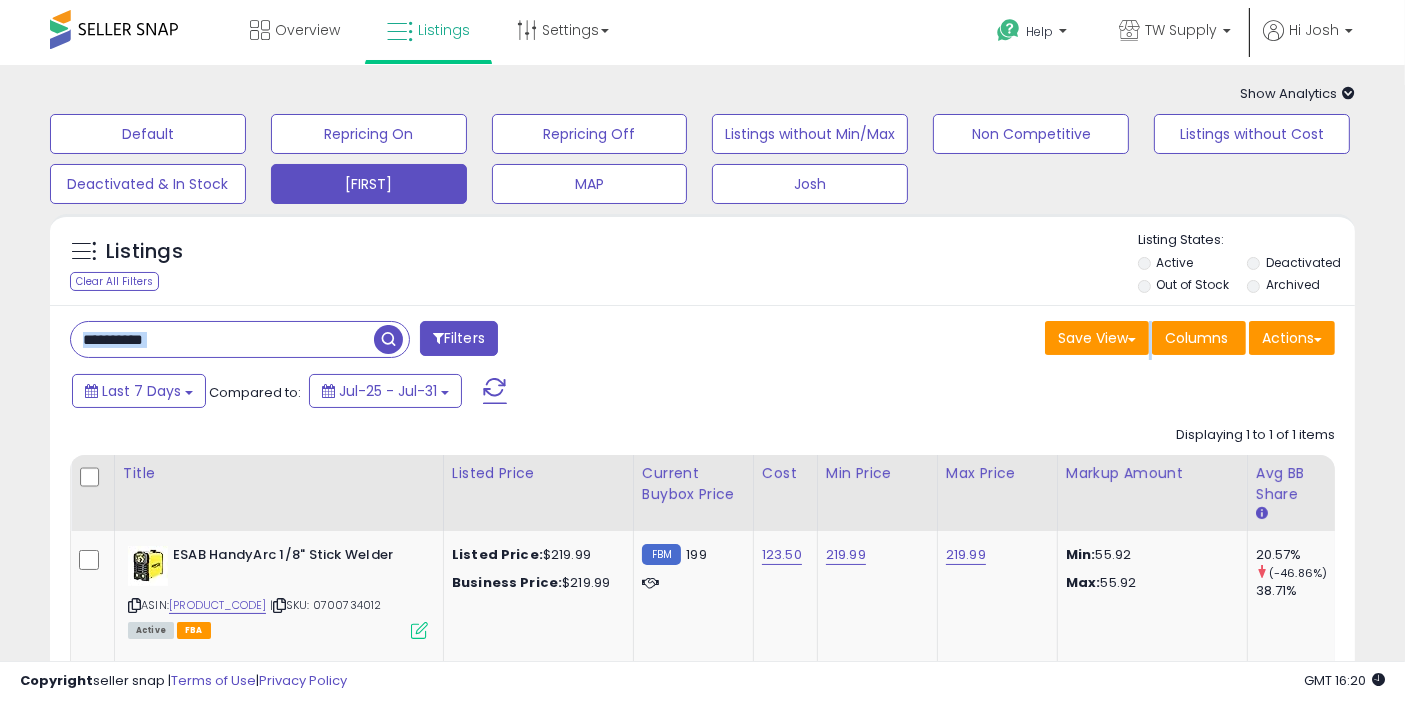 type 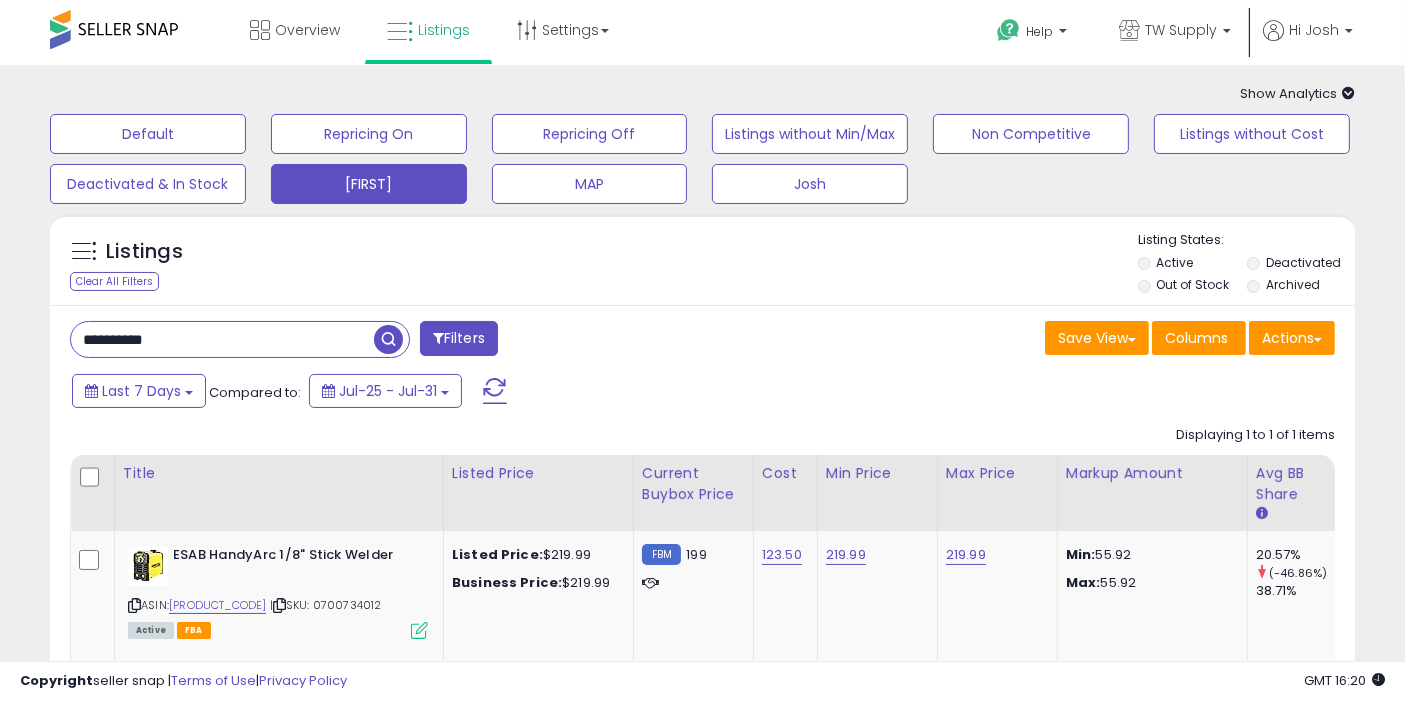 click on "**********" at bounding box center (222, 339) 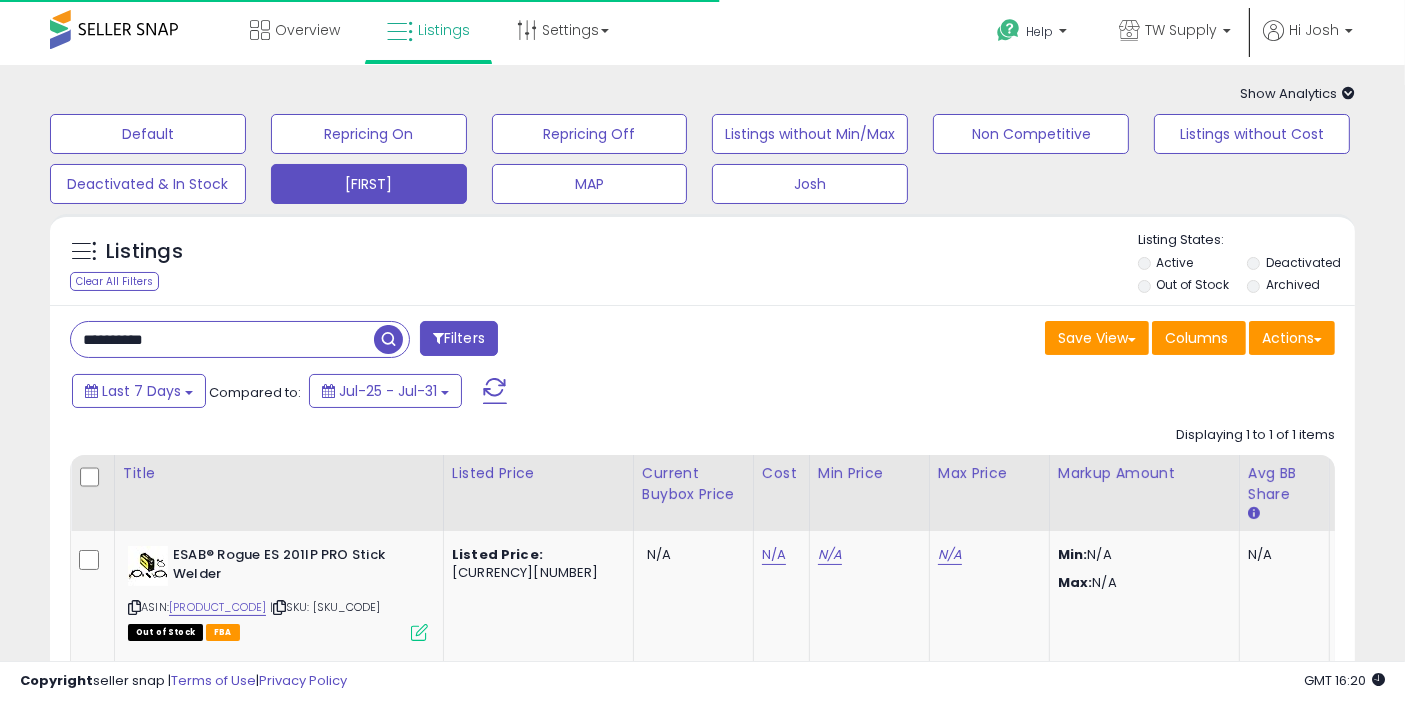 scroll, scrollTop: 182, scrollLeft: 0, axis: vertical 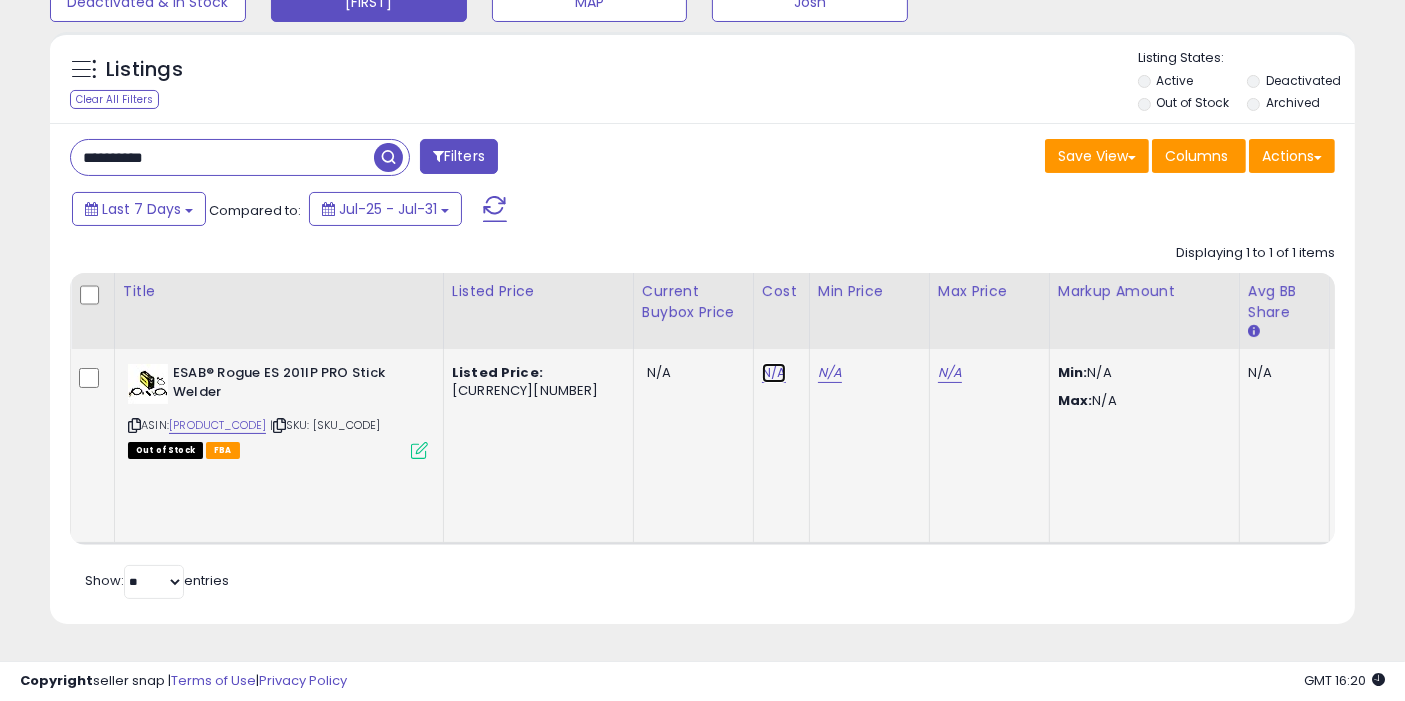 click on "N/A" at bounding box center (774, 373) 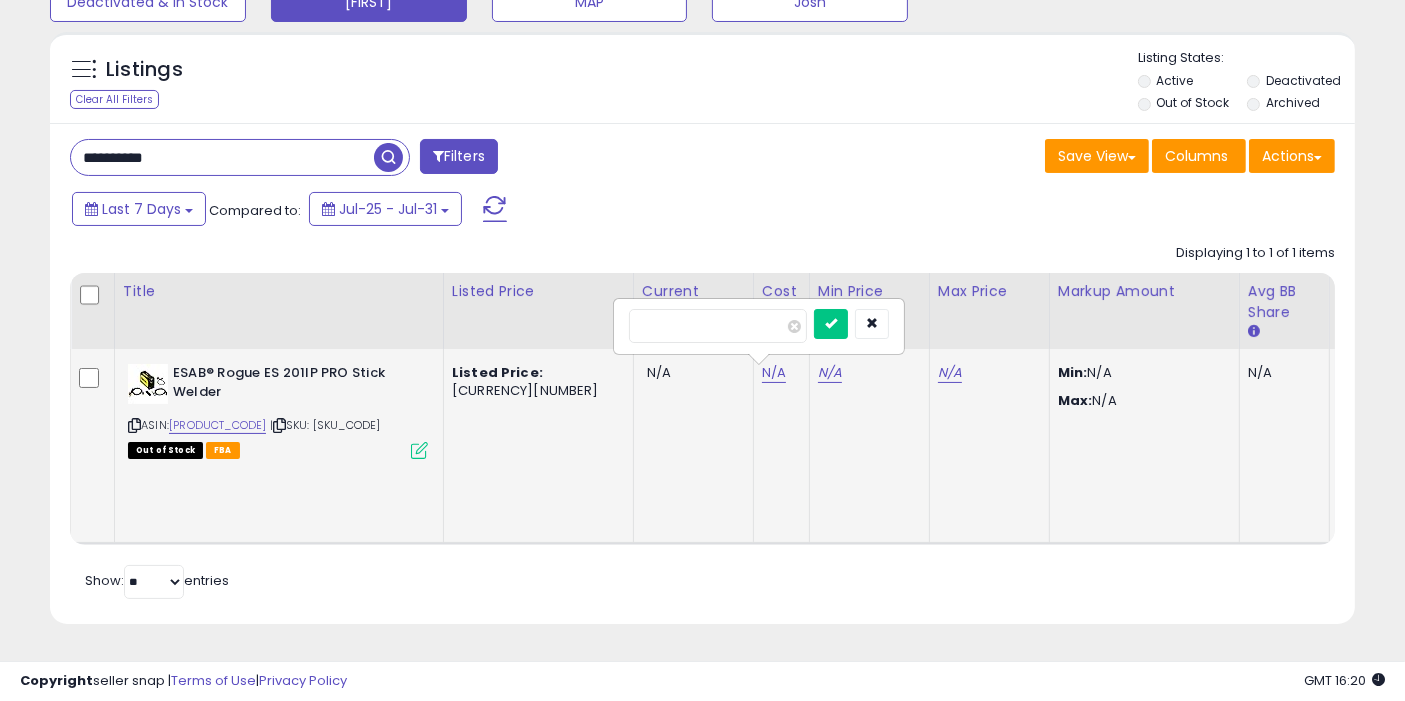 type on "***" 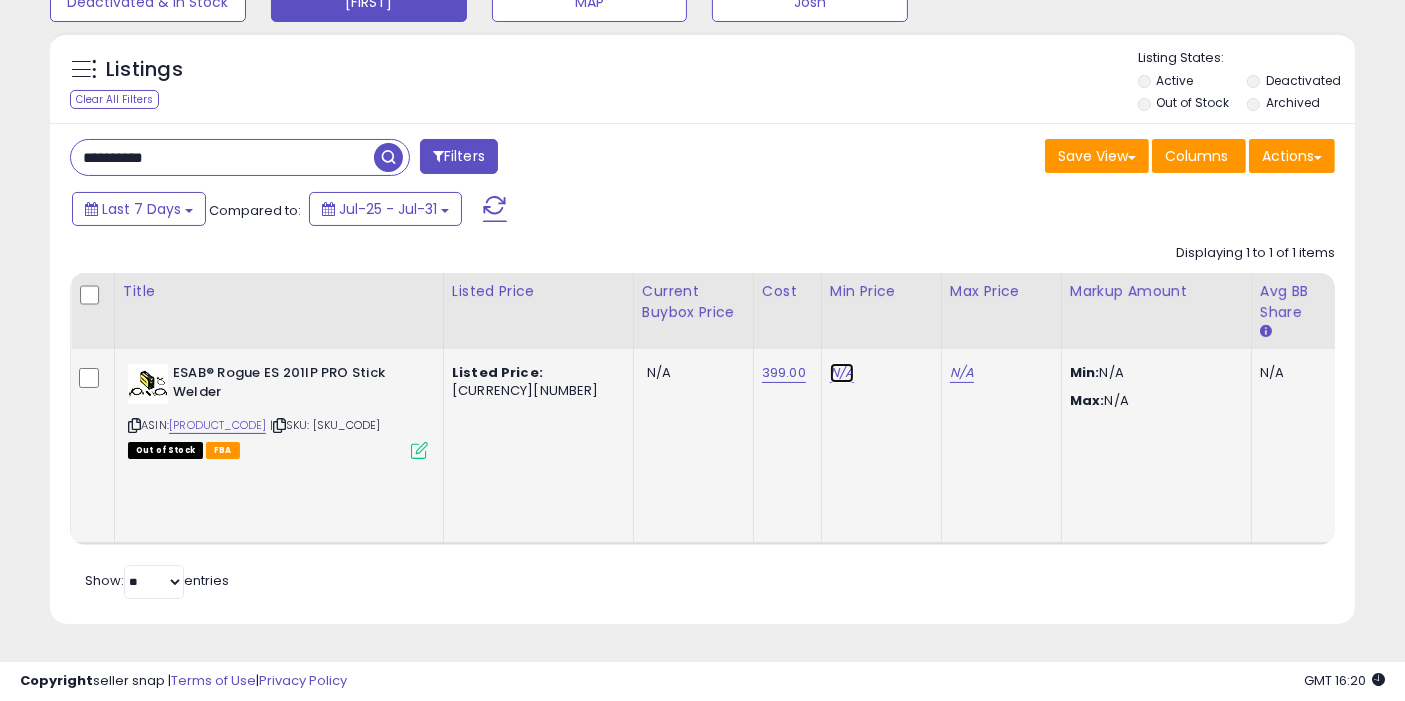 click on "N/A" at bounding box center [842, 373] 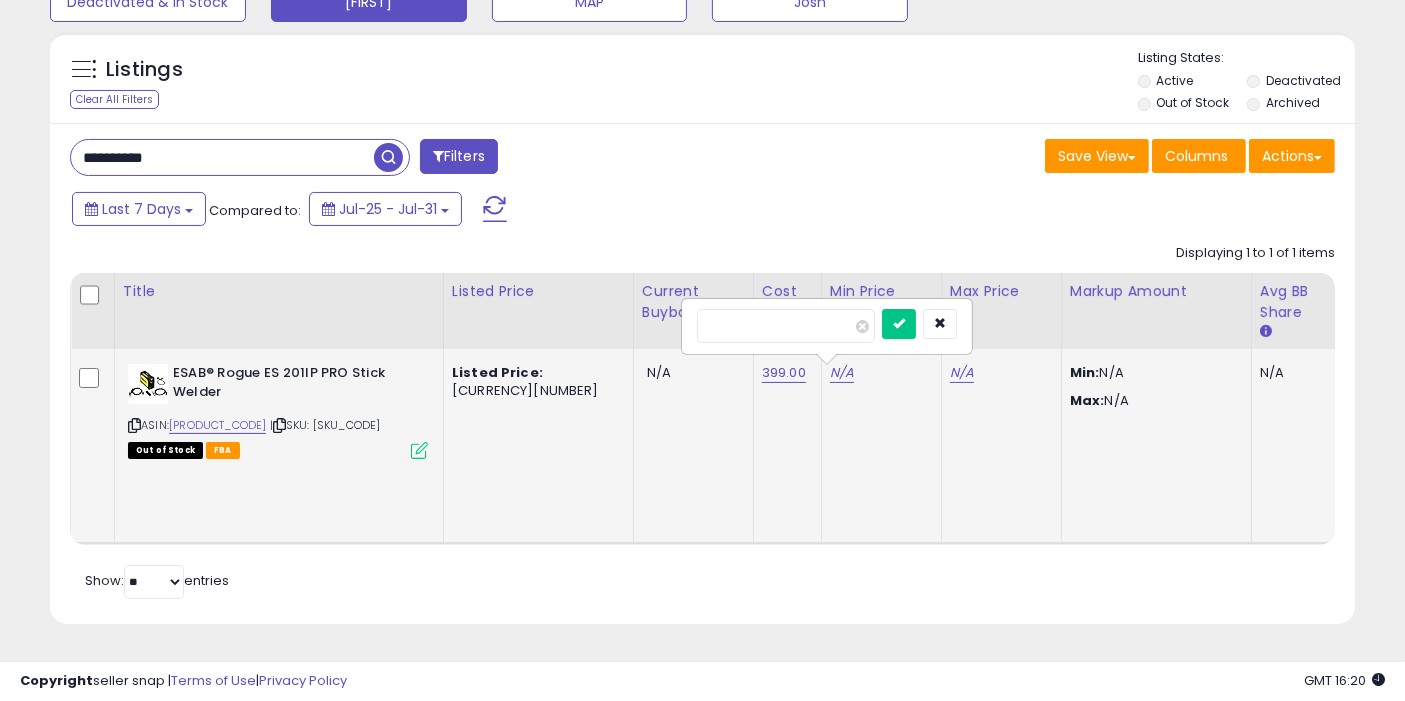 type on "******" 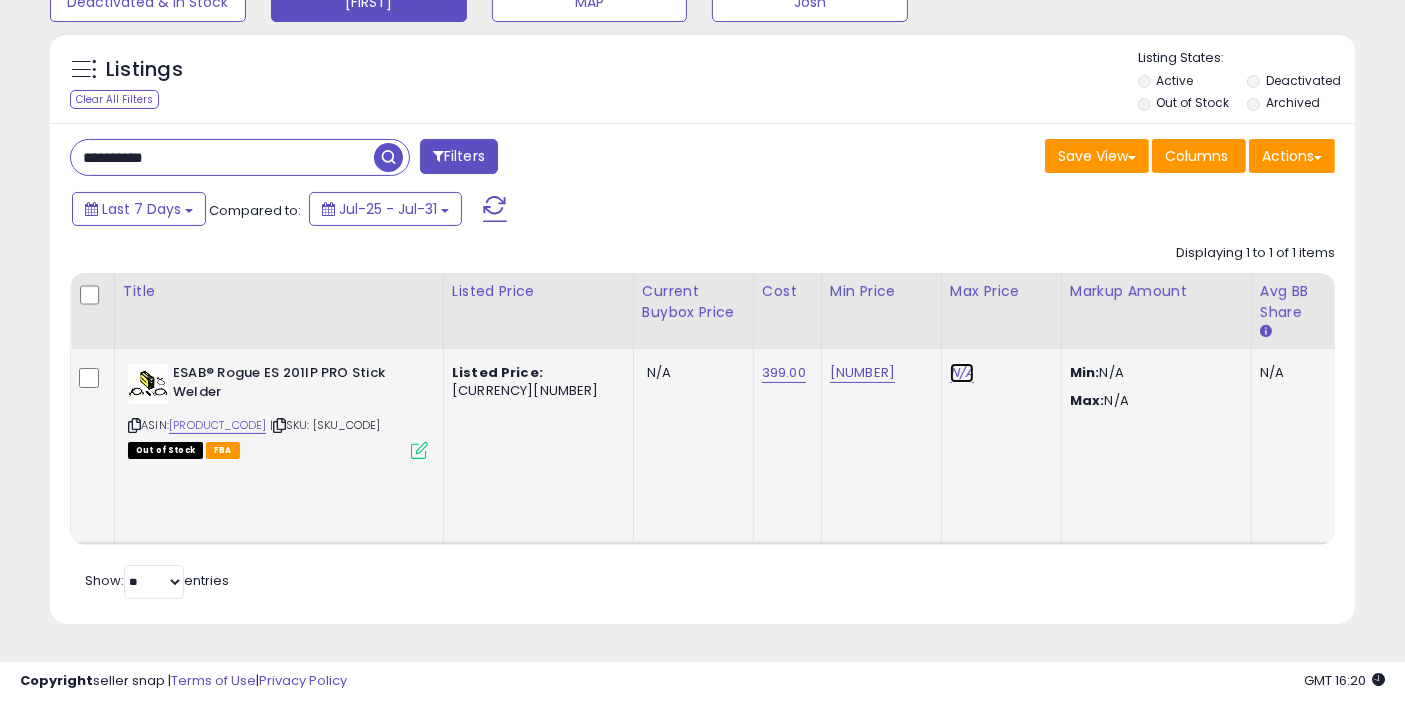 click on "N/A" at bounding box center (962, 373) 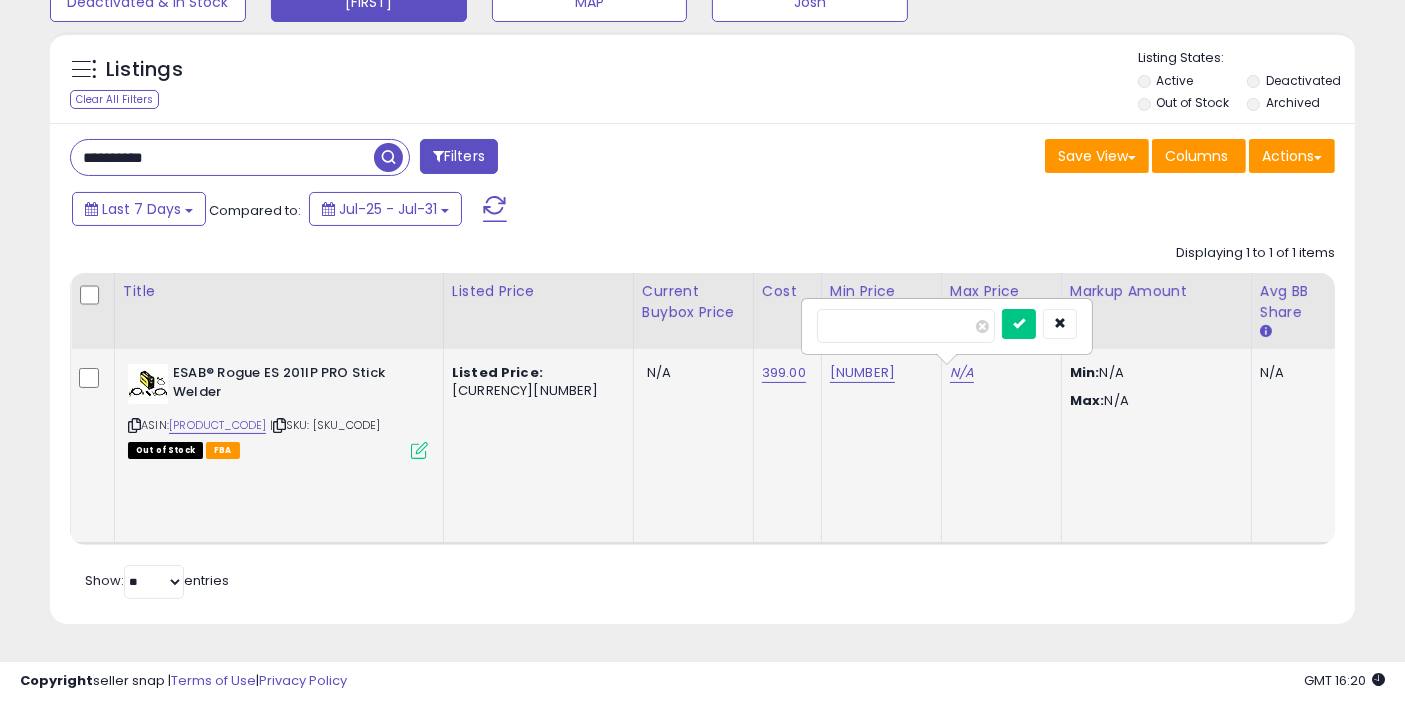 type on "******" 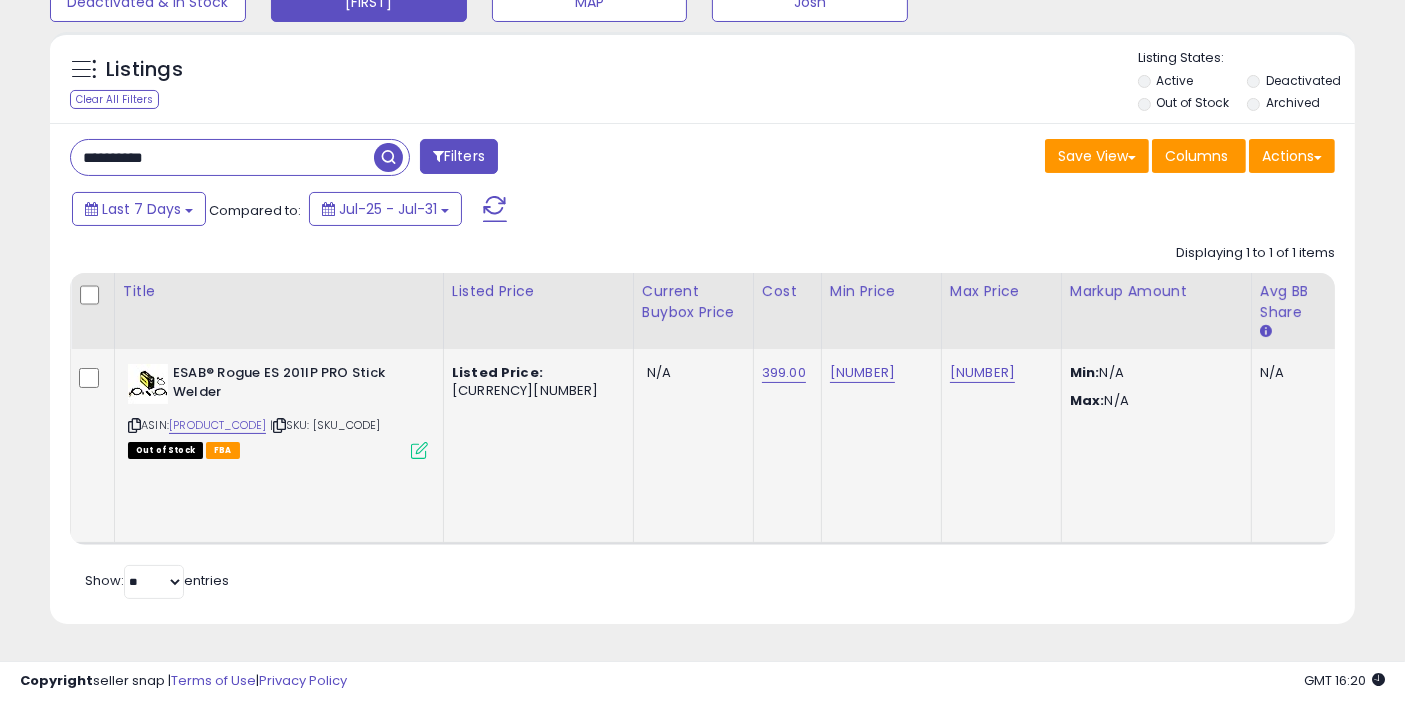 click at bounding box center (388, 157) 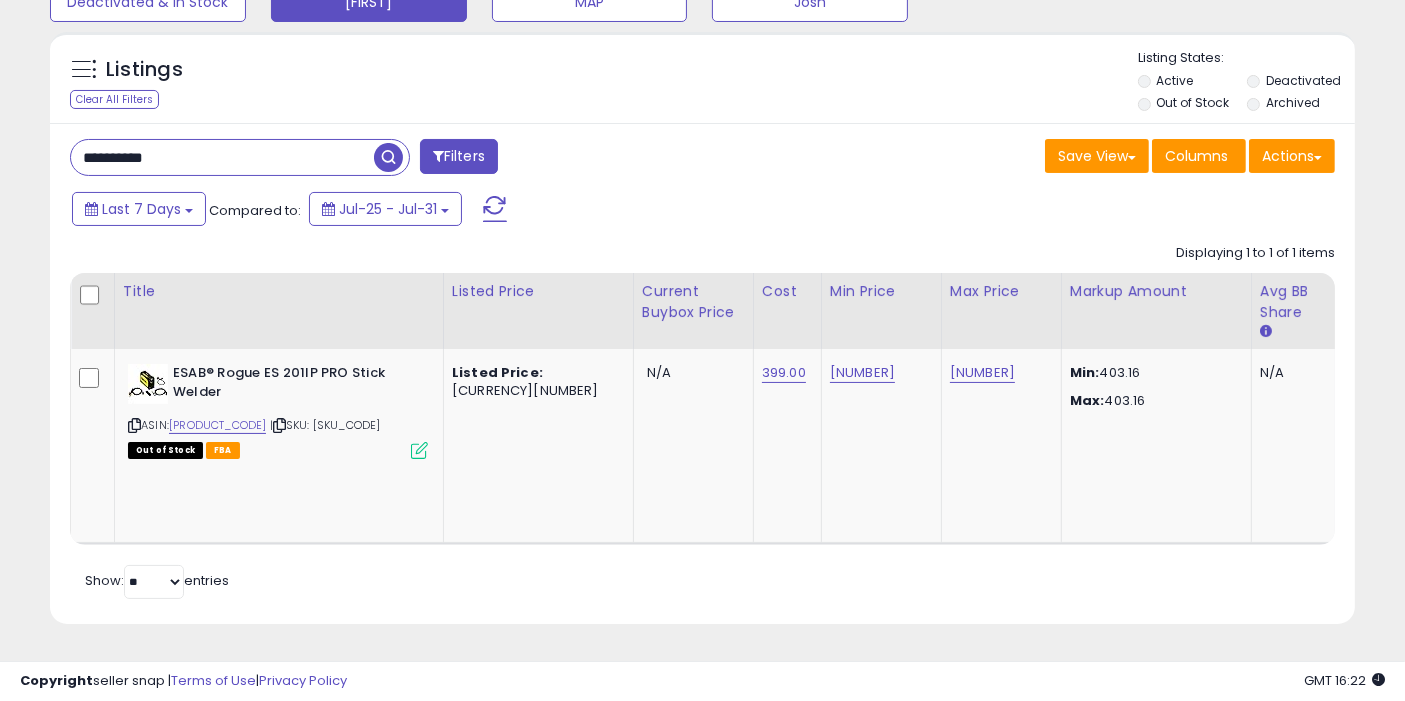 click on "**********" at bounding box center [222, 157] 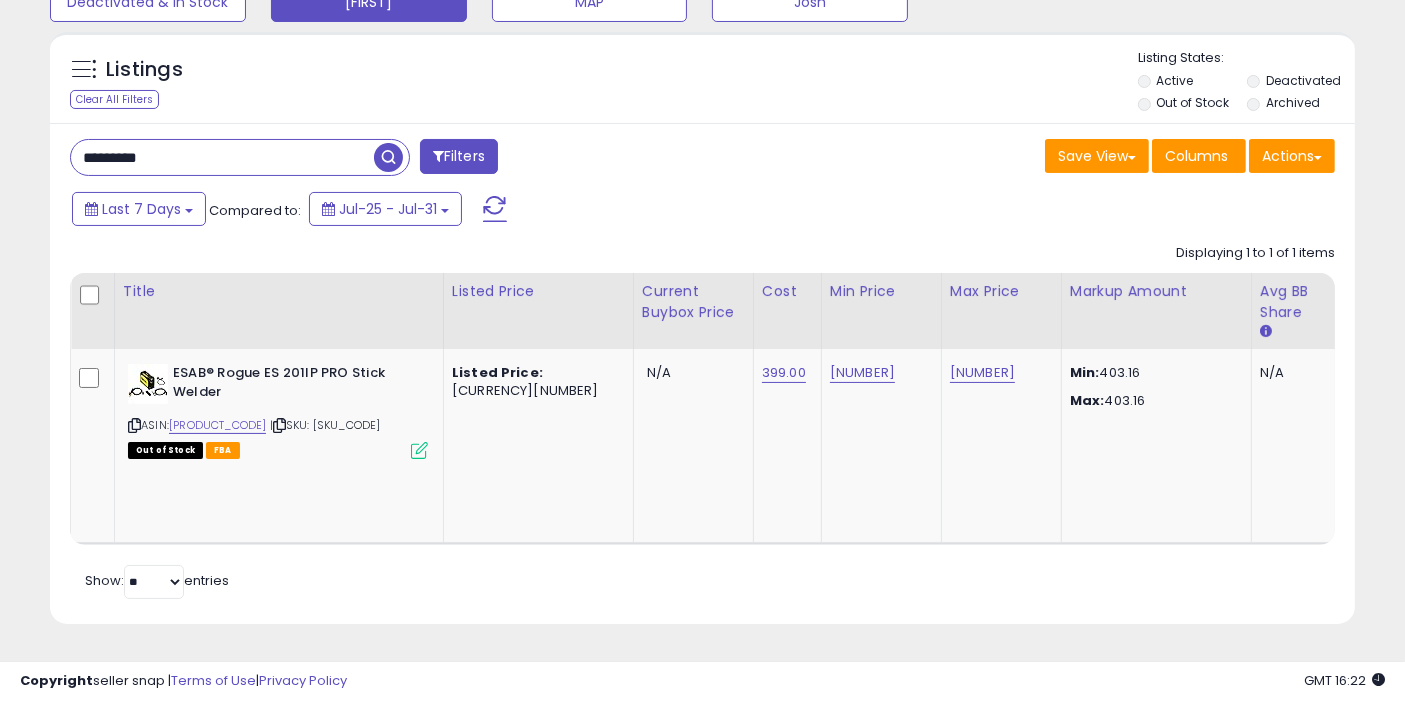 type on "*********" 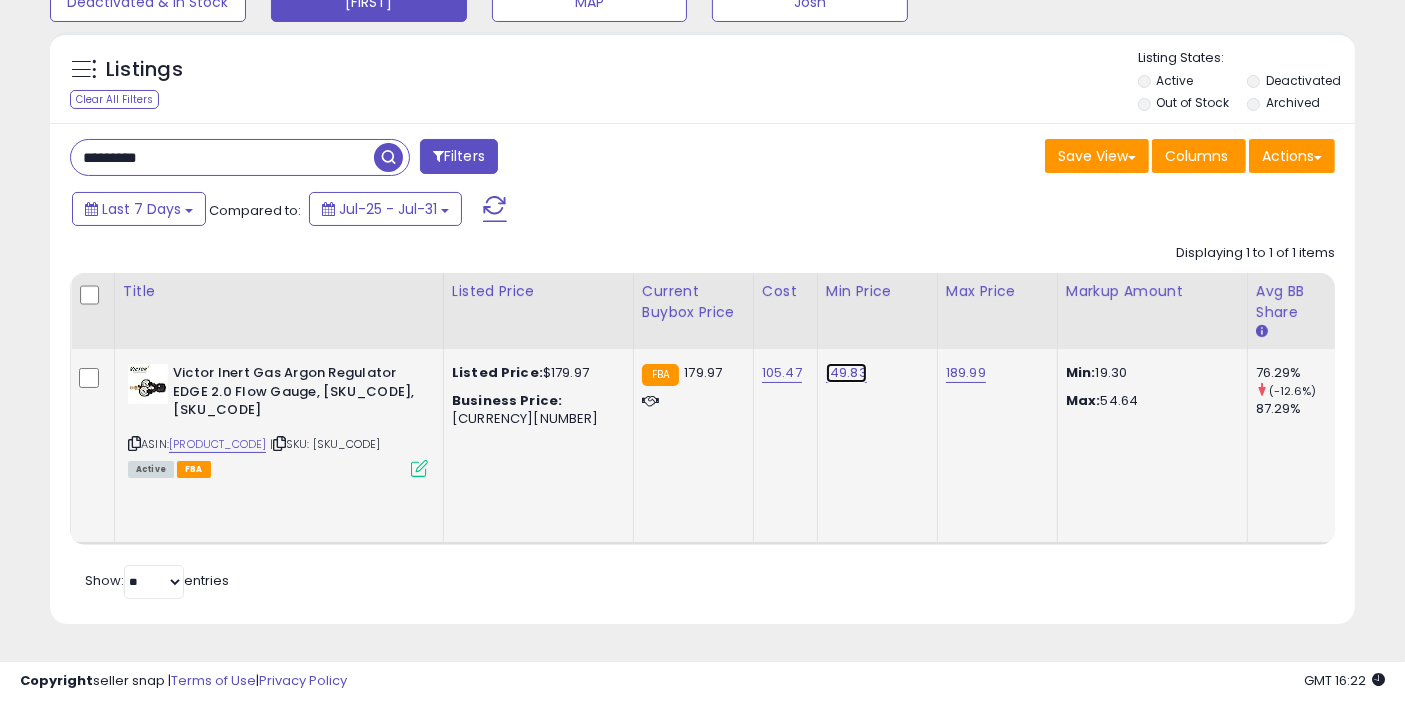 click on "149.83" at bounding box center (846, 373) 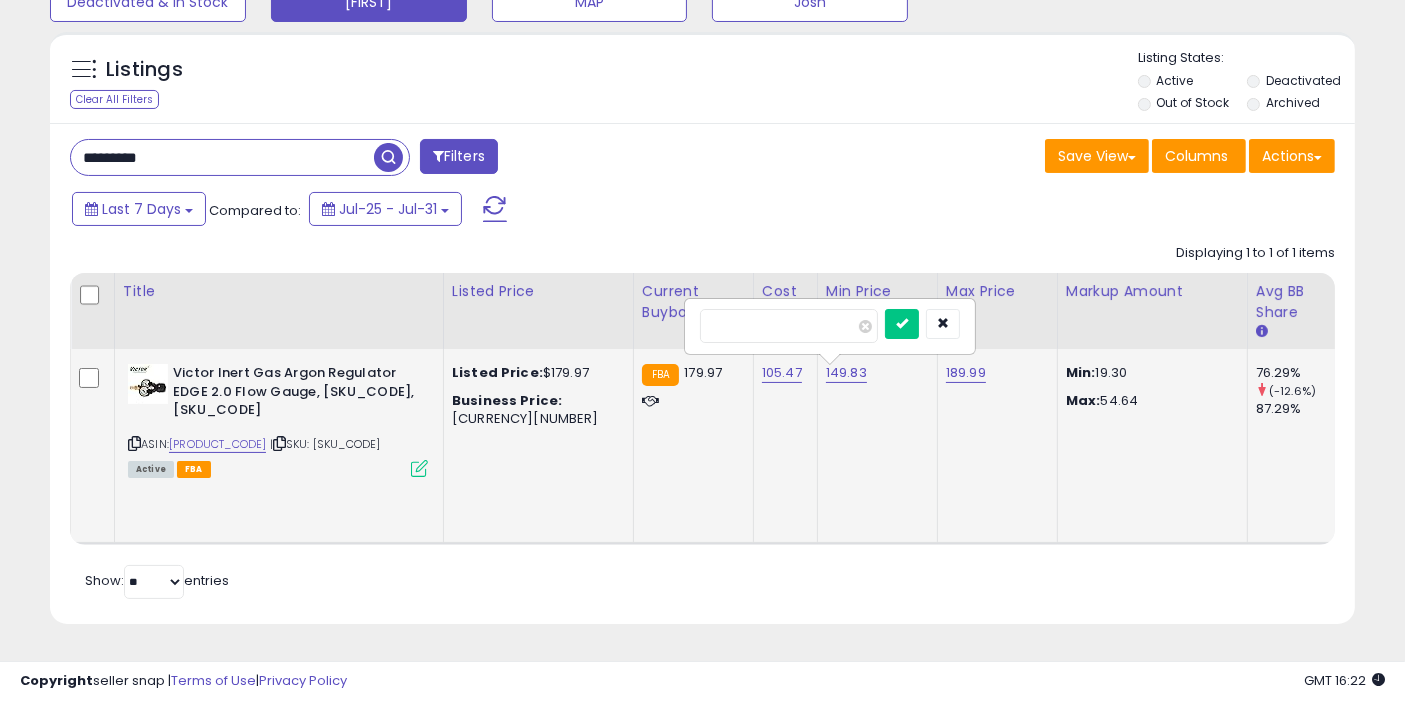 click at bounding box center (902, 324) 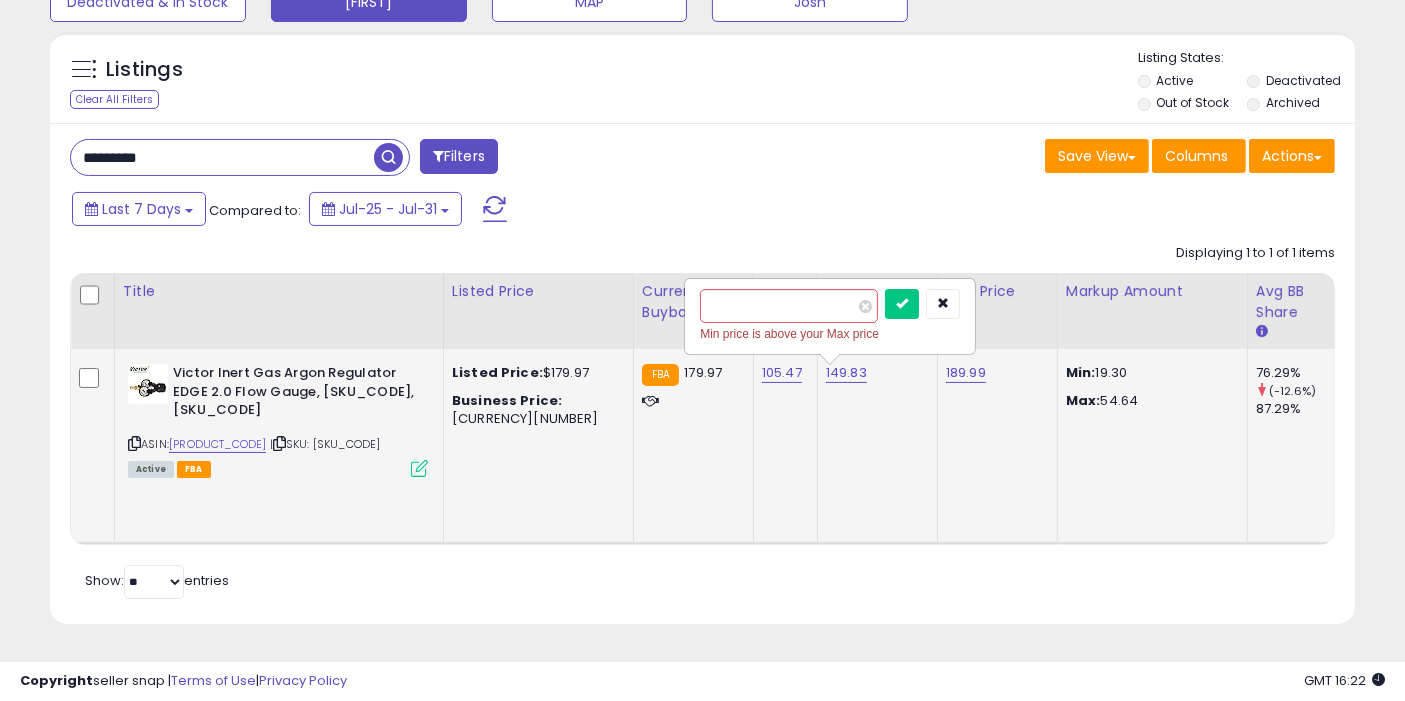 type on "******" 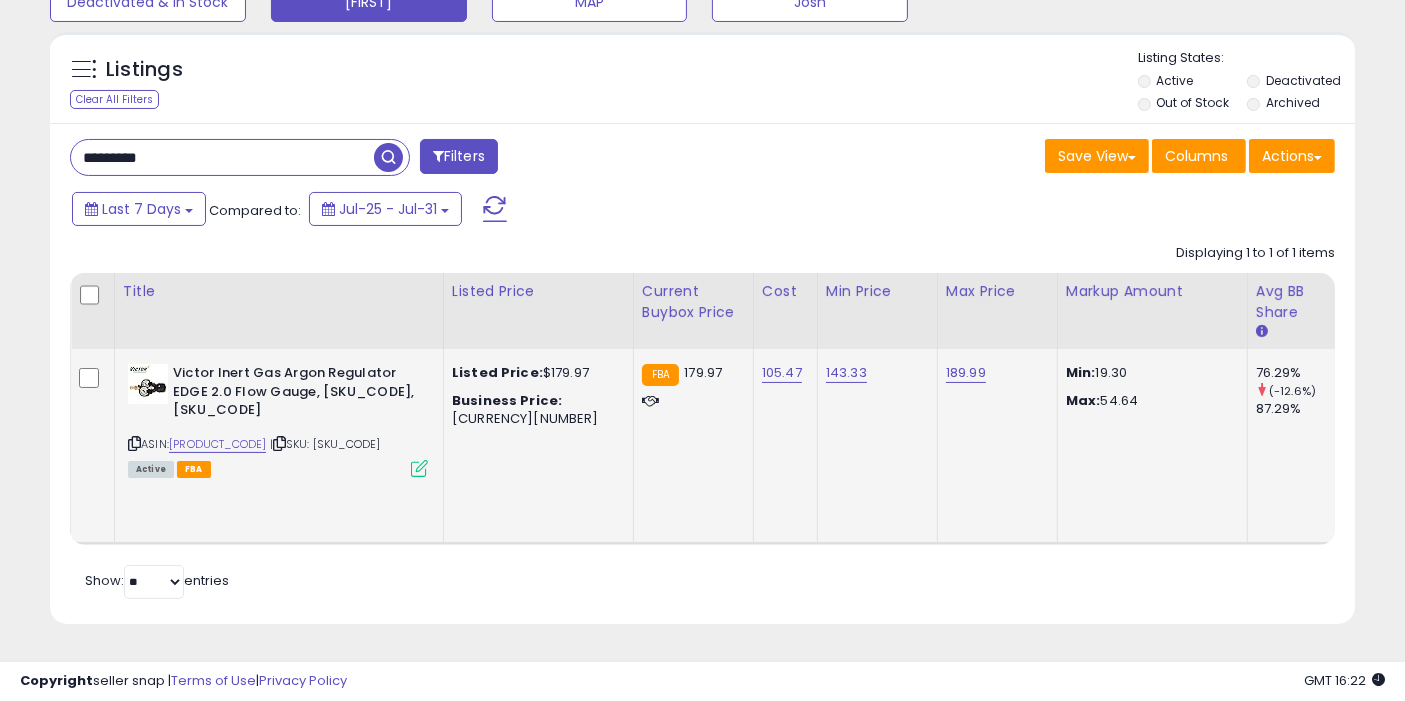 click at bounding box center [388, 157] 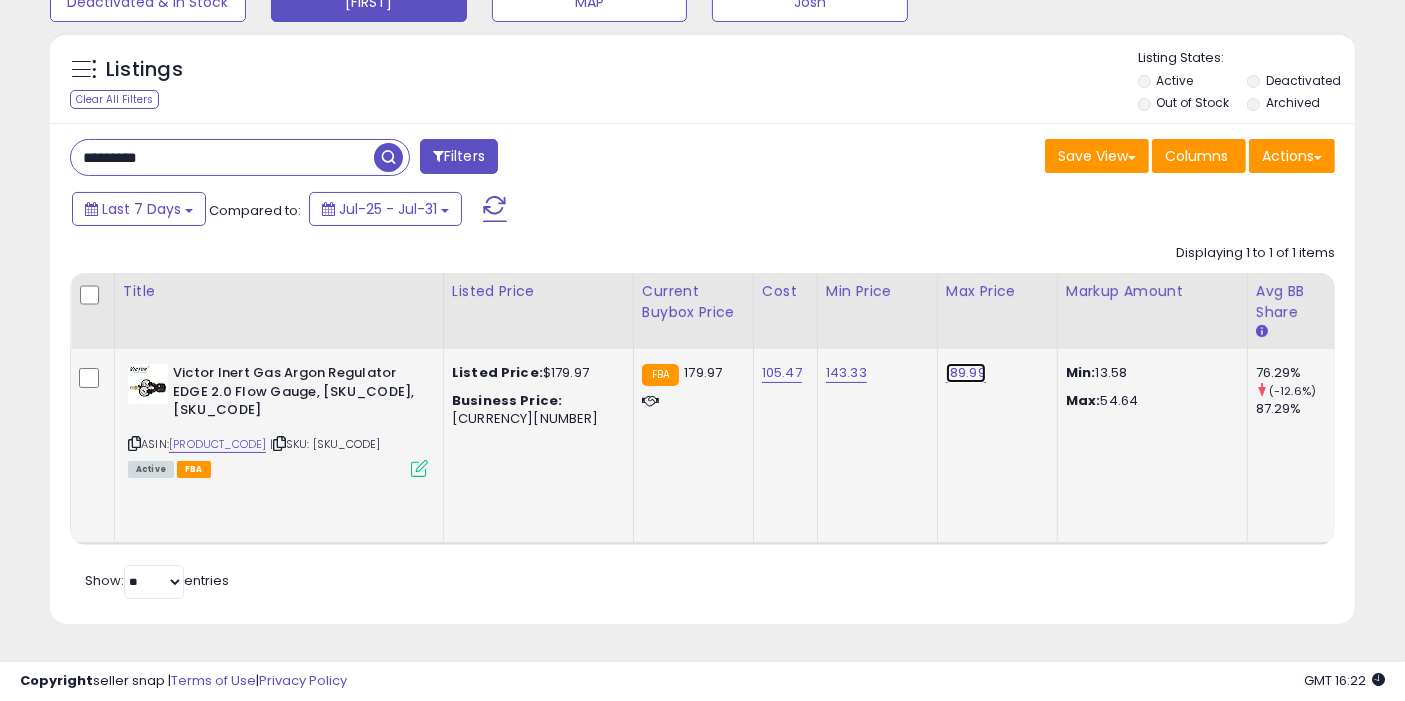 click on "189.99" at bounding box center (966, 373) 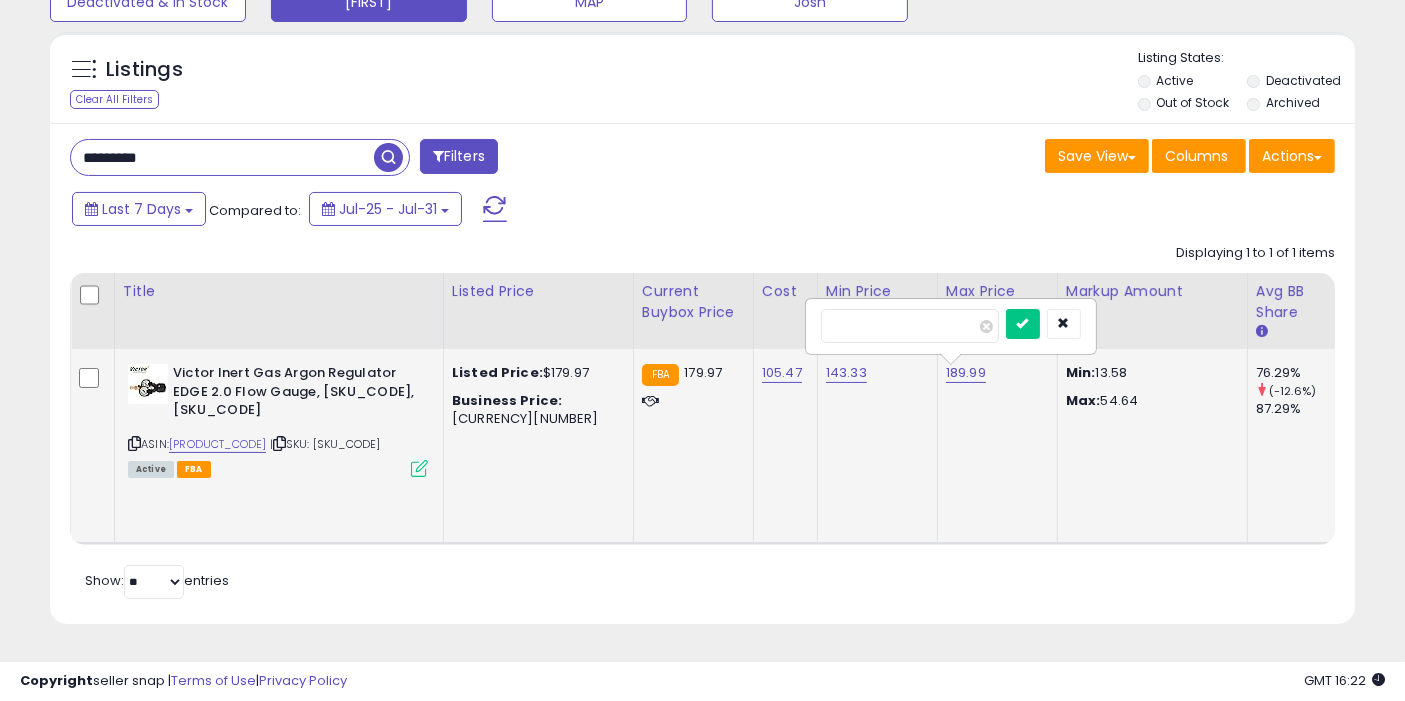 type on "******" 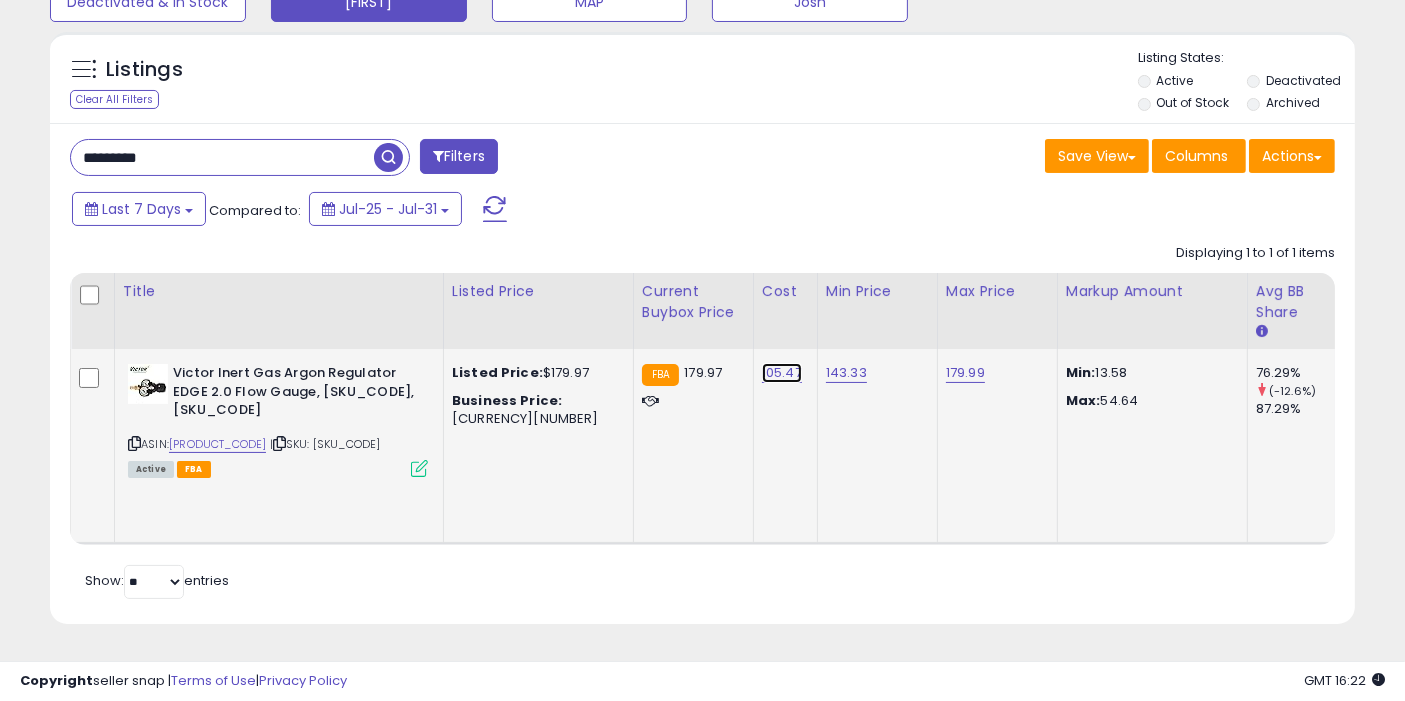 click on "105.47" at bounding box center (782, 373) 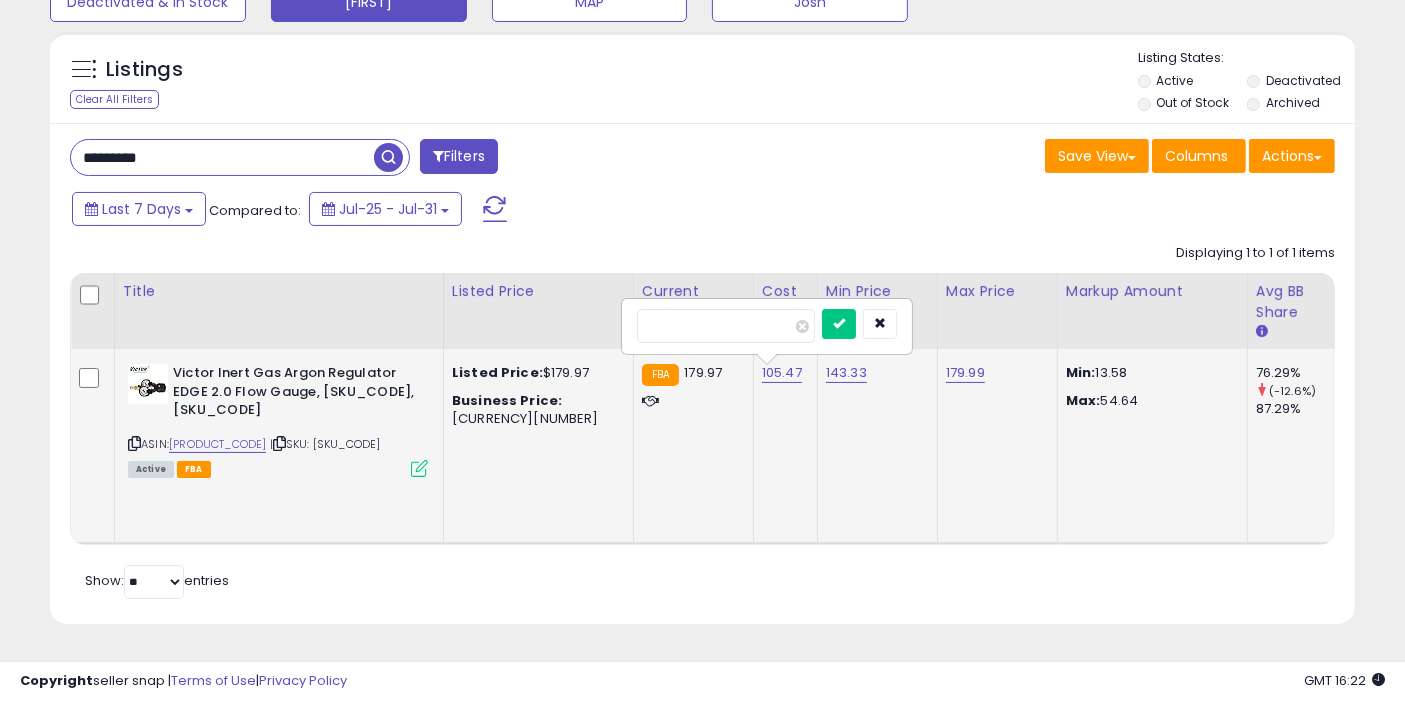 type on "*" 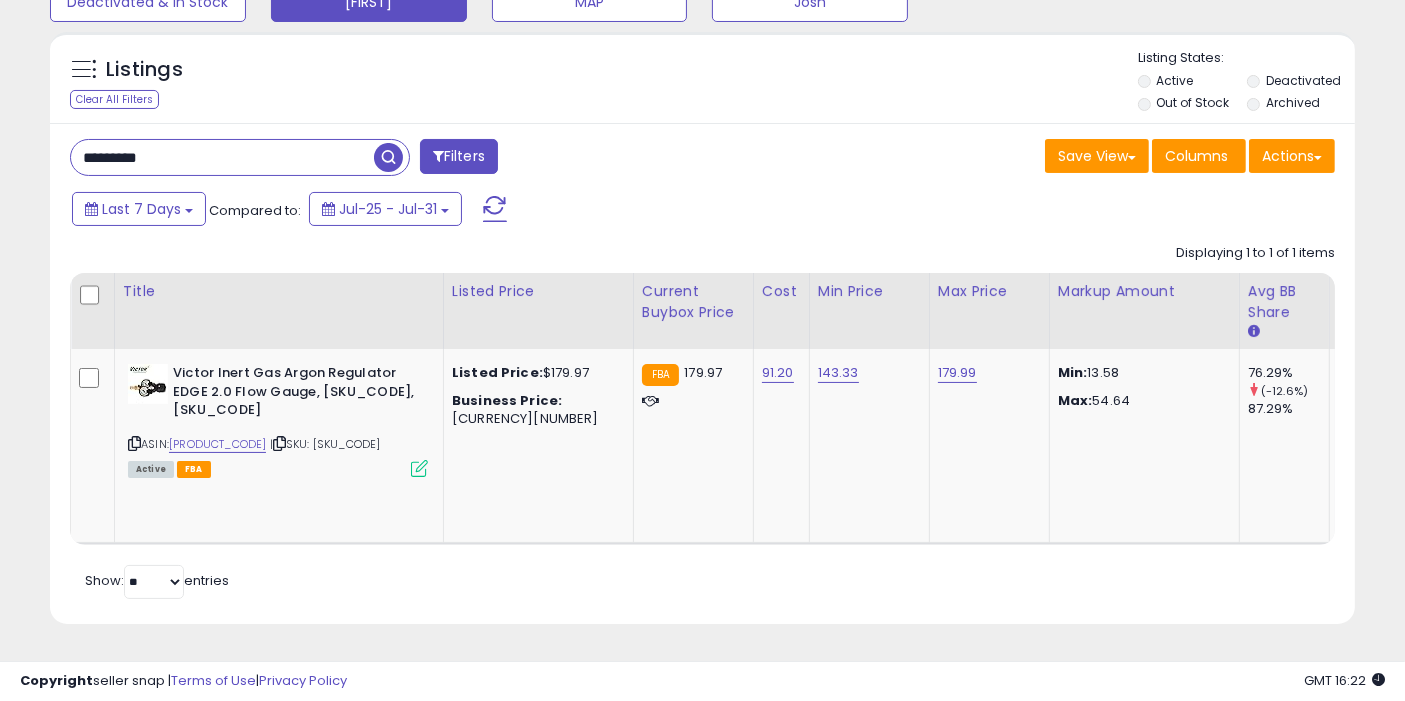 click at bounding box center [388, 157] 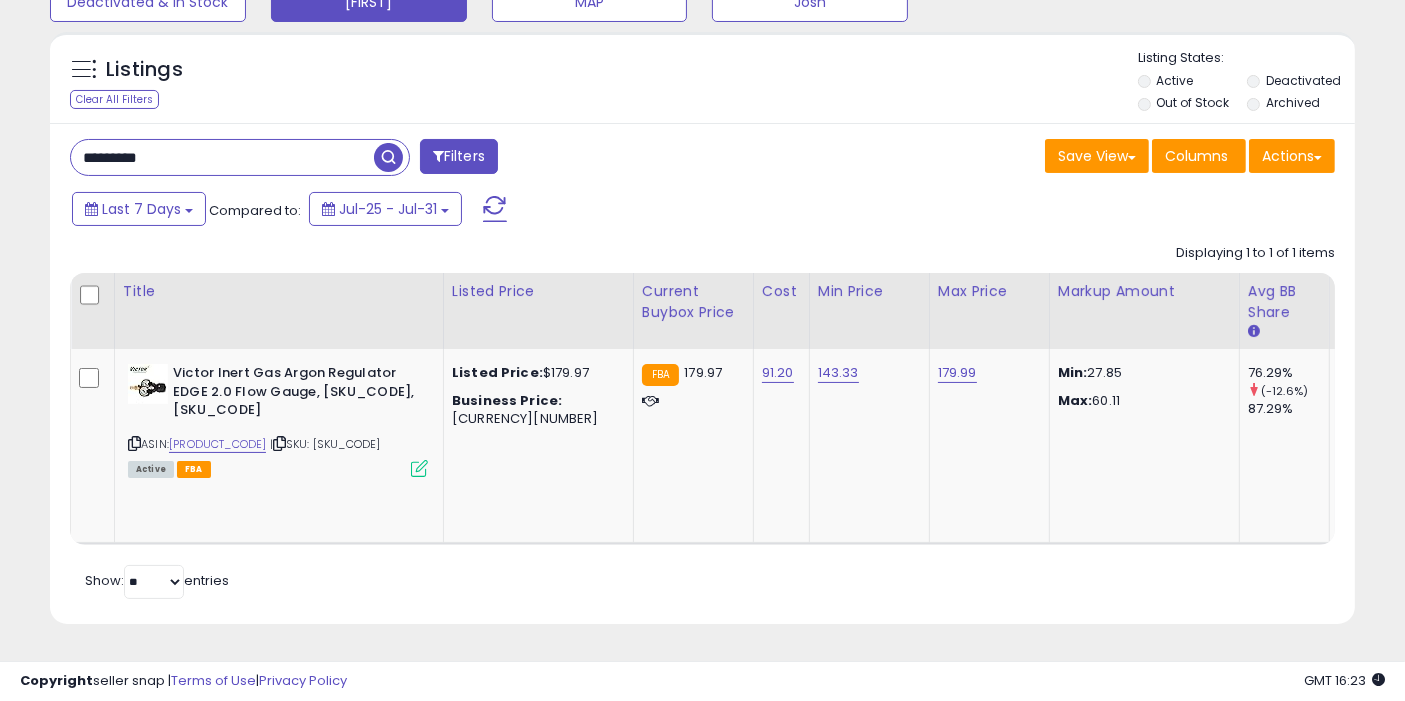 click on "*********" at bounding box center [222, 157] 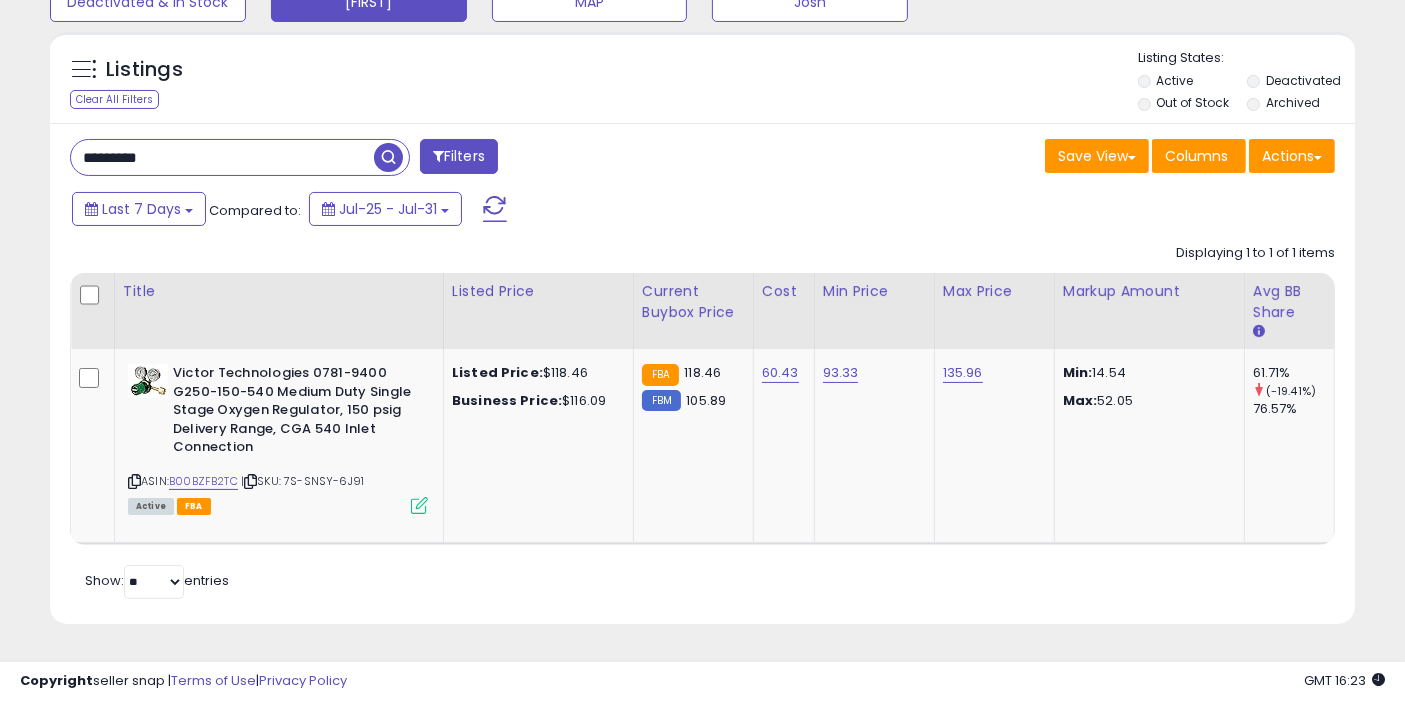click on "*********" at bounding box center [222, 157] 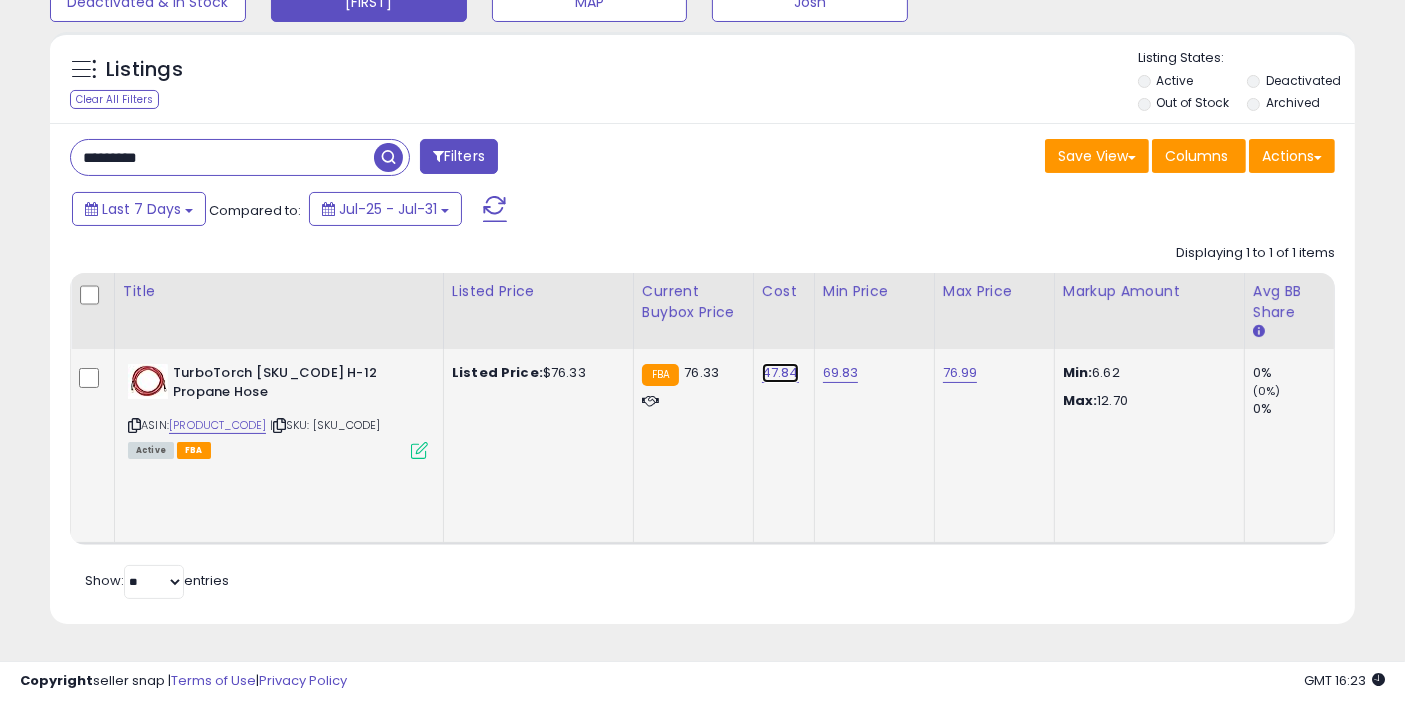 click on "47.84" at bounding box center [780, 373] 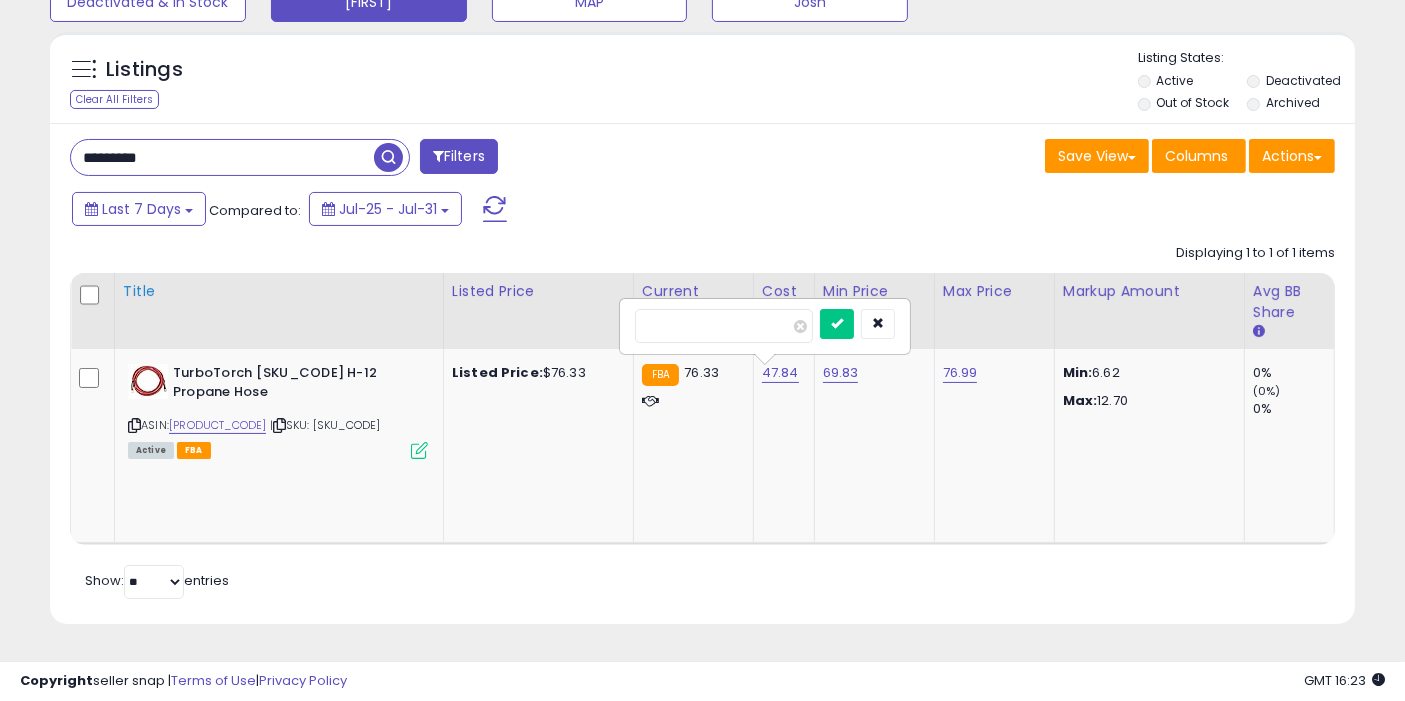 drag, startPoint x: 707, startPoint y: 332, endPoint x: 415, endPoint y: 318, distance: 292.33542 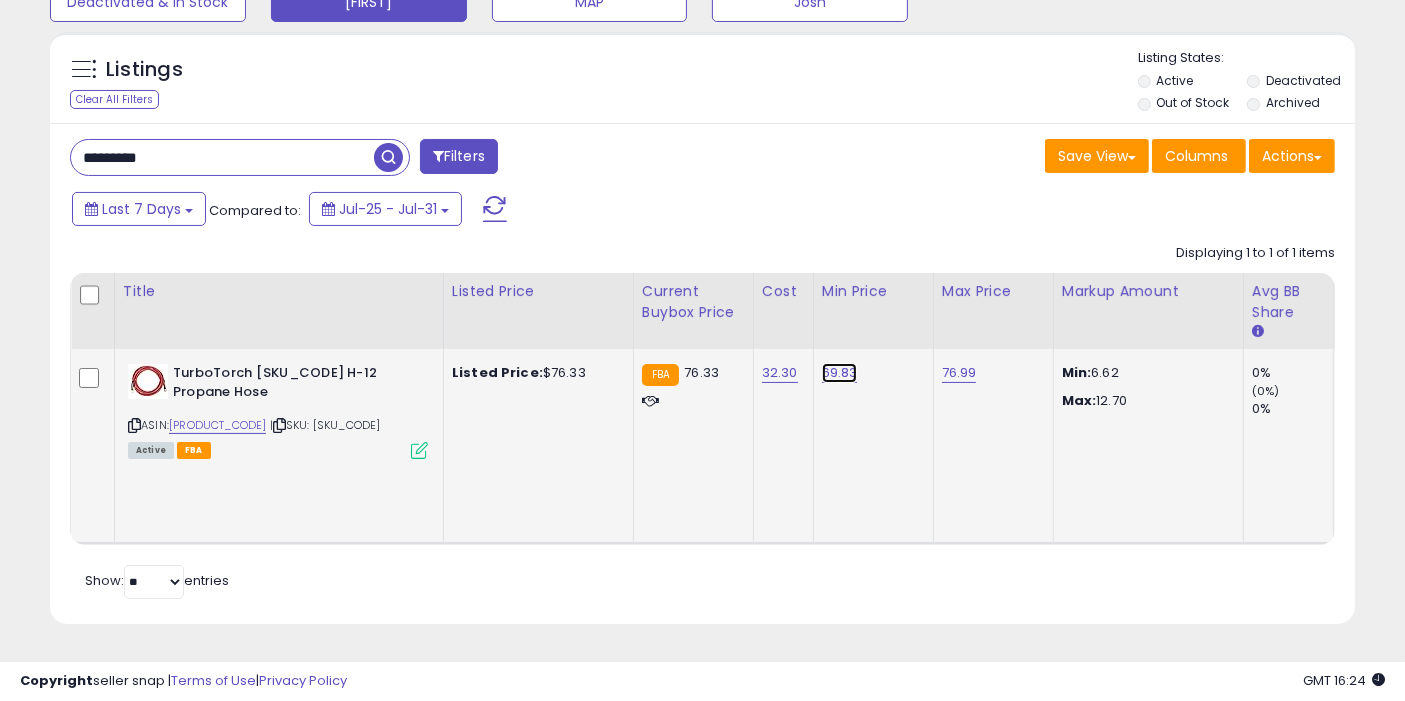click on "69.83" at bounding box center (840, 373) 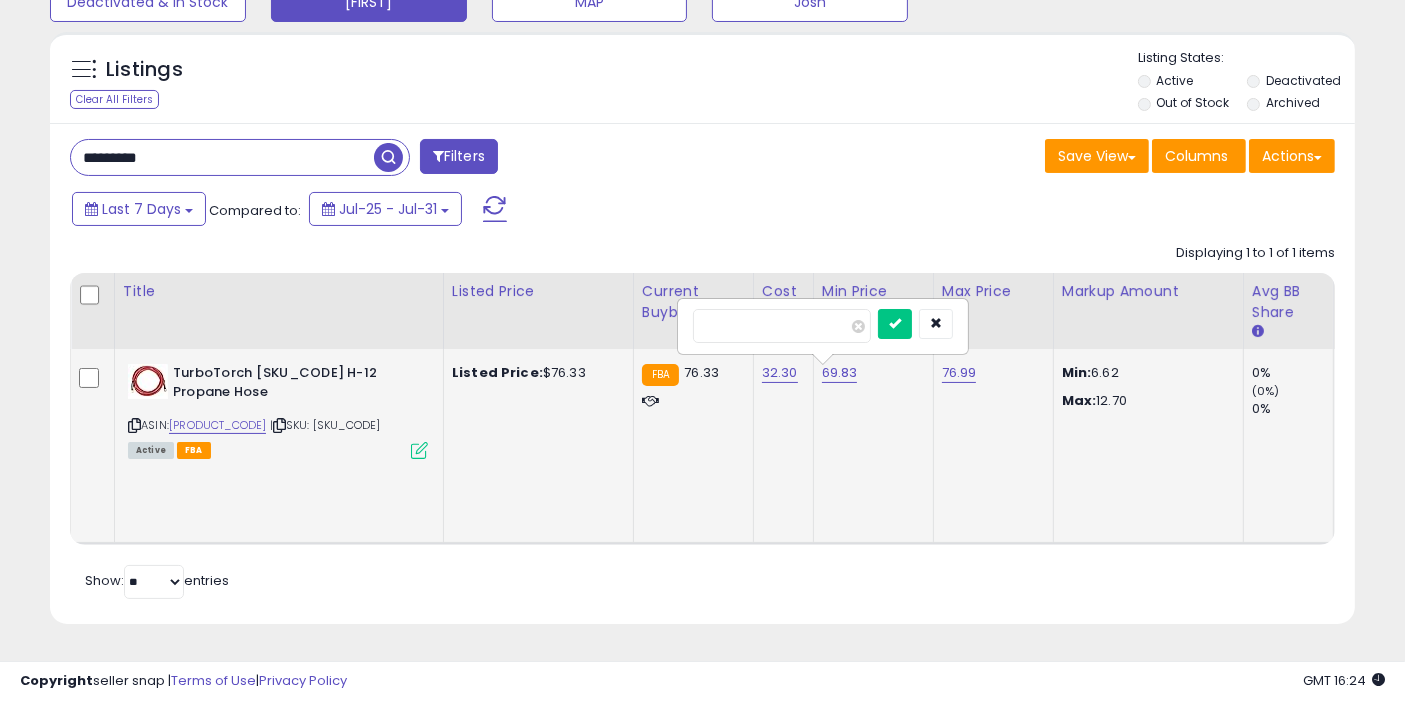 type on "*****" 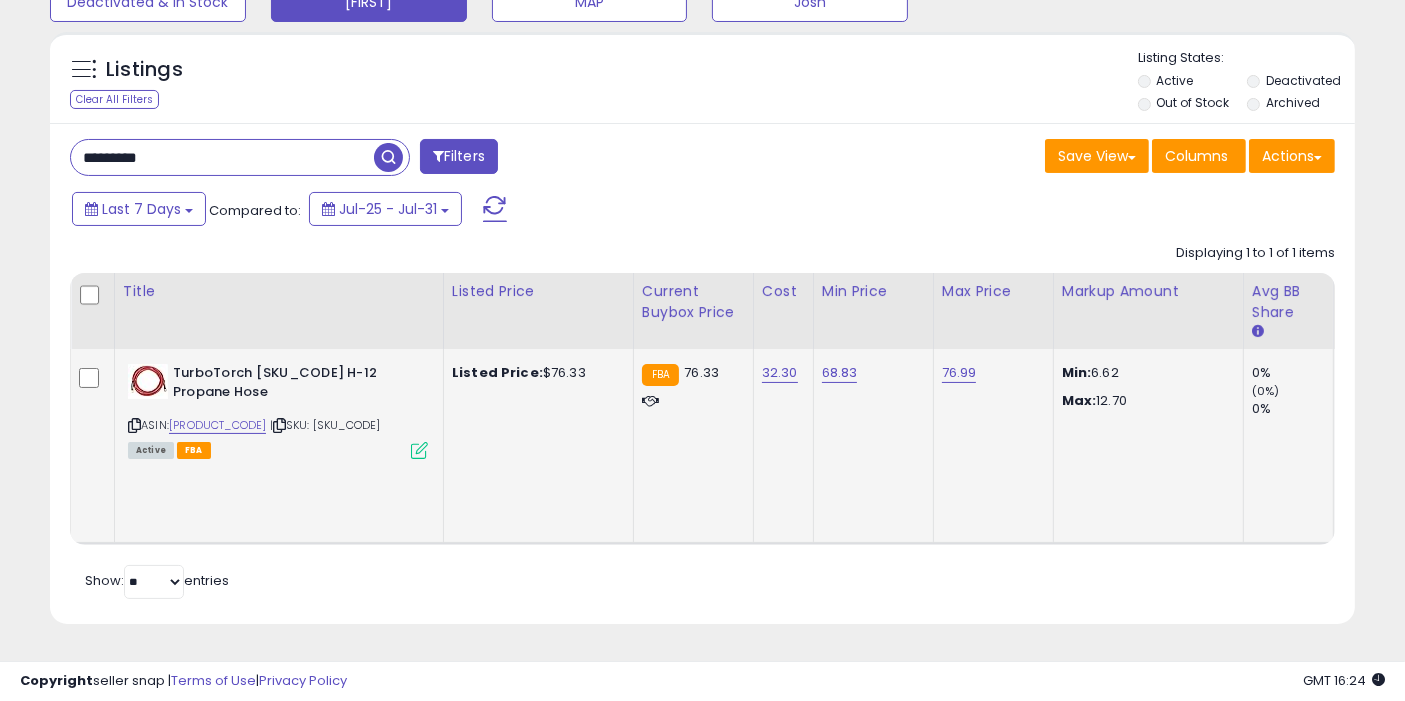 click at bounding box center [388, 157] 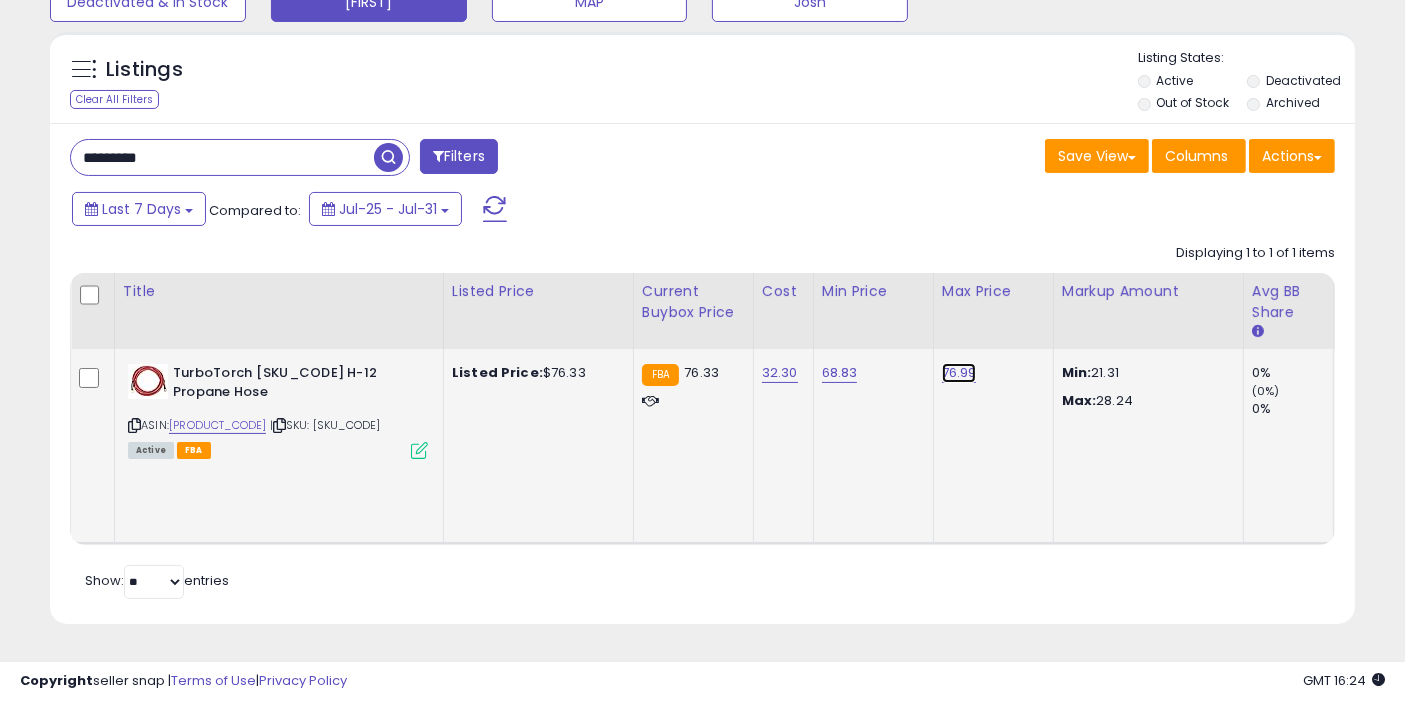 click on "76.99" at bounding box center [959, 373] 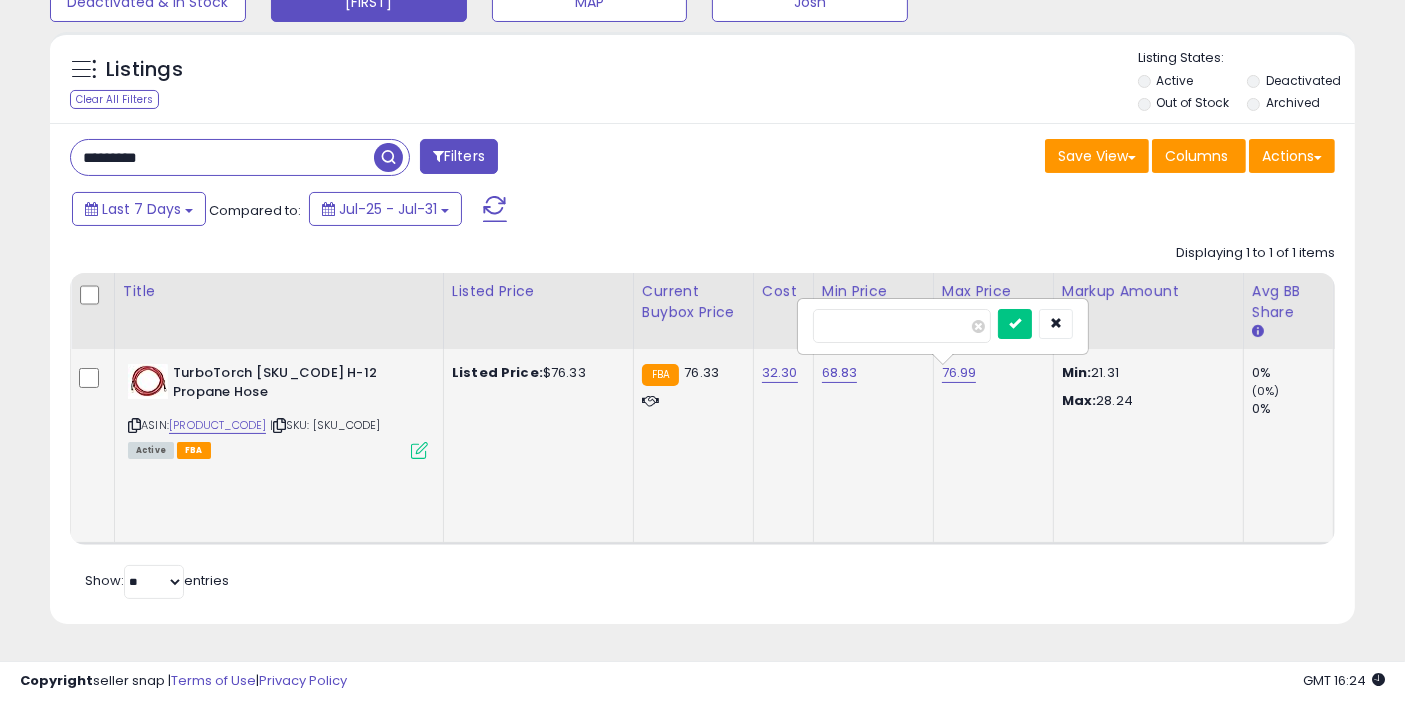 type on "*****" 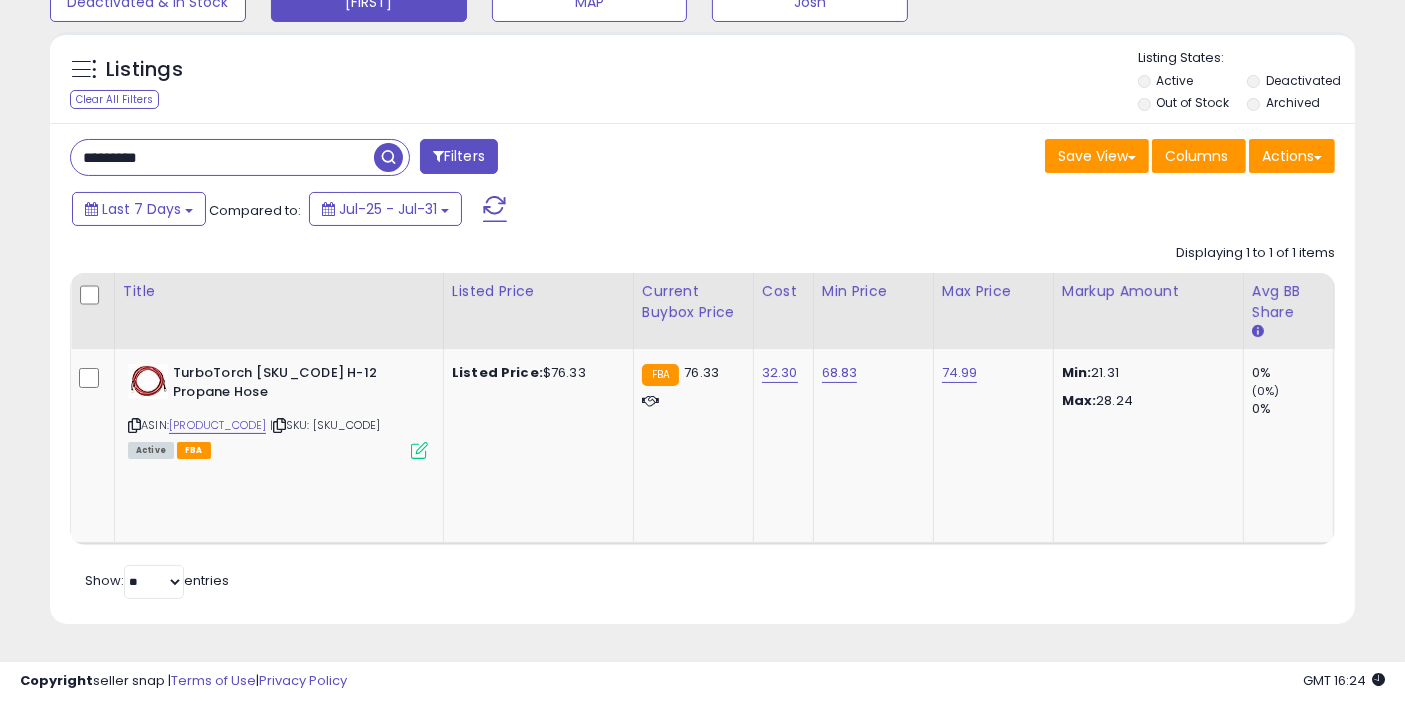 click on "*********" at bounding box center (222, 157) 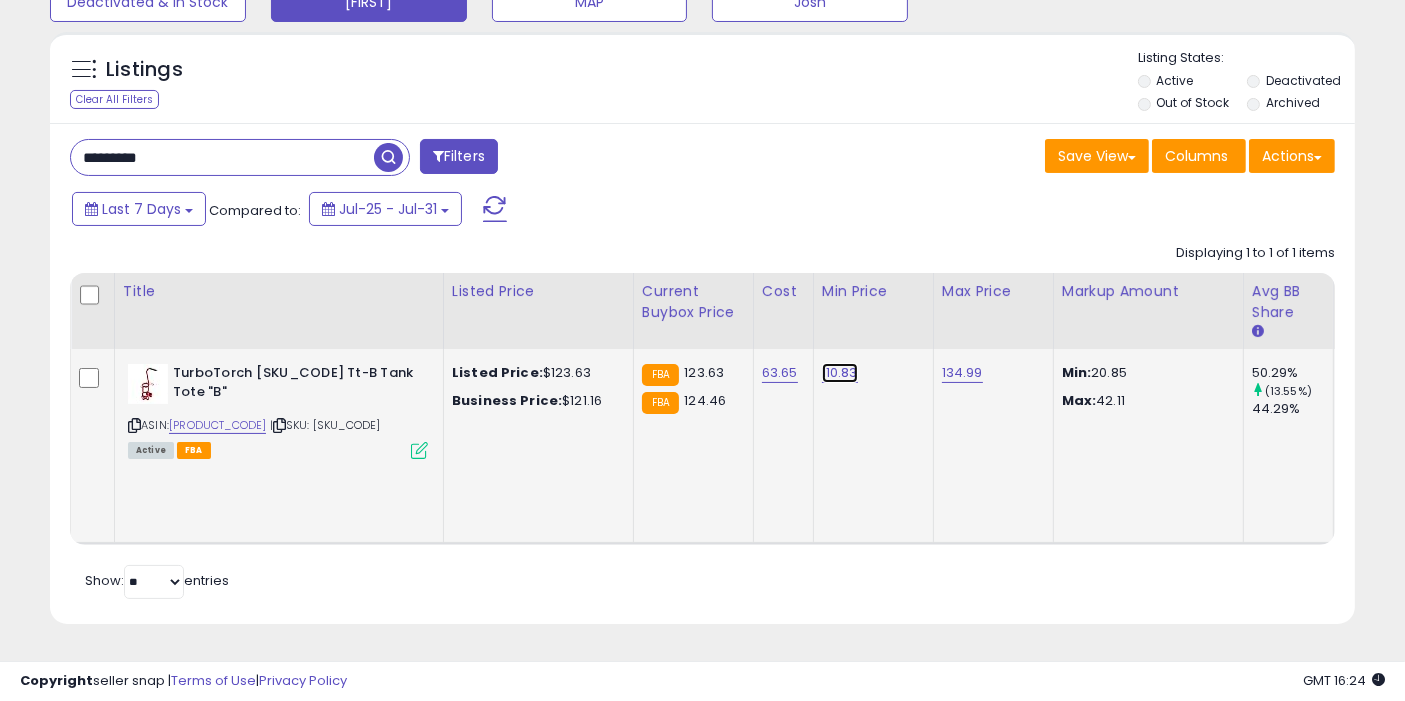 click on "110.83" at bounding box center (840, 373) 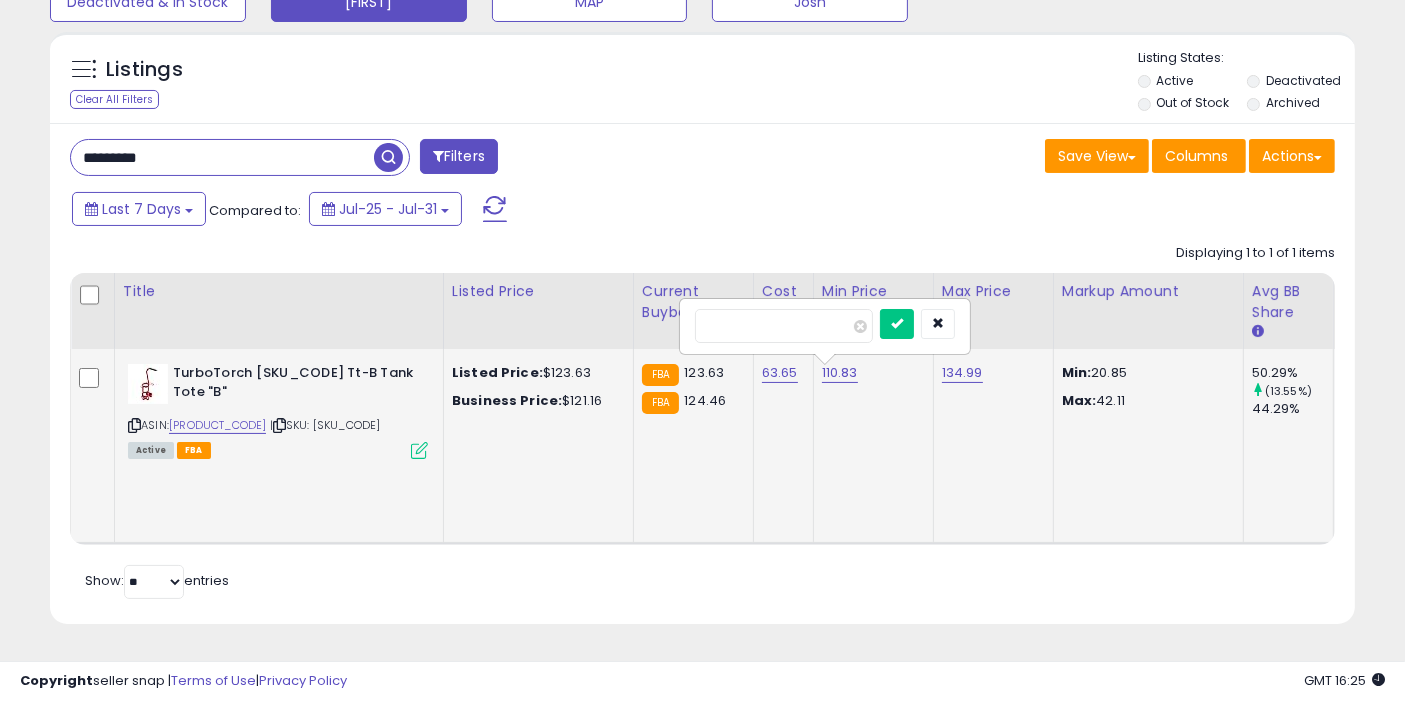 click at bounding box center [897, 324] 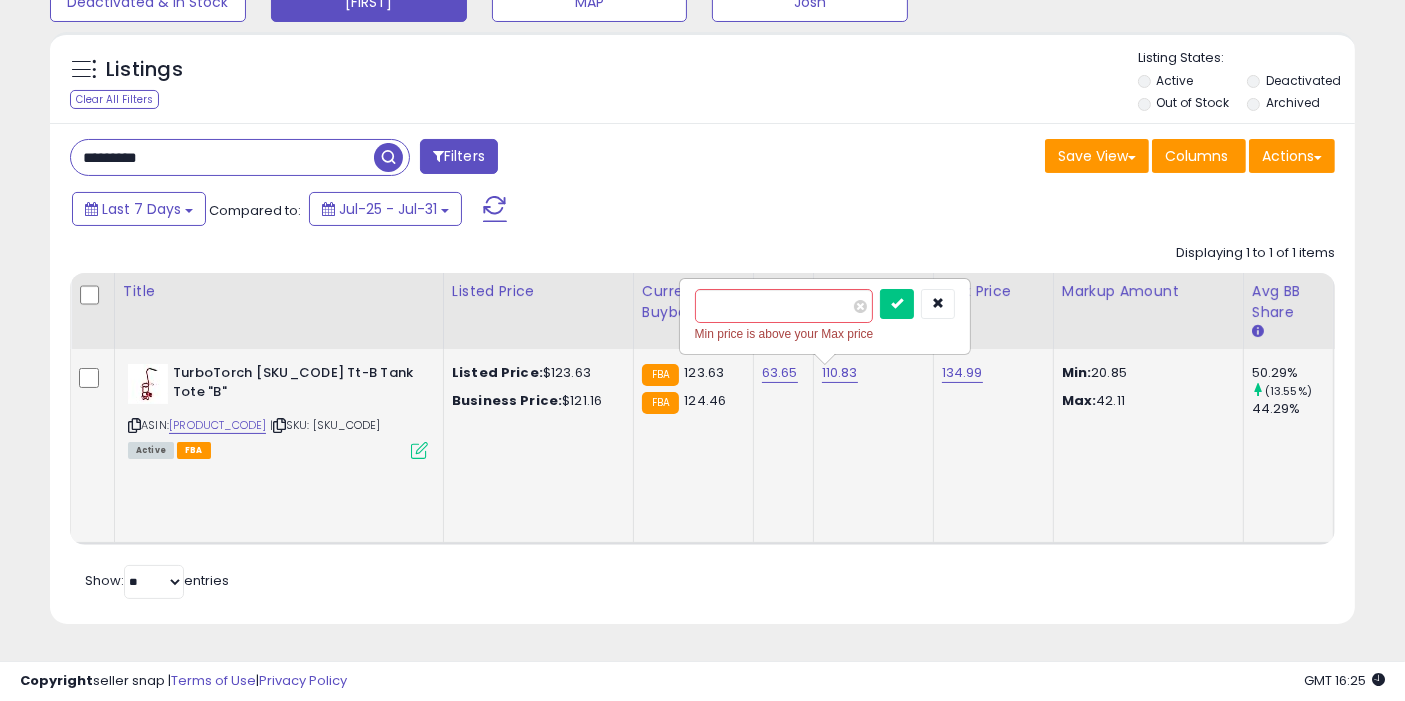 type on "******" 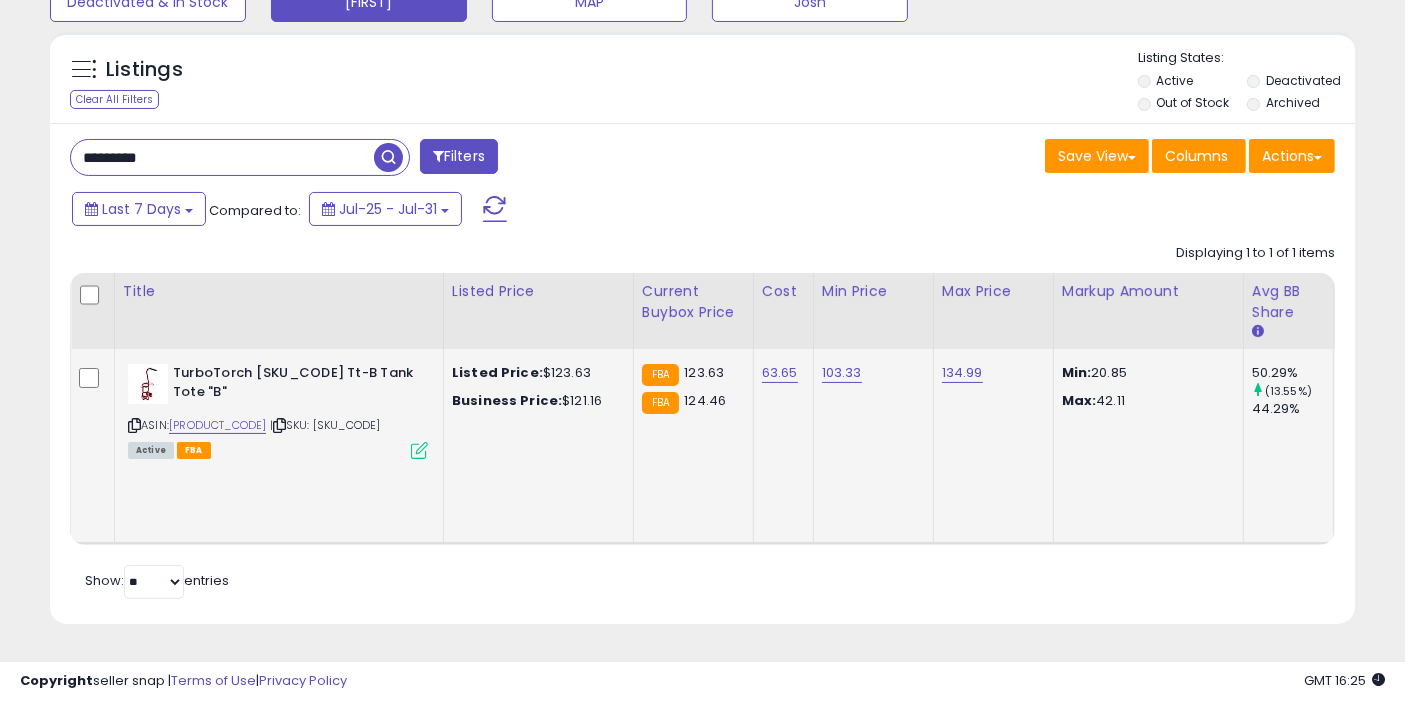 click at bounding box center (388, 157) 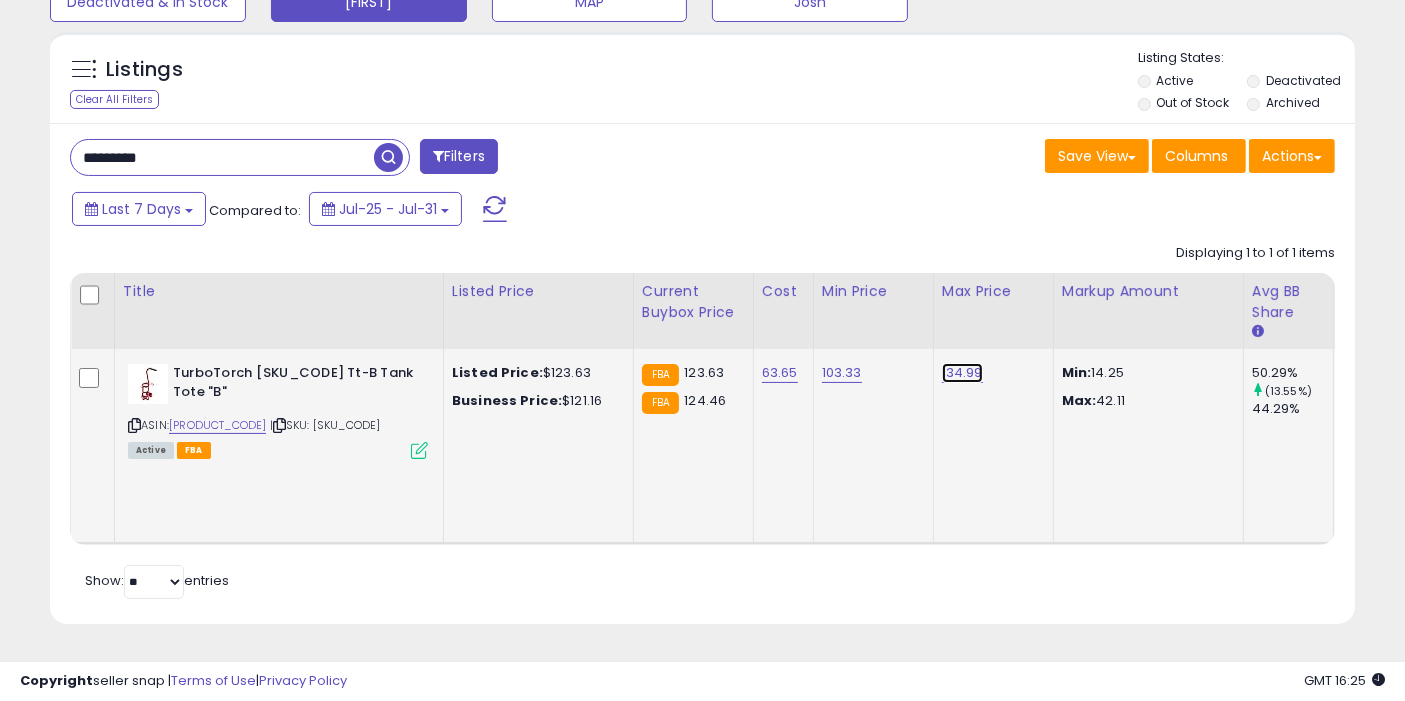 click on "134.99" at bounding box center [962, 373] 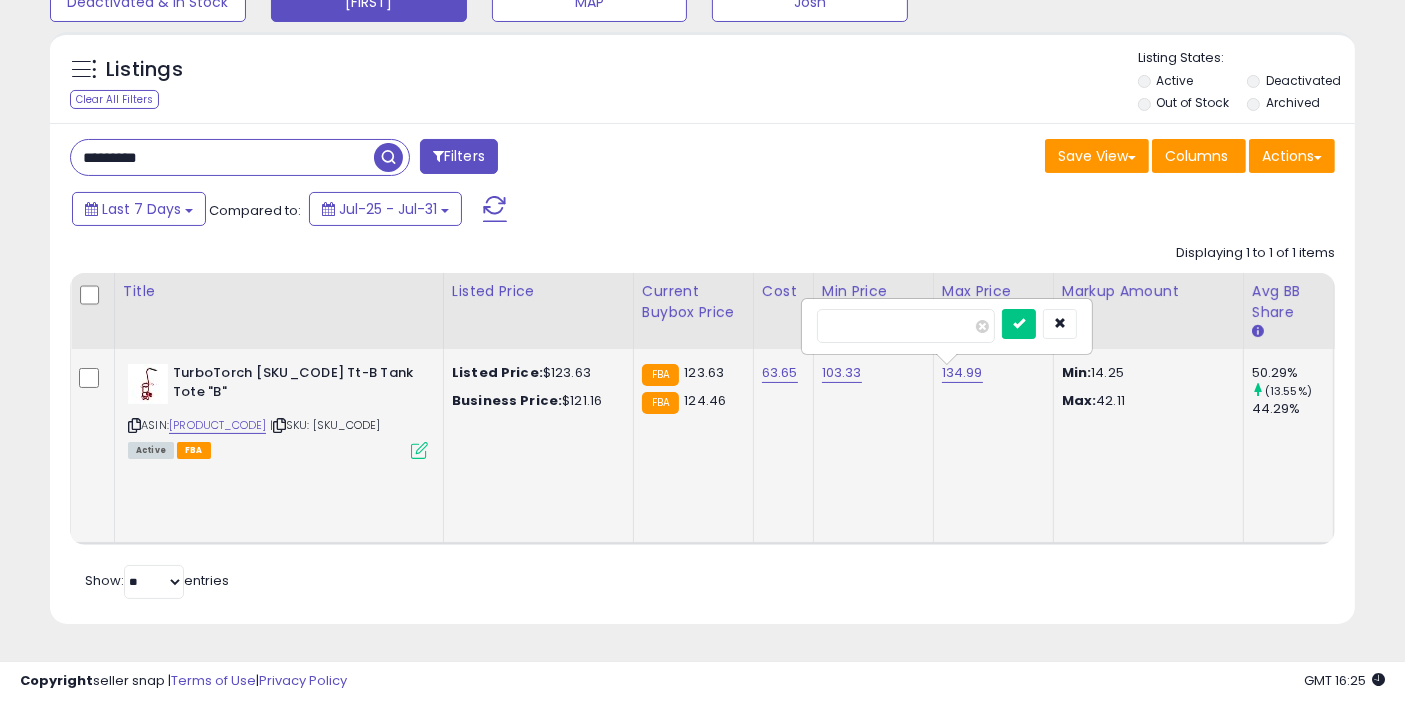 type on "******" 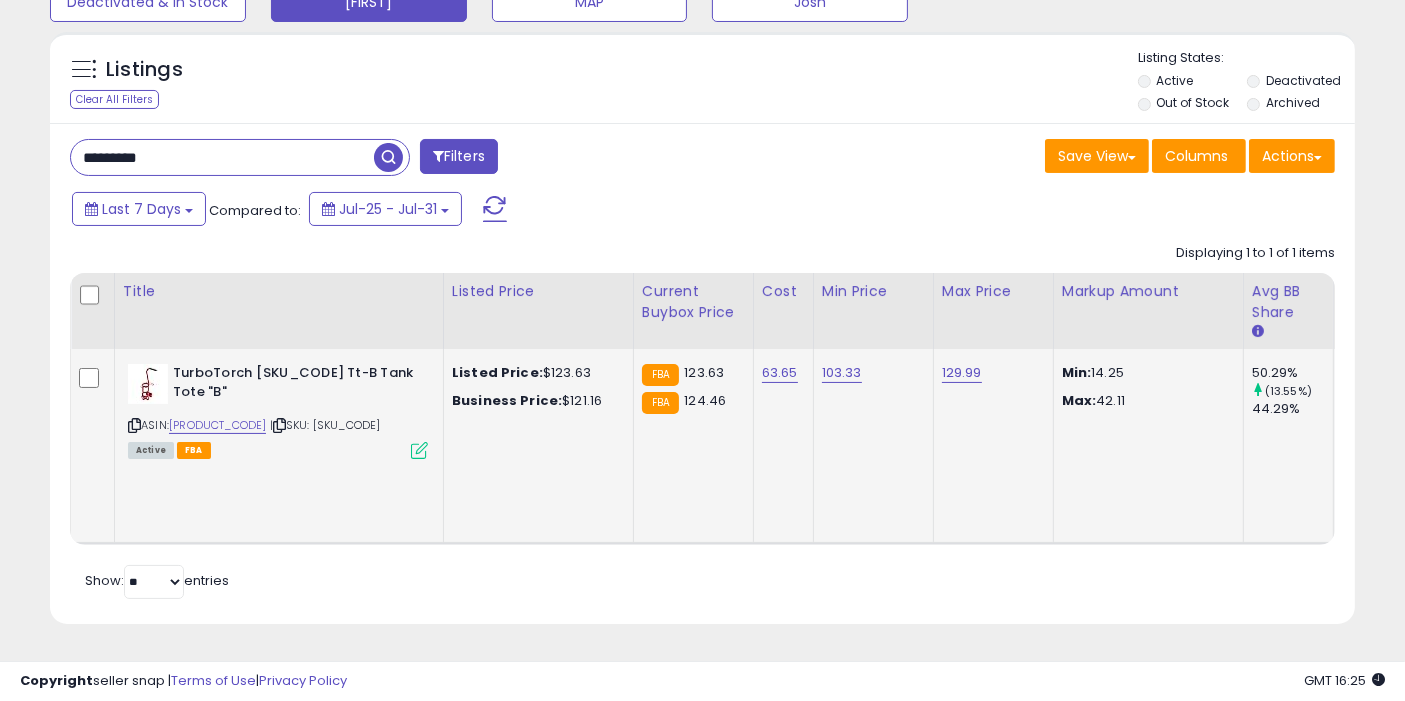click at bounding box center (388, 157) 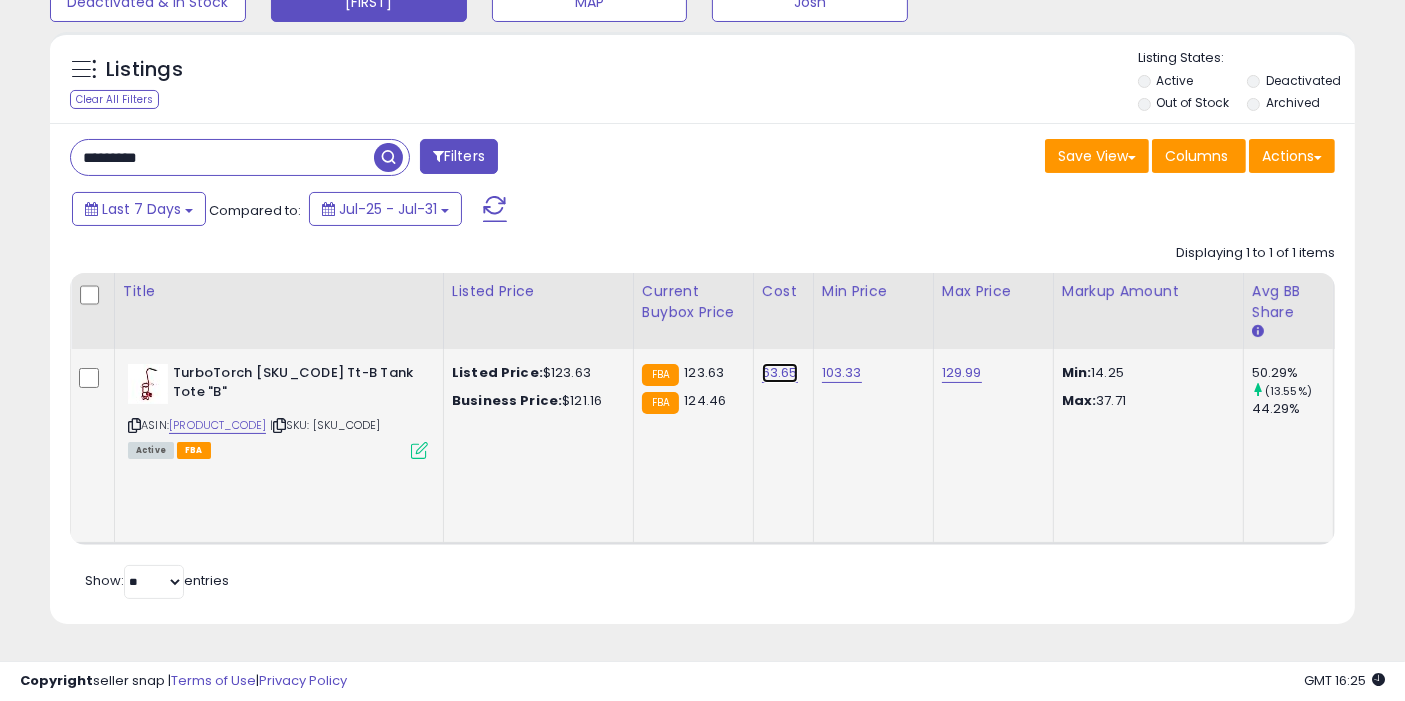 click on "63.65" at bounding box center [780, 373] 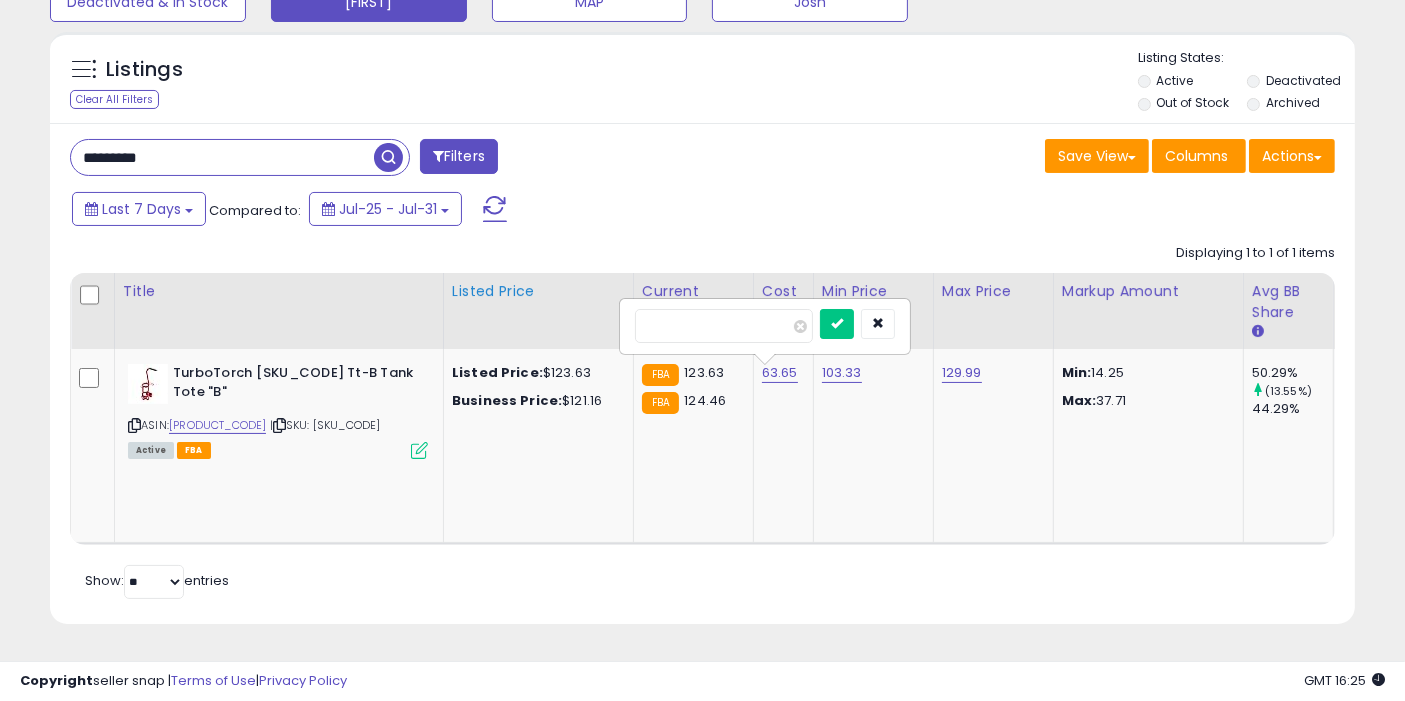 drag, startPoint x: 745, startPoint y: 328, endPoint x: 514, endPoint y: 342, distance: 231.42386 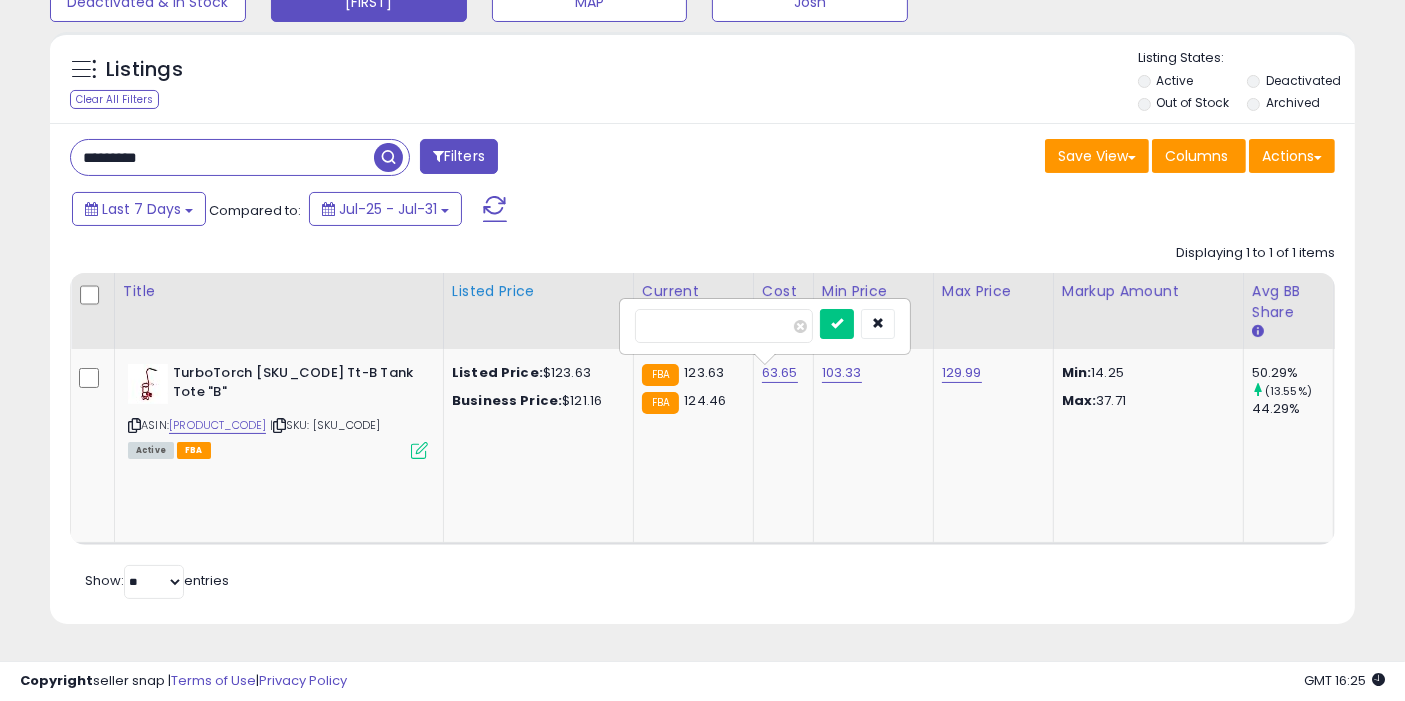 type on "*****" 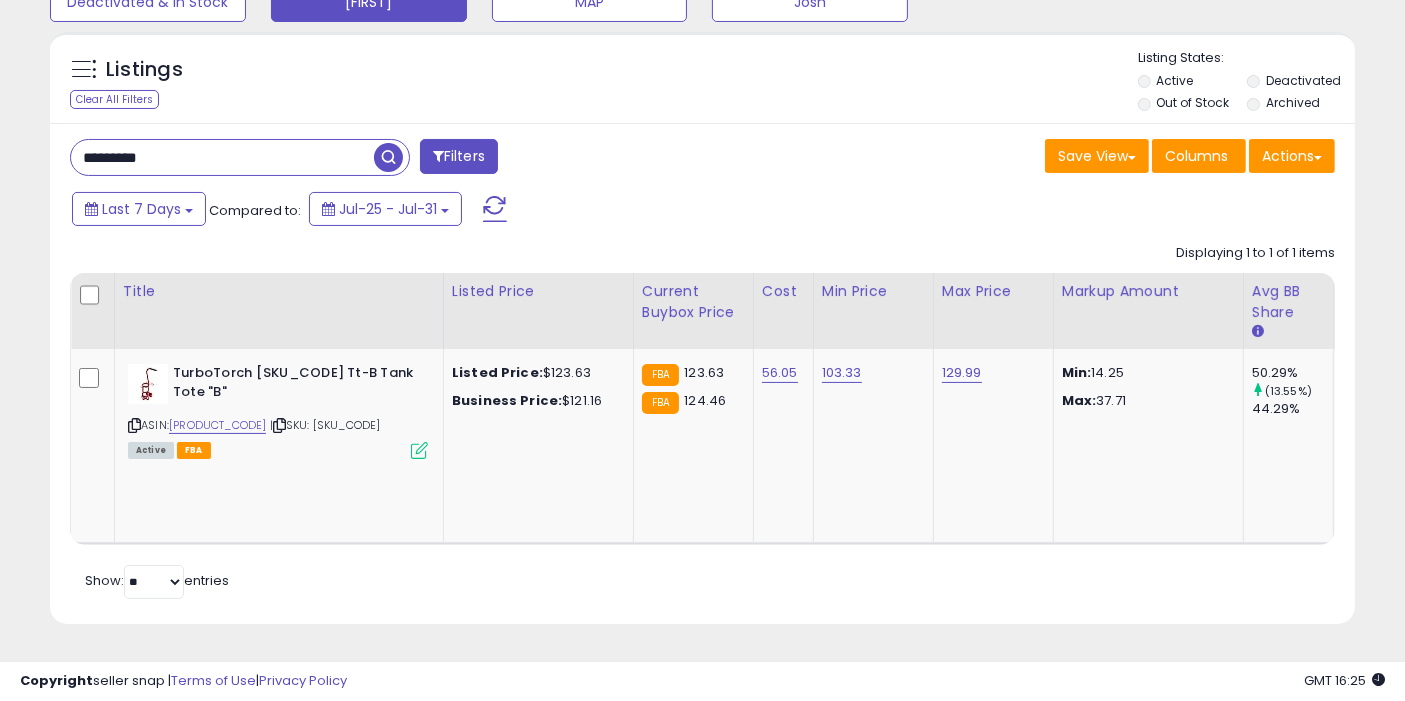 click at bounding box center [388, 157] 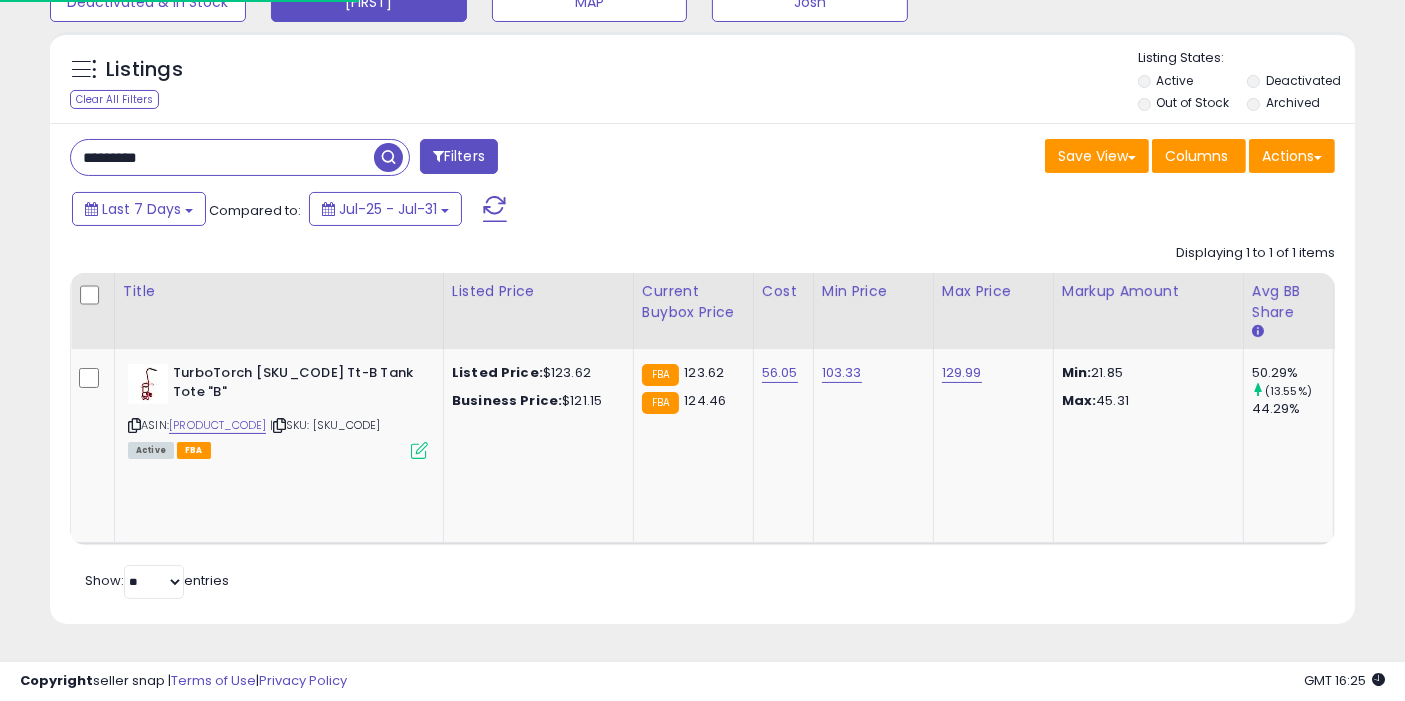 click on "*********" at bounding box center [222, 157] 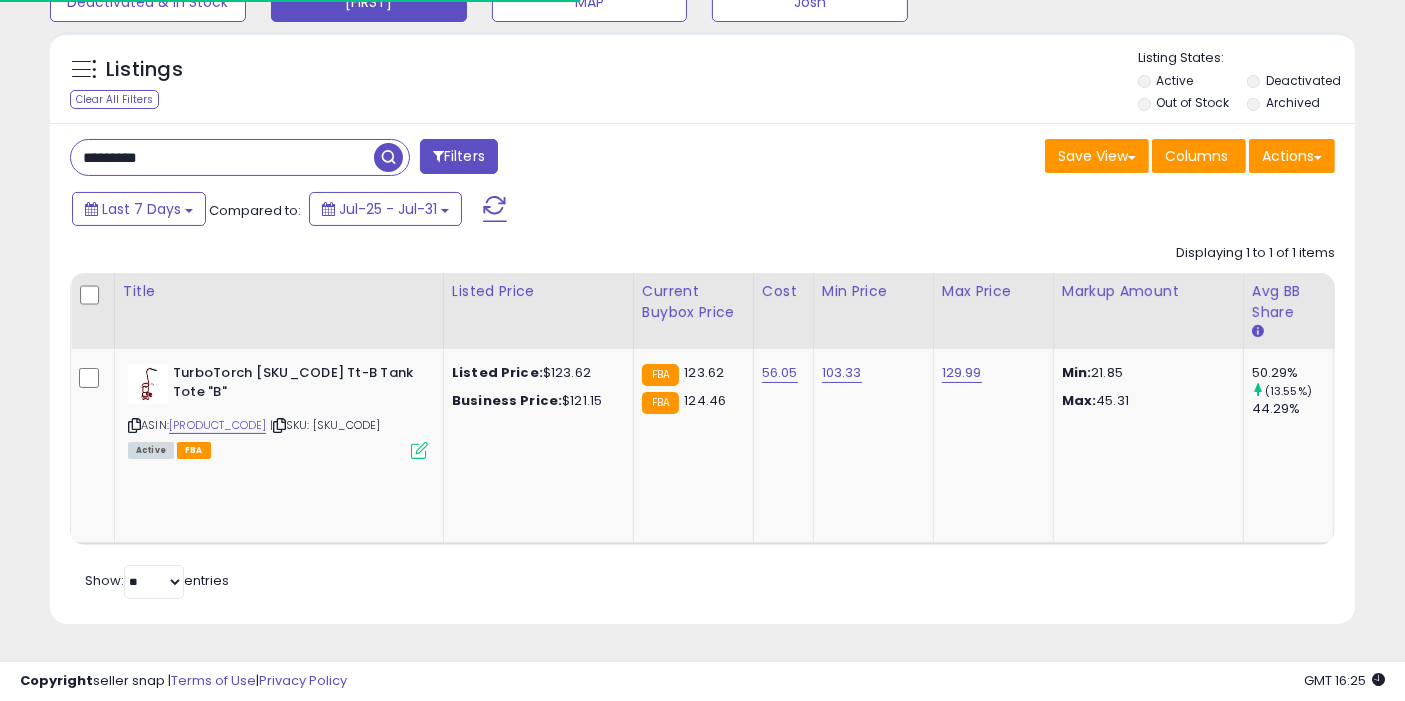 click on "*********" at bounding box center [222, 157] 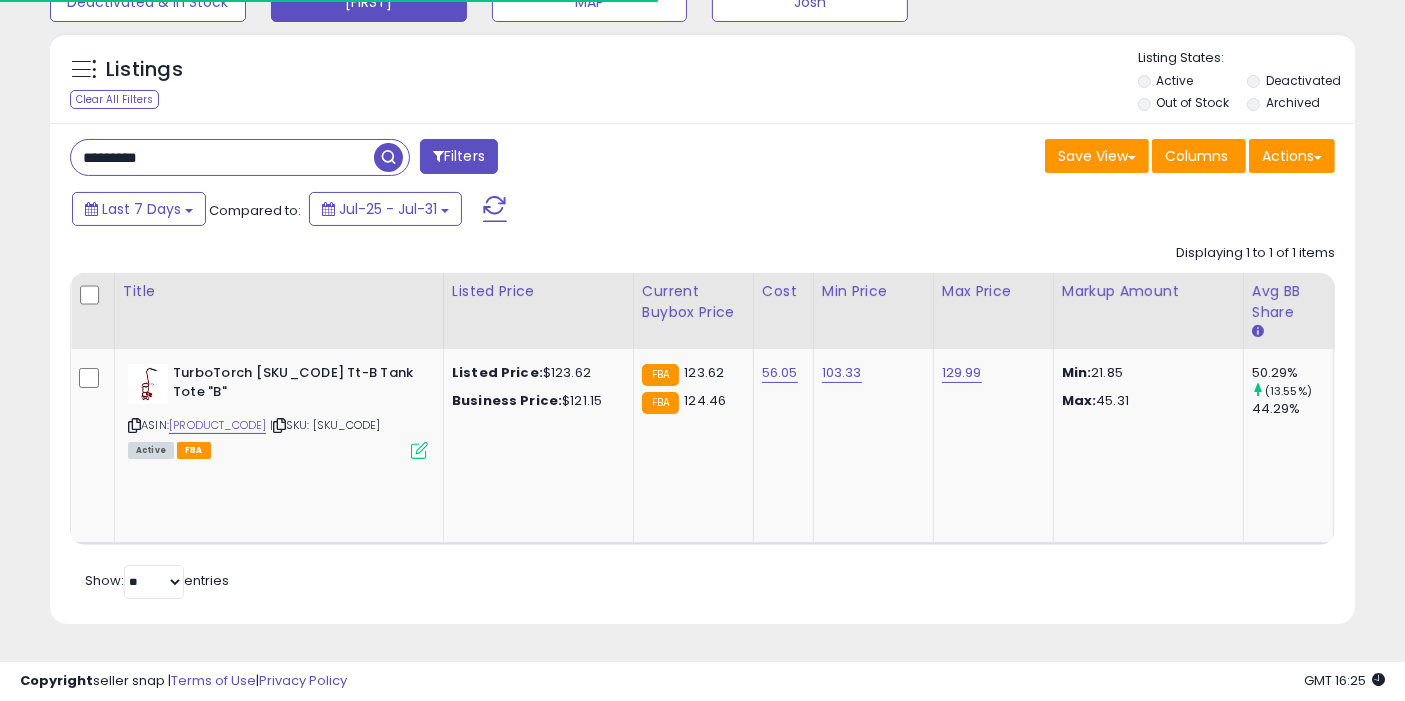 paste 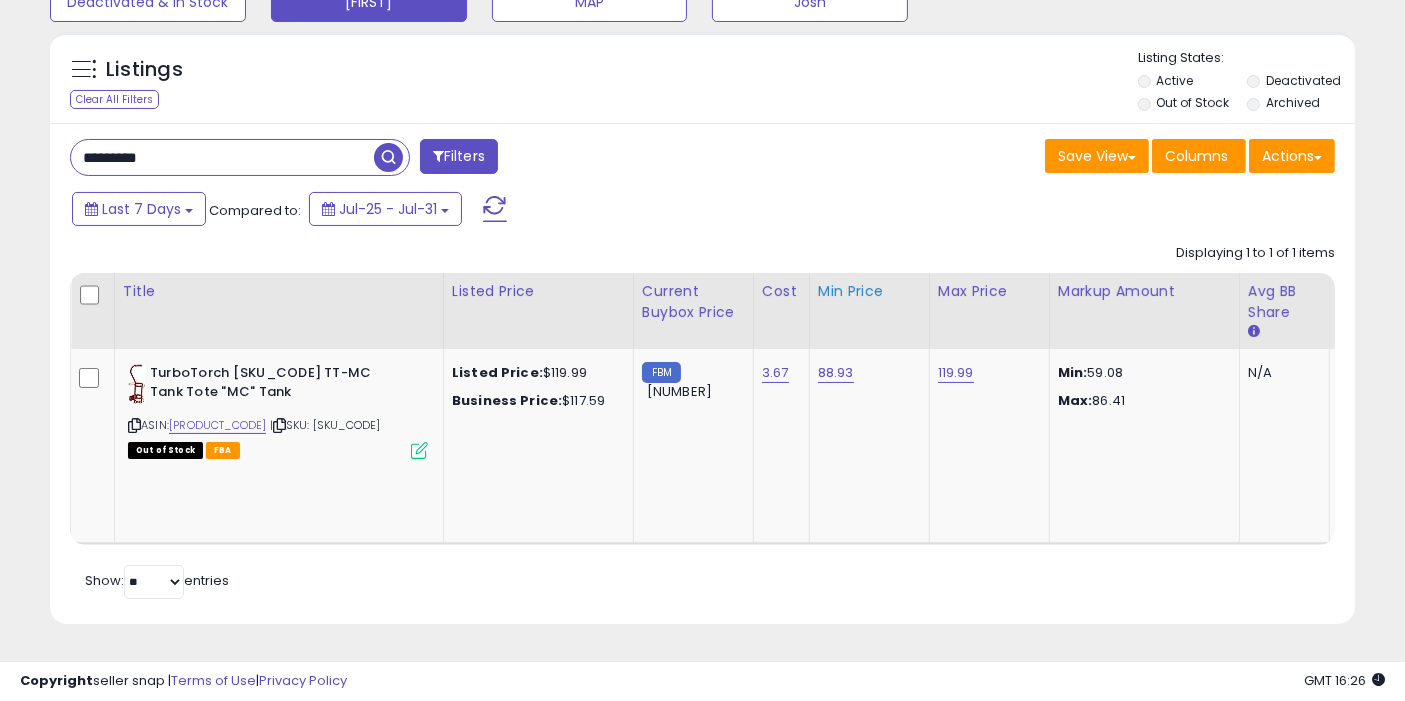 scroll, scrollTop: 197, scrollLeft: 0, axis: vertical 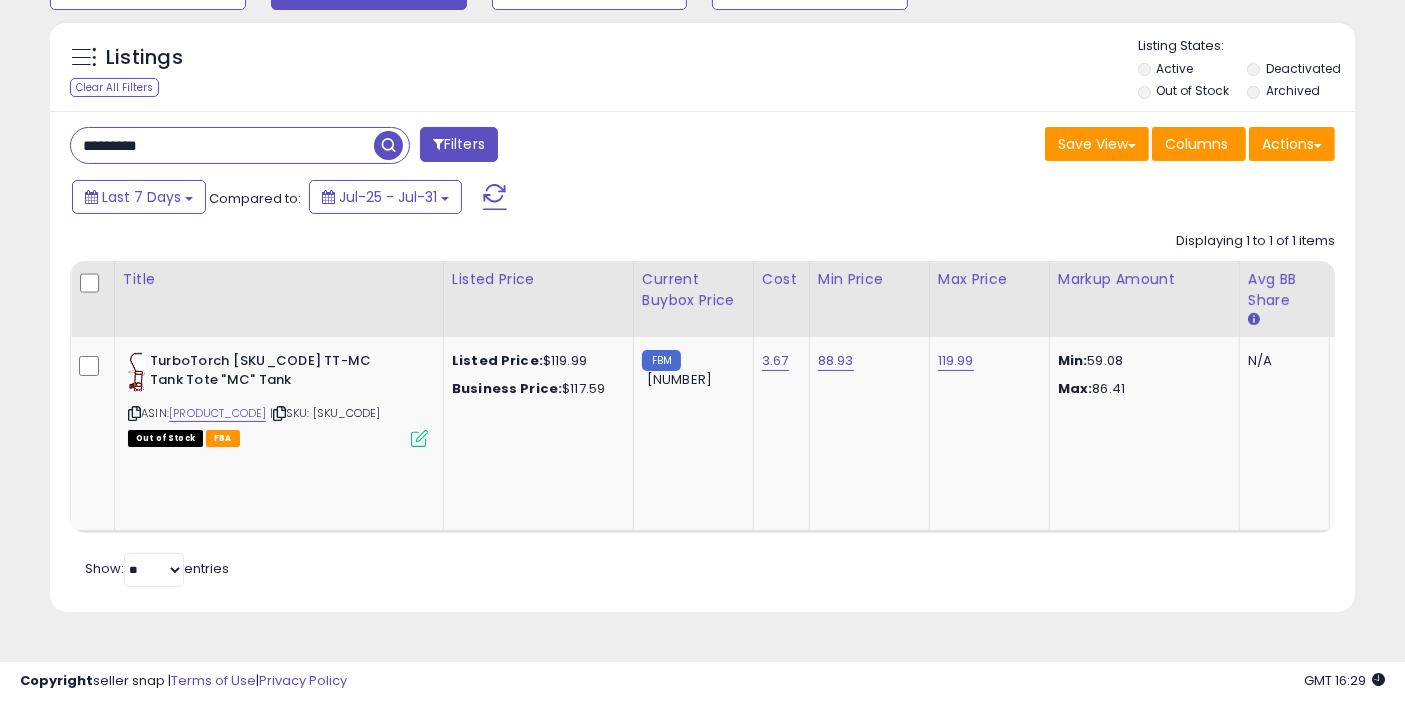 click on "*********" at bounding box center (222, 145) 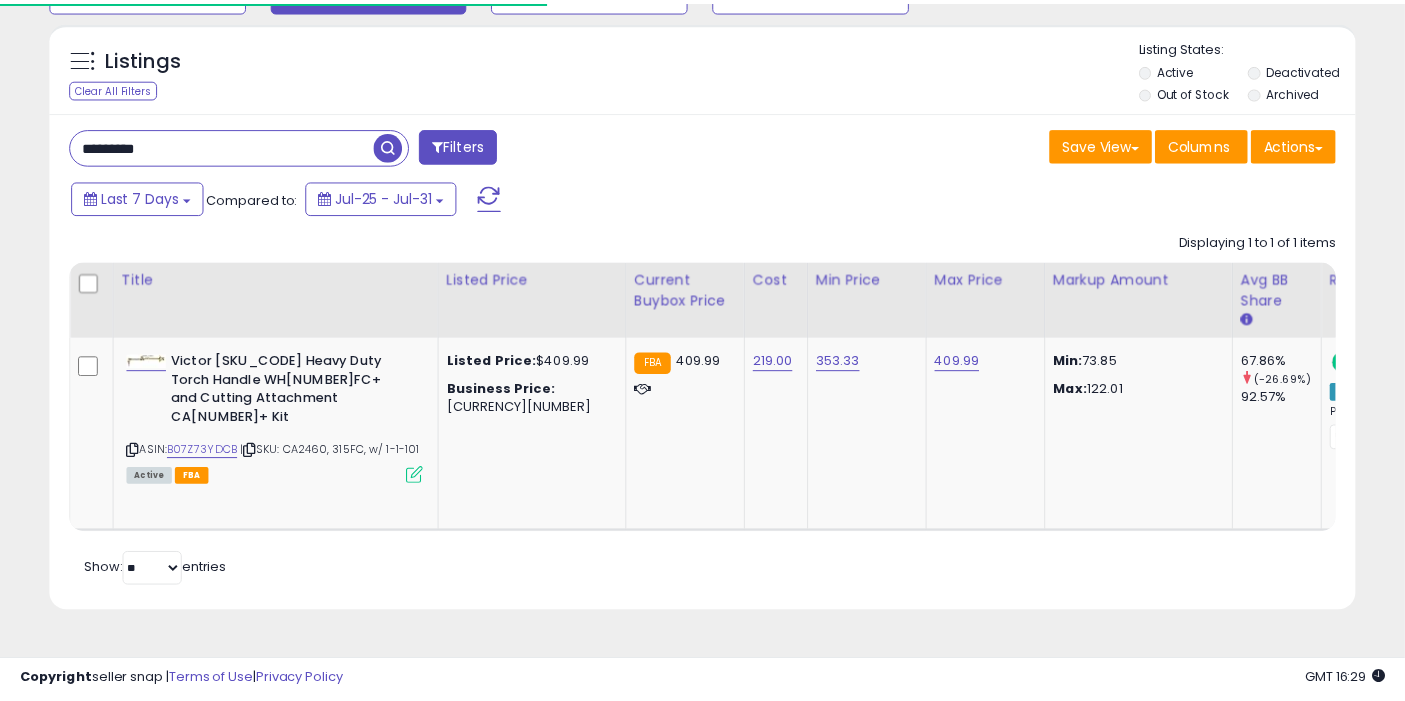 scroll, scrollTop: 197, scrollLeft: 0, axis: vertical 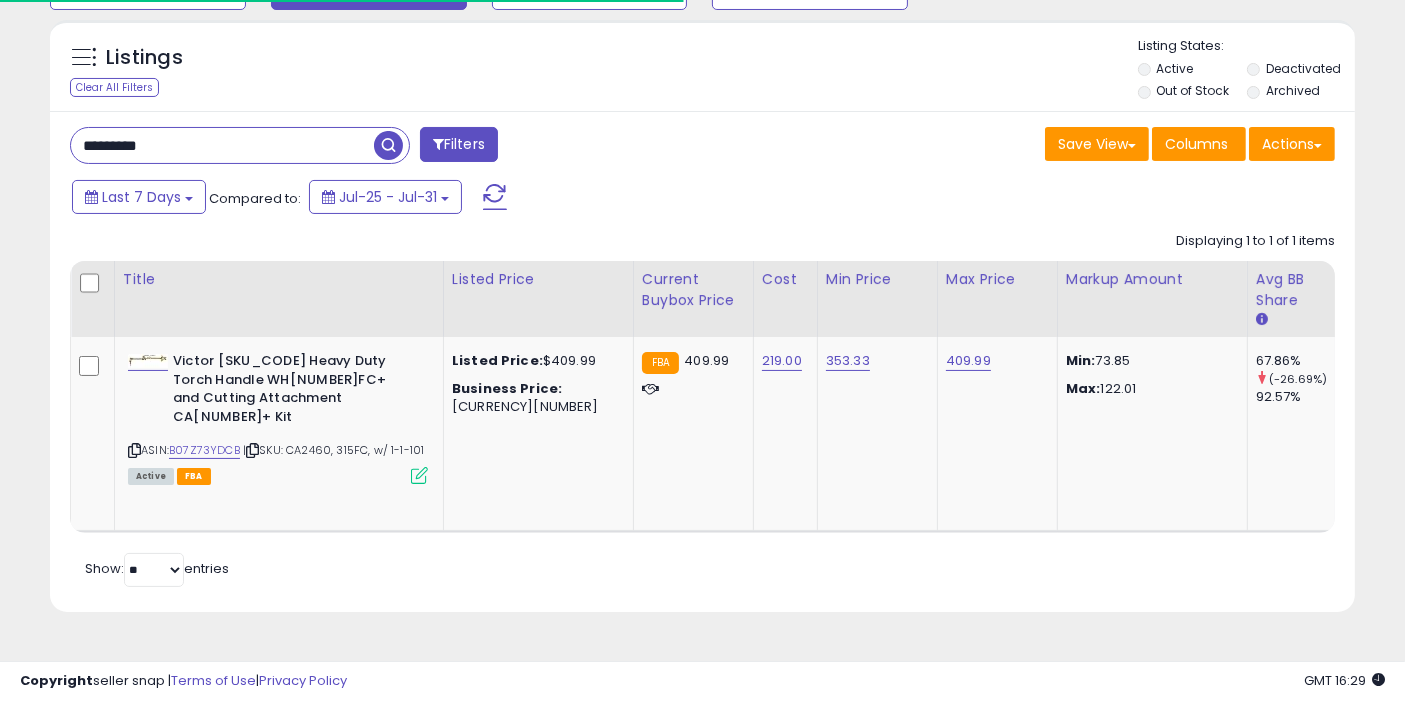 drag, startPoint x: 216, startPoint y: 144, endPoint x: 0, endPoint y: 140, distance: 216.03703 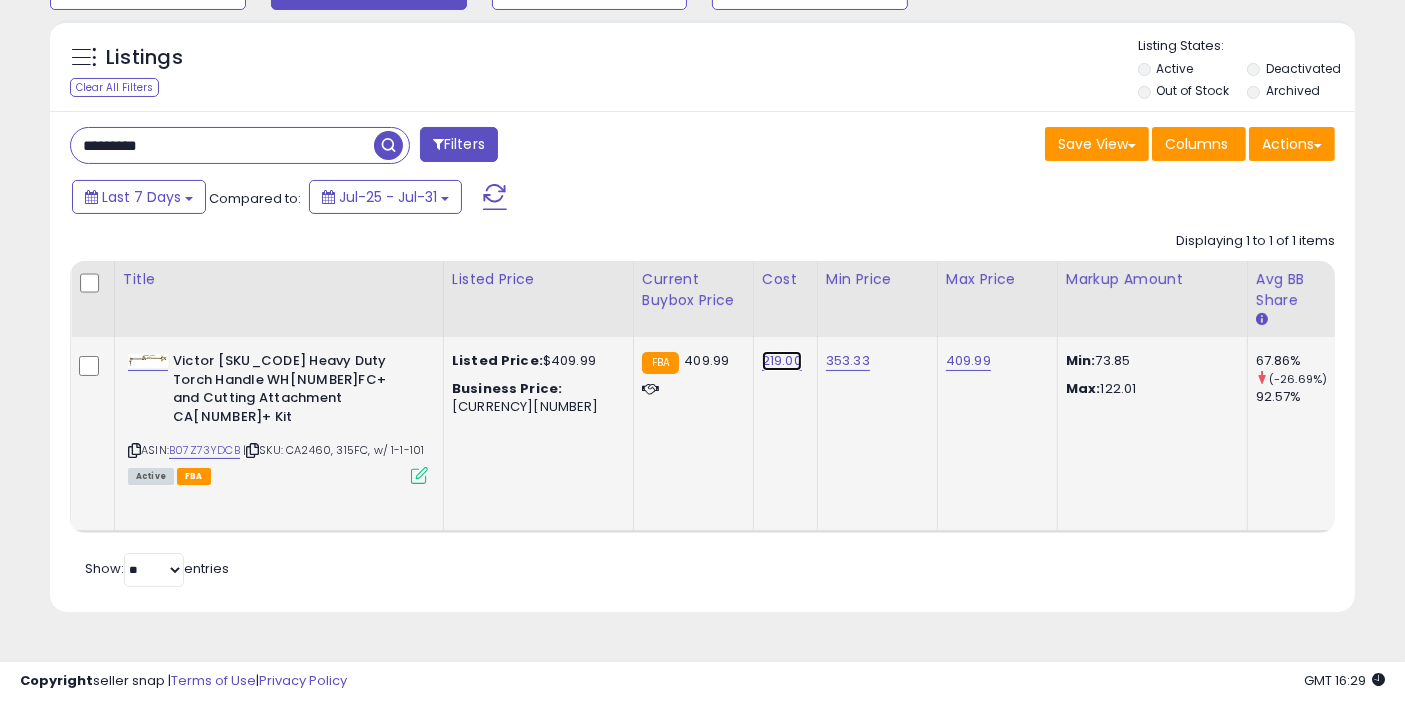 click on "219.00" at bounding box center [782, 361] 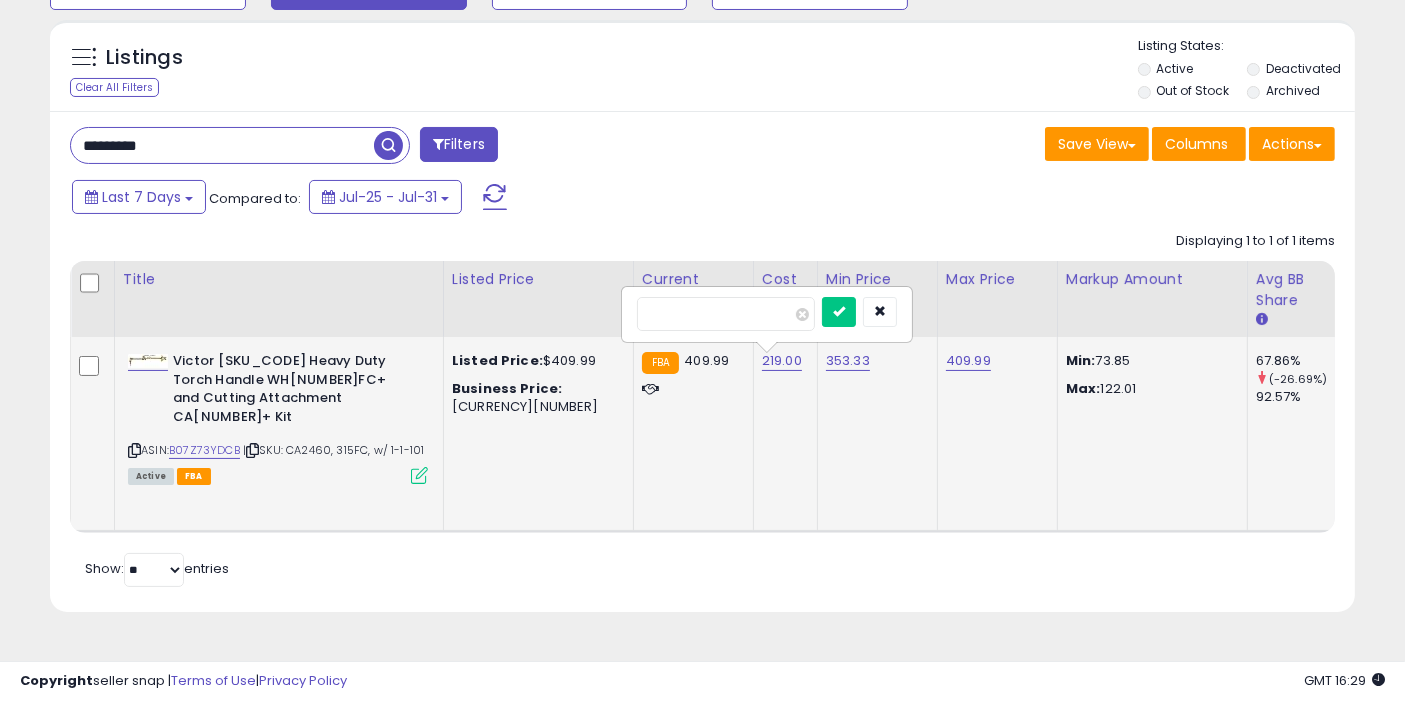 type on "******" 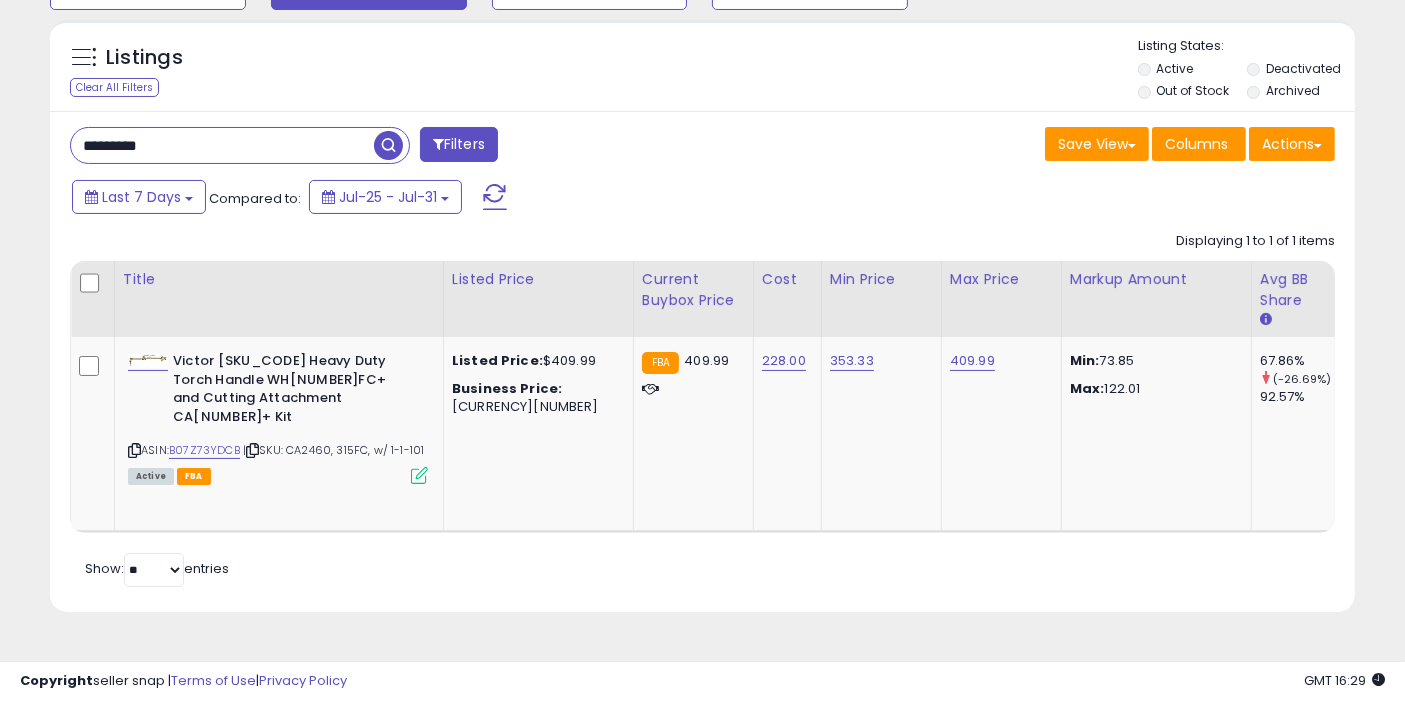 click at bounding box center (388, 145) 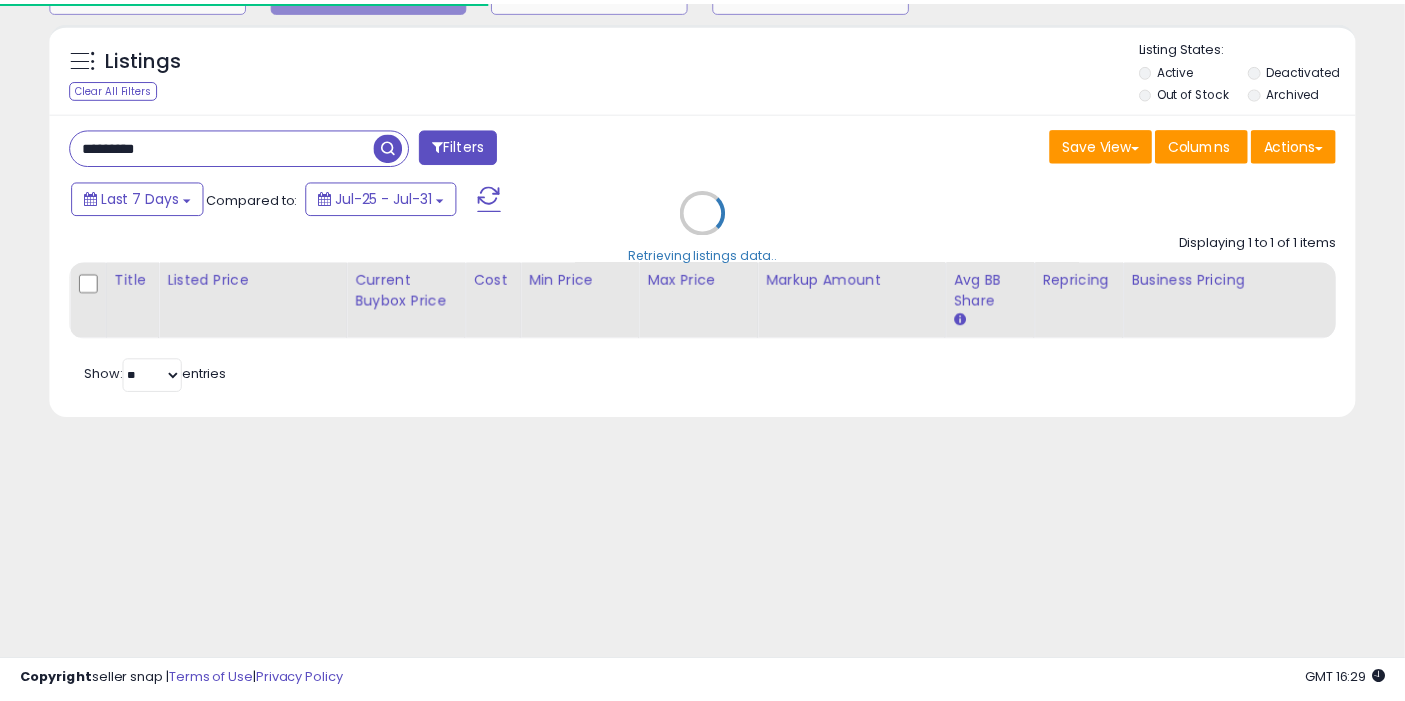 scroll, scrollTop: 197, scrollLeft: 0, axis: vertical 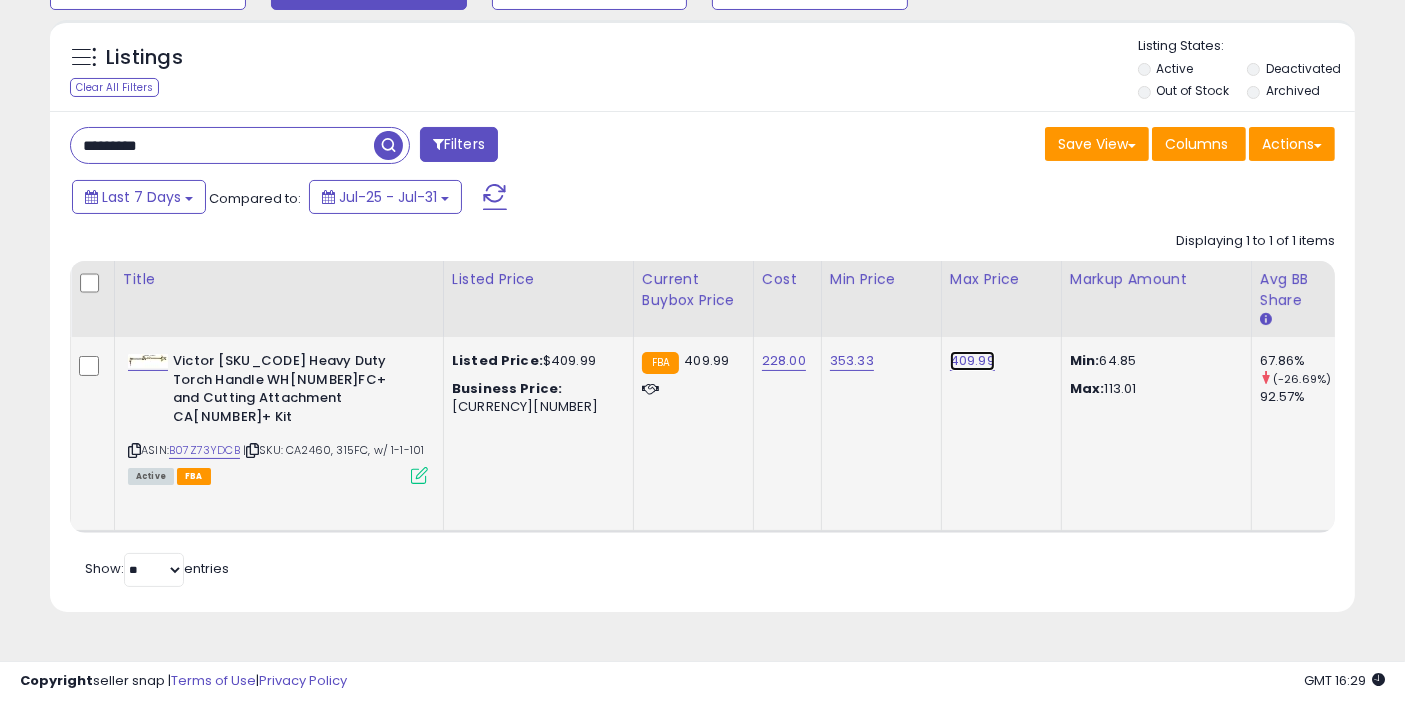 click on "409.99" at bounding box center [972, 361] 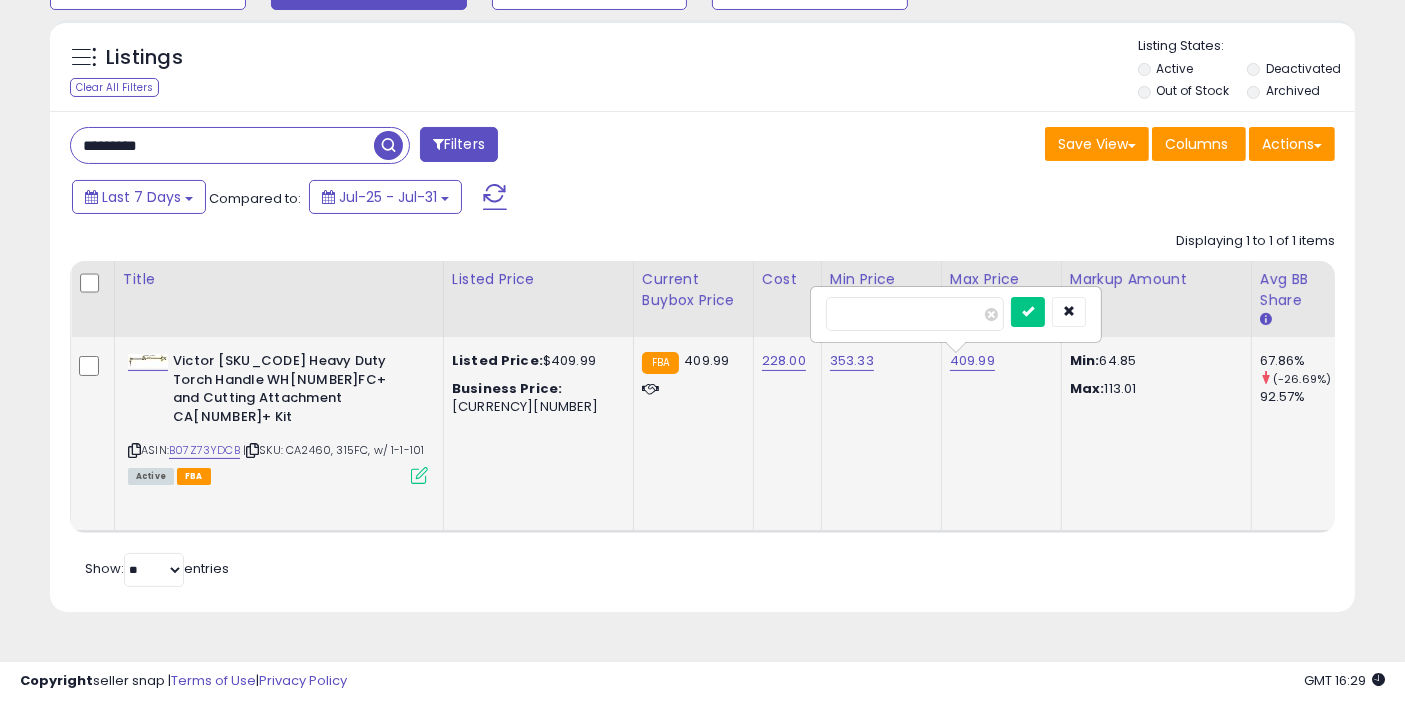 type on "******" 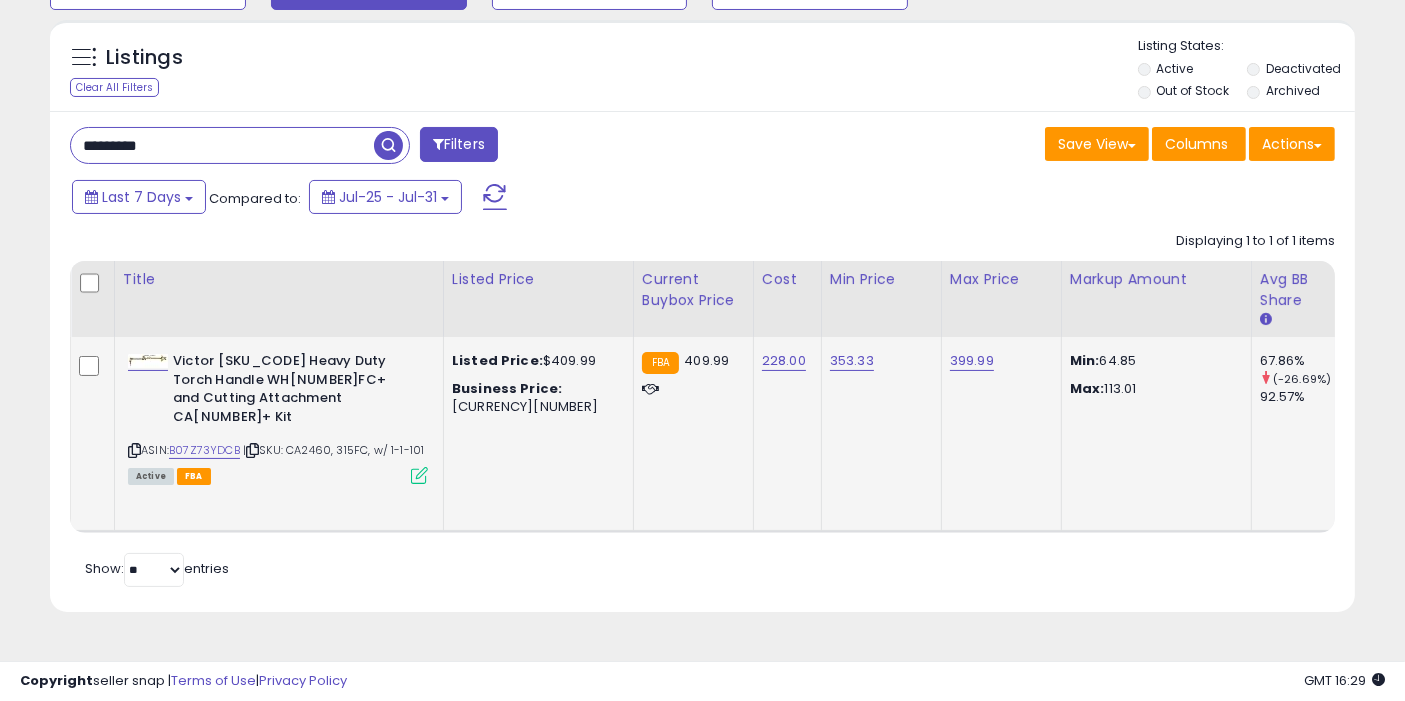 click at bounding box center [388, 145] 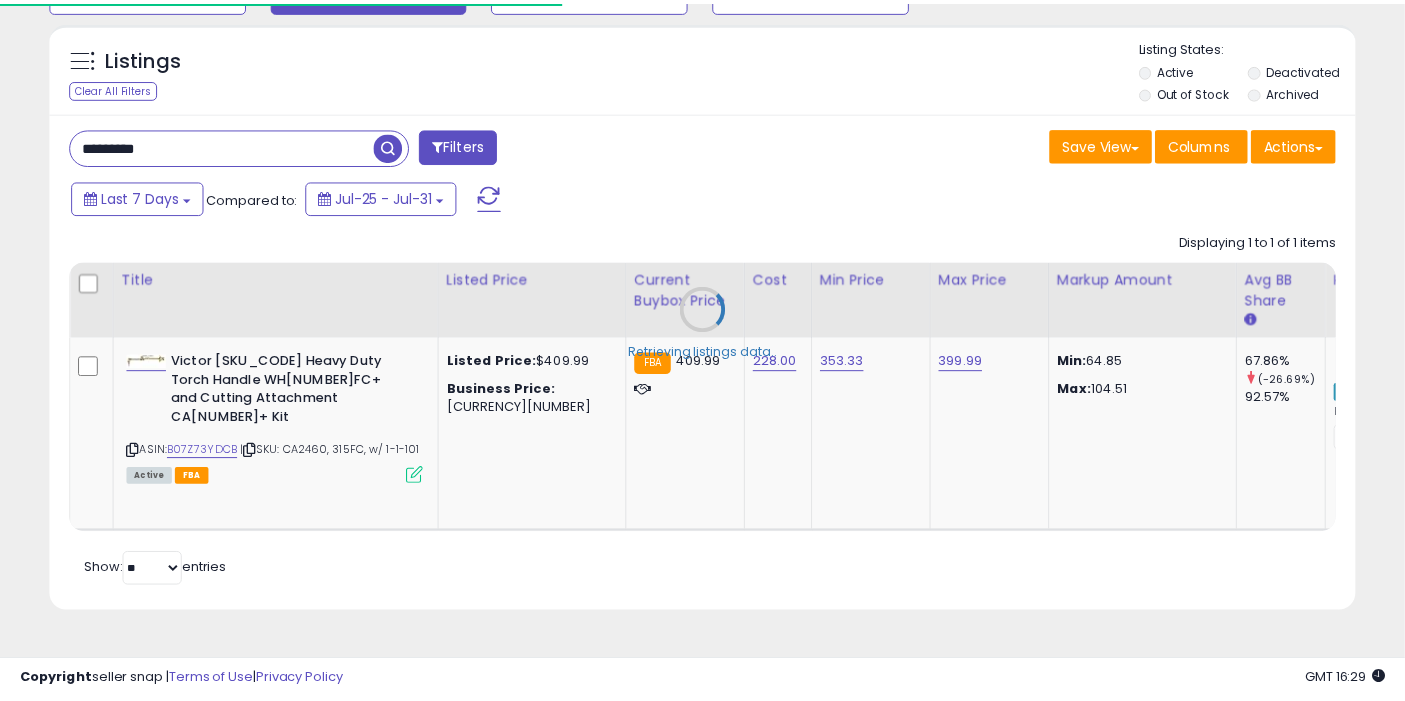 scroll, scrollTop: 197, scrollLeft: 0, axis: vertical 